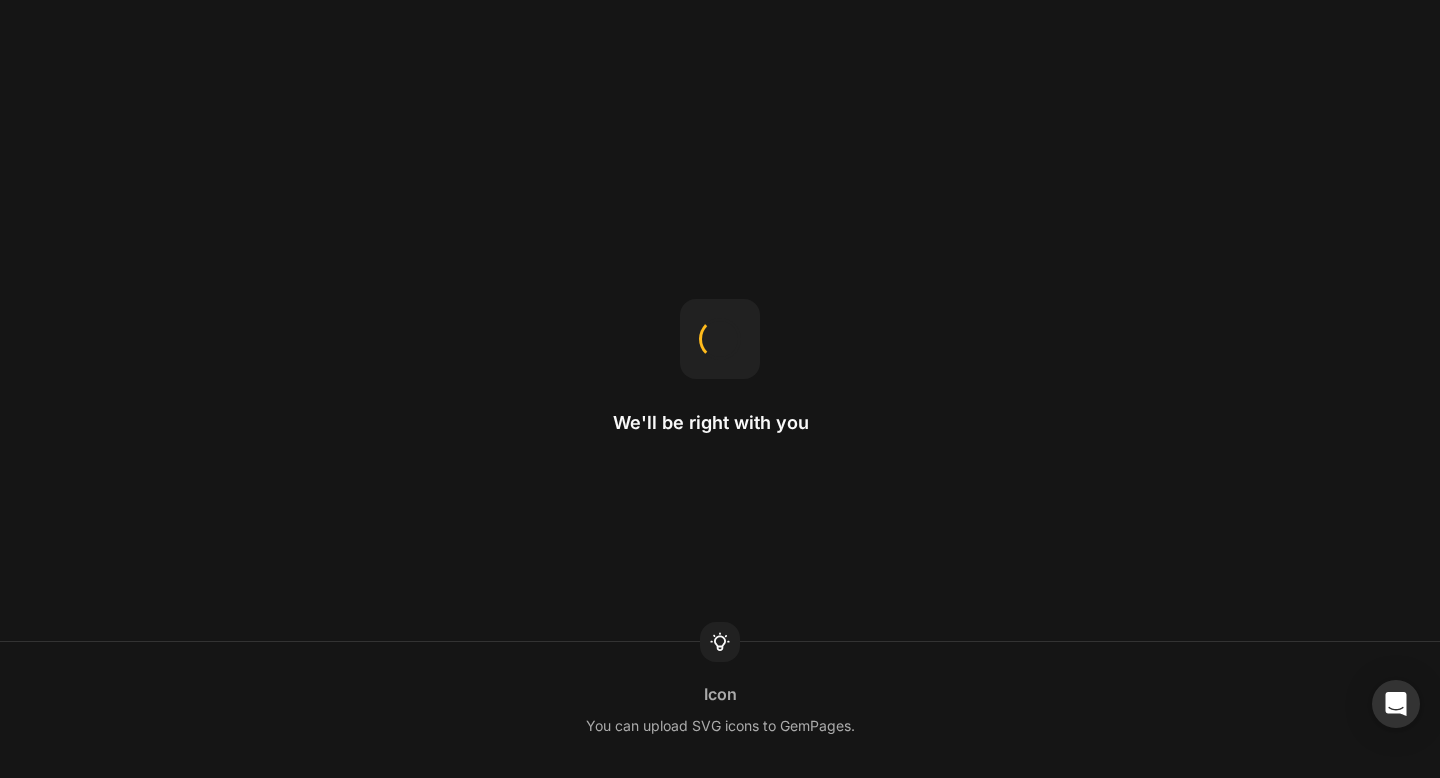 scroll, scrollTop: 0, scrollLeft: 0, axis: both 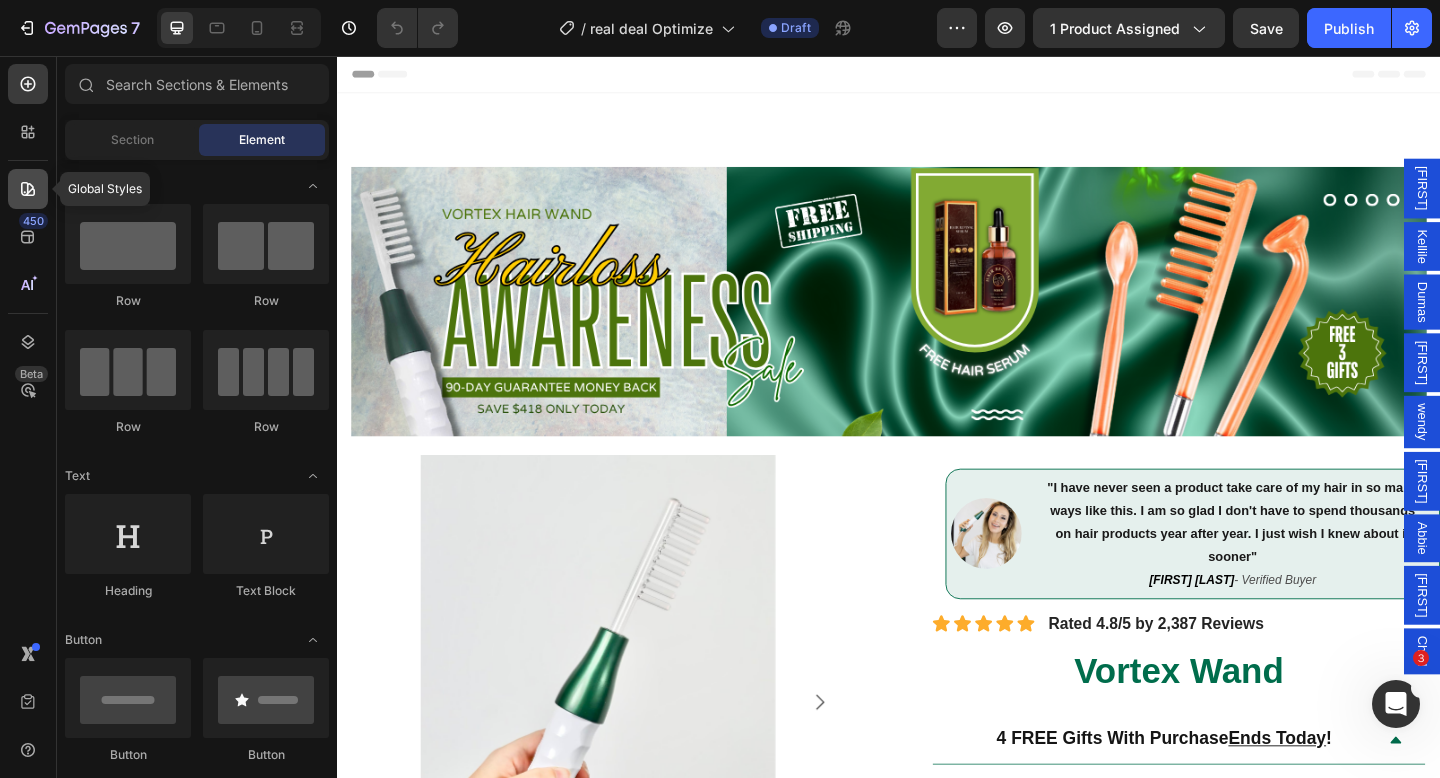 click 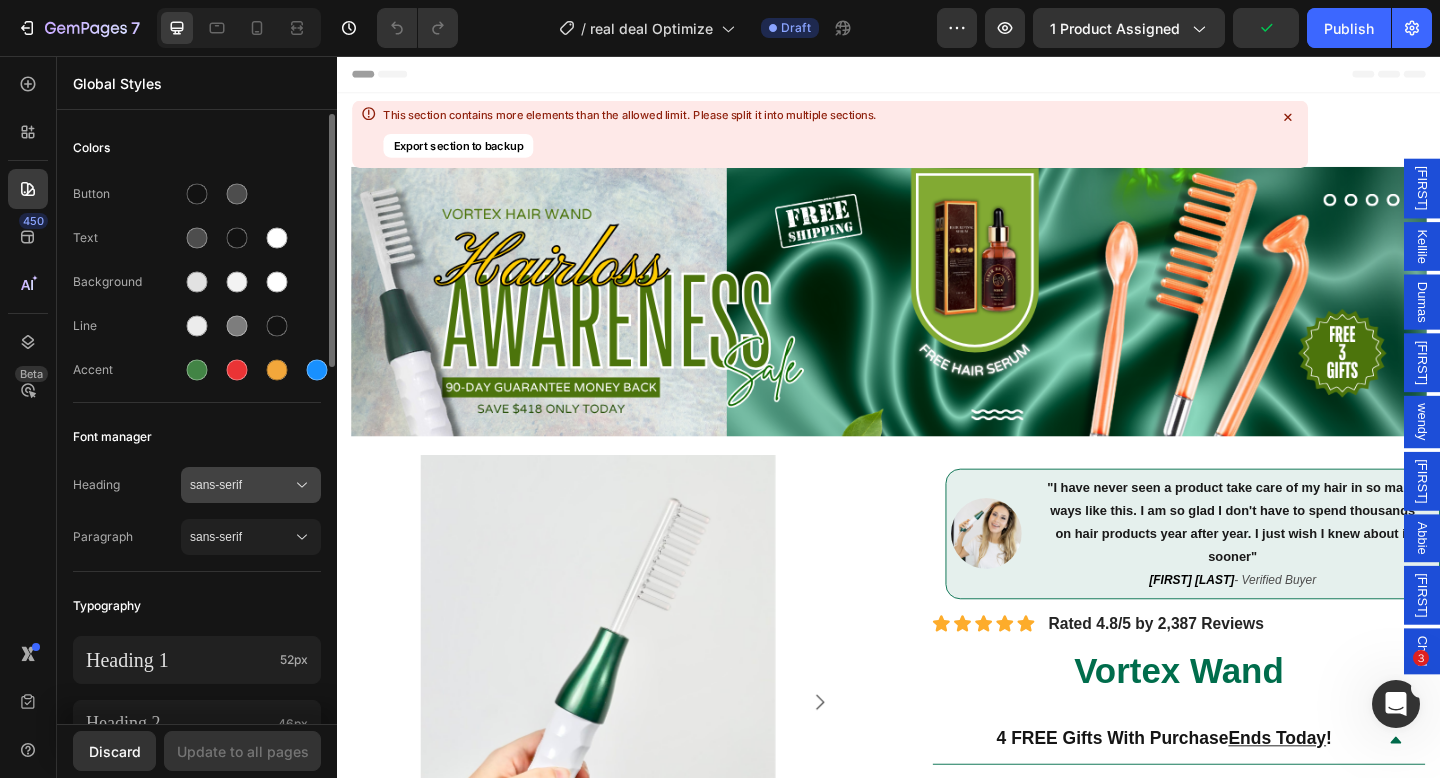 click on "sans-serif" at bounding box center (241, 485) 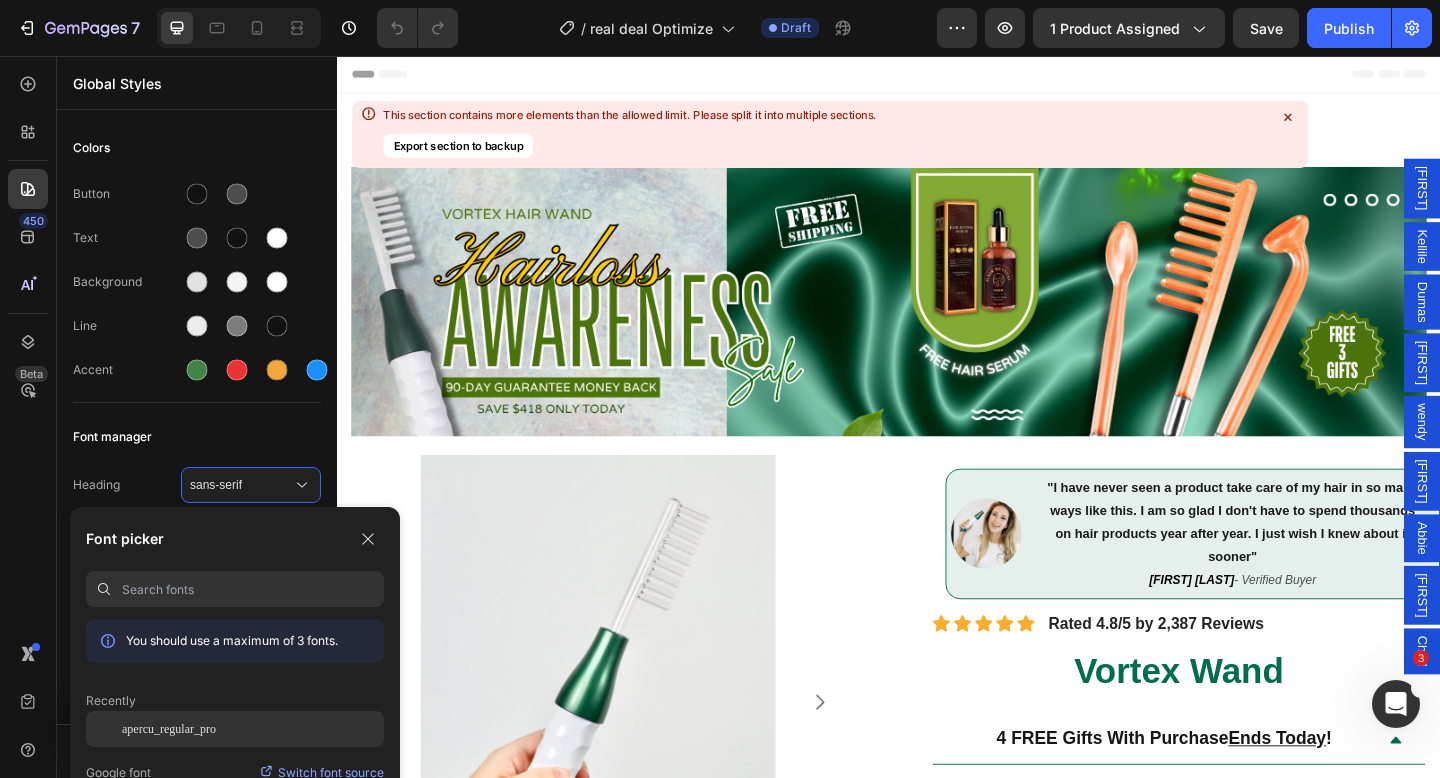 click on "apercu_regular_pro" 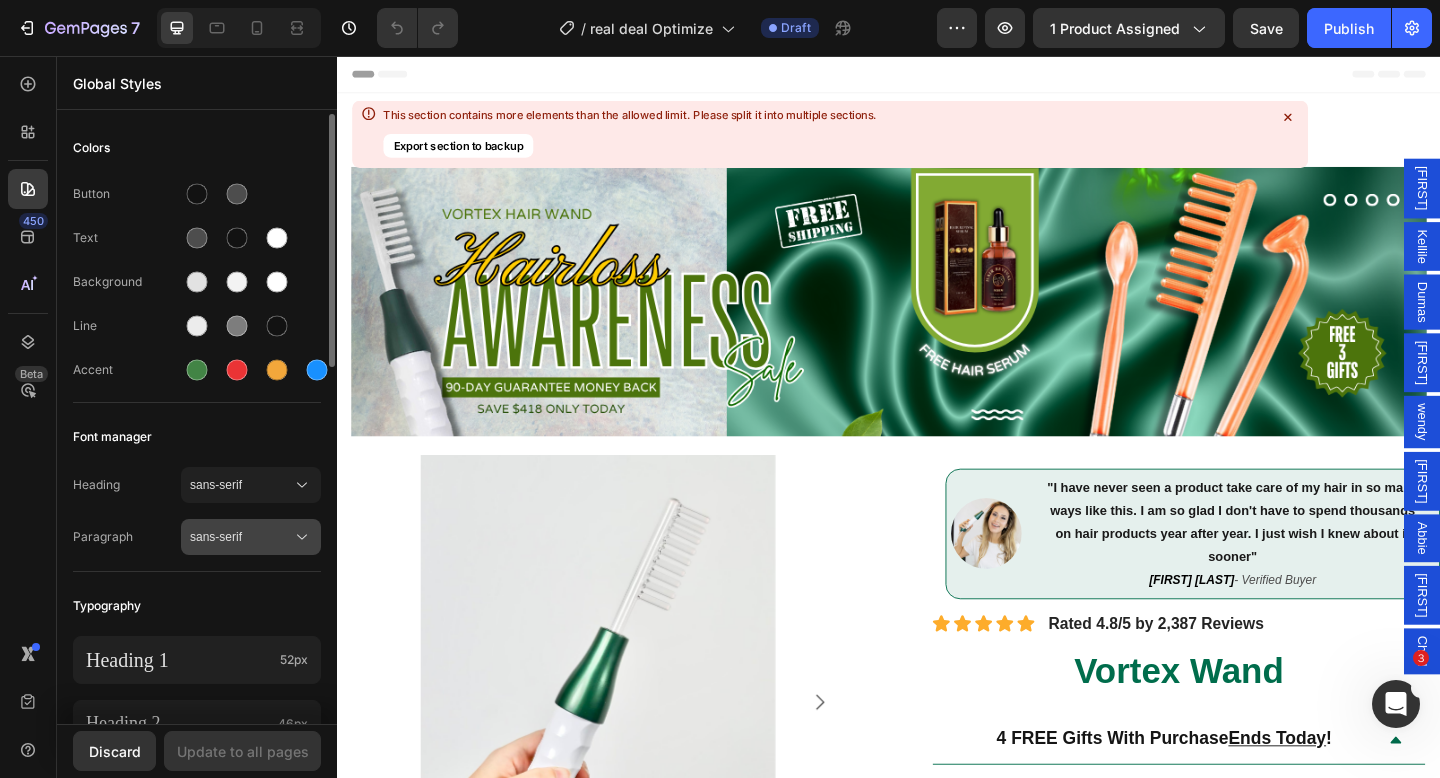 click on "sans-serif" at bounding box center (241, 537) 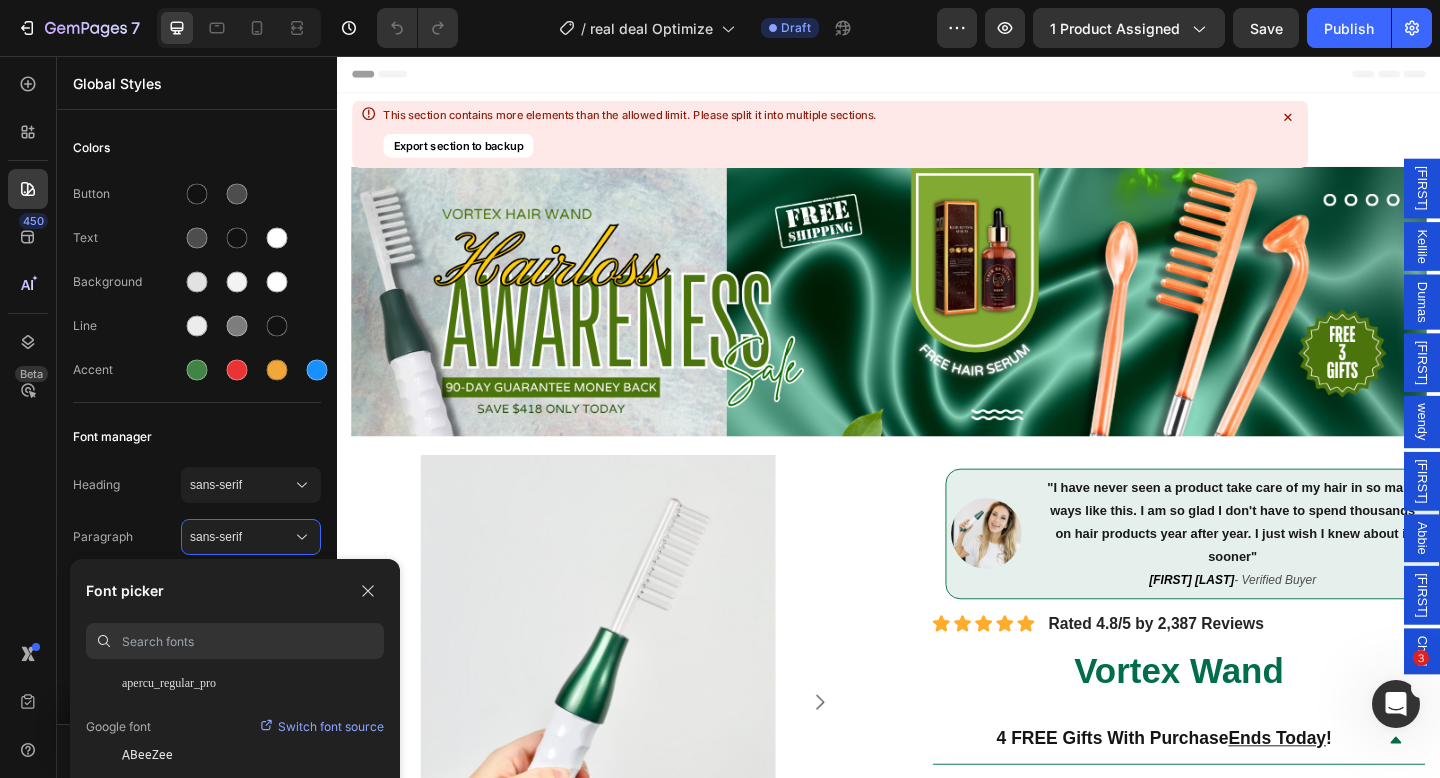 scroll, scrollTop: 100, scrollLeft: 0, axis: vertical 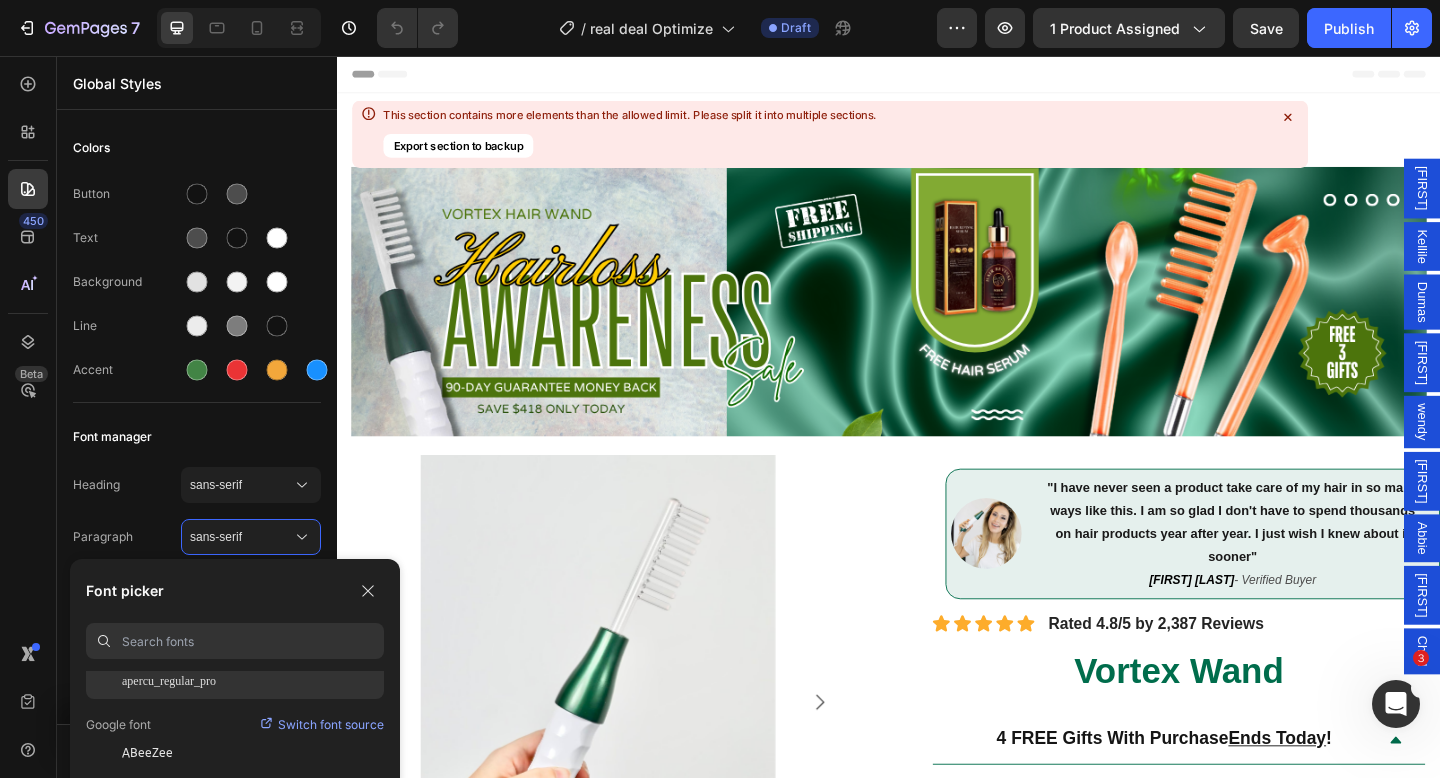 click on "apercu_regular_pro" at bounding box center [169, 681] 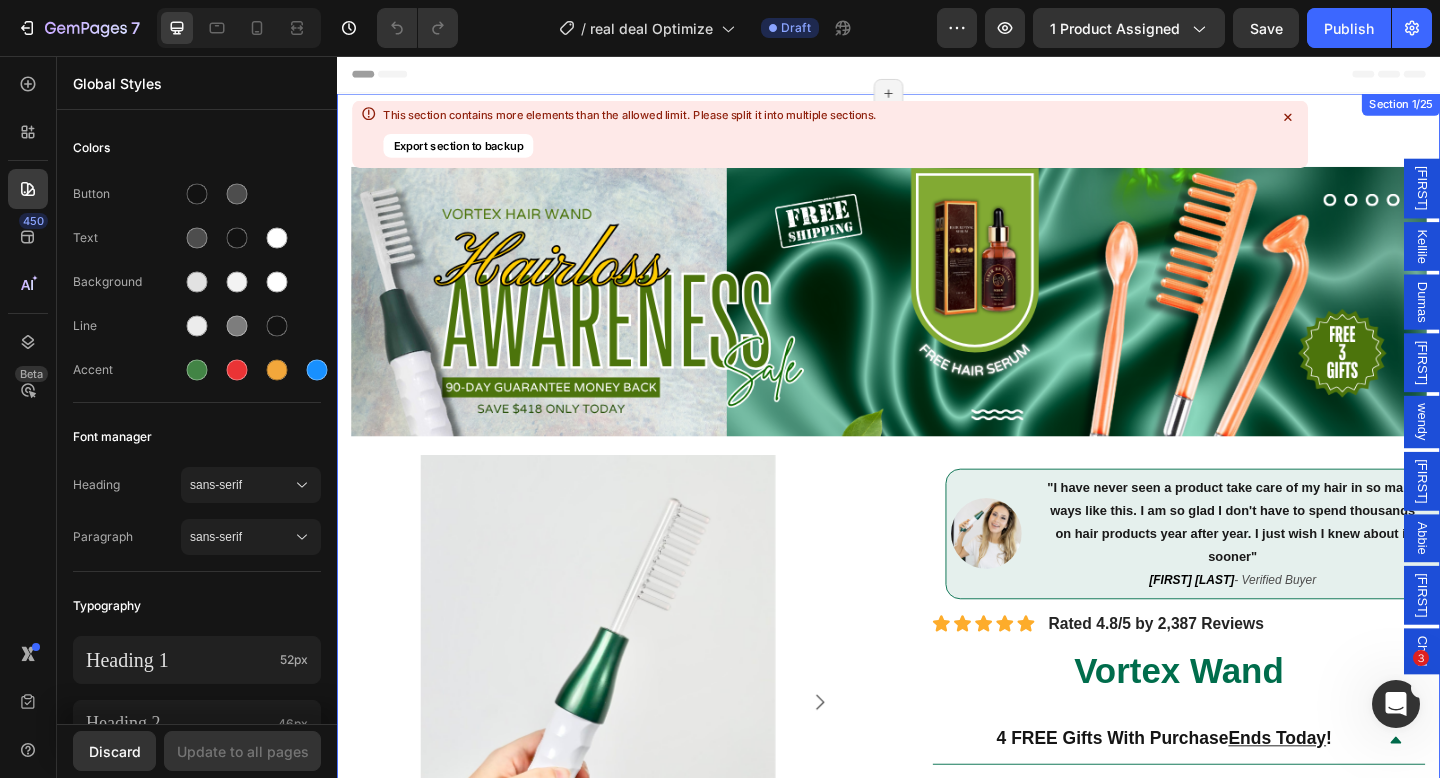 click 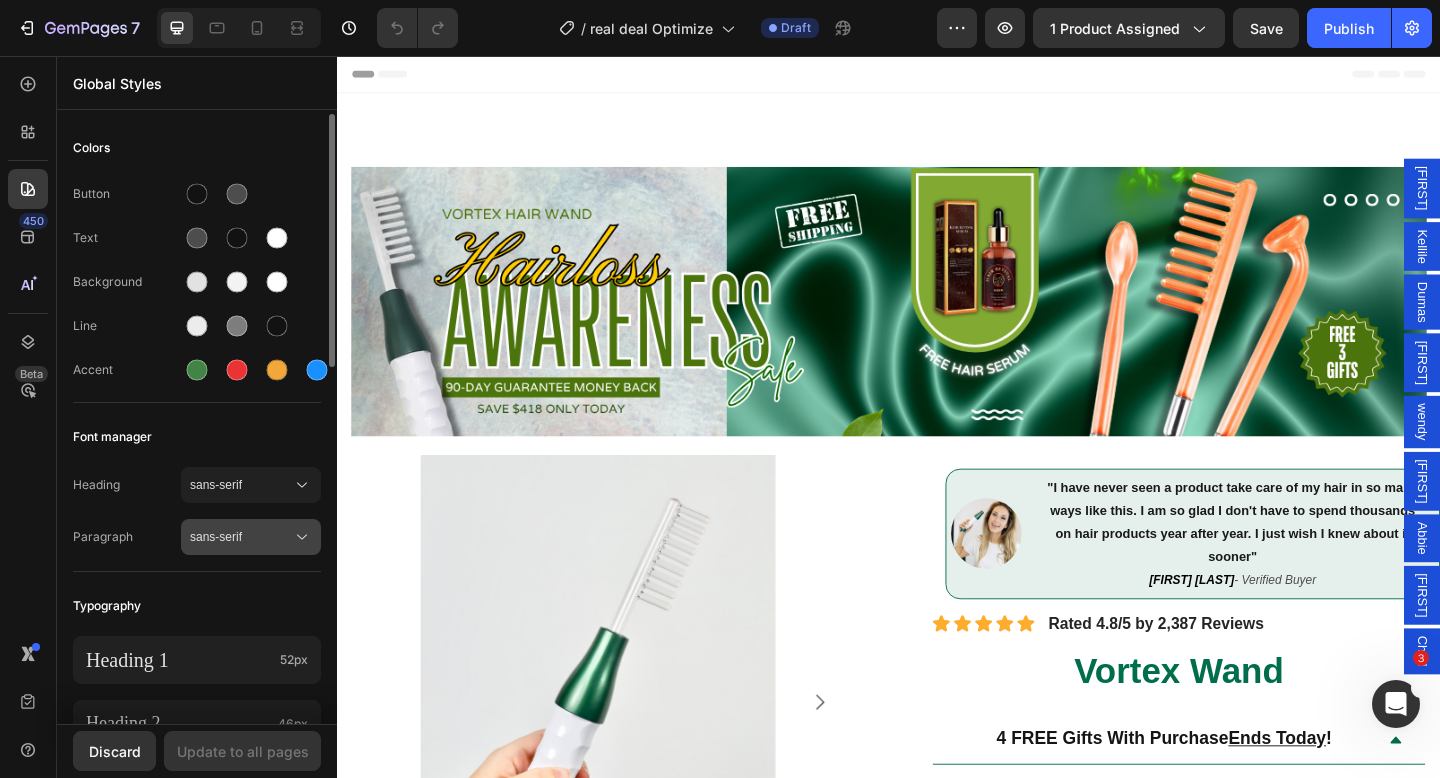 click 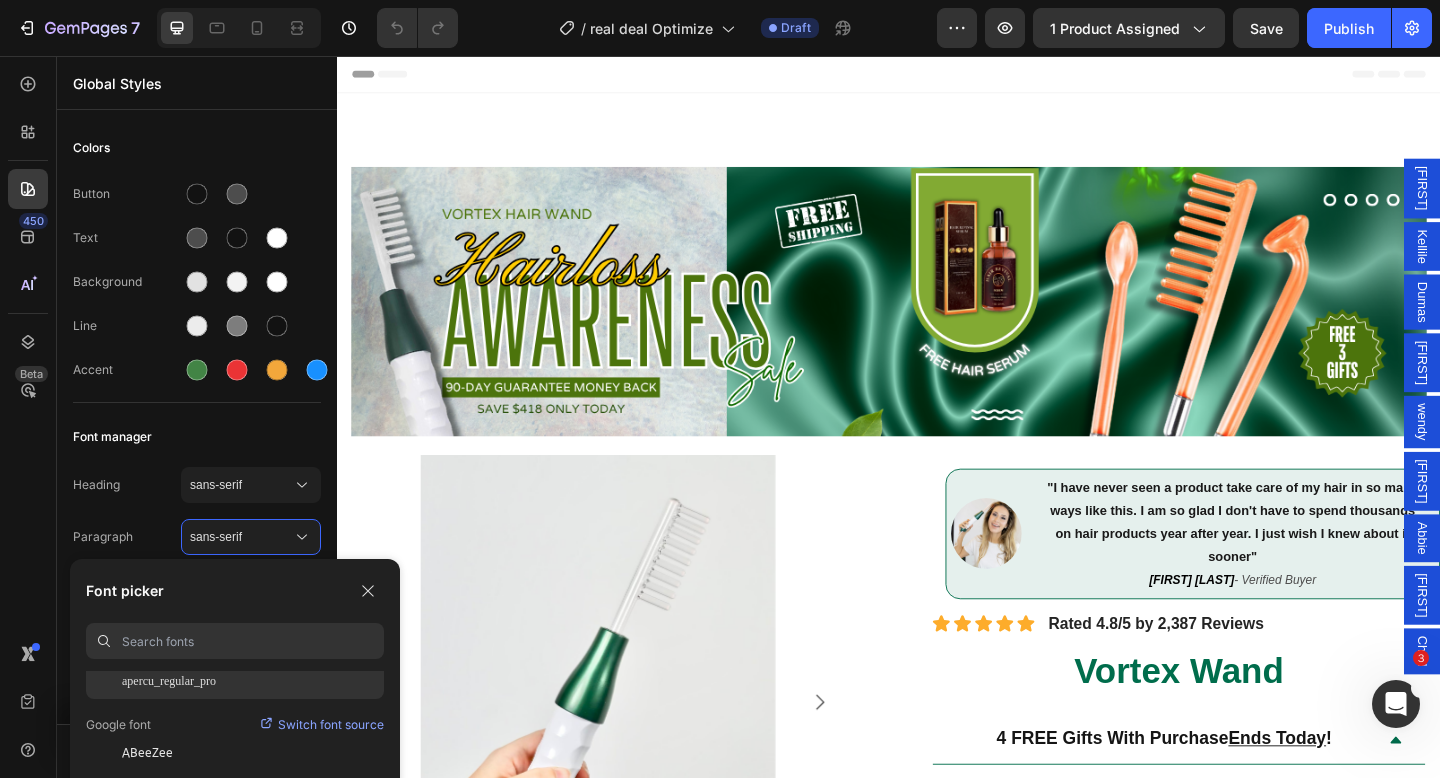 click on "apercu_regular_pro" at bounding box center (169, 681) 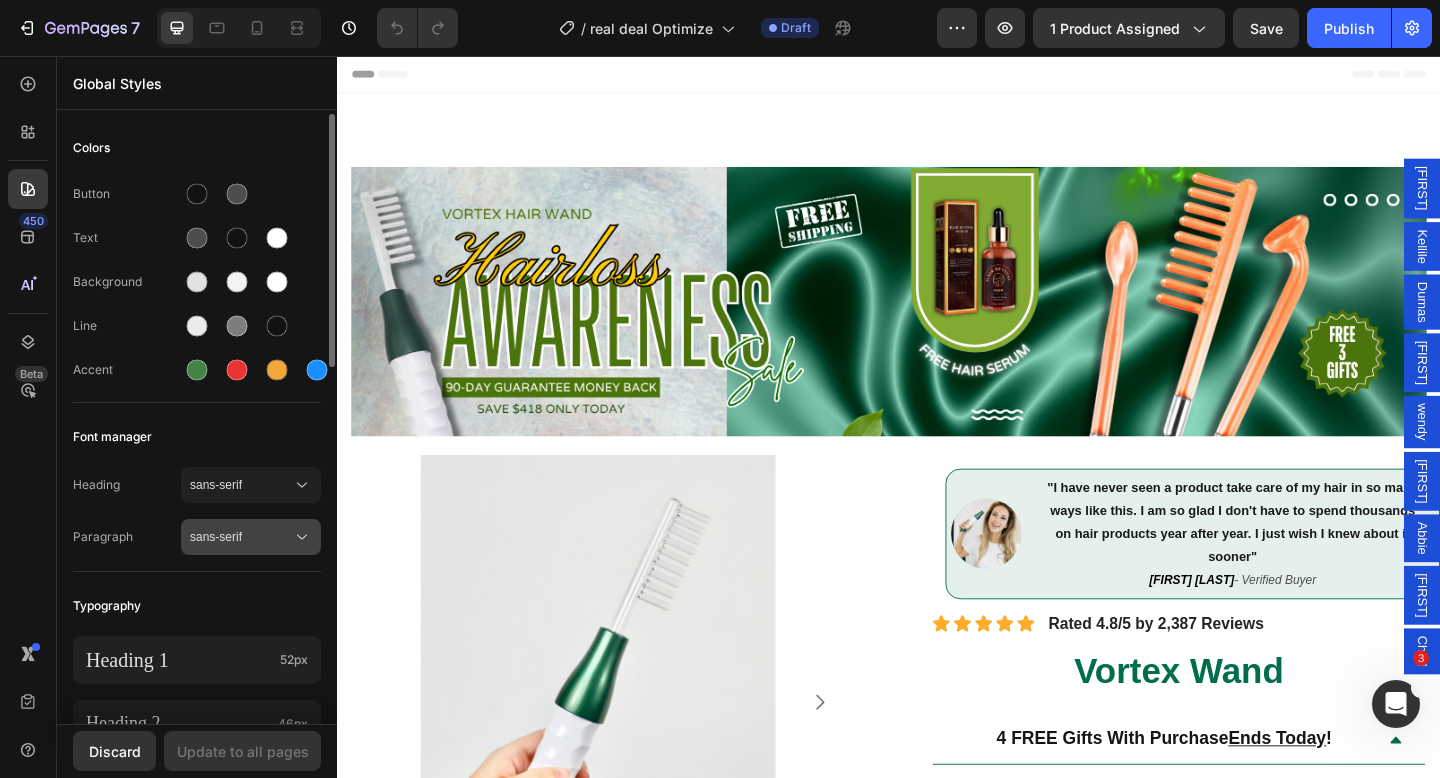 click 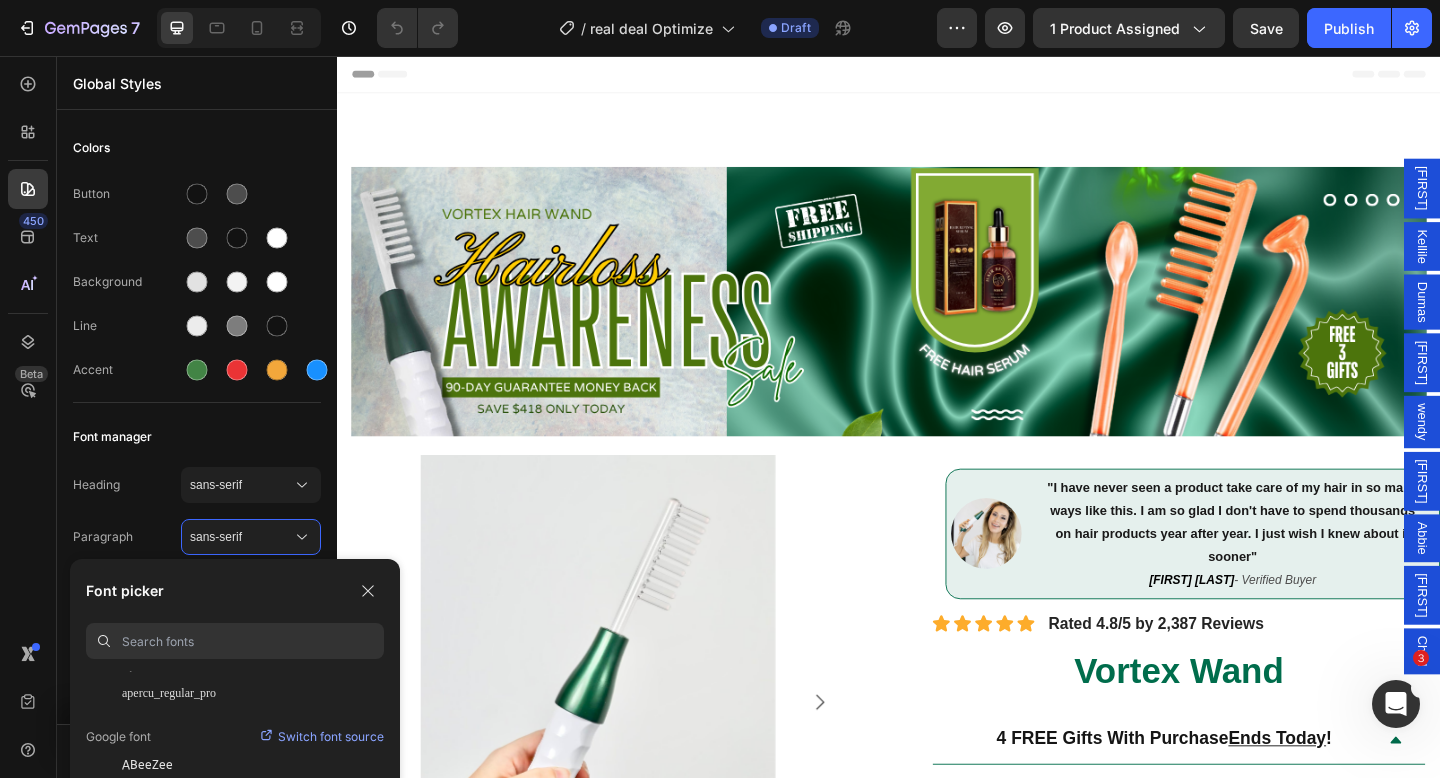 scroll, scrollTop: 62, scrollLeft: 0, axis: vertical 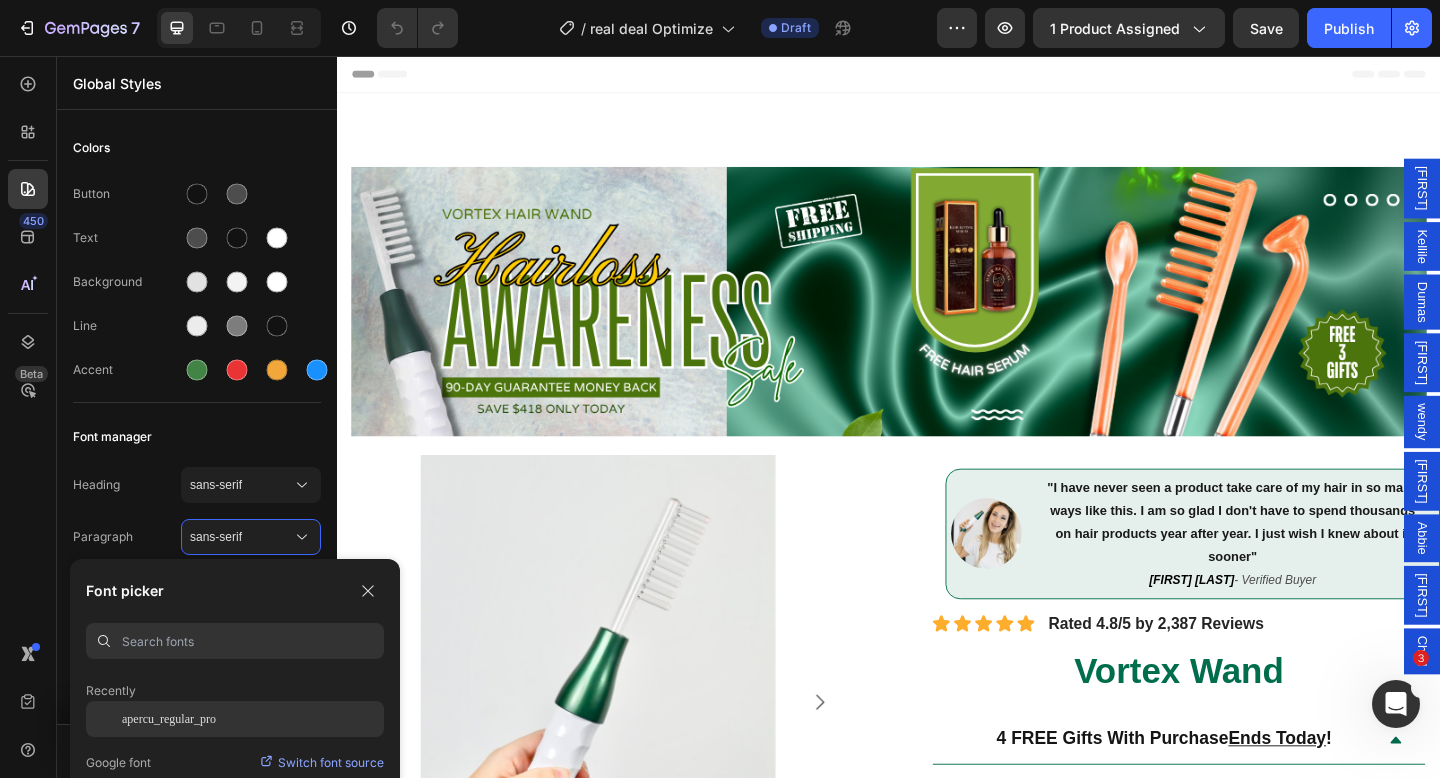 click on "apercu_regular_pro" 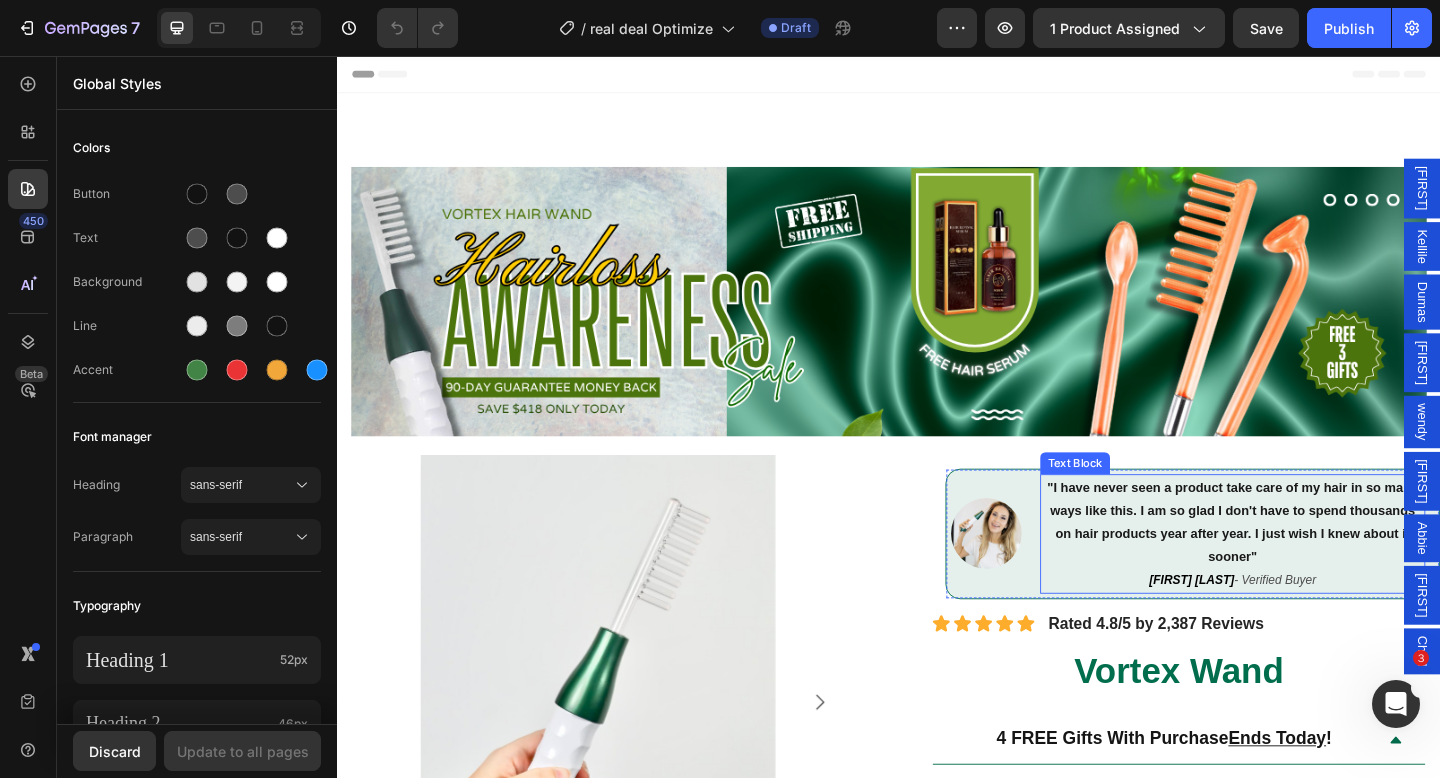 click on ""I have never seen a product take care of my hair in so many ways like this. I am so glad I don't have to spend thousands on hair products year after year. I just wish I knew about it sooner"" at bounding box center [1311, 563] 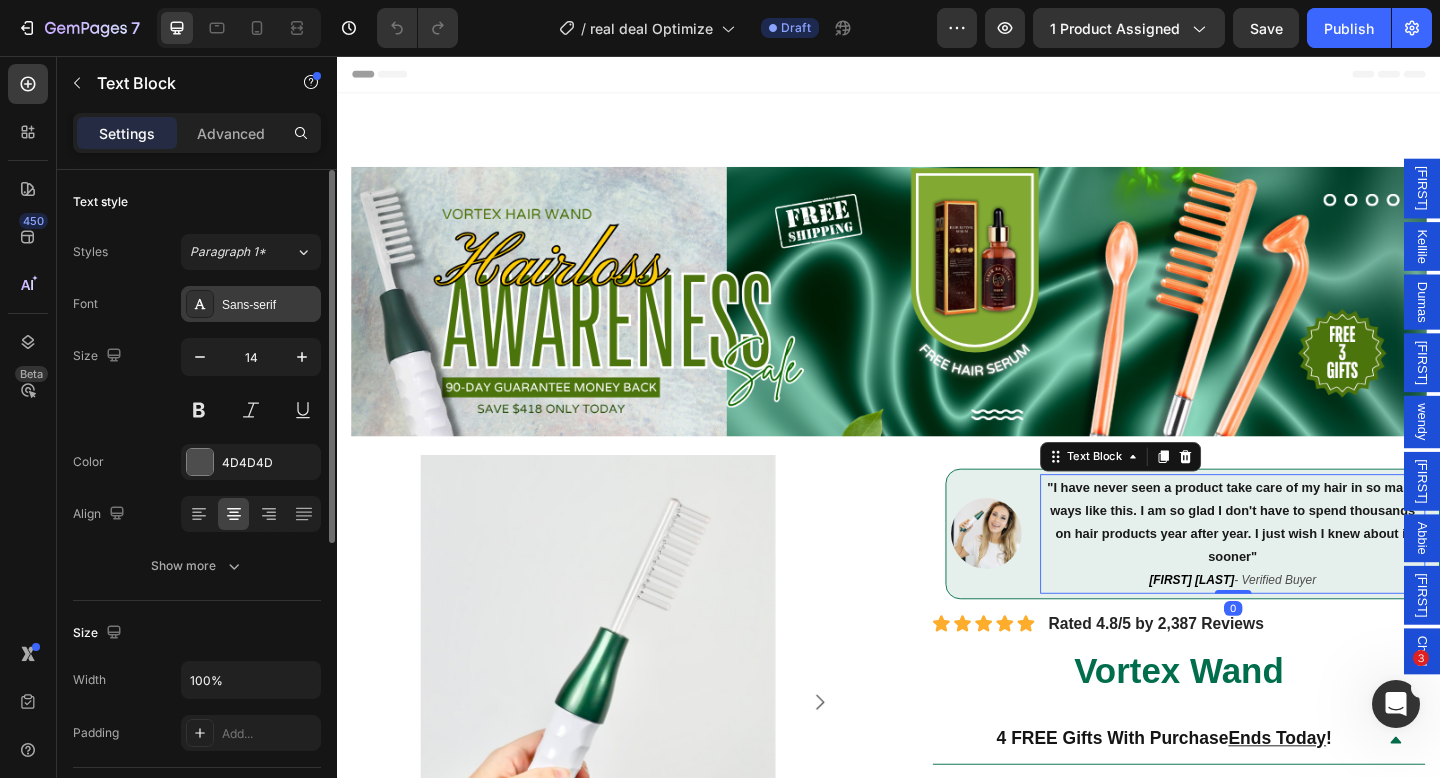 click on "Sans-serif" at bounding box center (269, 305) 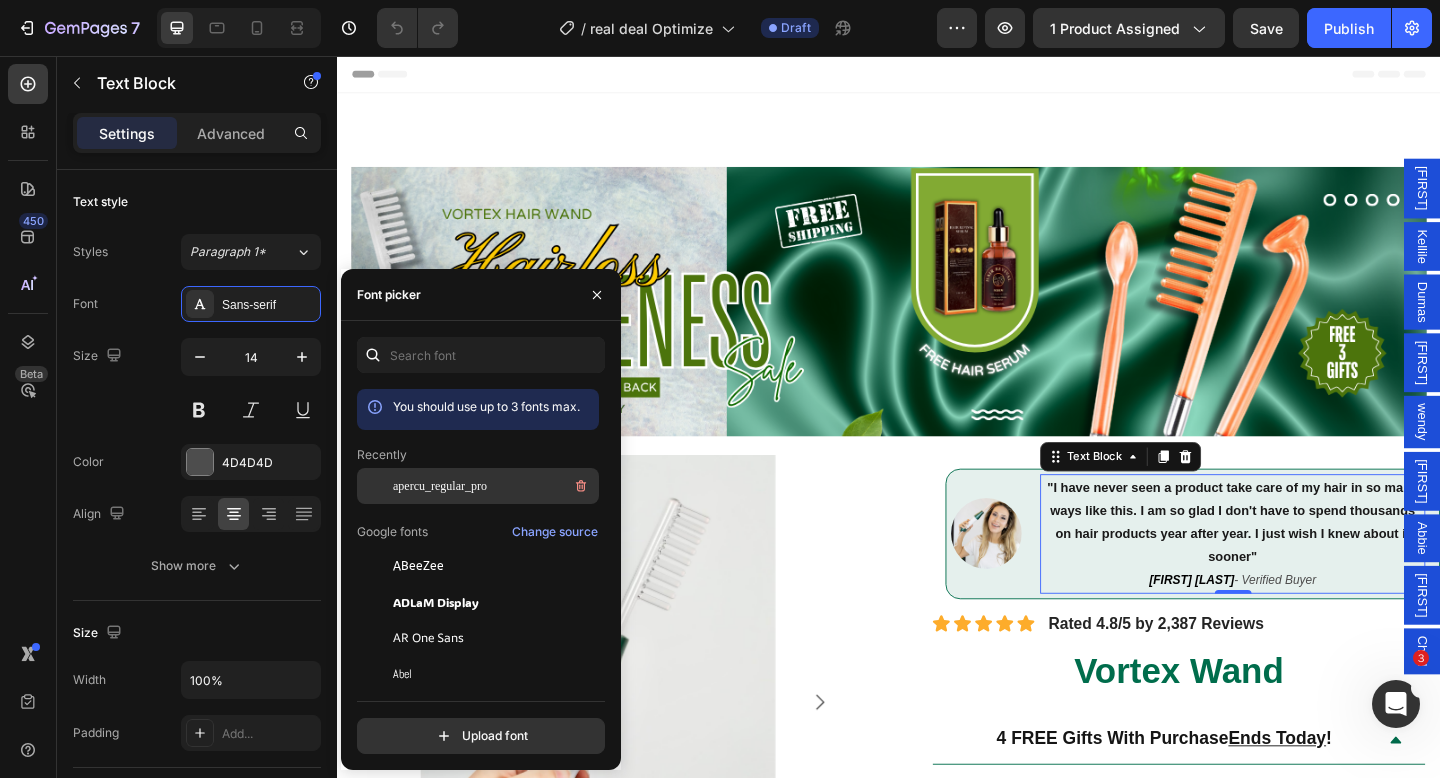 click on "apercu_regular_pro" at bounding box center [440, 486] 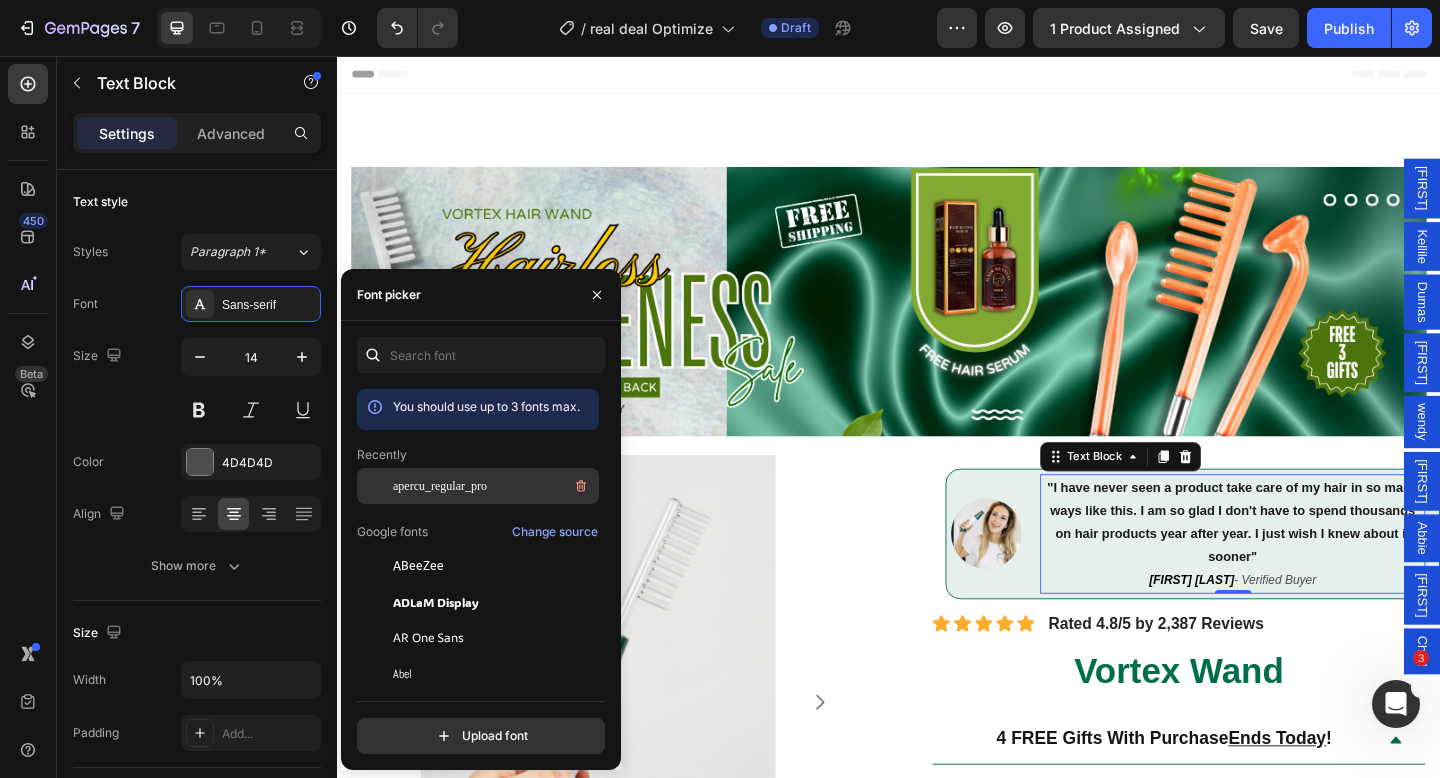 click on "apercu_regular_pro" at bounding box center (440, 486) 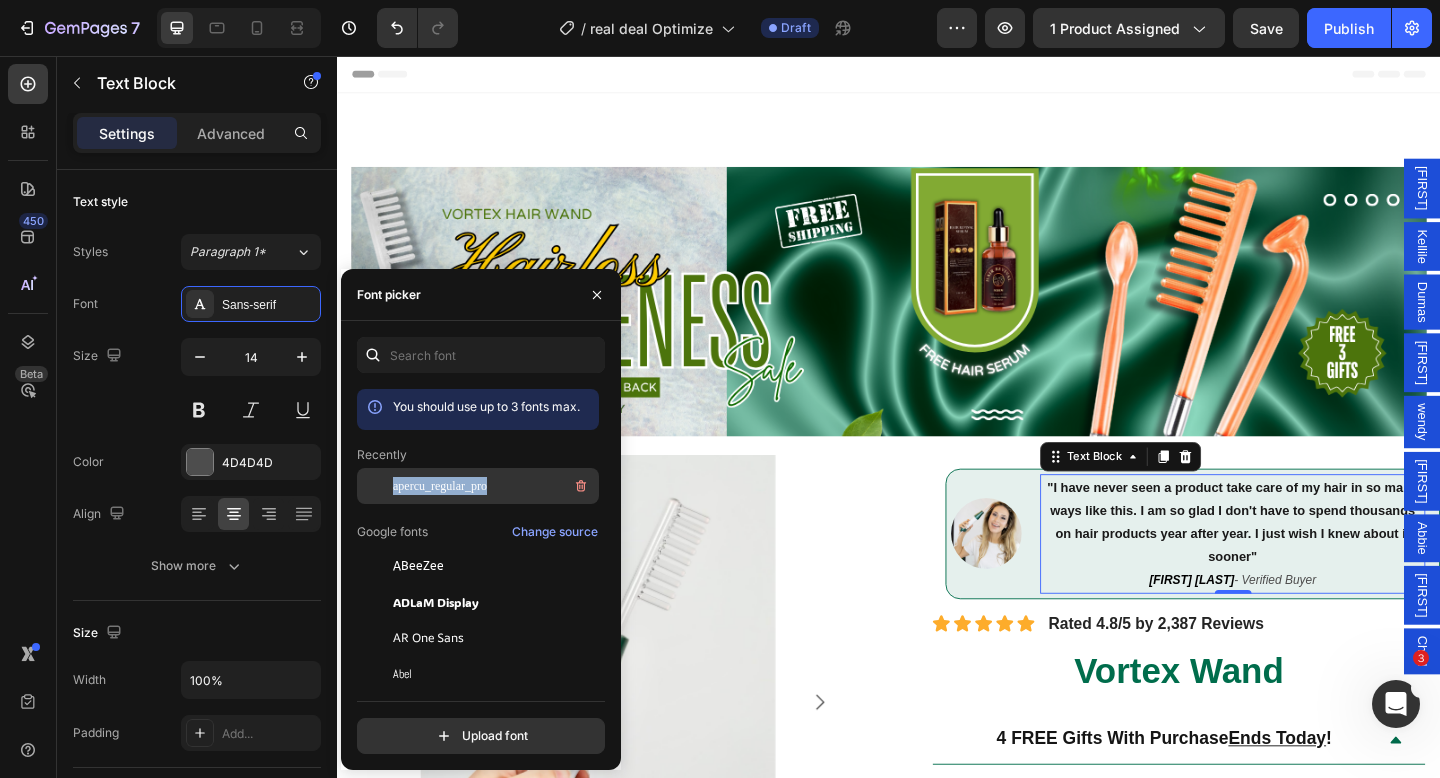 click on "apercu_regular_pro" at bounding box center (440, 486) 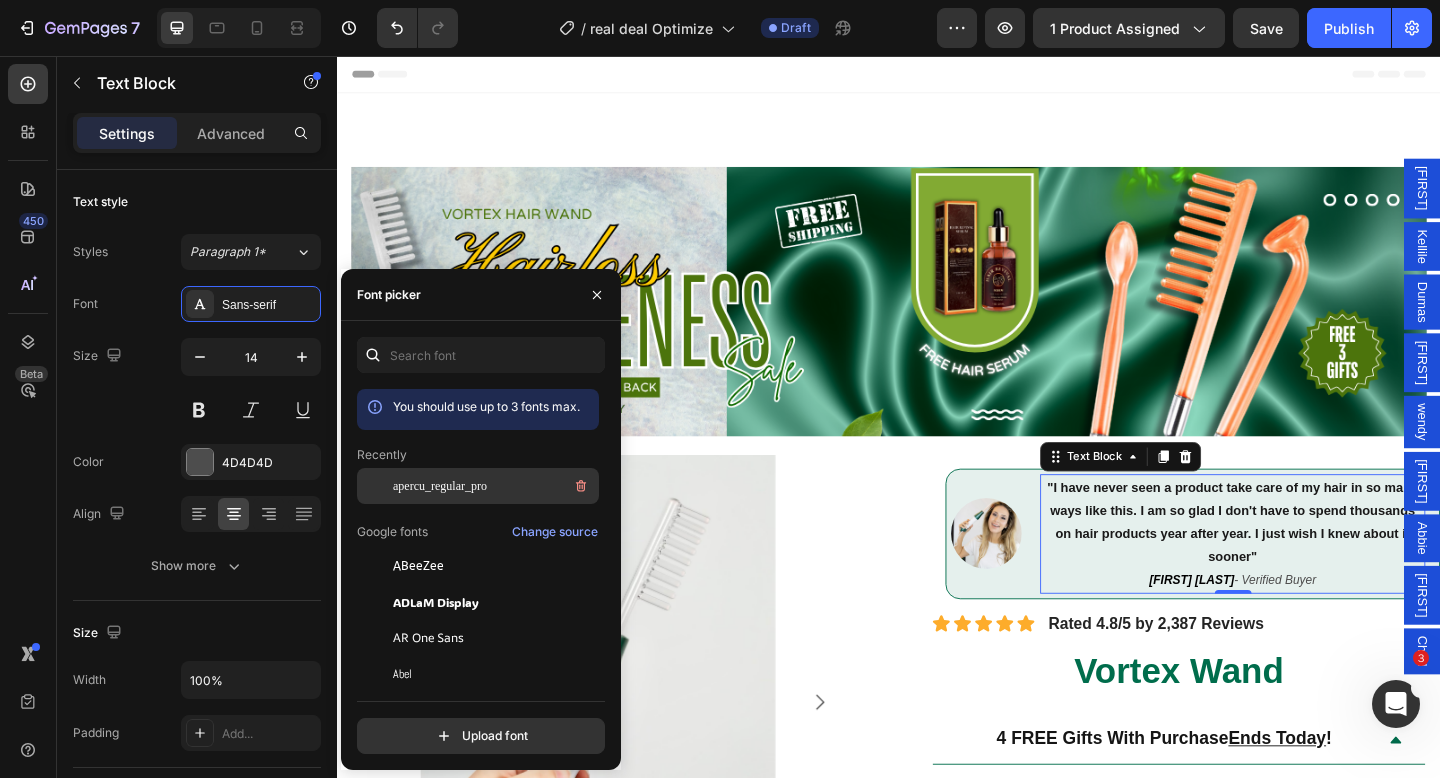 click at bounding box center [375, 486] 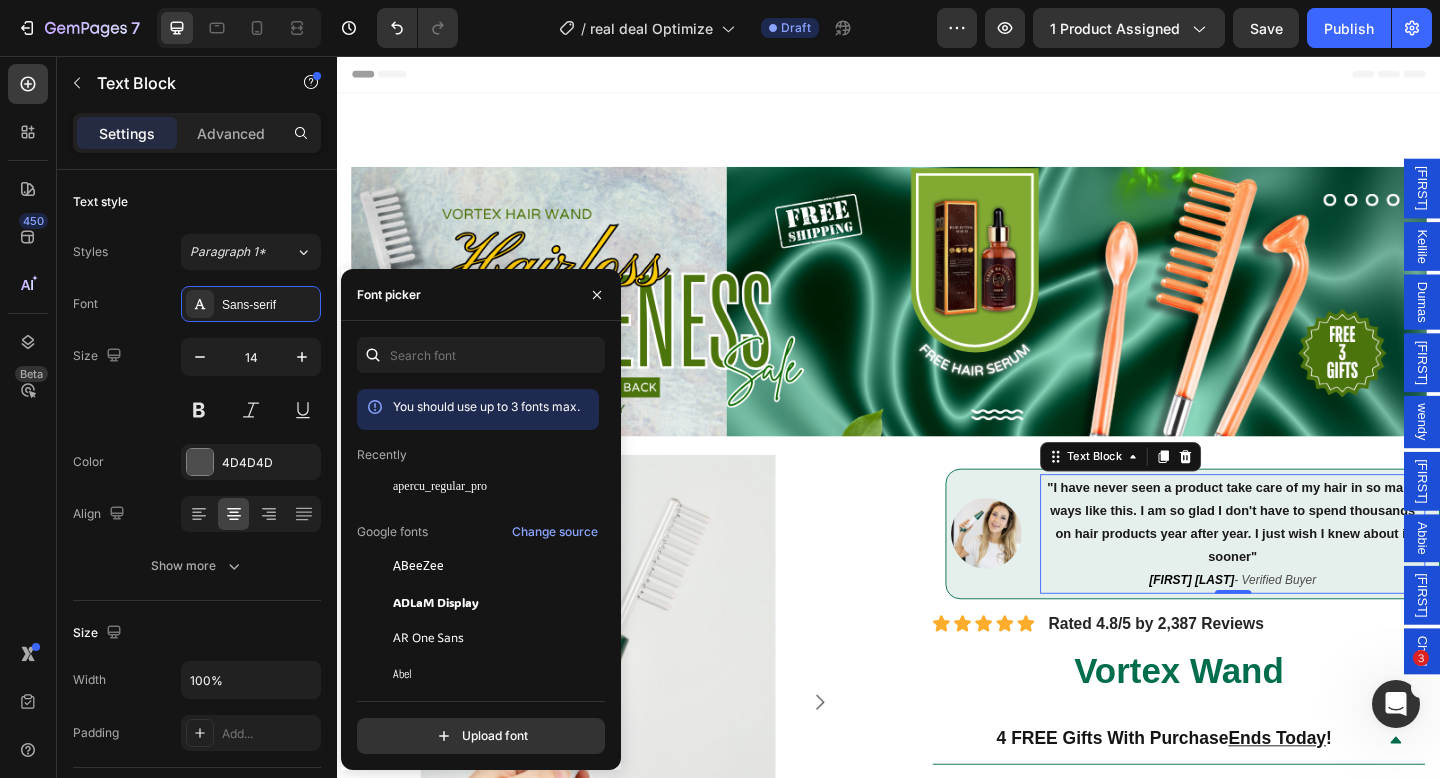 click on "You should use up to 3 fonts max. Recently apercu_regular_pro Google fonts Change source ABeeZee ADLaM Display AR One Sans Abel Abhaya Libre Aboreto Abril Fatface Abyssinica SIL Aclonica Acme Actor Adamina Advent Pro Afacad Afacad Flux Agbalumo Agdasima Agu Display Aguafina Script Akatab" at bounding box center [478, 34121] 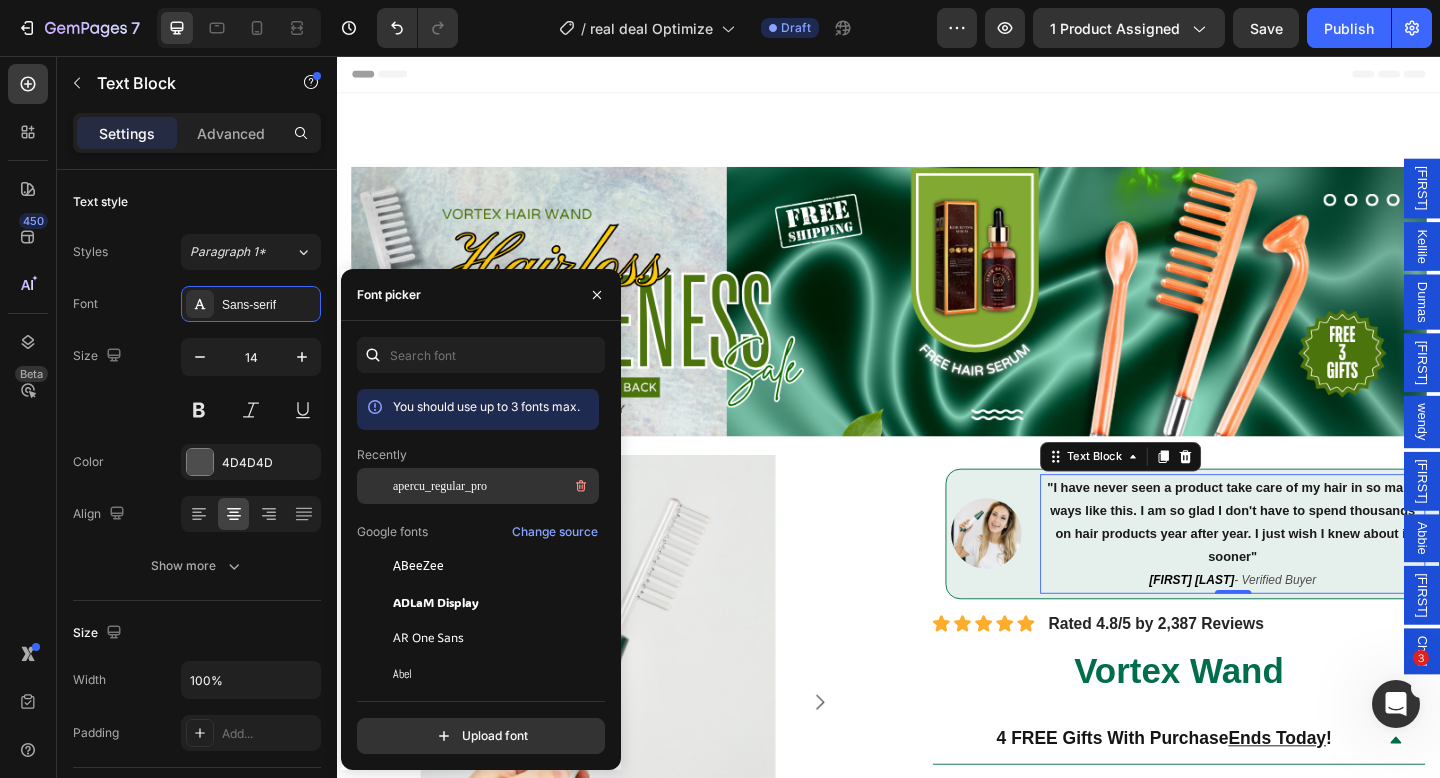 click on "apercu_regular_pro" at bounding box center [494, 486] 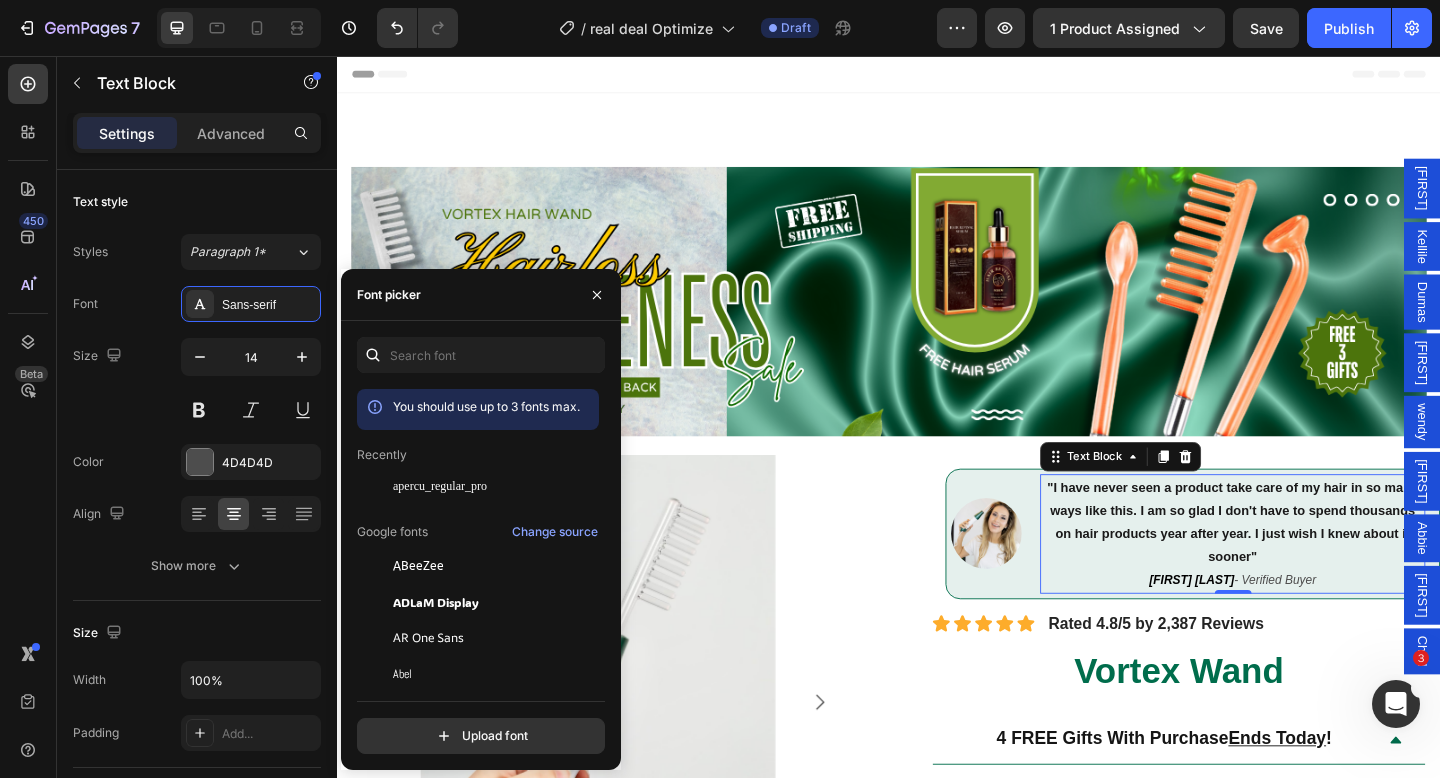 click on "Google fonts Change source" 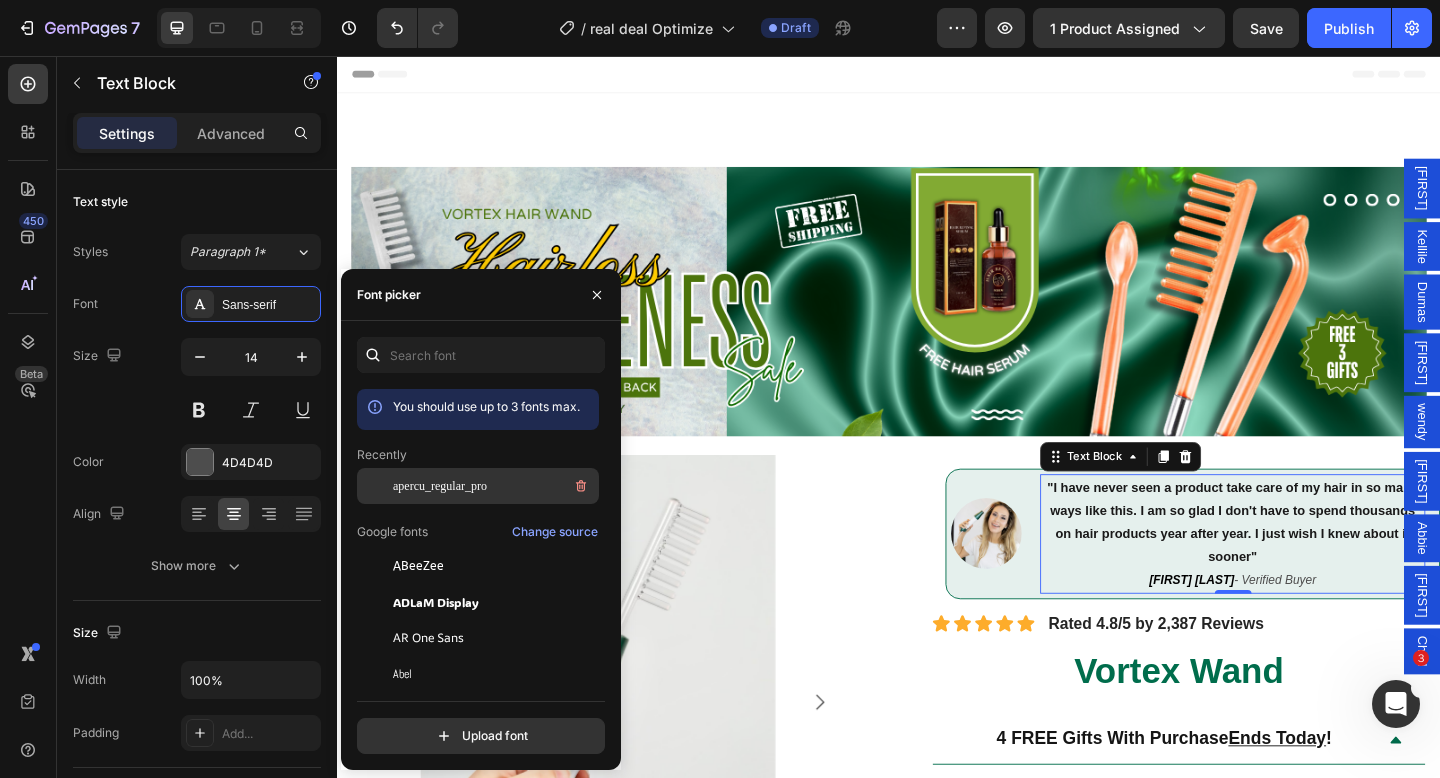 click on "apercu_regular_pro" 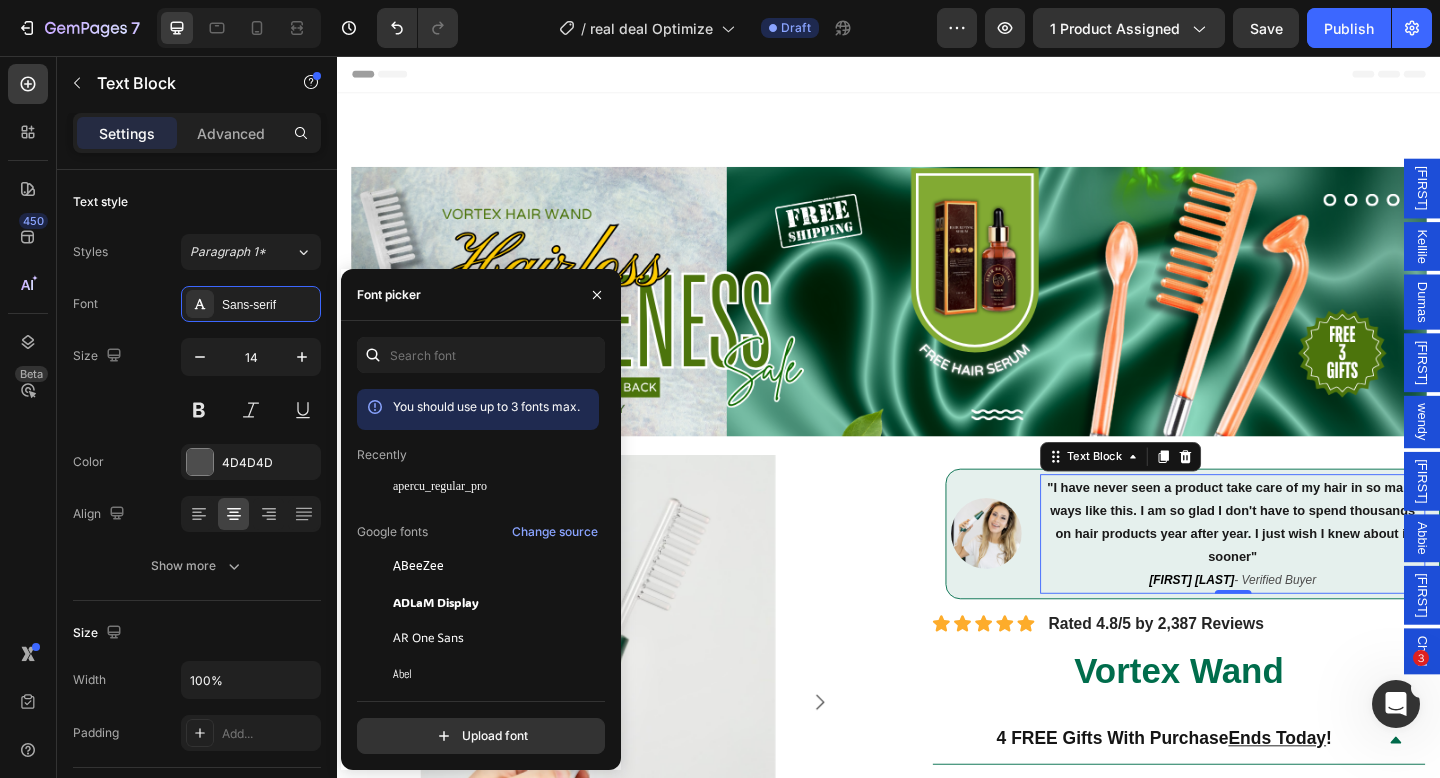 click 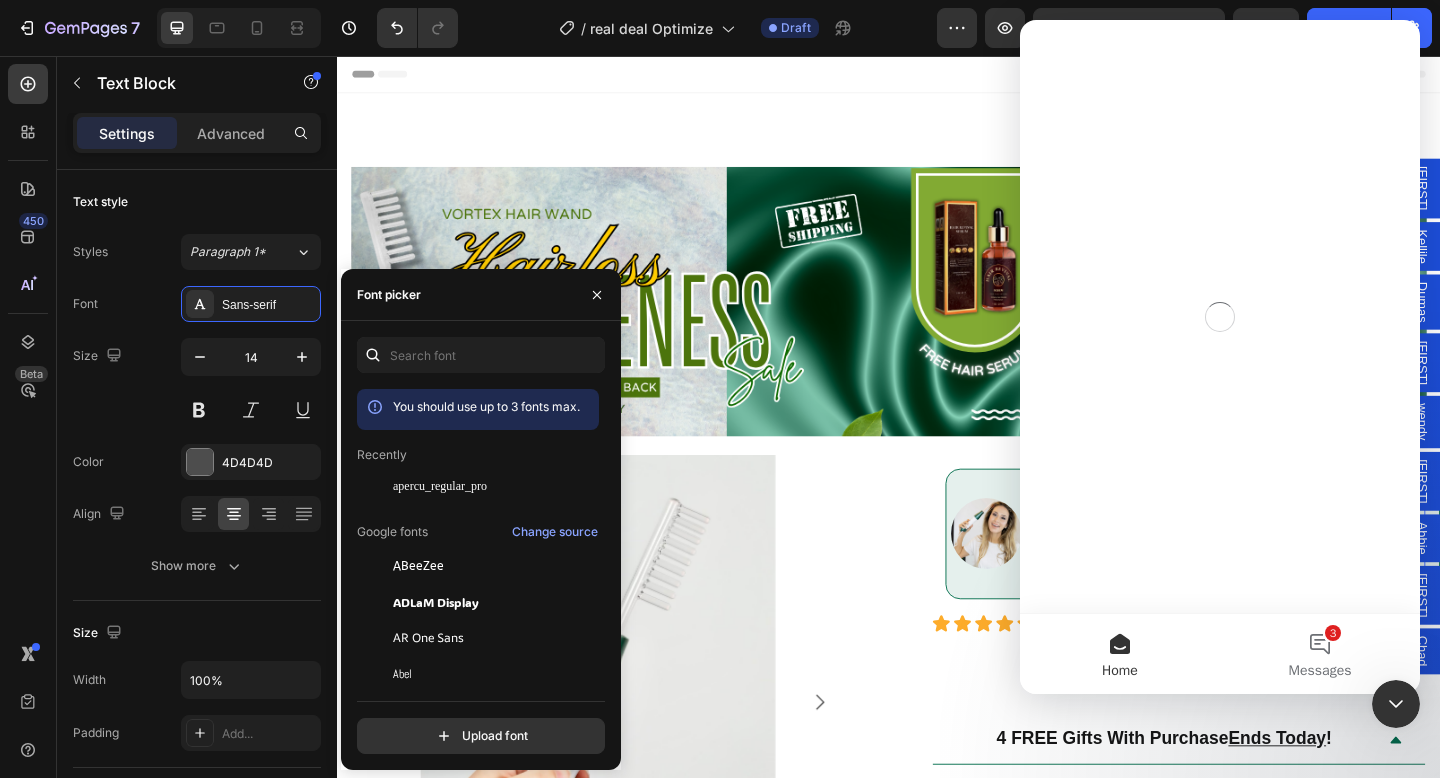 scroll, scrollTop: 0, scrollLeft: 0, axis: both 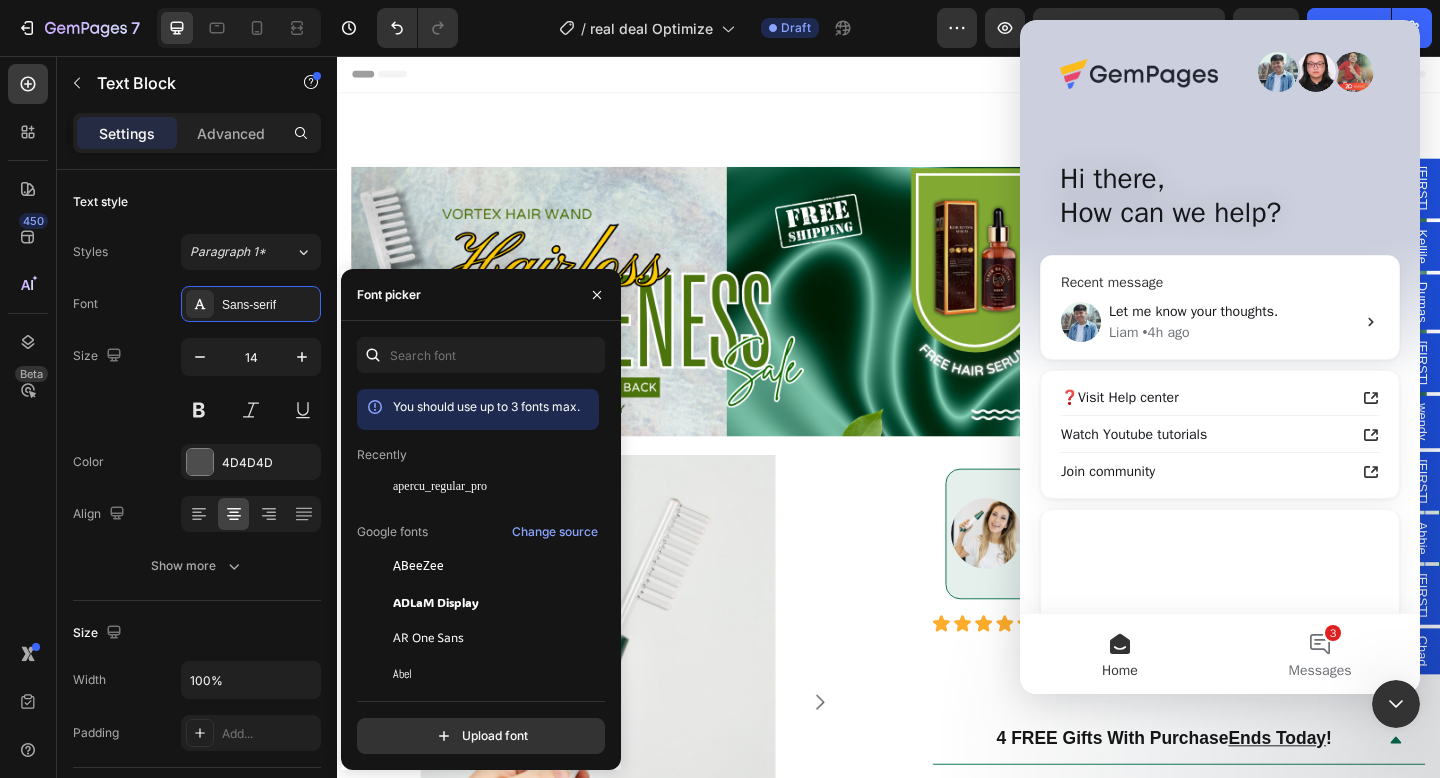 click on "Let me know your thoughts. Liam •  4h ago" at bounding box center [1220, 322] 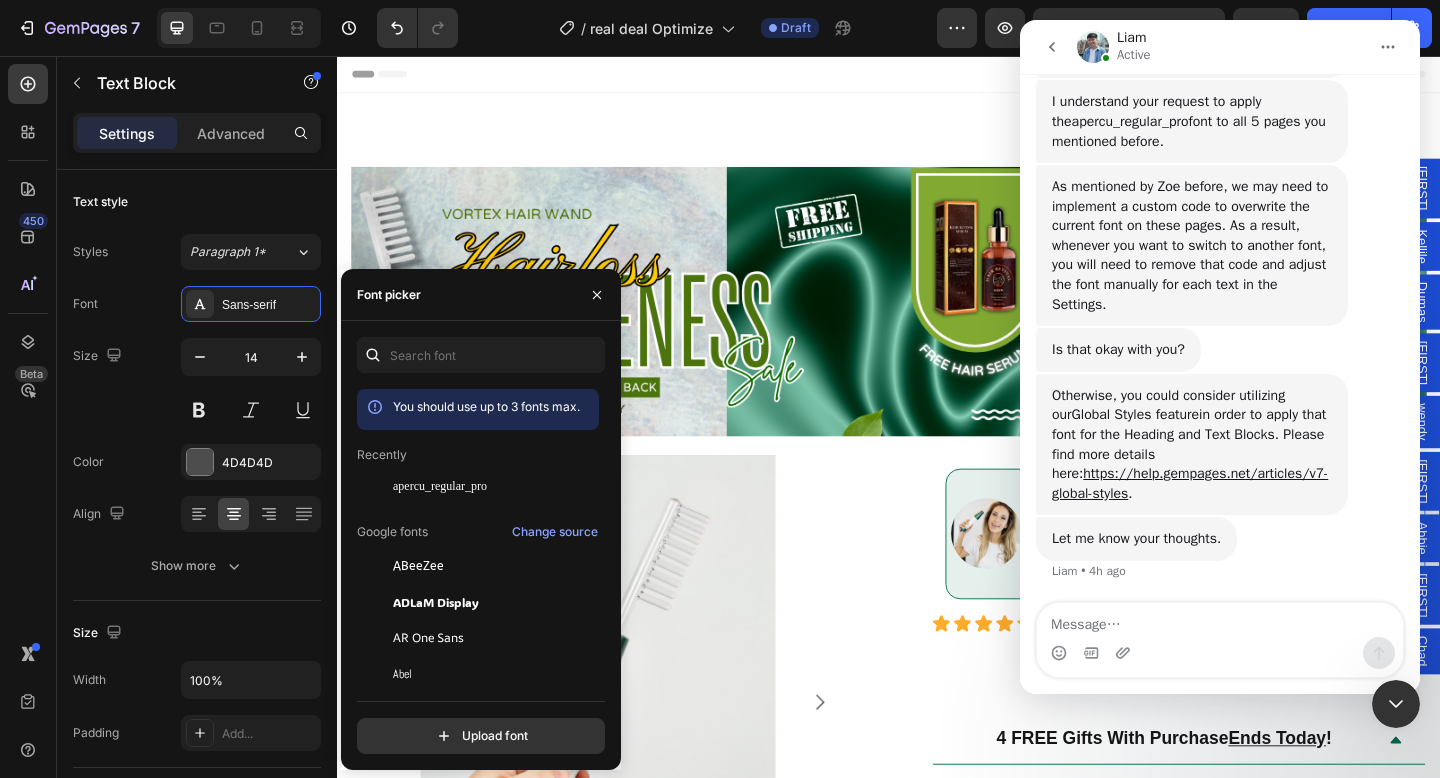 scroll, scrollTop: 2871, scrollLeft: 0, axis: vertical 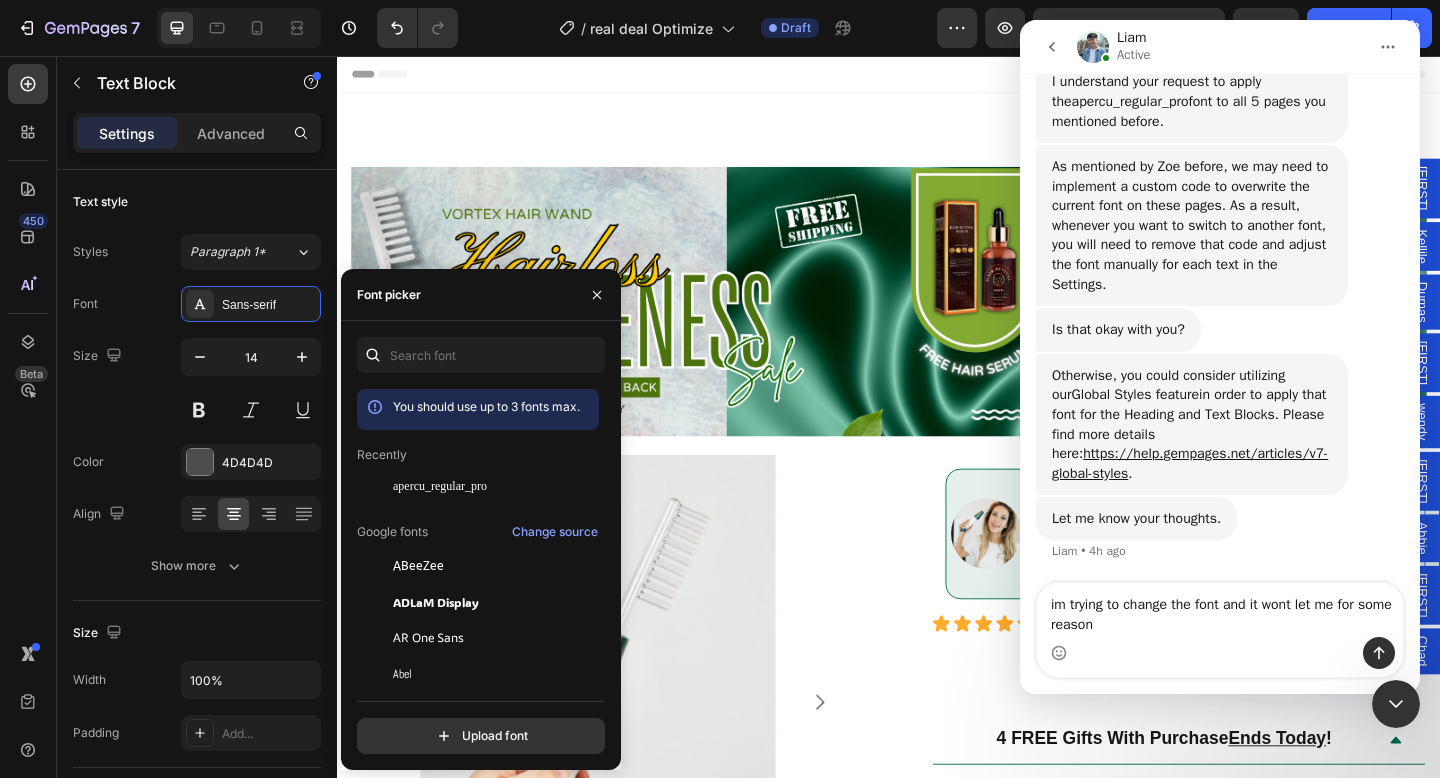 type on "im trying to change the font and it wont let me for some reason?" 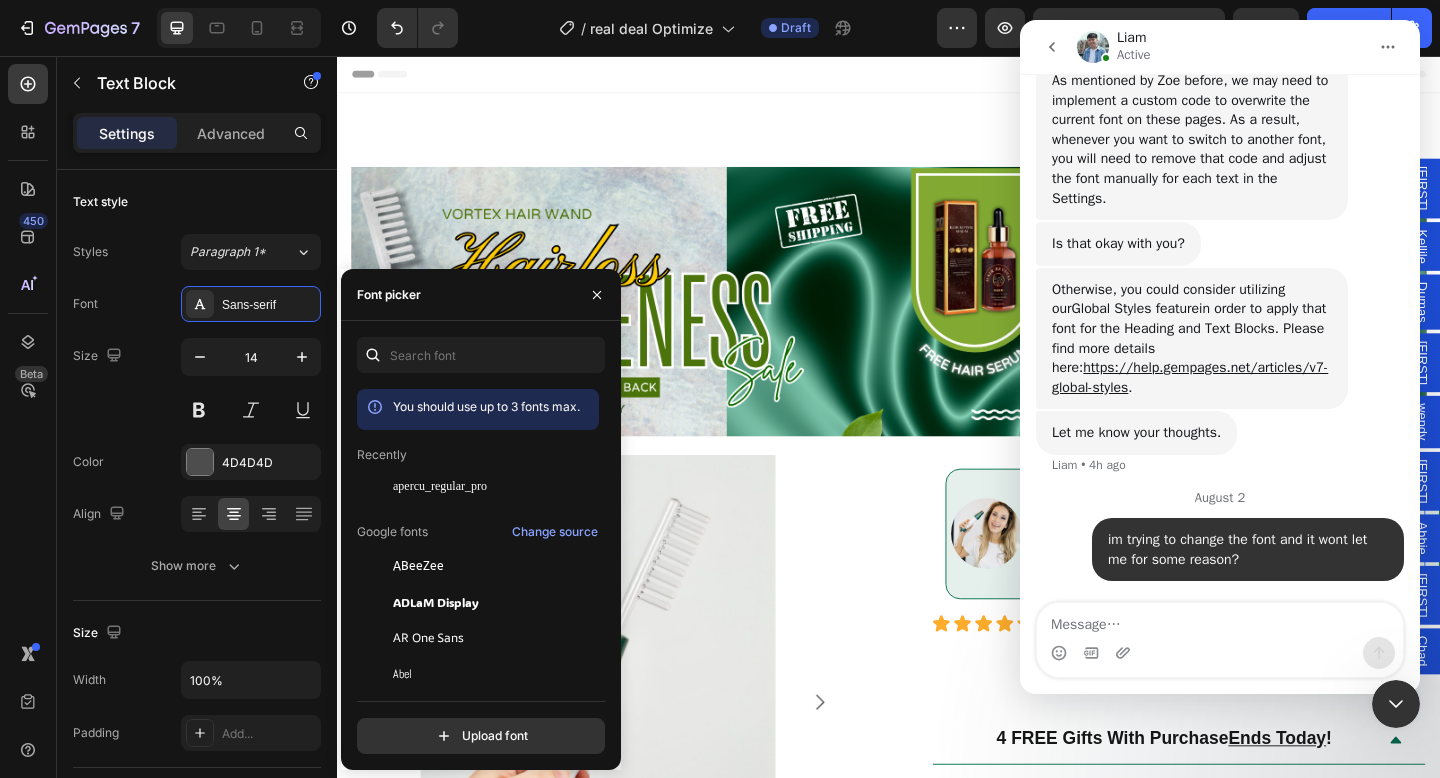 scroll, scrollTop: 3004, scrollLeft: 0, axis: vertical 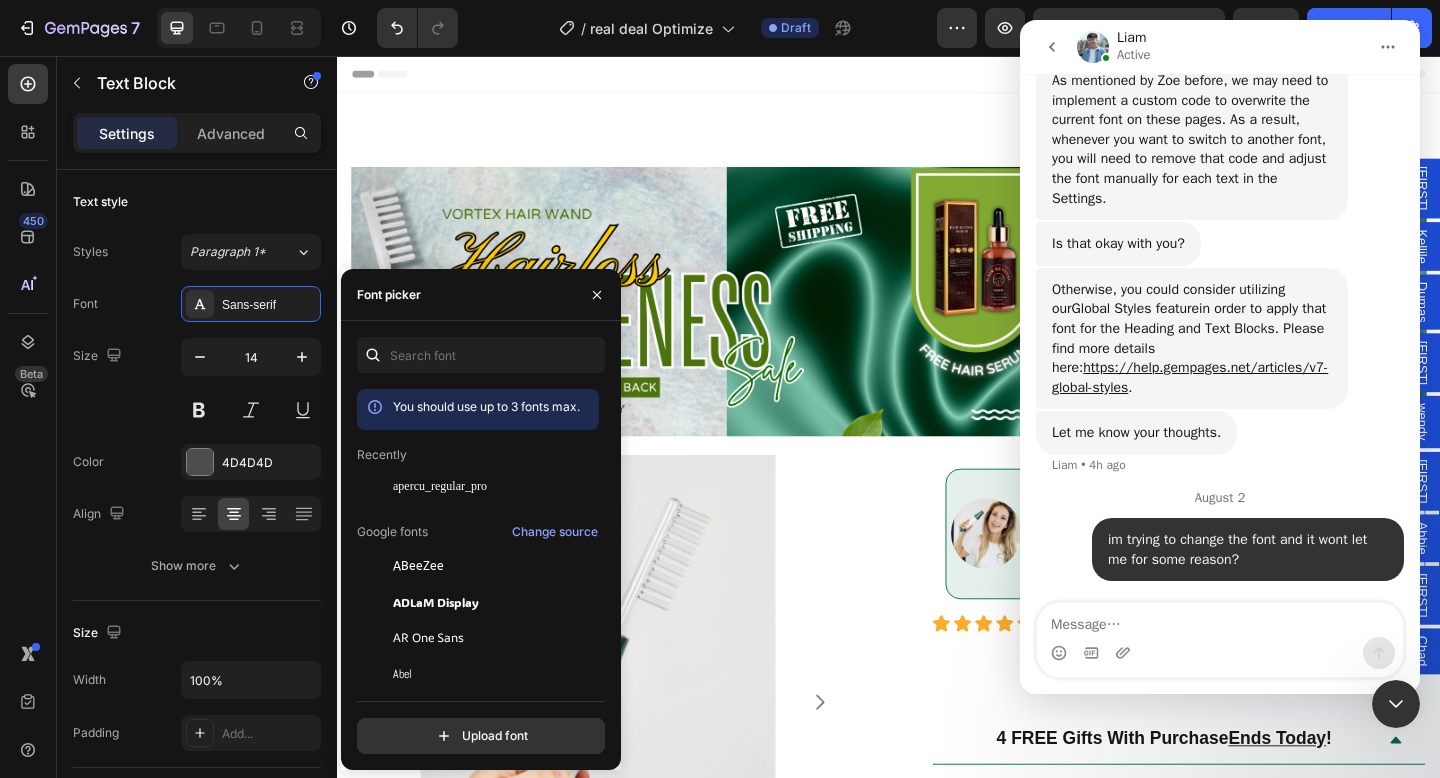 type on "h" 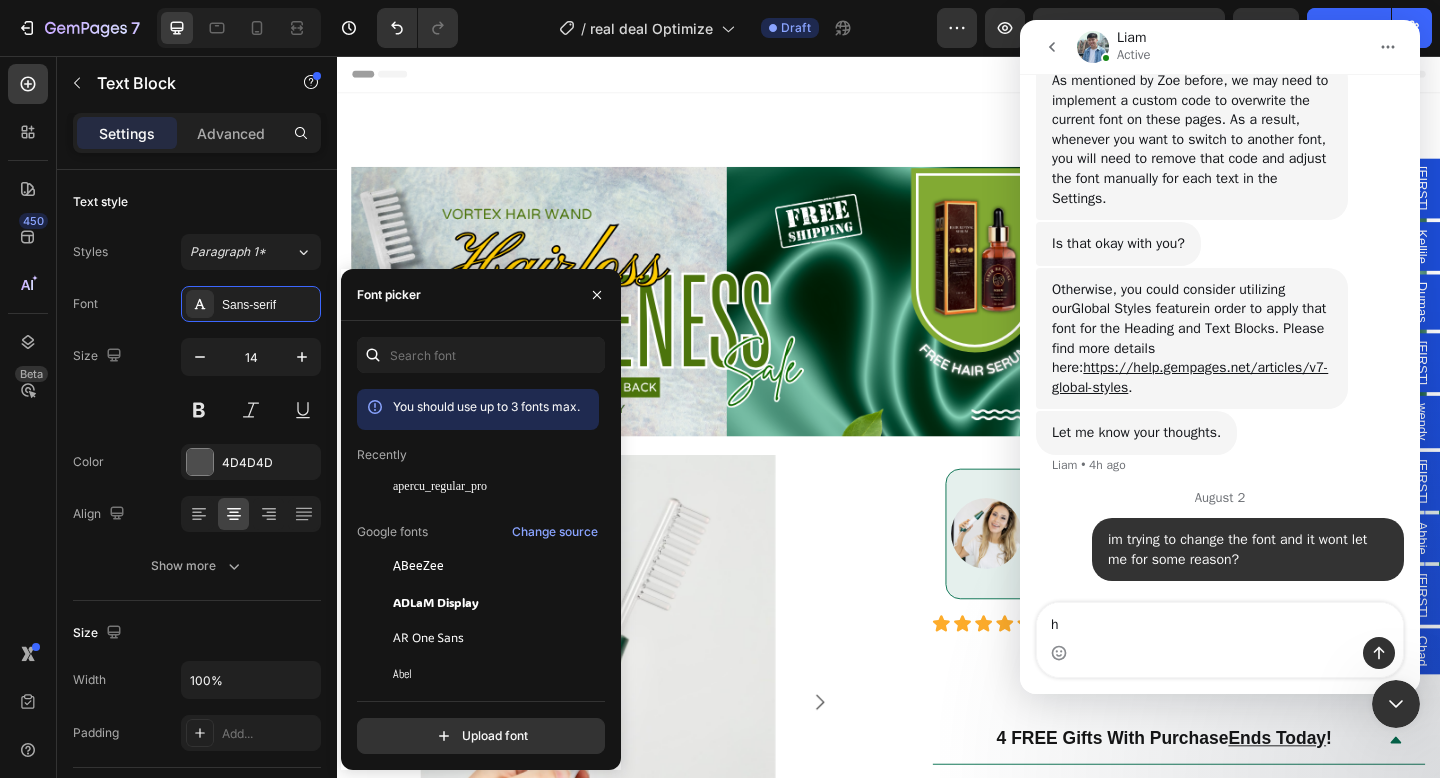 type 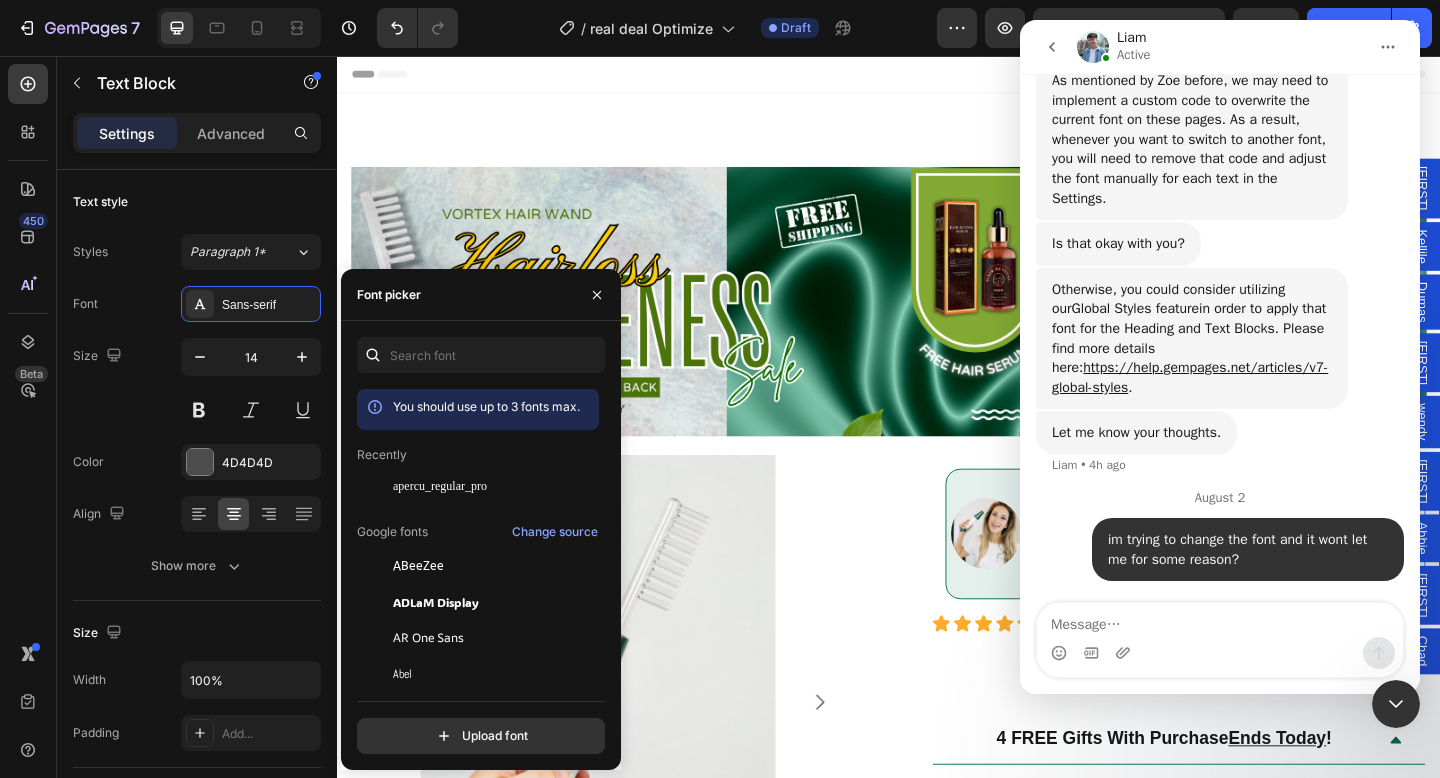 click 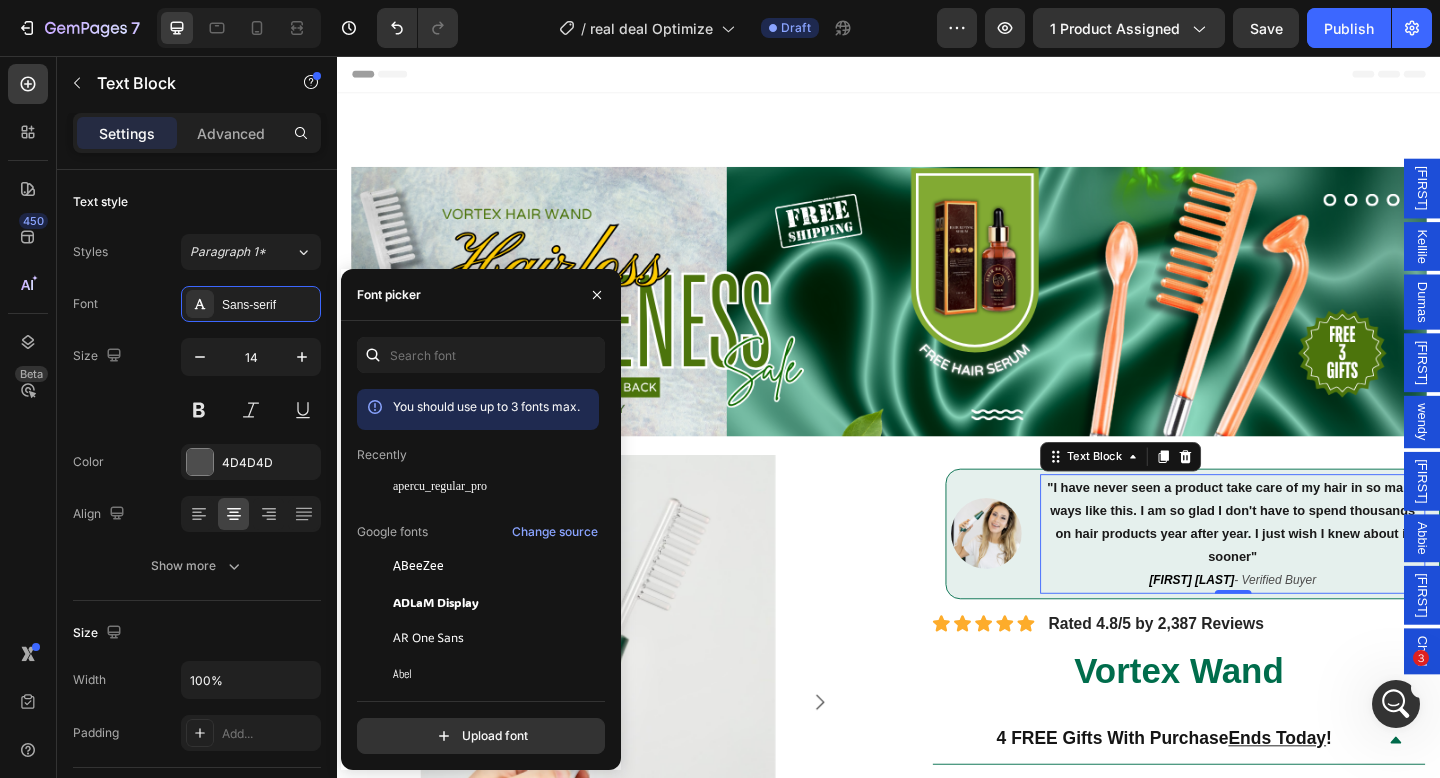 scroll, scrollTop: 0, scrollLeft: 0, axis: both 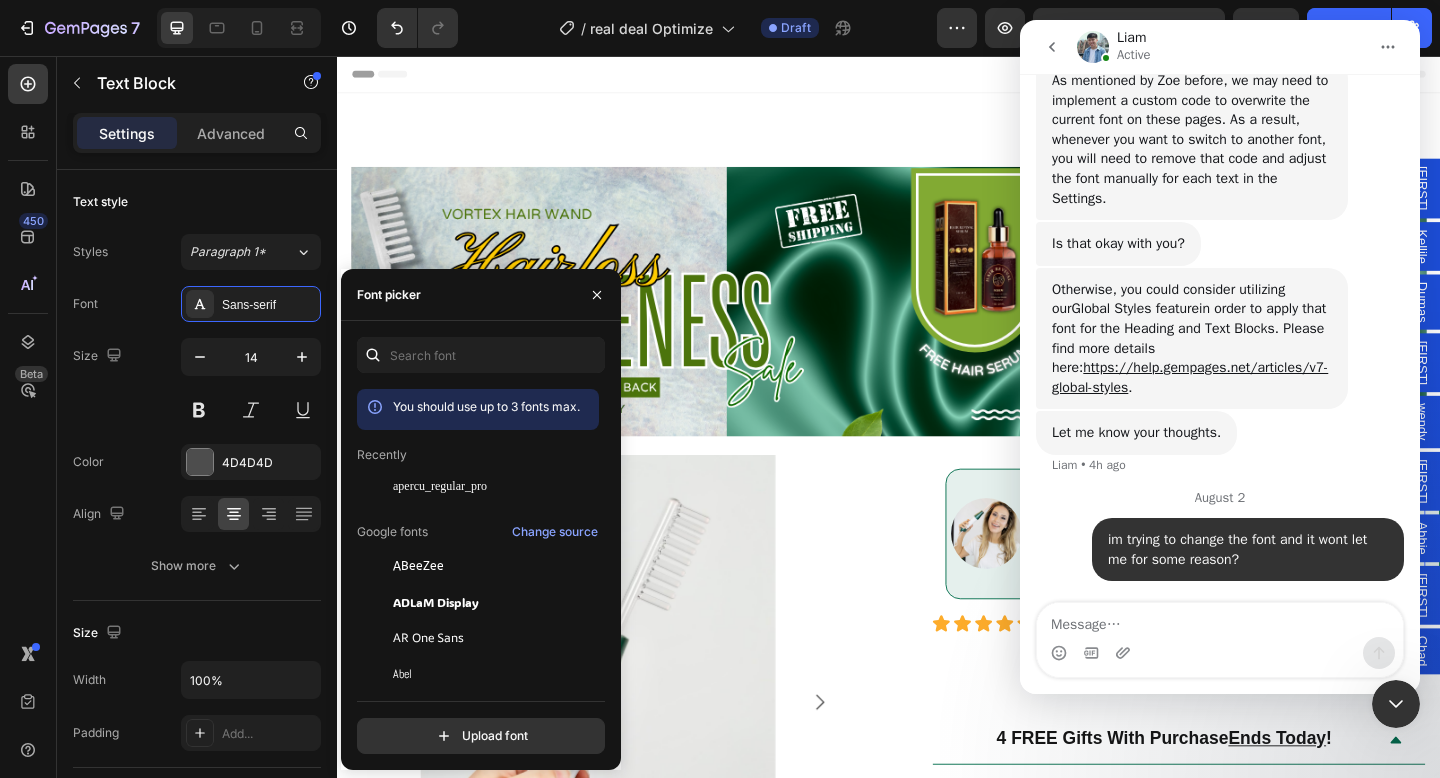 click 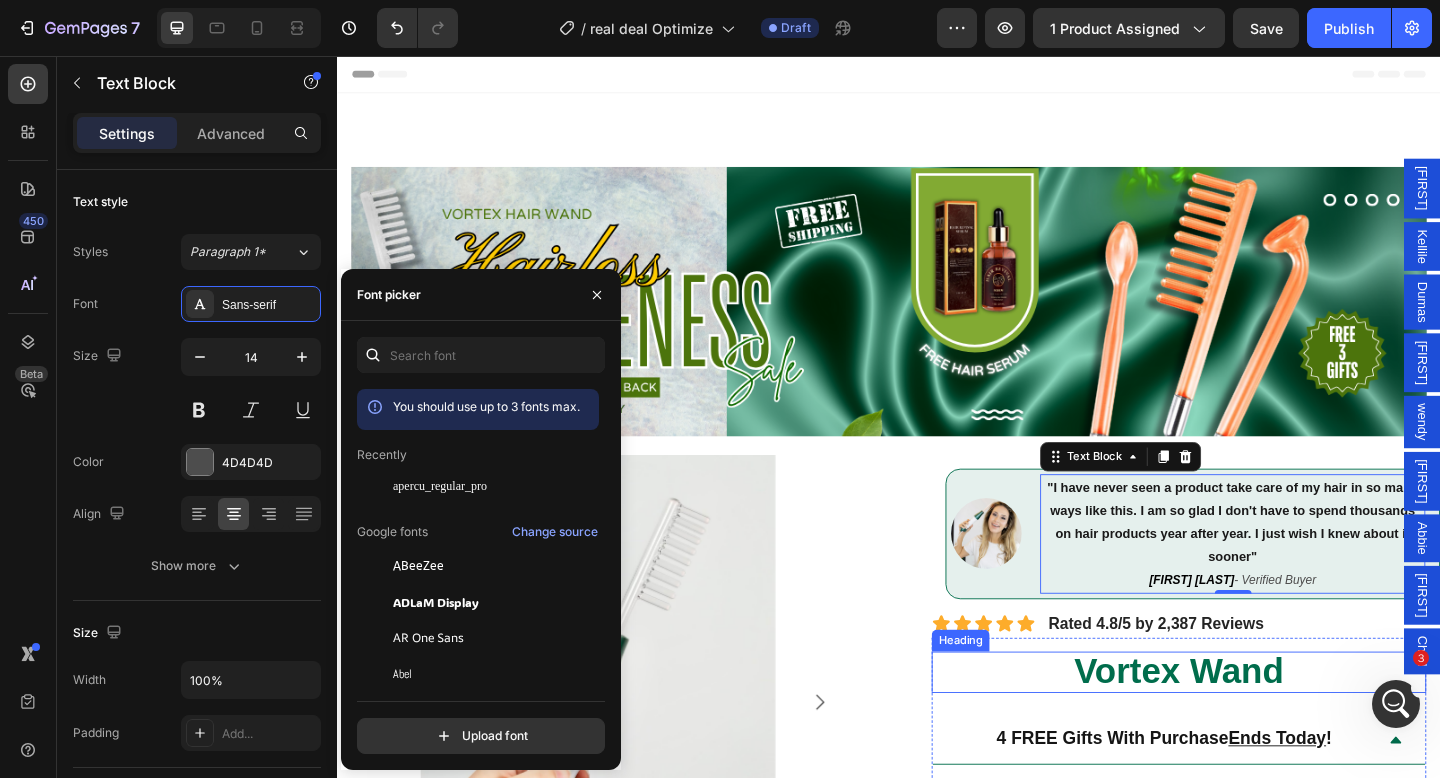 scroll, scrollTop: 3081, scrollLeft: 0, axis: vertical 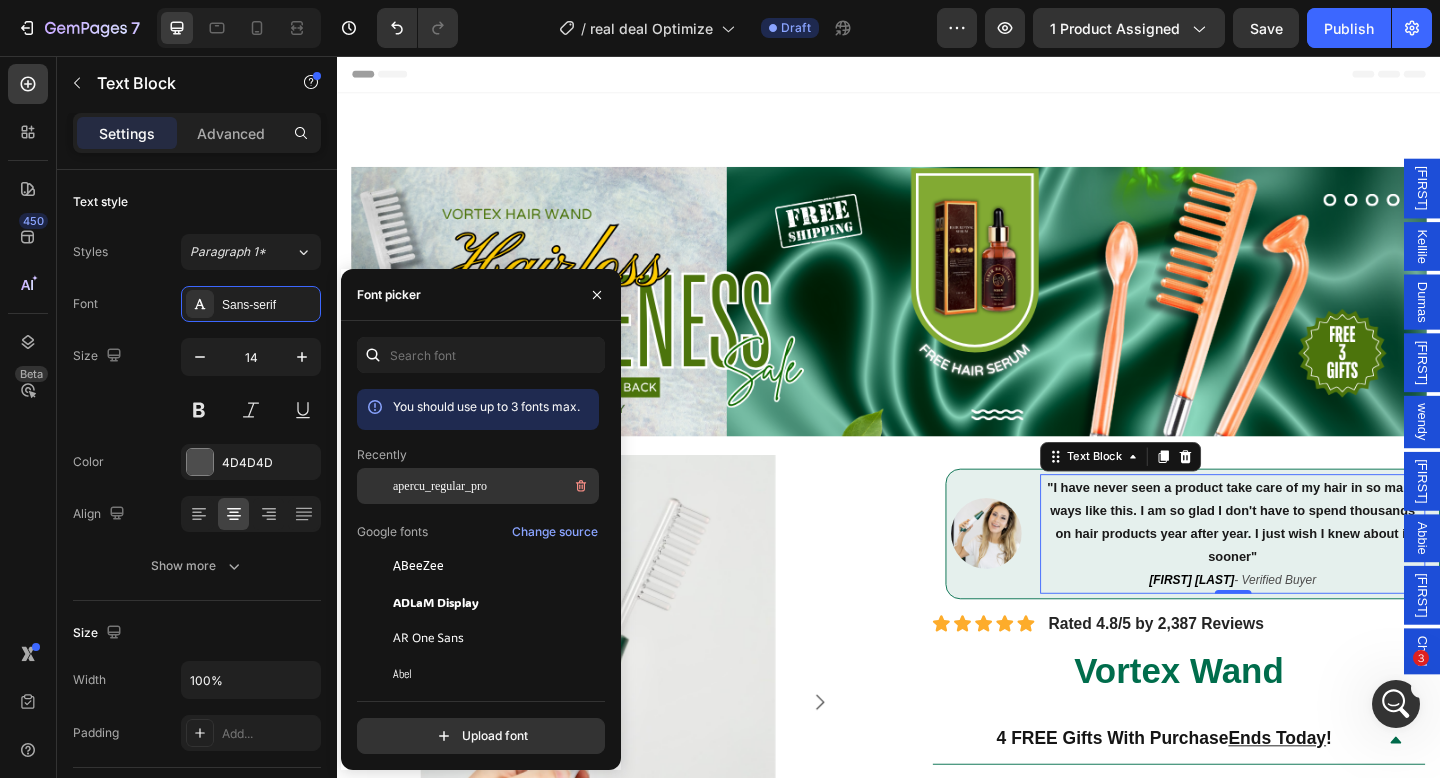 click on "apercu_regular_pro" at bounding box center (494, 486) 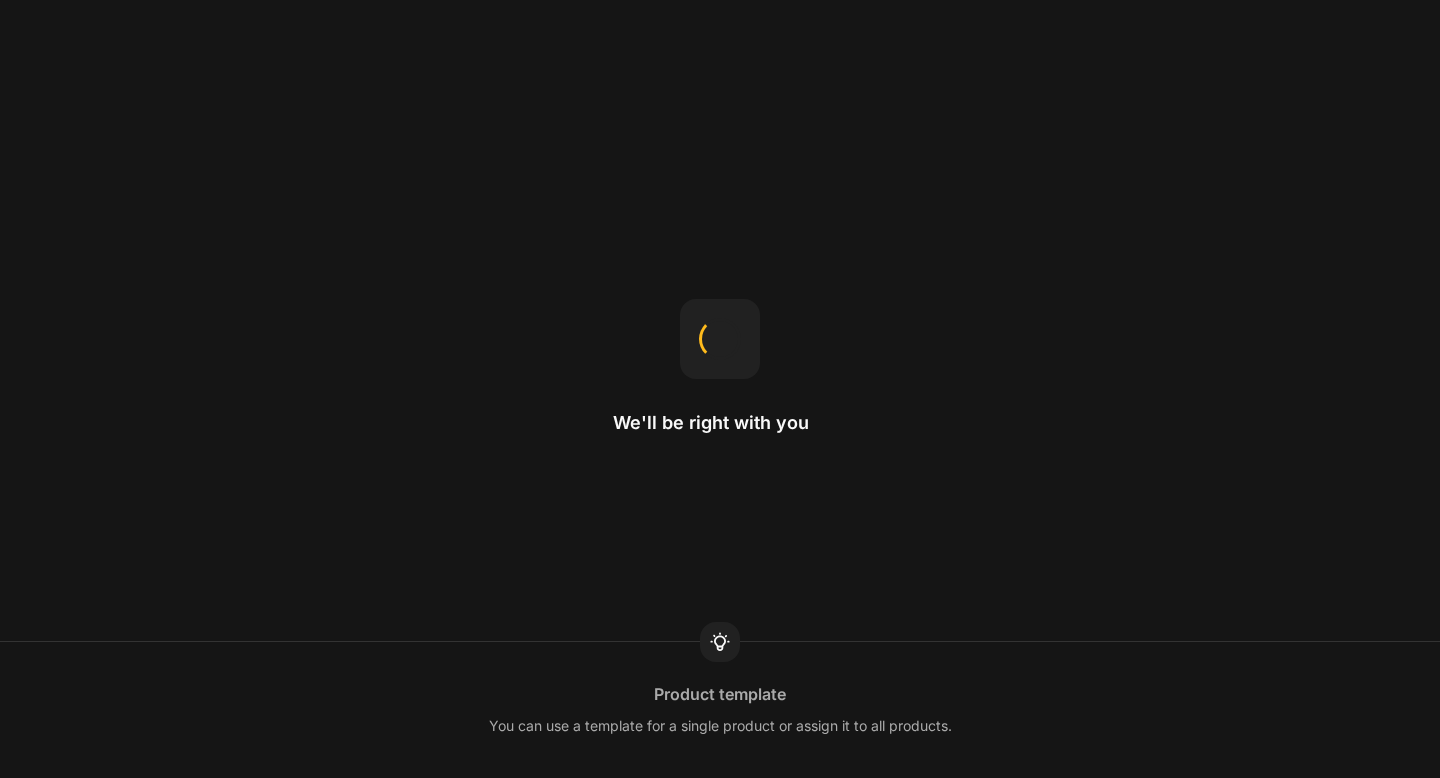 scroll, scrollTop: 0, scrollLeft: 0, axis: both 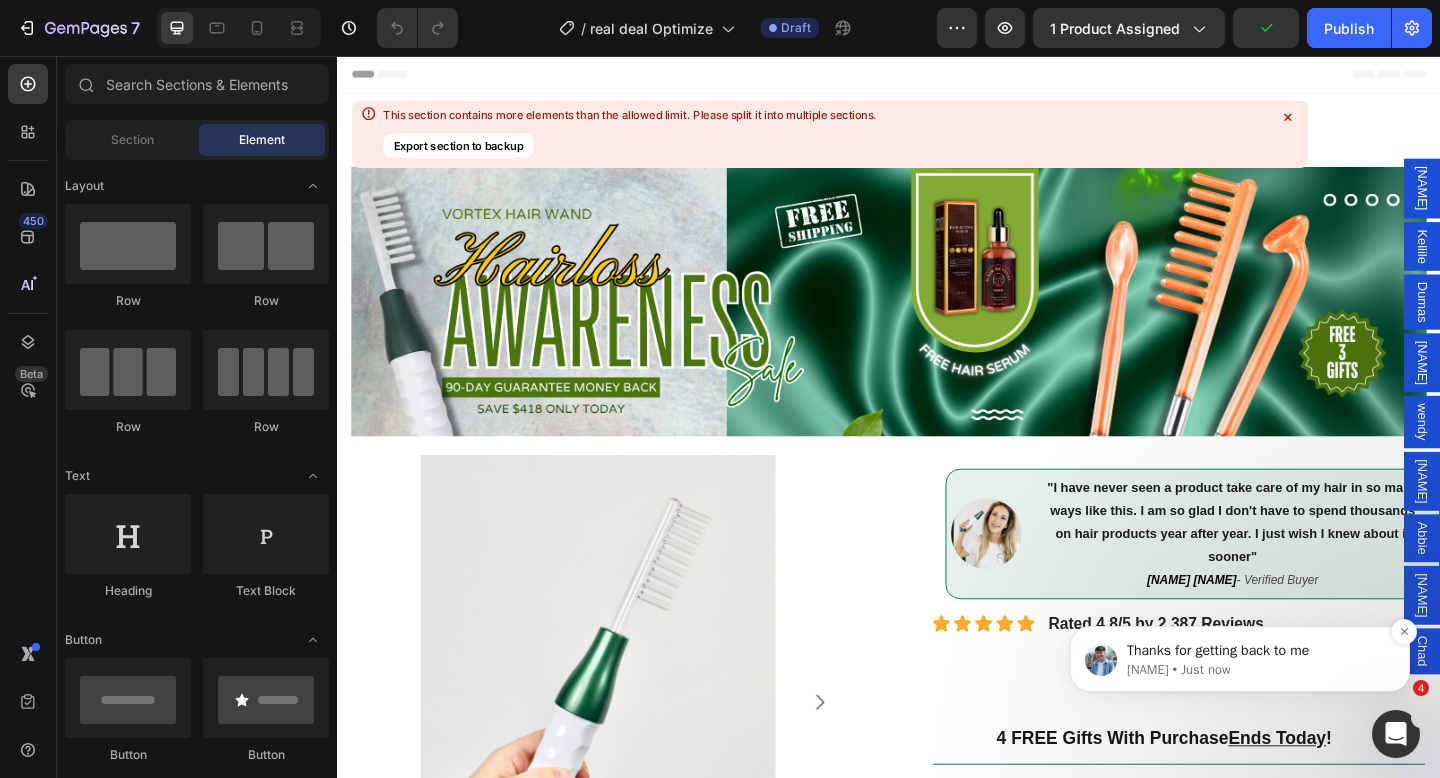 click on "[NAME] • Just now" at bounding box center [1256, 670] 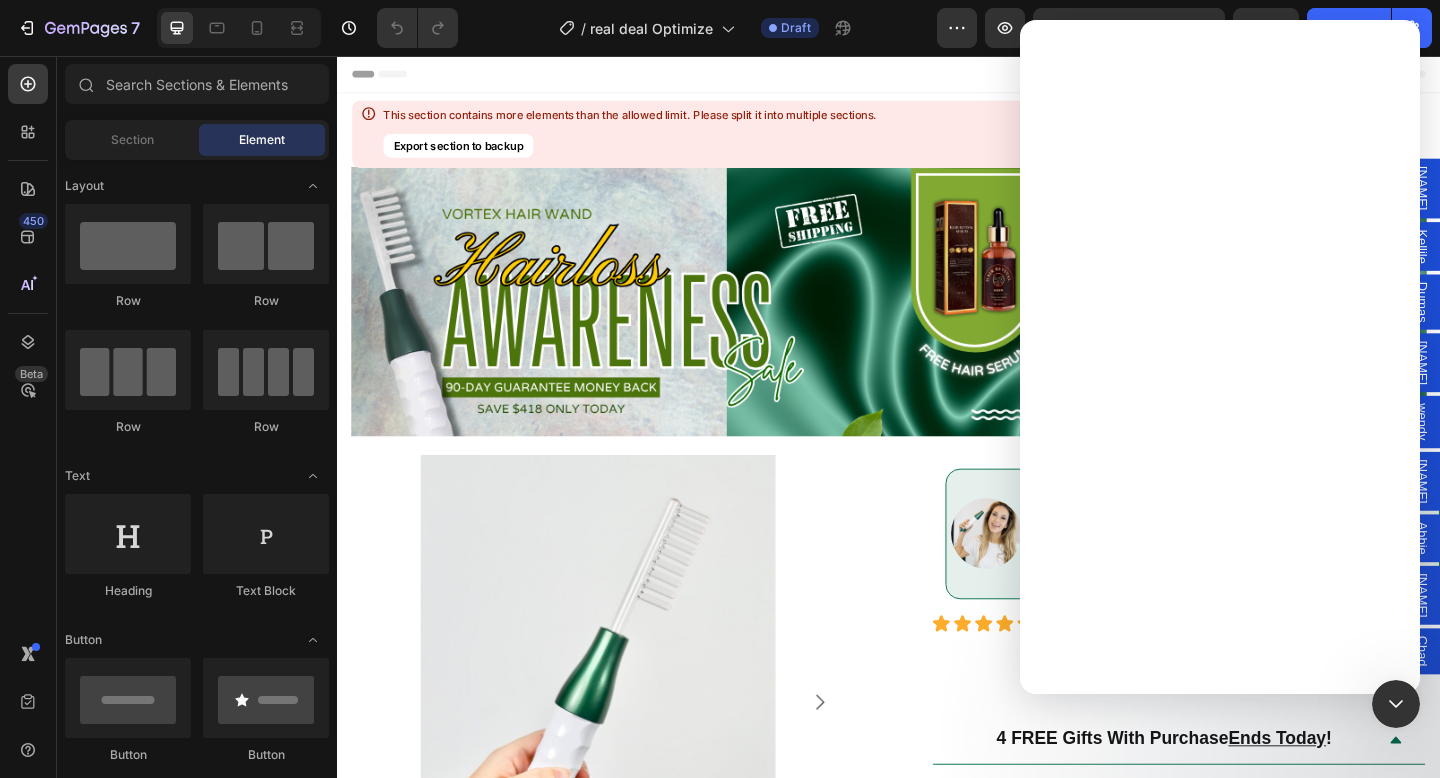 scroll, scrollTop: 0, scrollLeft: 0, axis: both 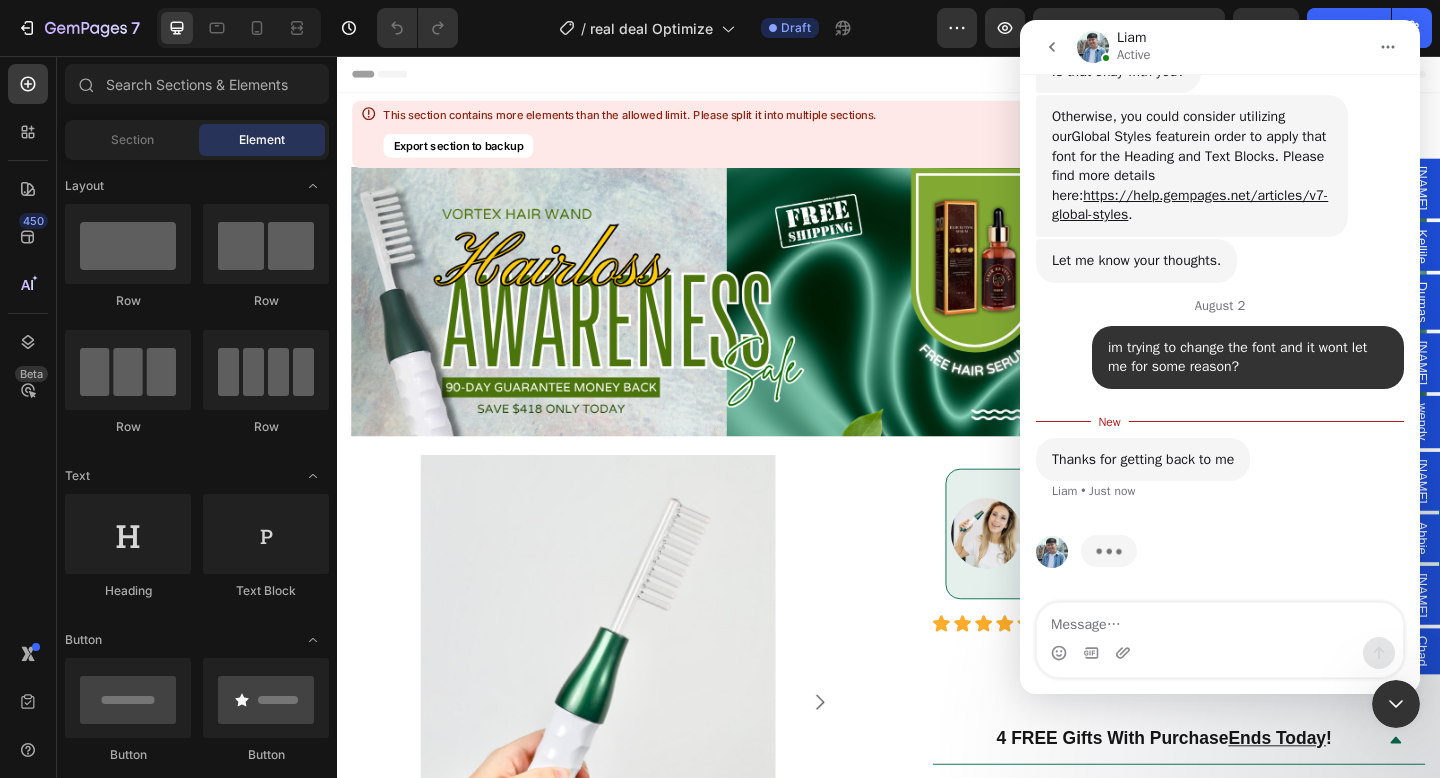 click 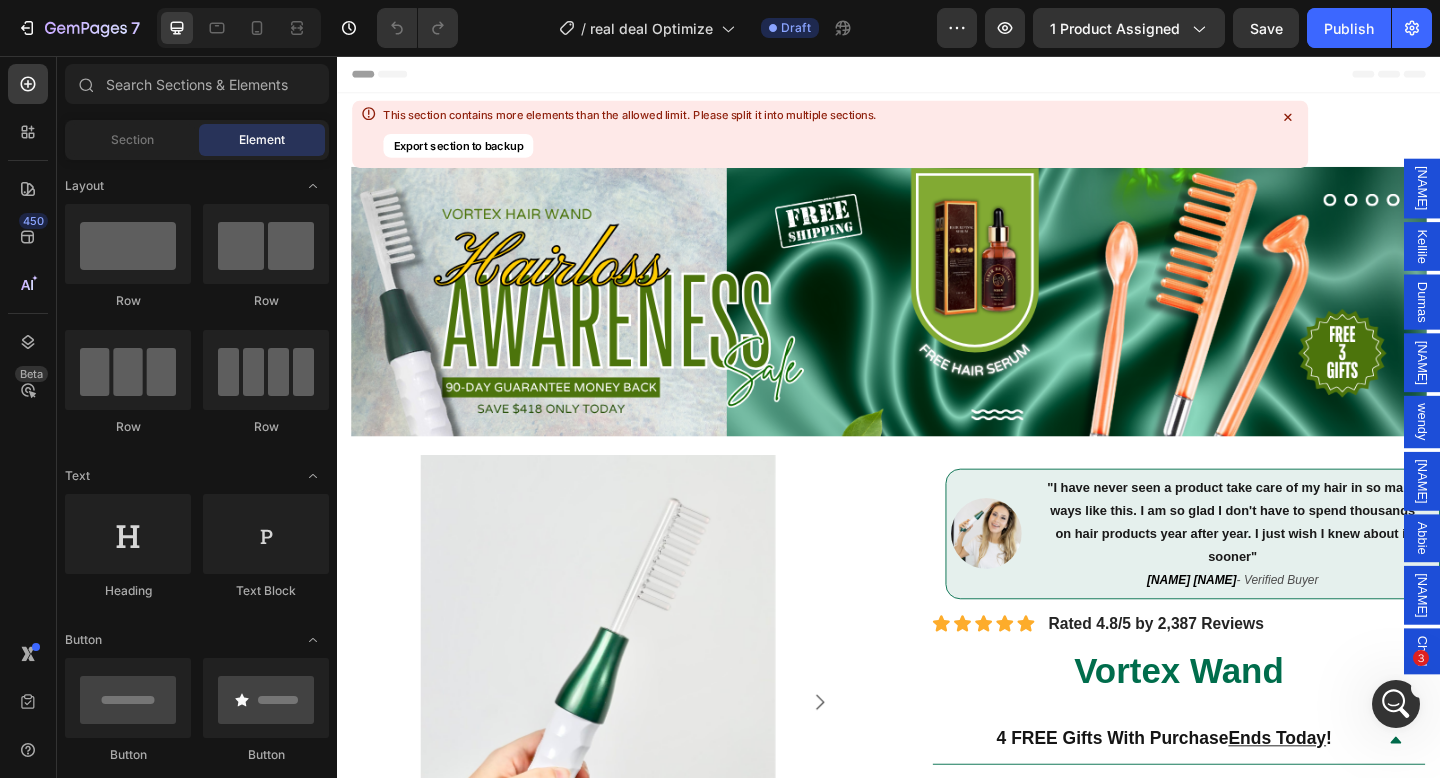 scroll, scrollTop: 0, scrollLeft: 0, axis: both 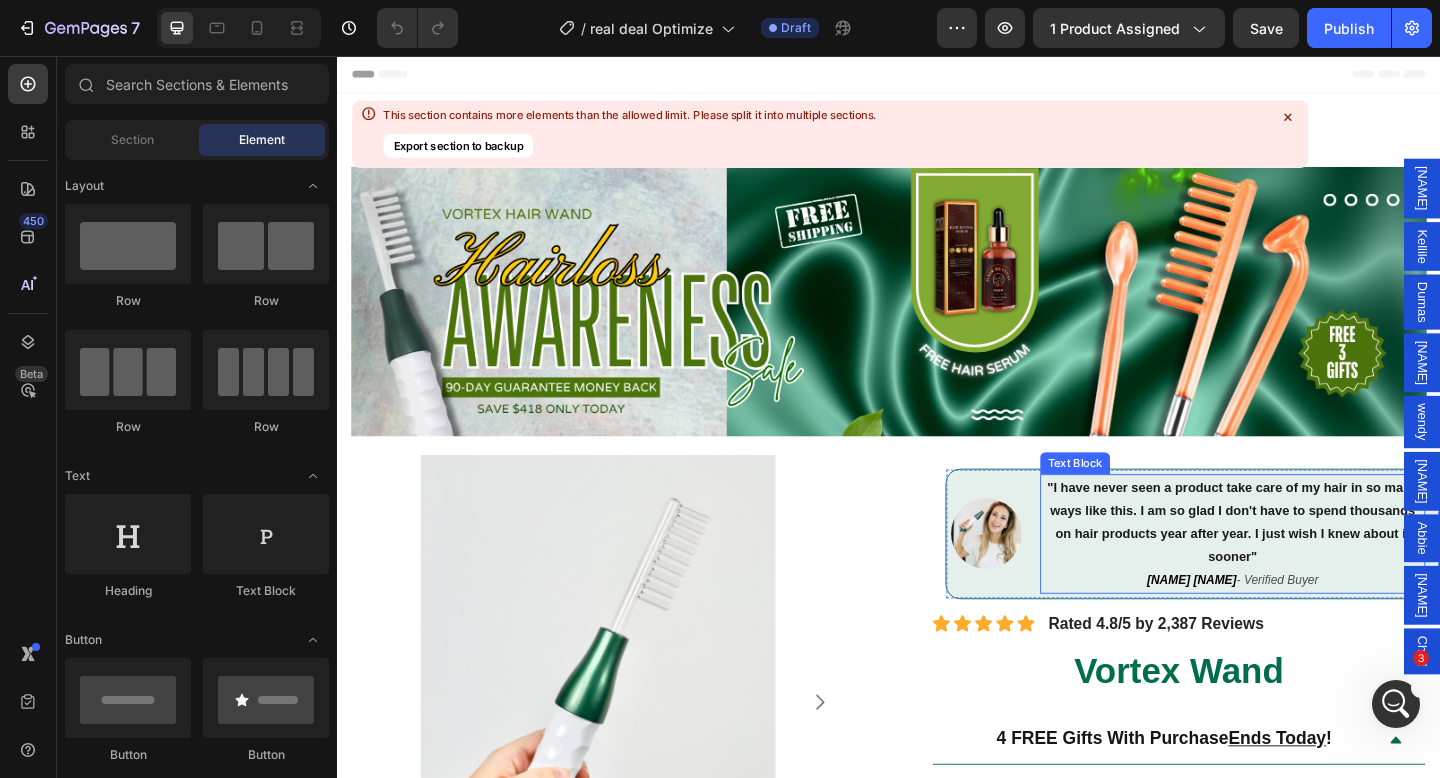 click on ""I have never seen a product take care of my hair in so many ways like this. I am so glad I don't have to spend thousands on hair products year after year. I just wish I knew about it sooner"" at bounding box center (1311, 563) 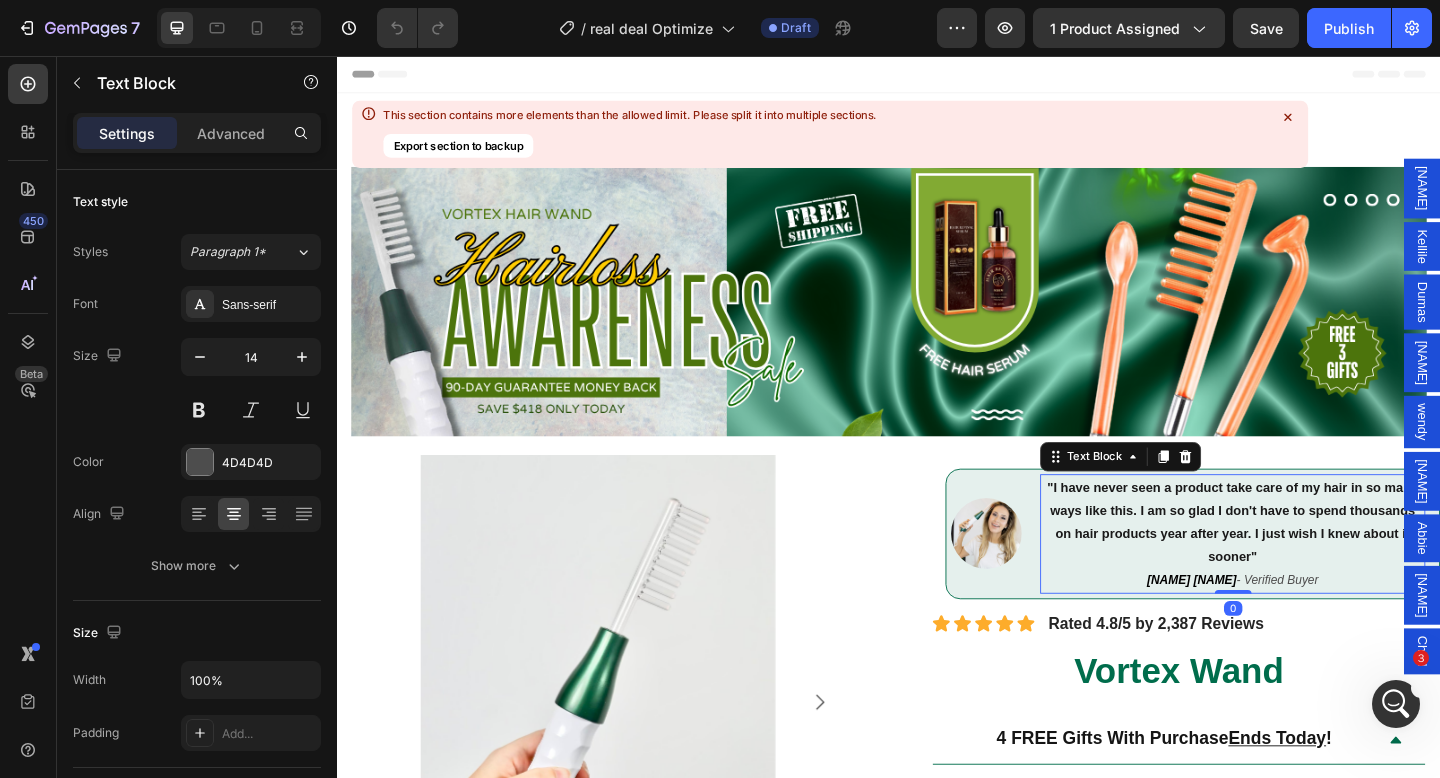 scroll, scrollTop: 3141, scrollLeft: 0, axis: vertical 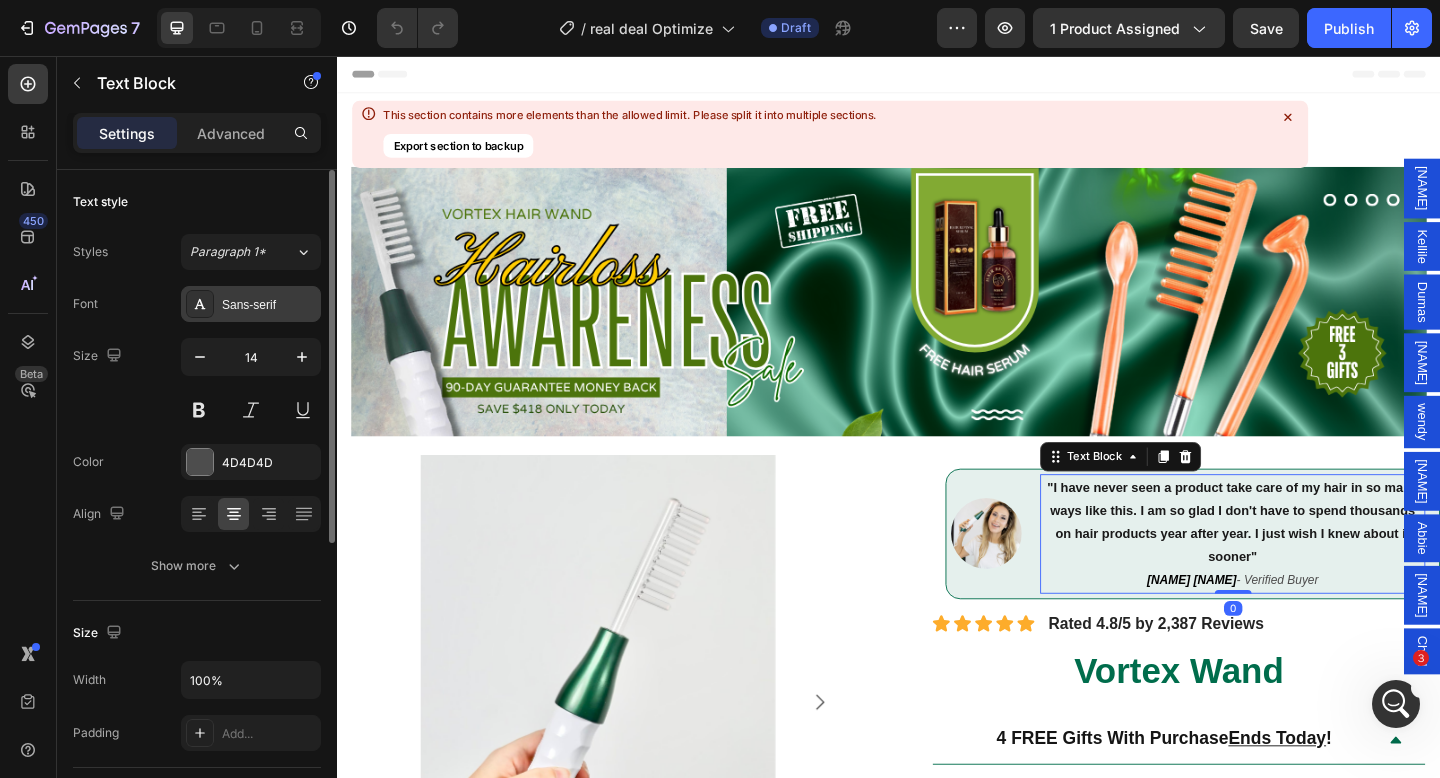 click on "Sans-serif" at bounding box center [269, 305] 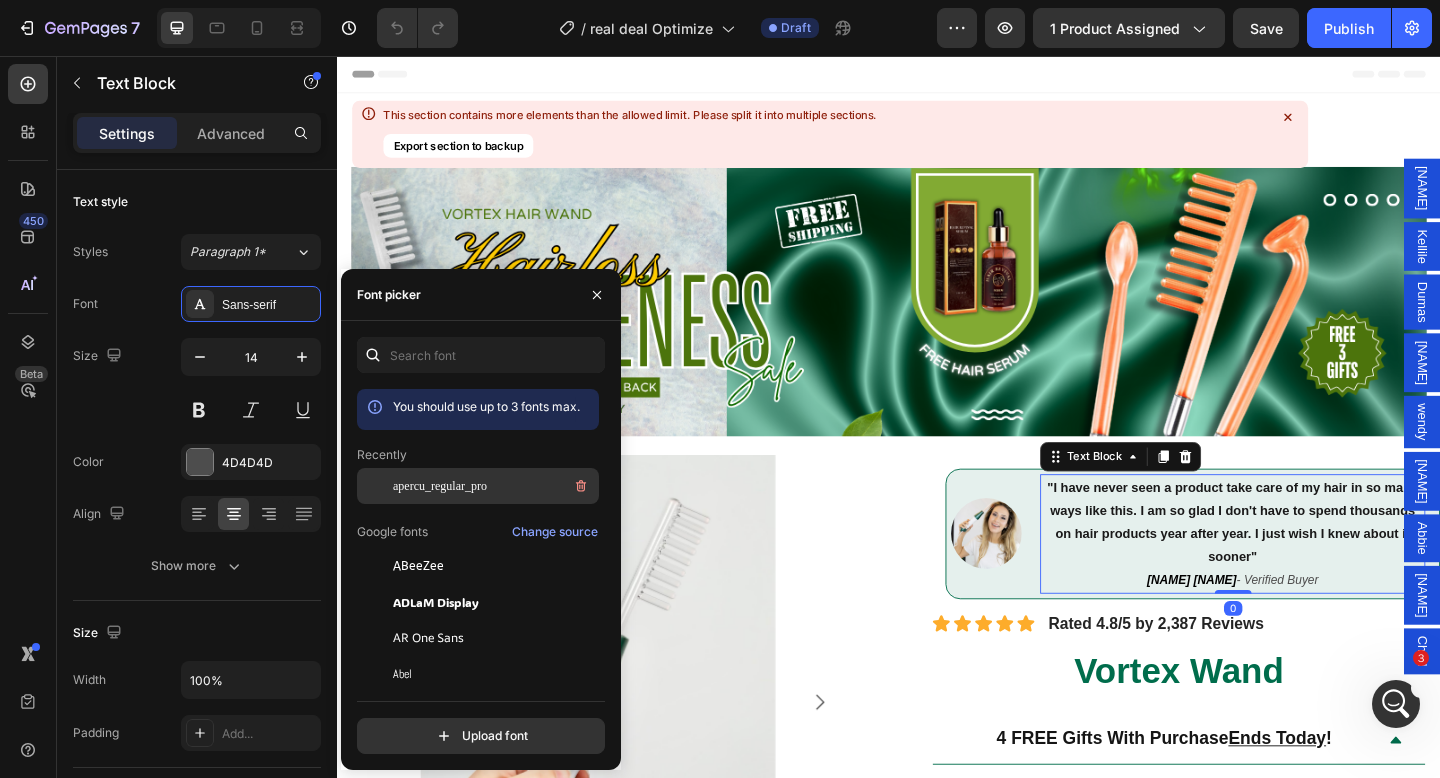 click on "apercu_regular_pro" at bounding box center (440, 486) 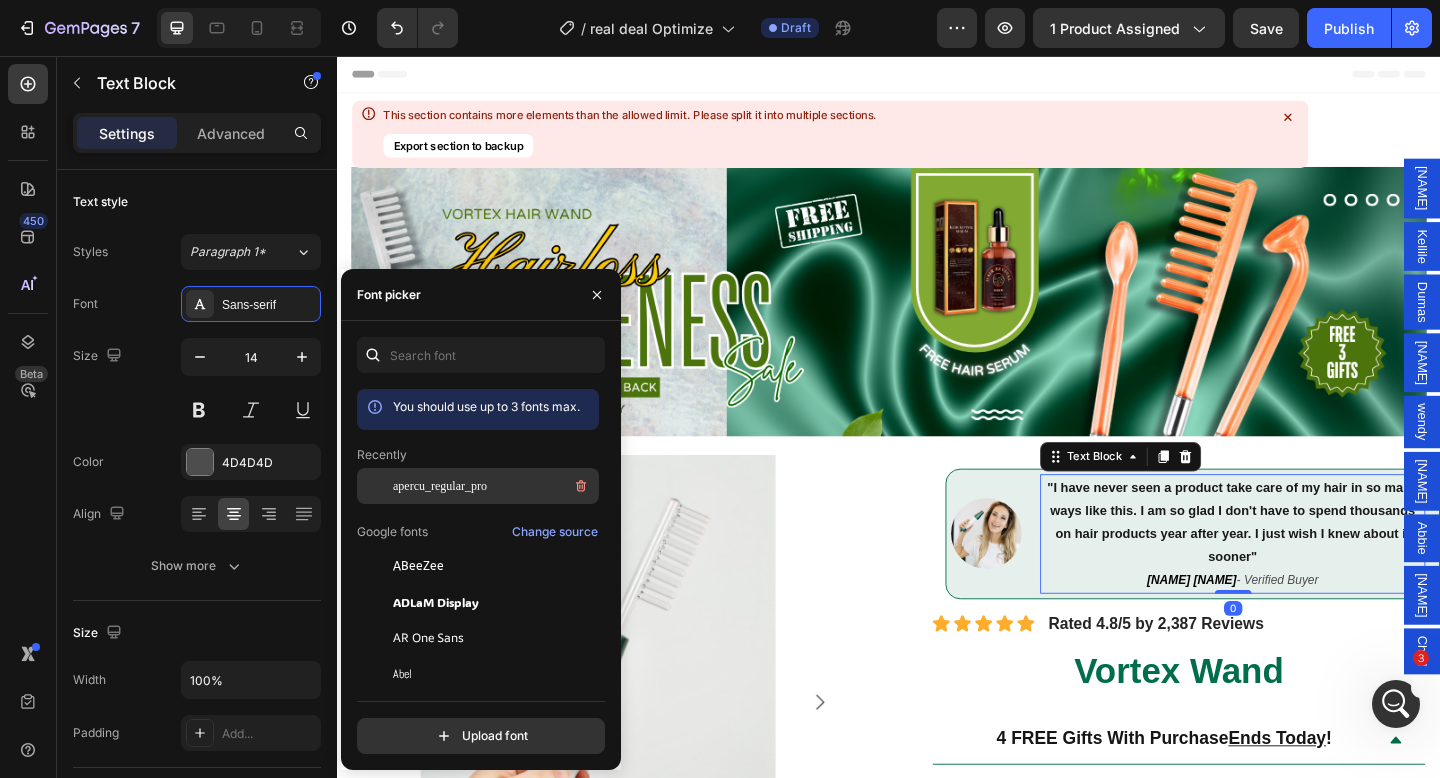 click on "apercu_regular_pro" at bounding box center (440, 486) 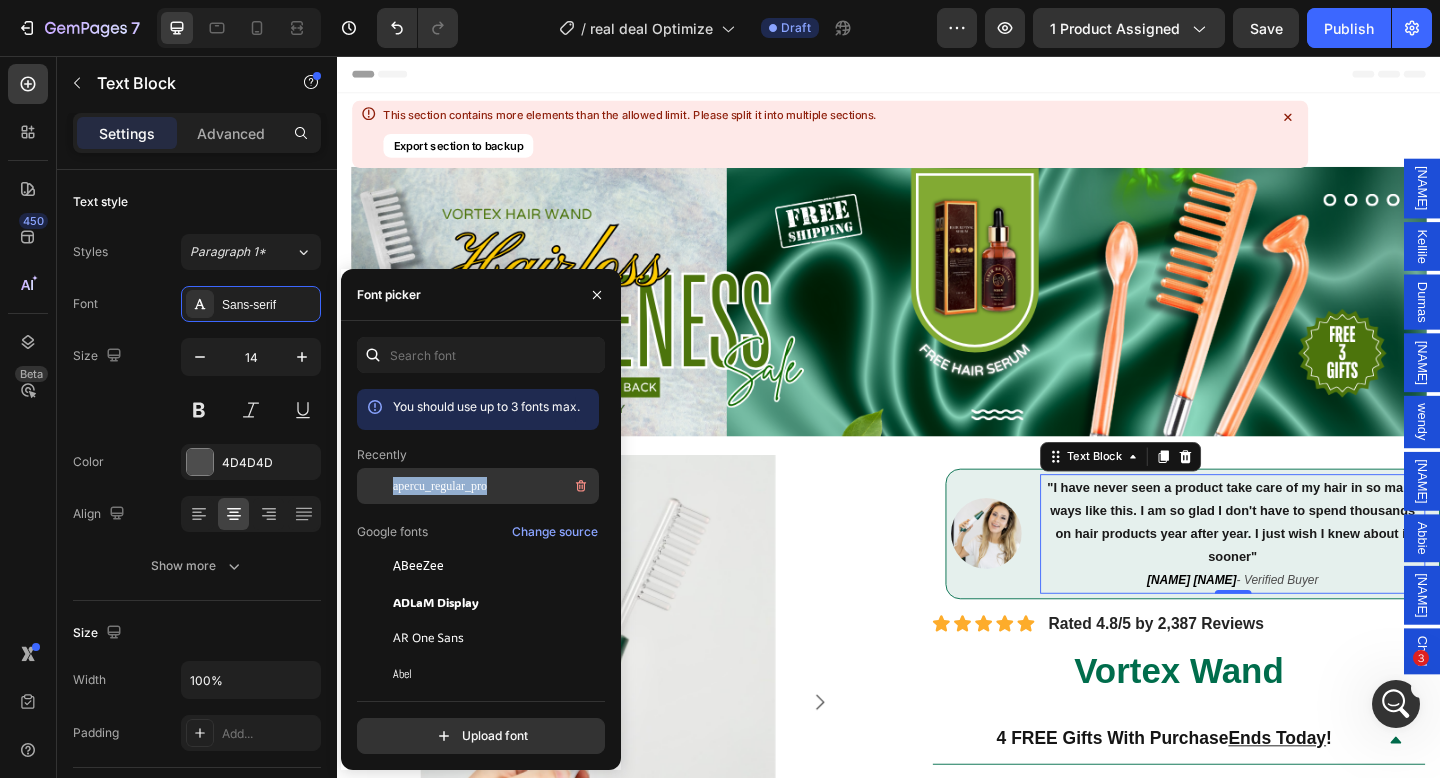 click on "apercu_regular_pro" at bounding box center (494, 486) 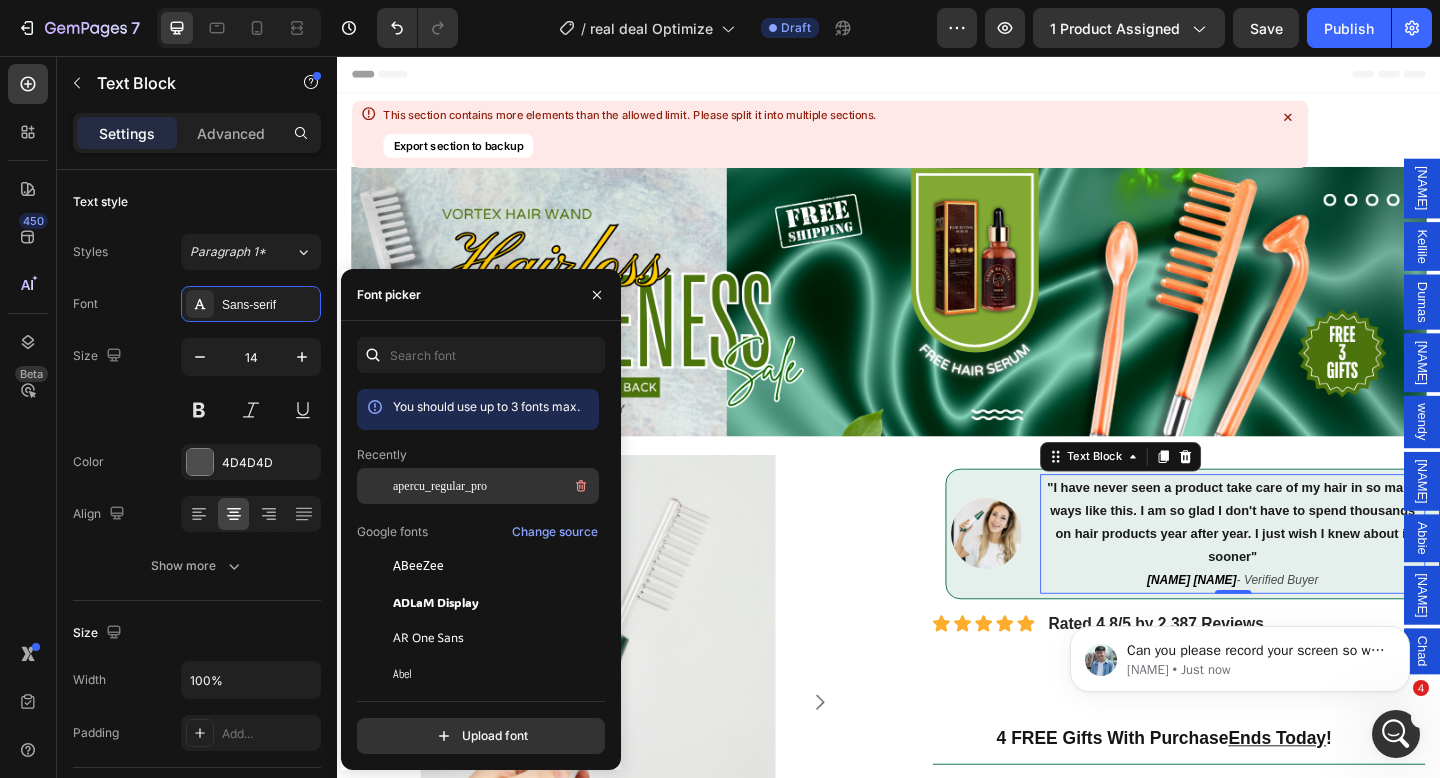 scroll, scrollTop: 0, scrollLeft: 0, axis: both 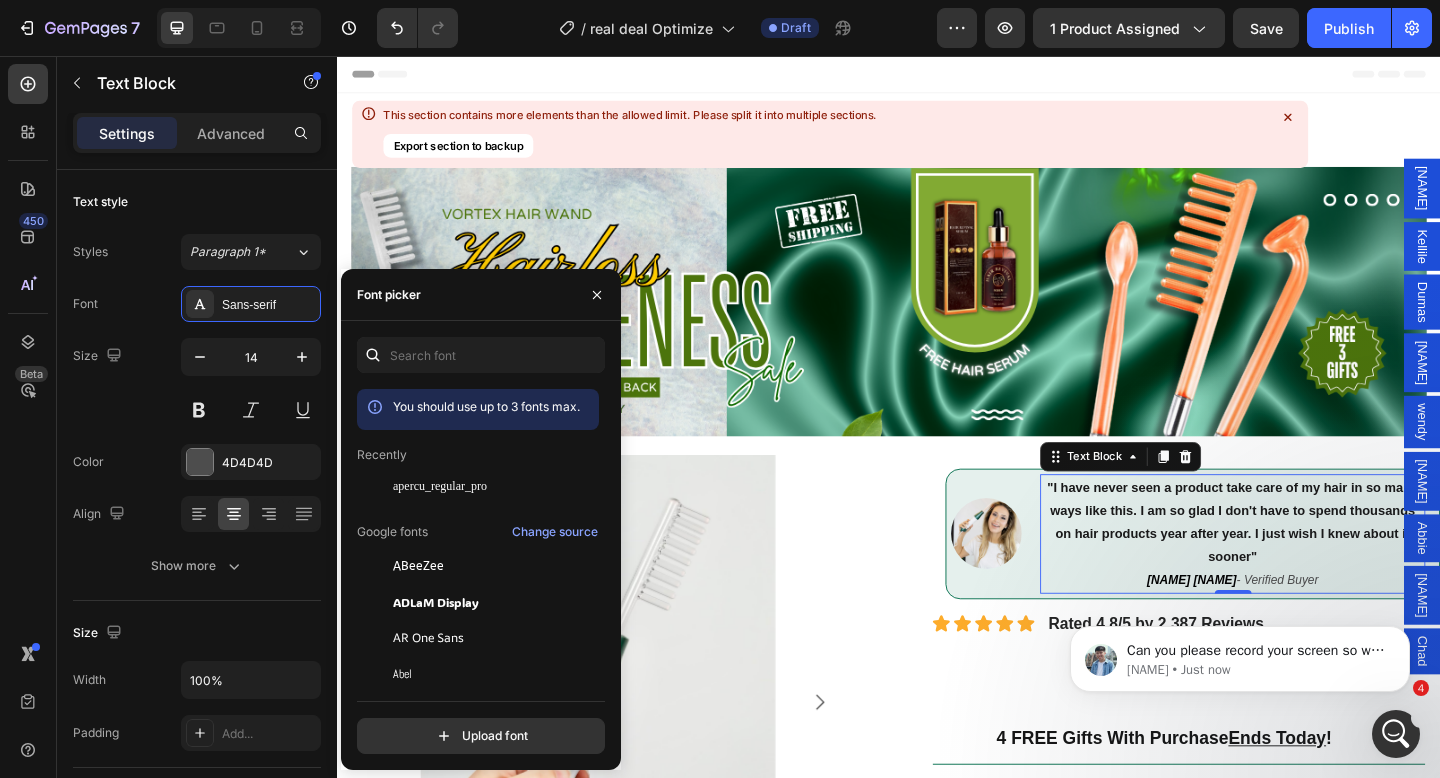 click 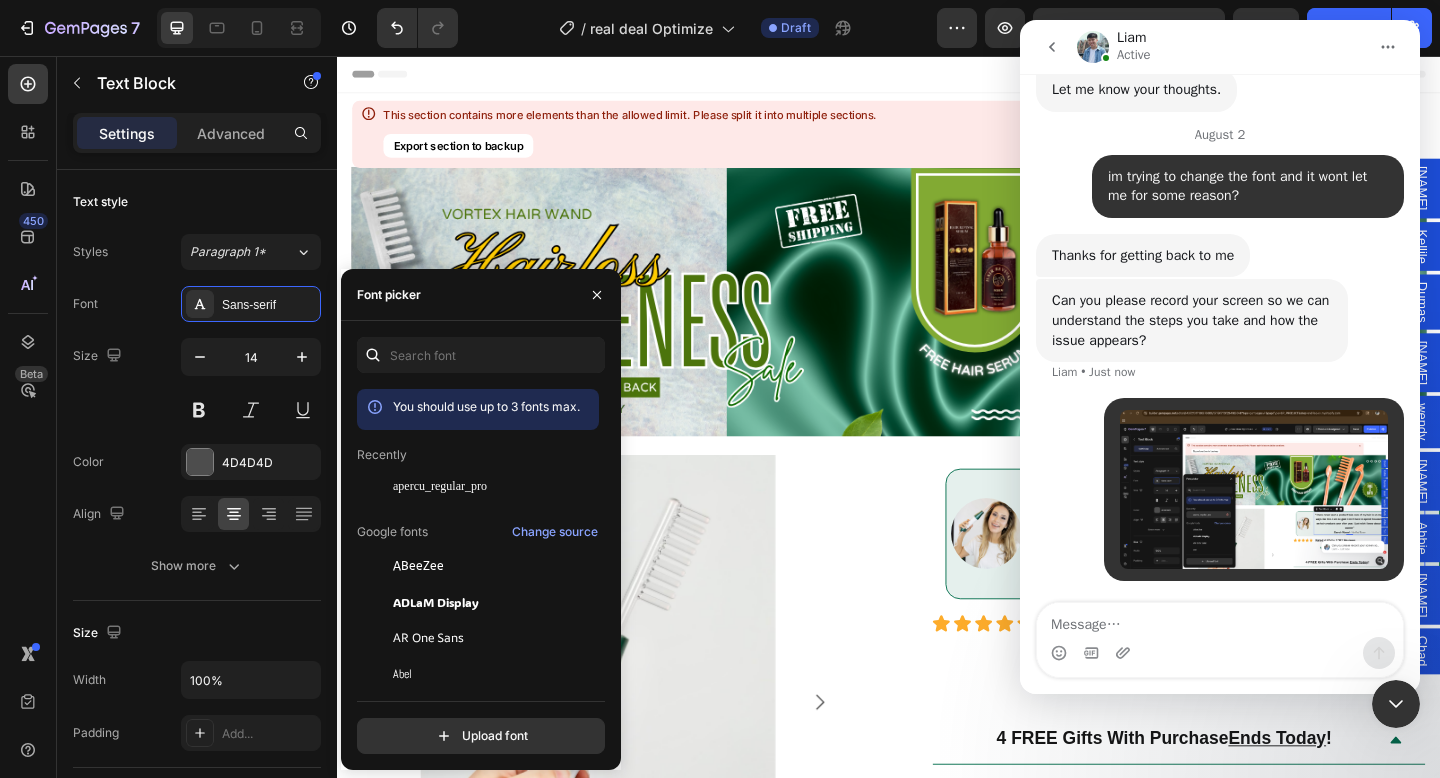 scroll, scrollTop: 3348, scrollLeft: 0, axis: vertical 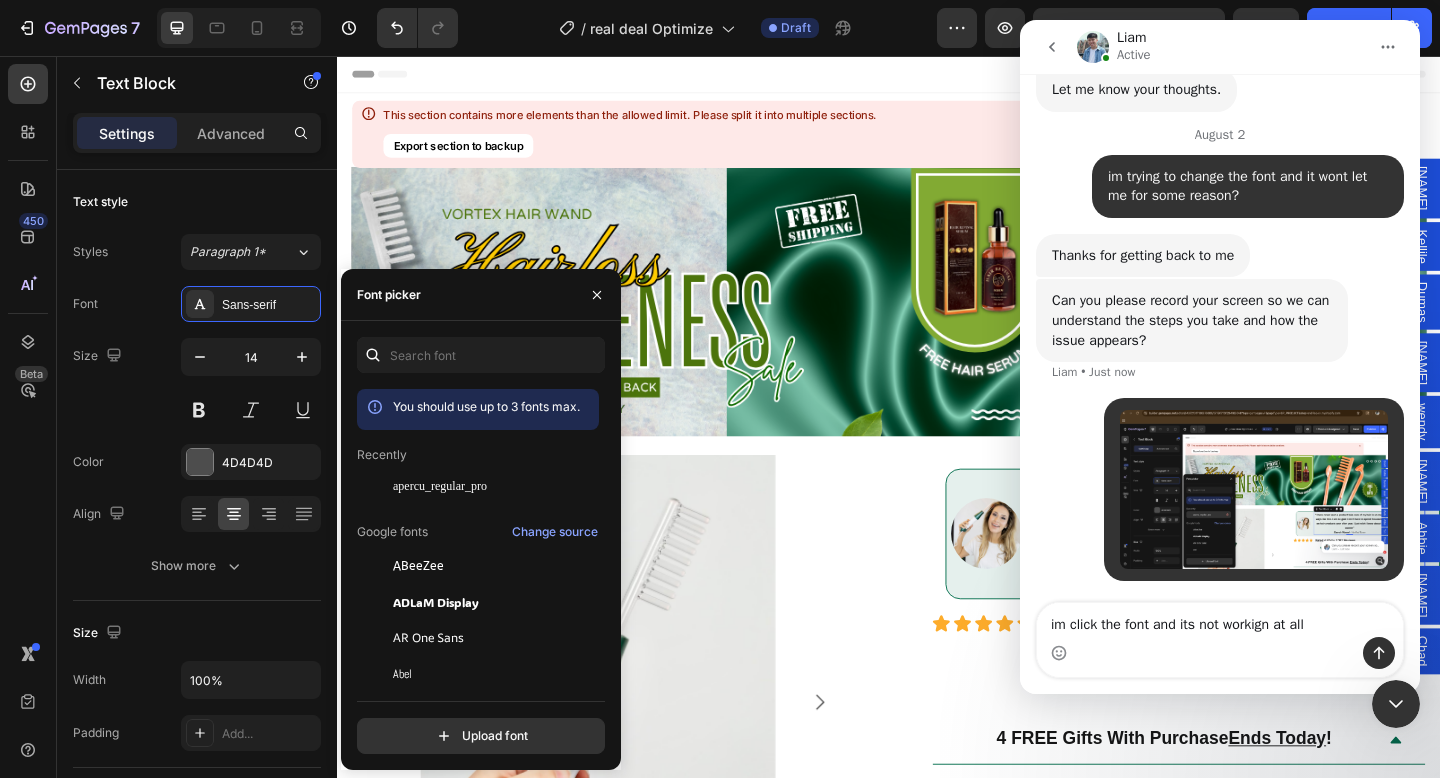 click on "im click the font and its not workign at all" at bounding box center [1220, 620] 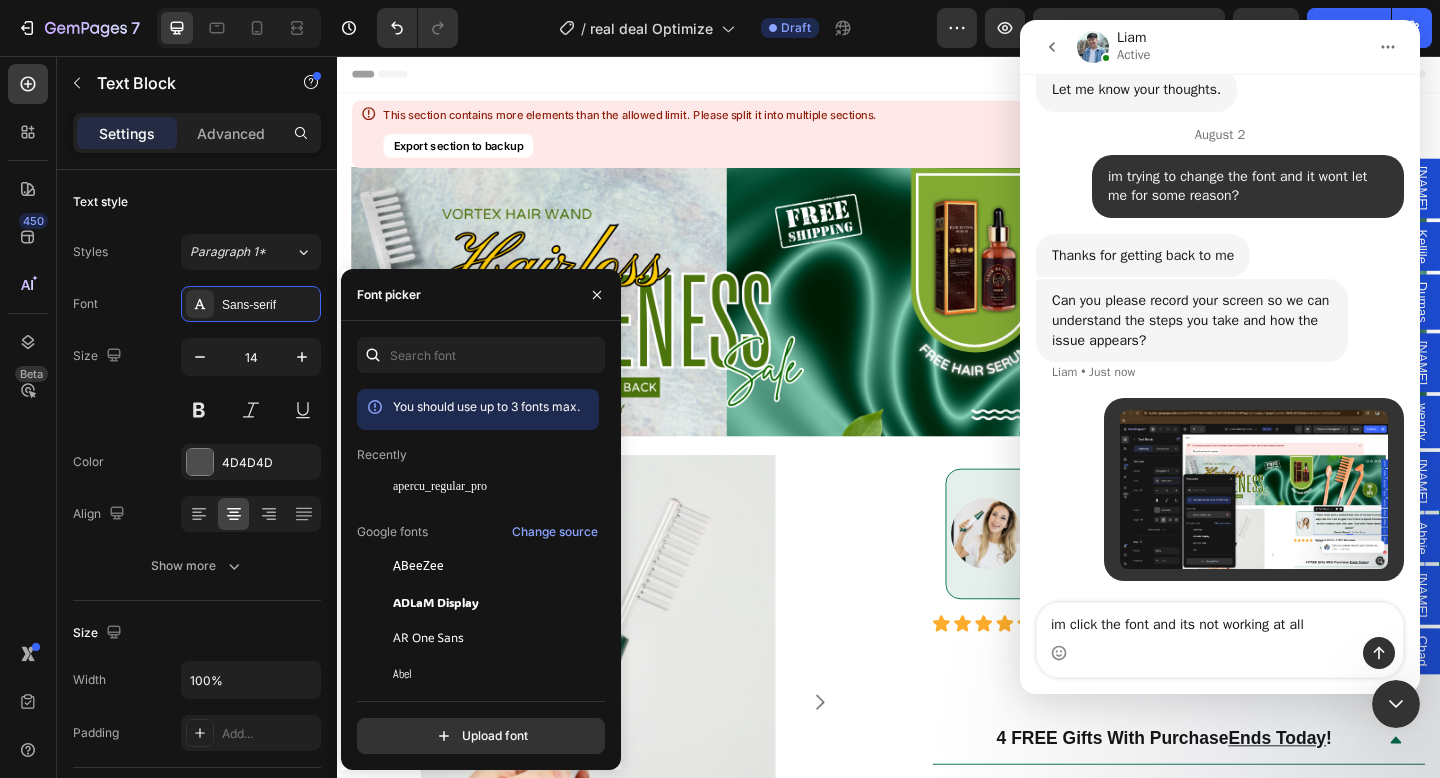 type on "im click the font and its not working at all" 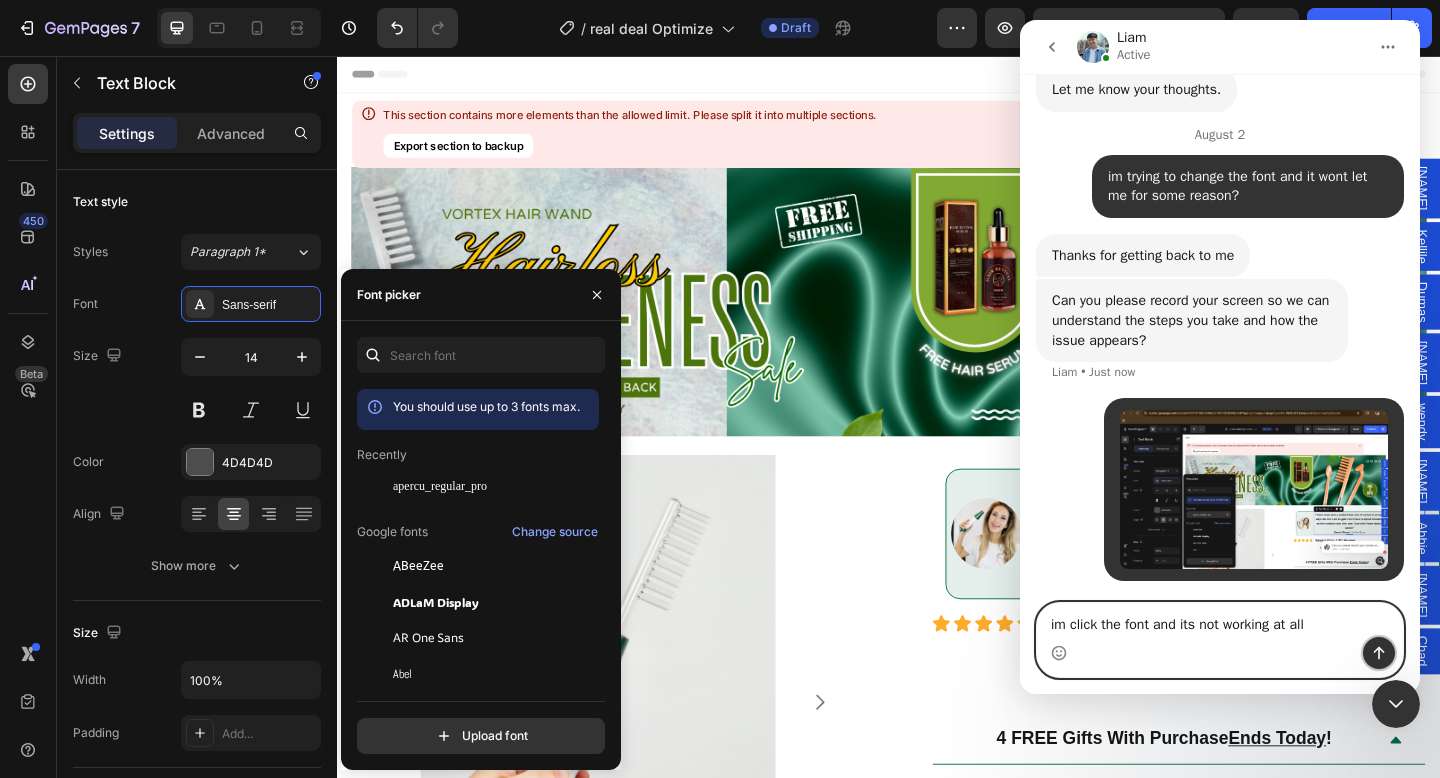click 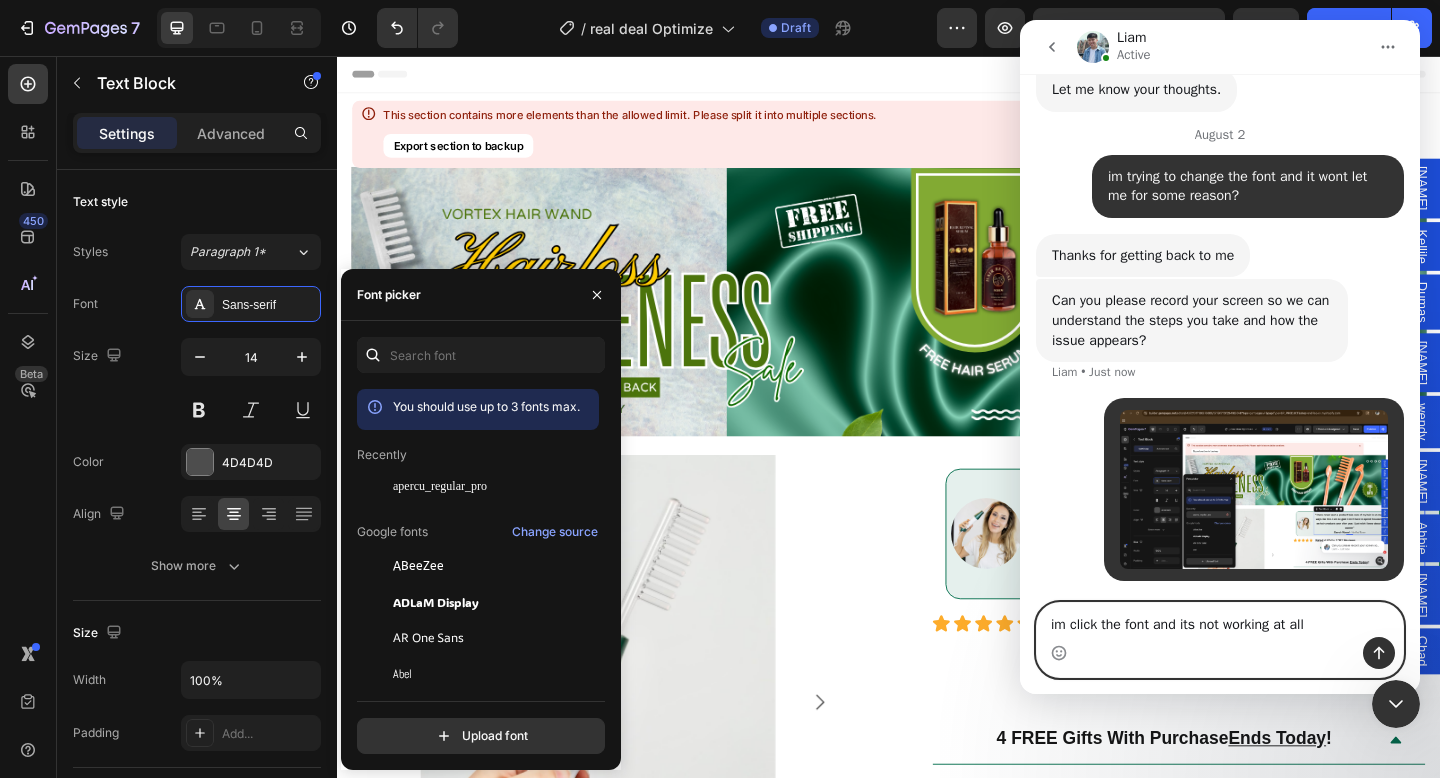 type 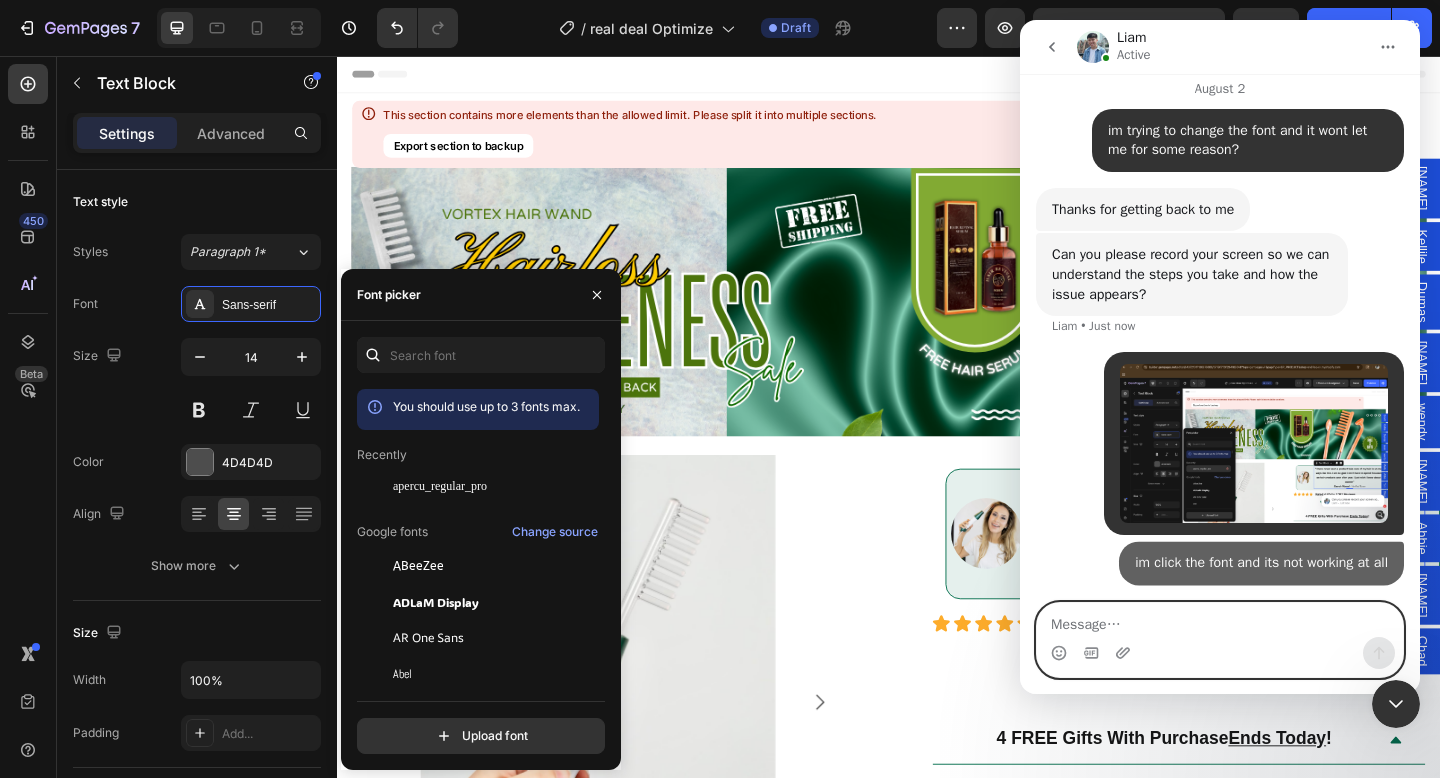 scroll, scrollTop: 3393, scrollLeft: 0, axis: vertical 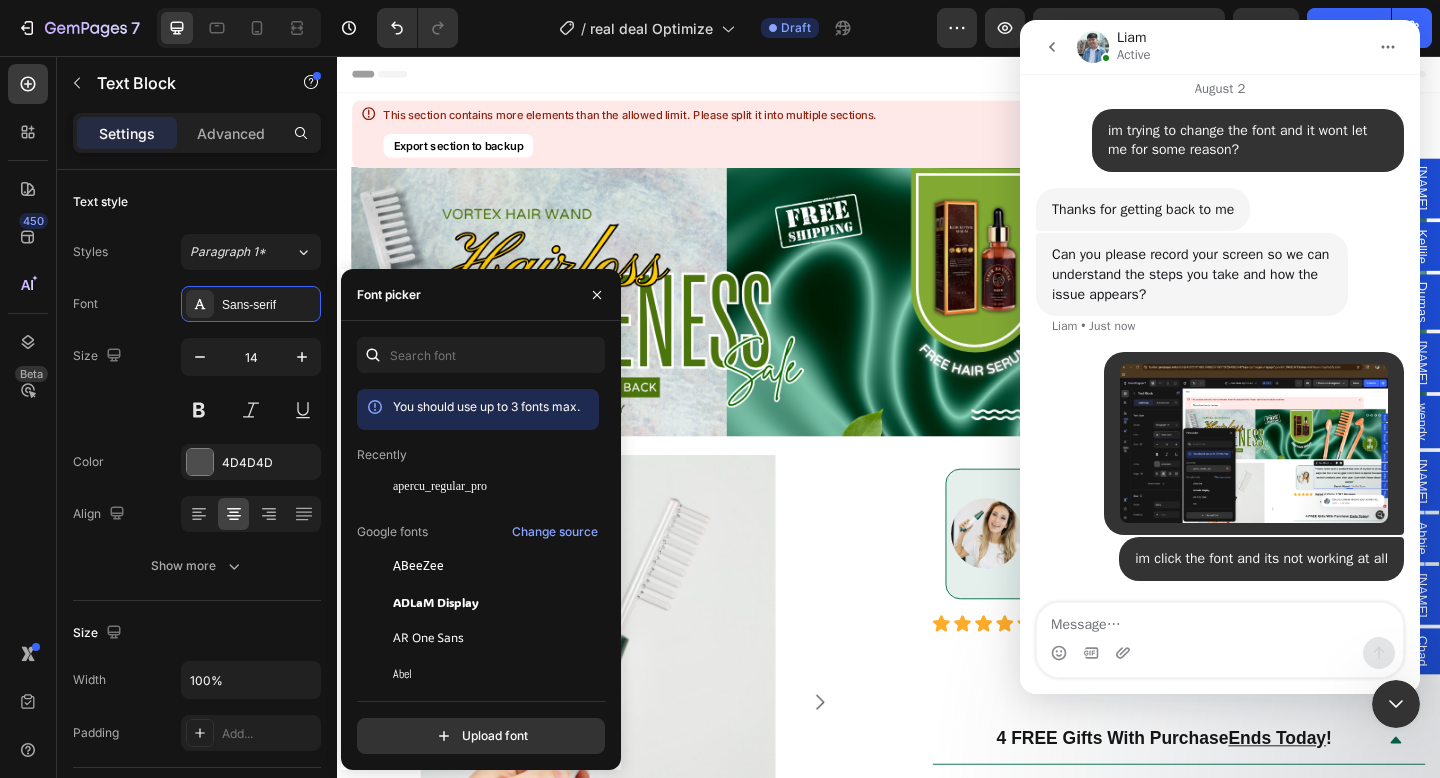 click 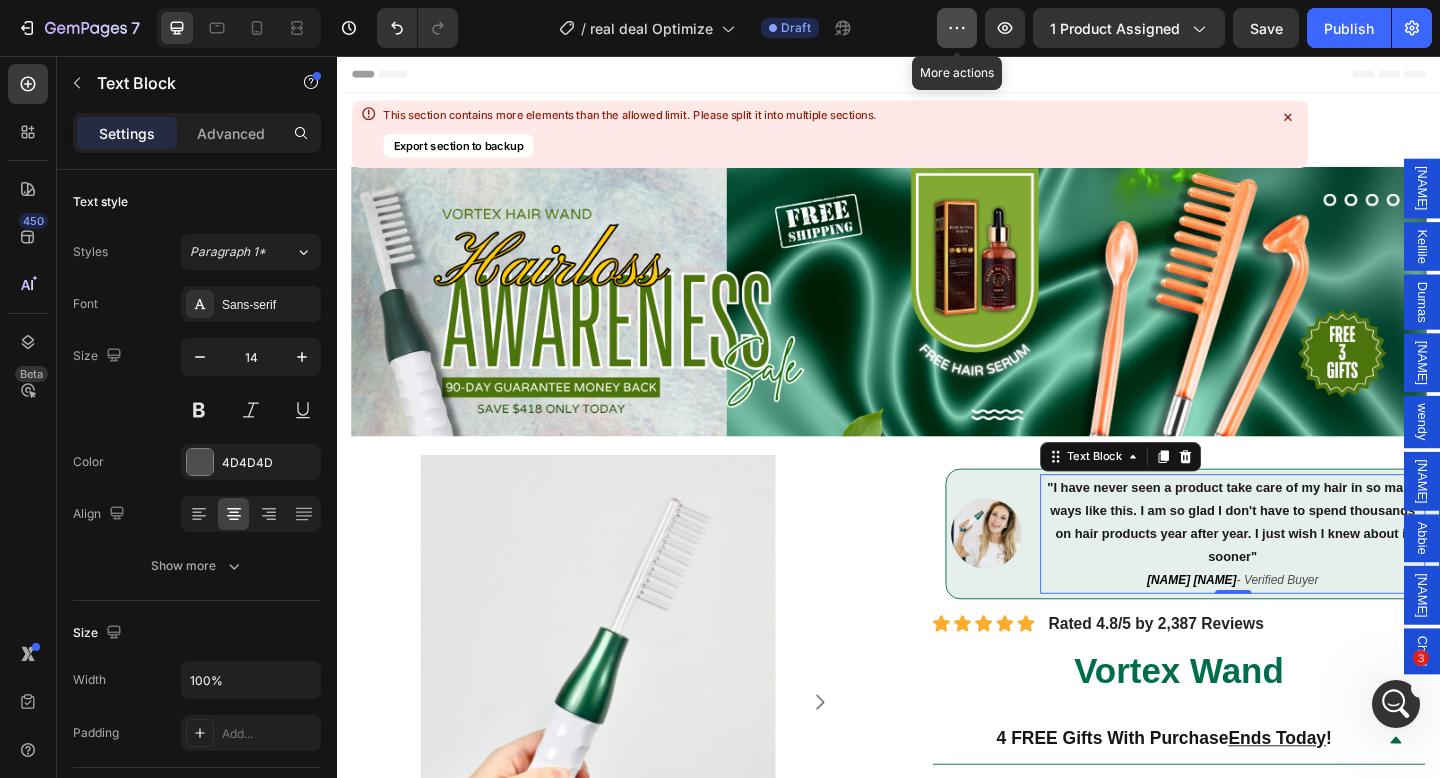 click 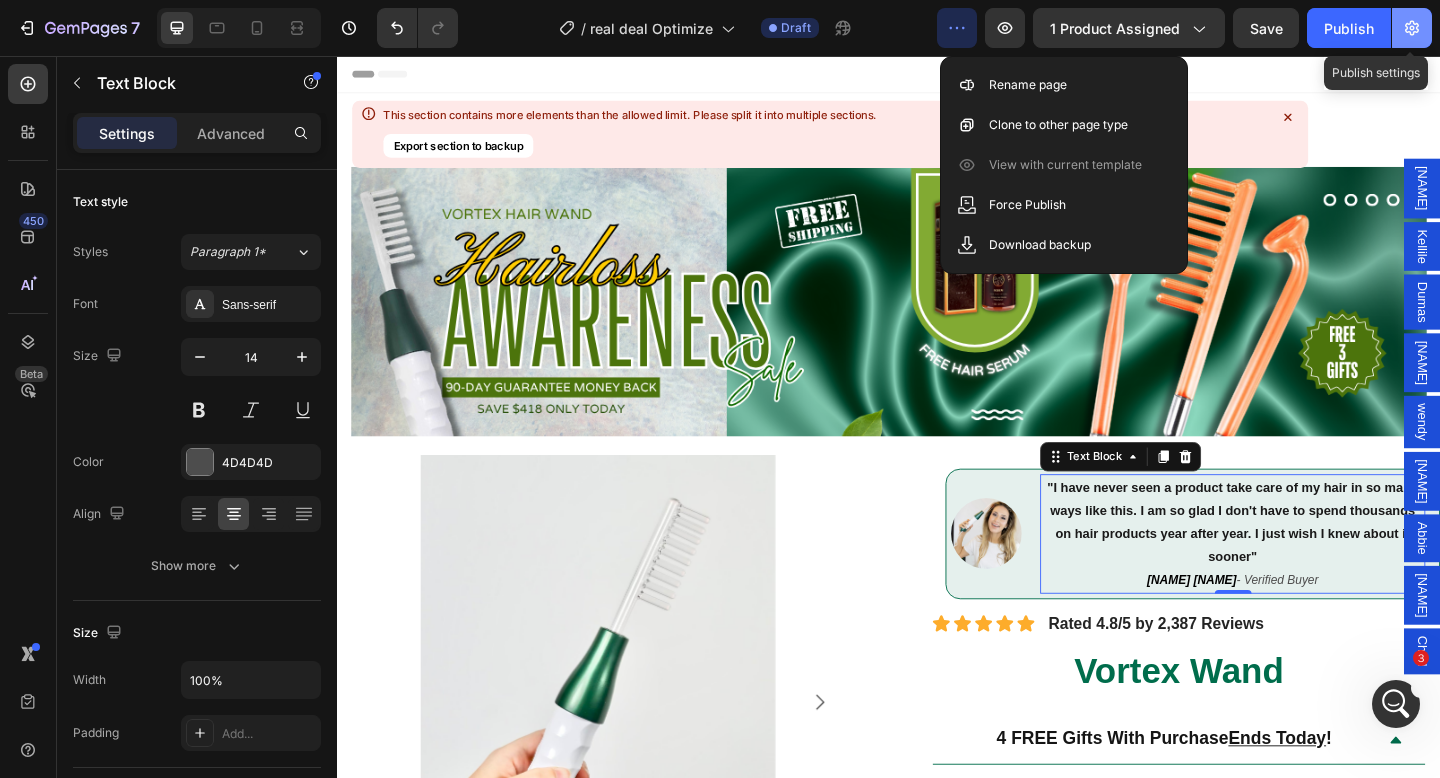 click 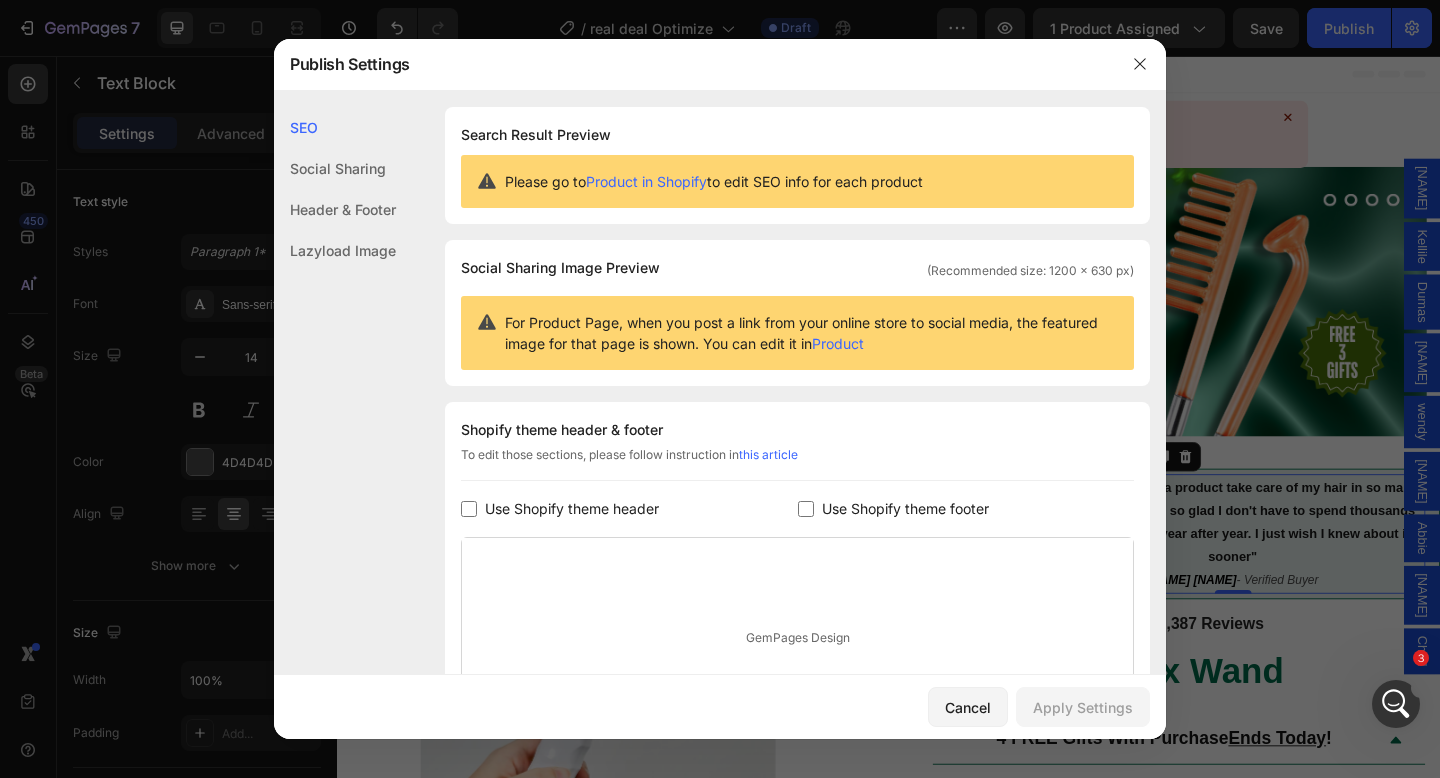 click on "Social Sharing" 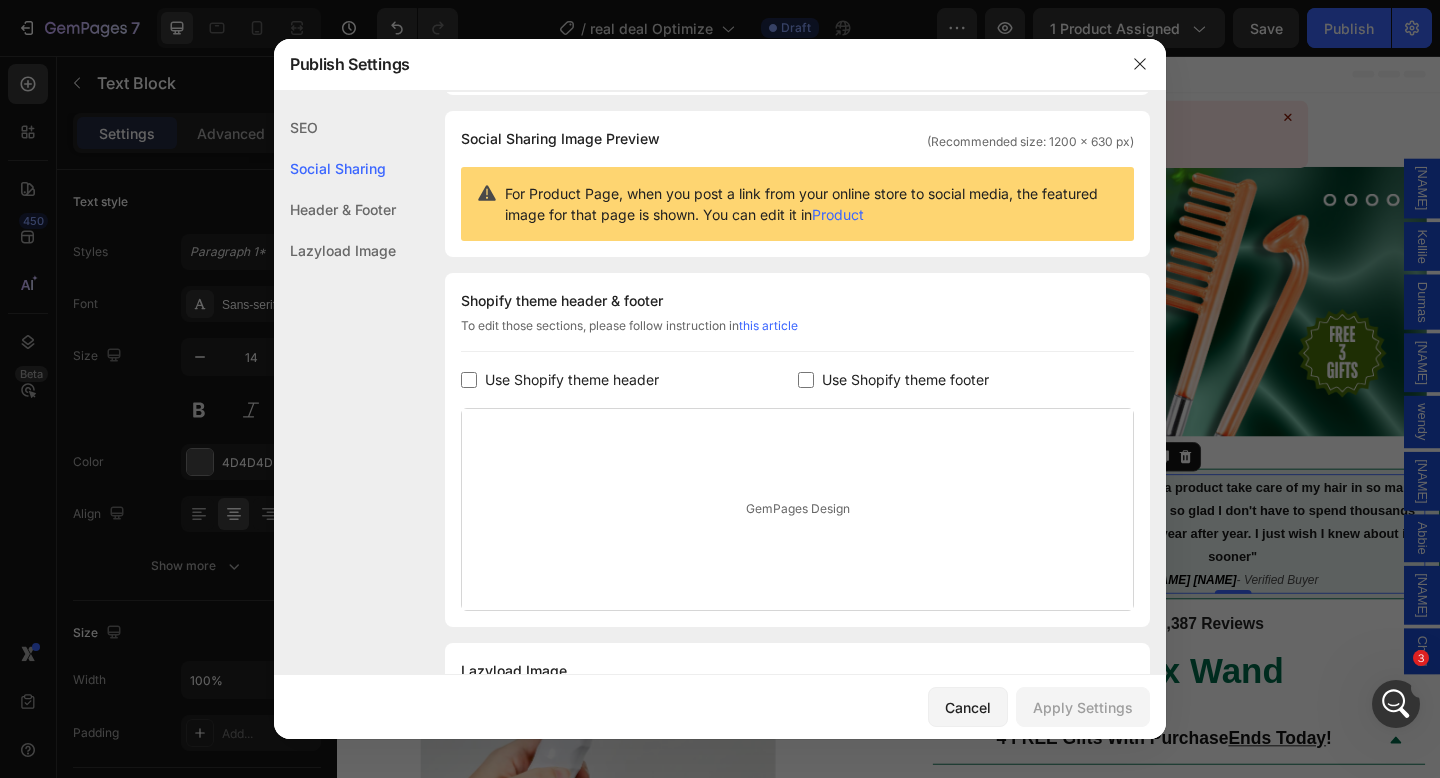 click on "SEO" 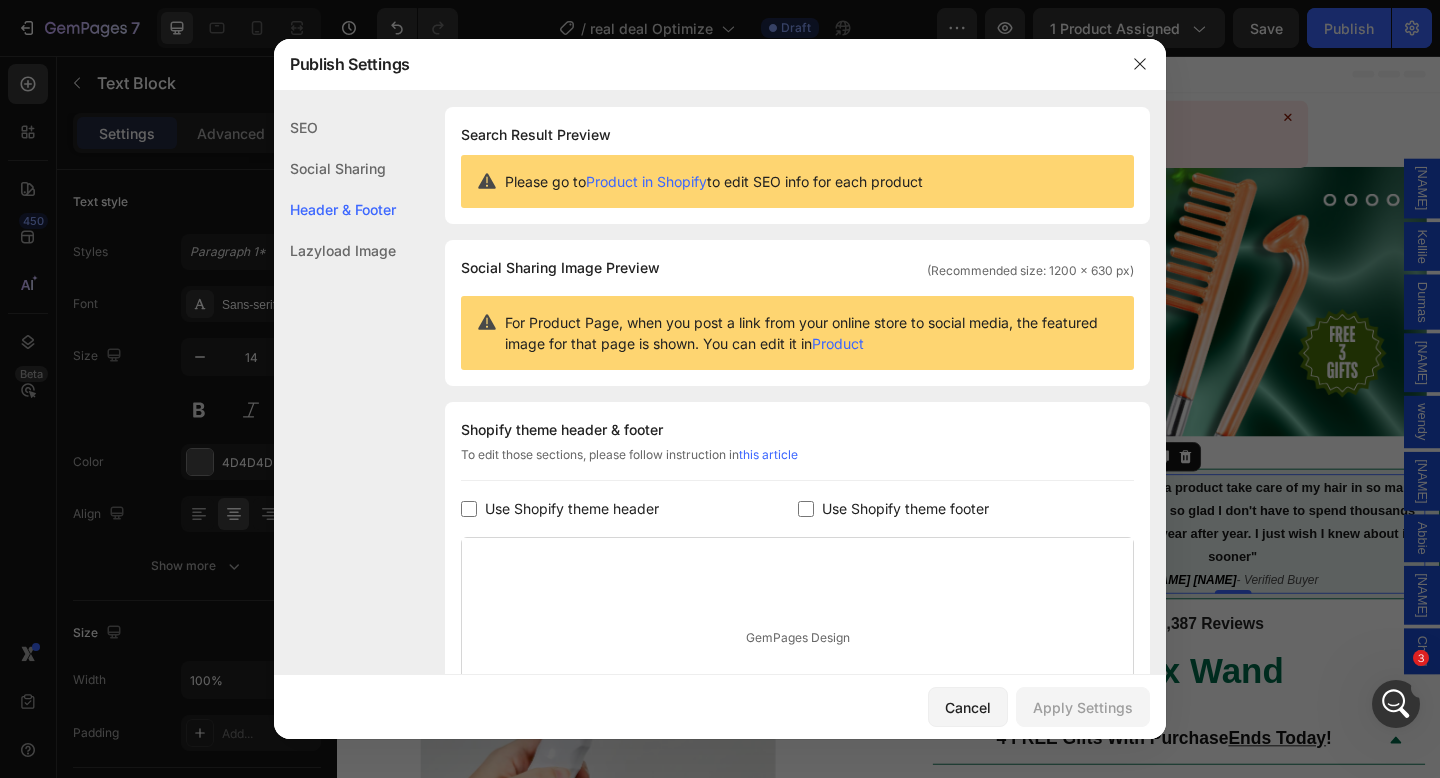 scroll, scrollTop: 229, scrollLeft: 0, axis: vertical 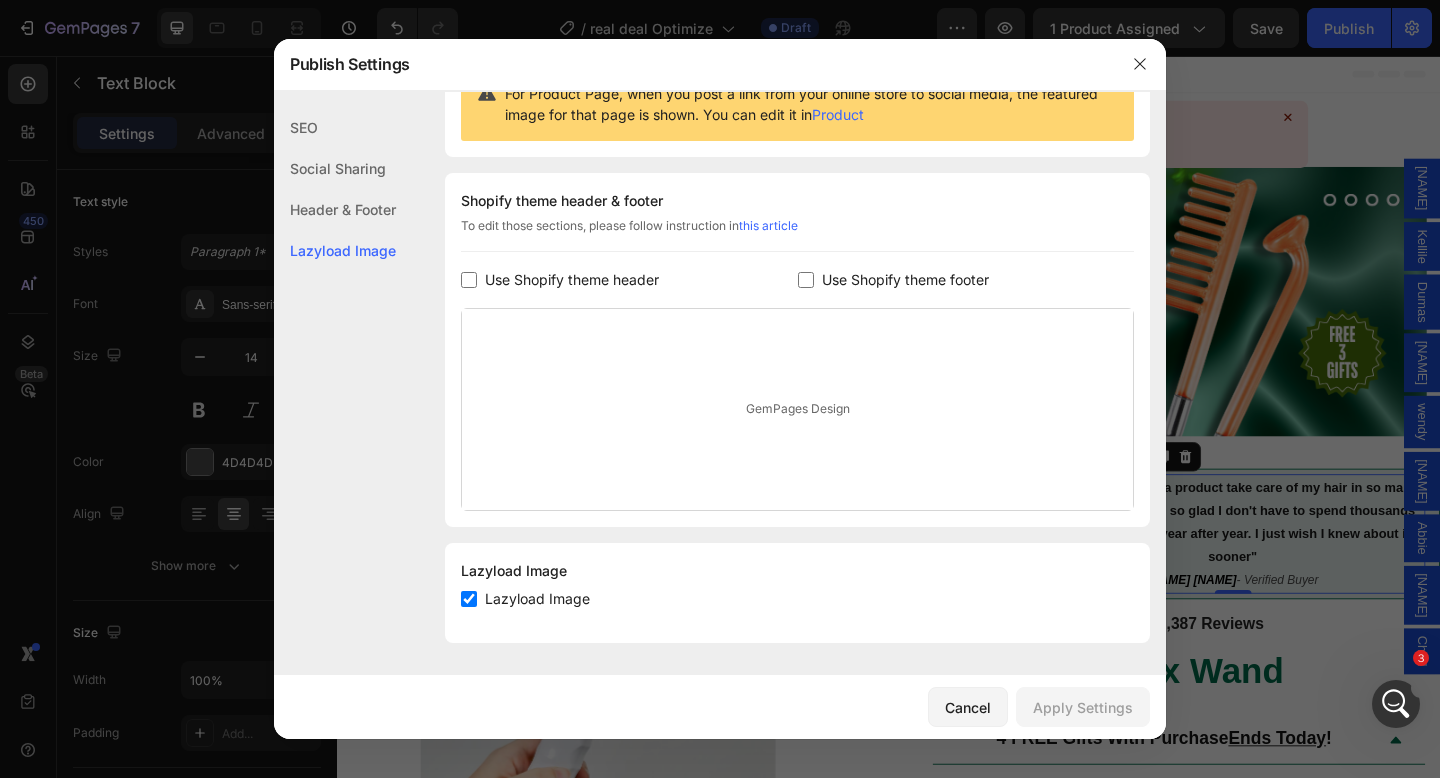 click on "Header & Footer" 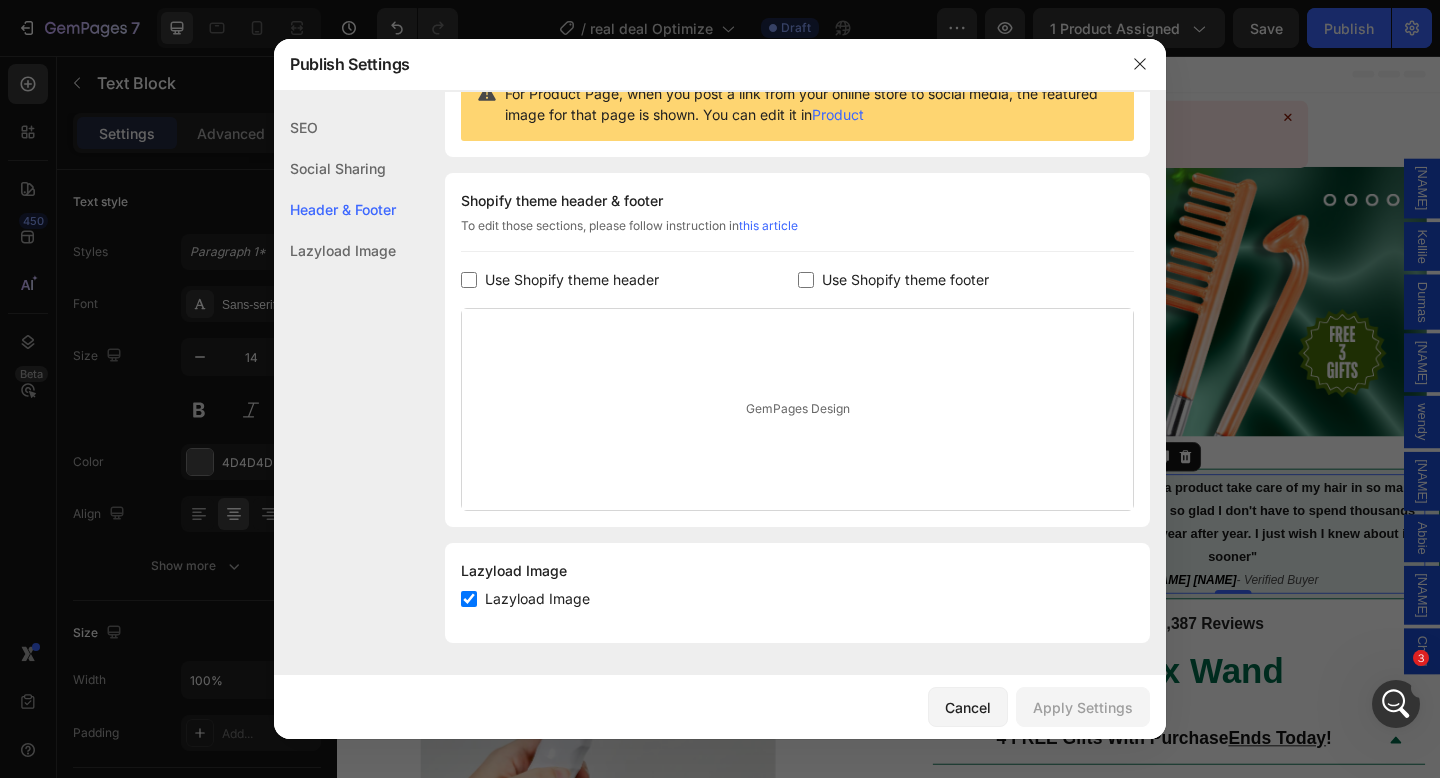 click on "Social Sharing" 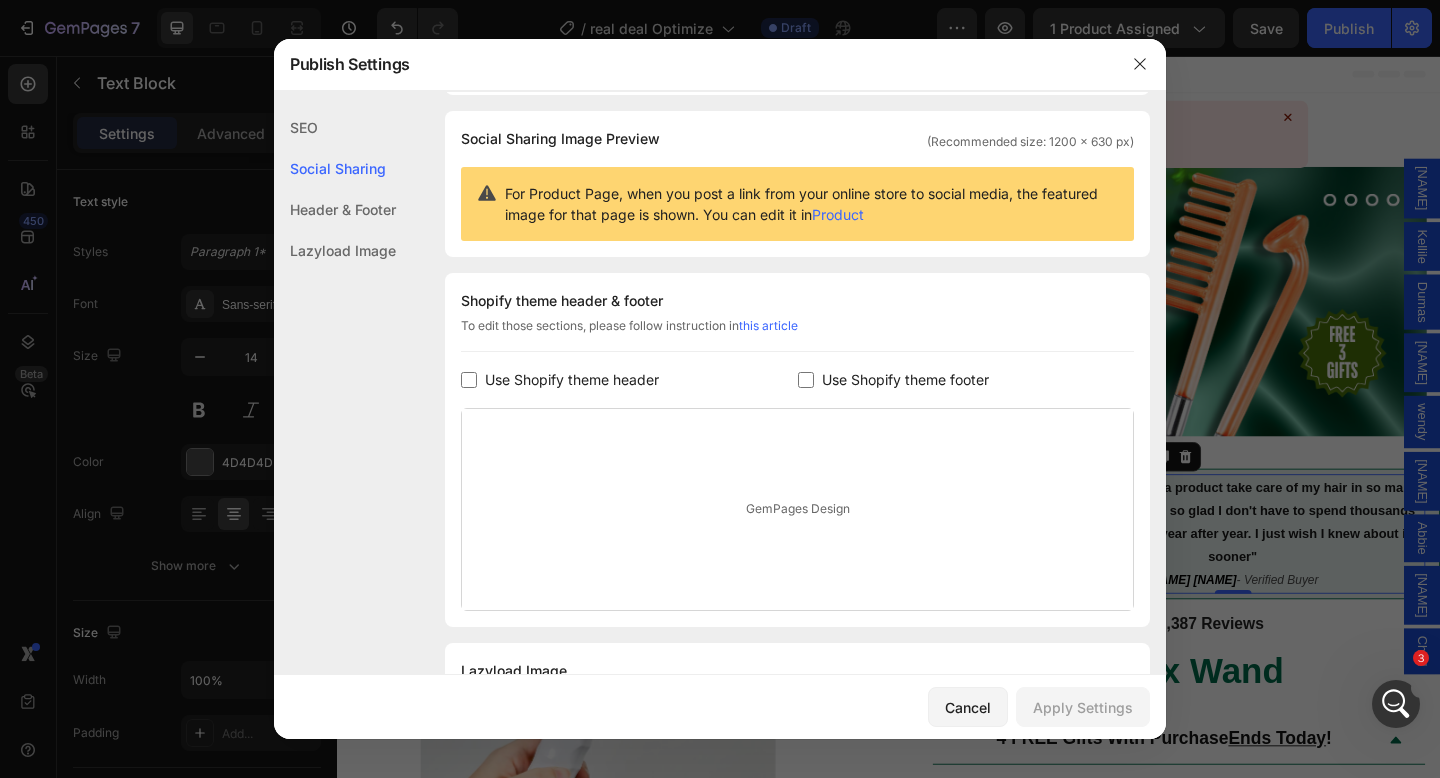 click on "SEO" 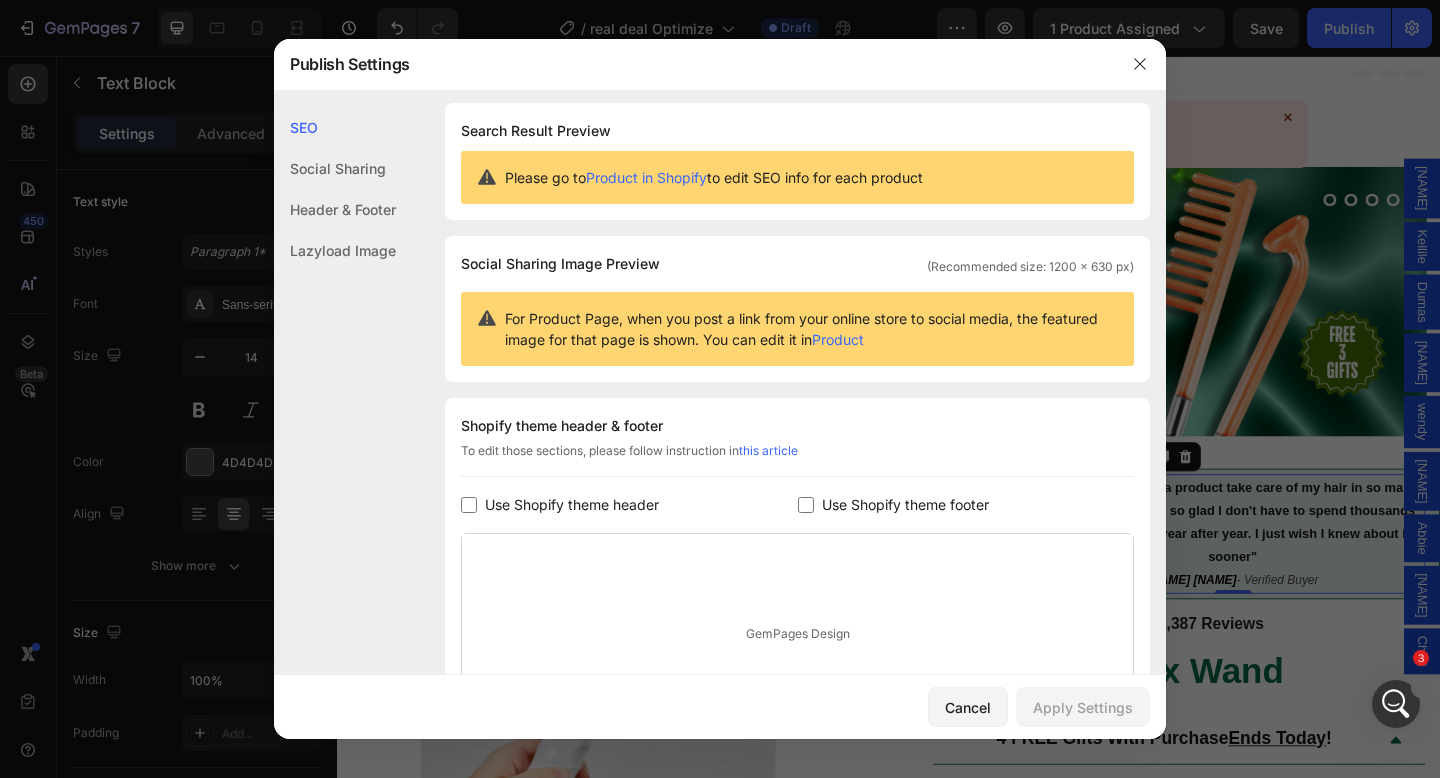 scroll, scrollTop: 0, scrollLeft: 0, axis: both 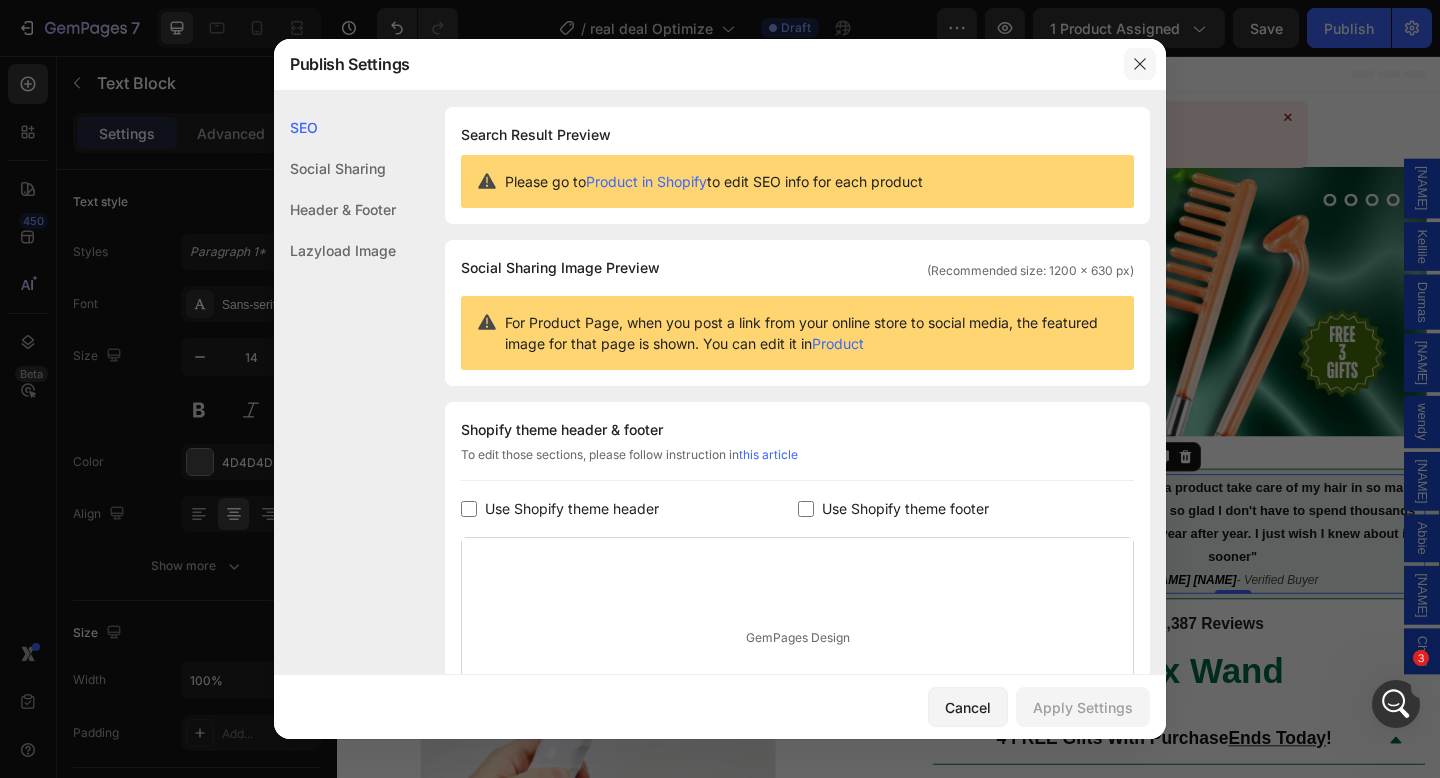 drag, startPoint x: 1132, startPoint y: 64, endPoint x: 864, endPoint y: 8, distance: 273.78824 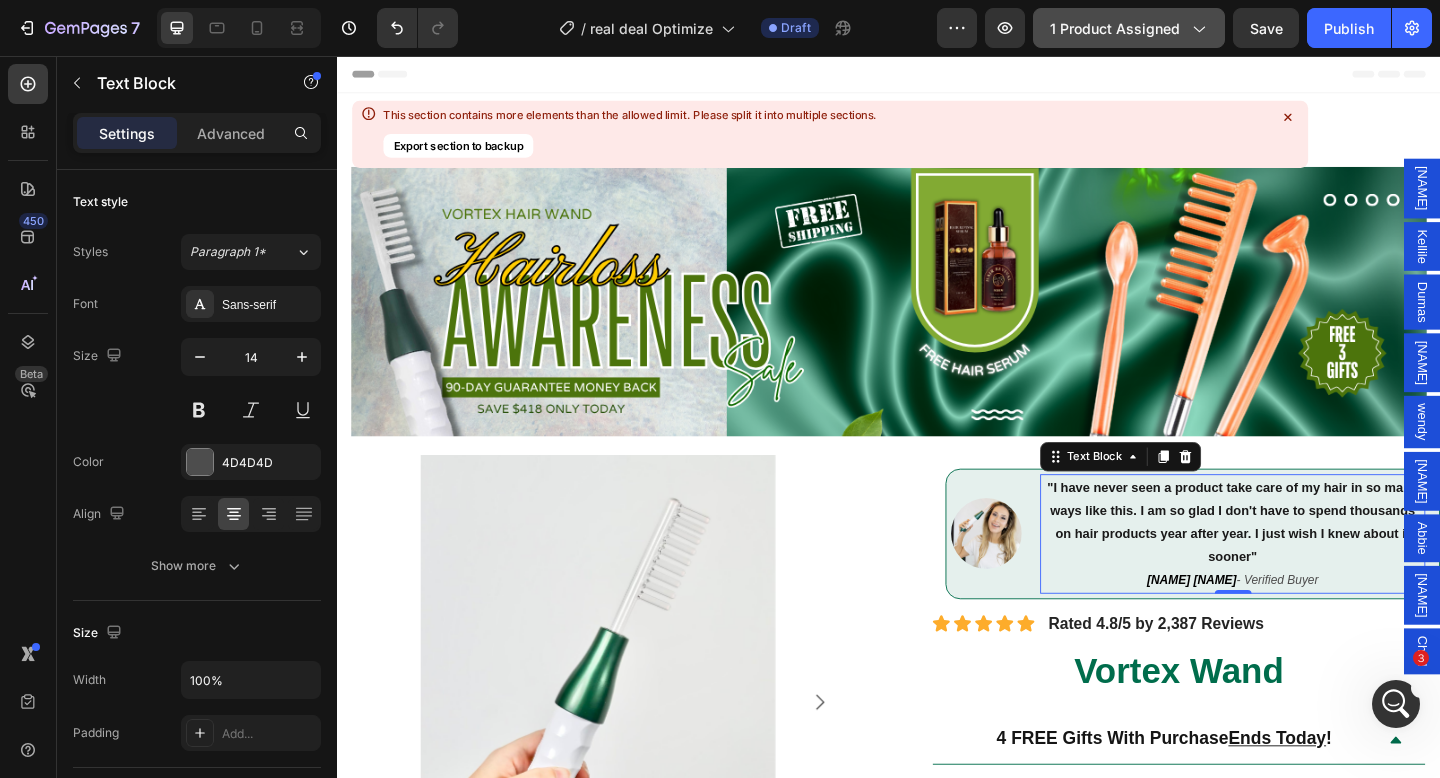 click on "1 product assigned" 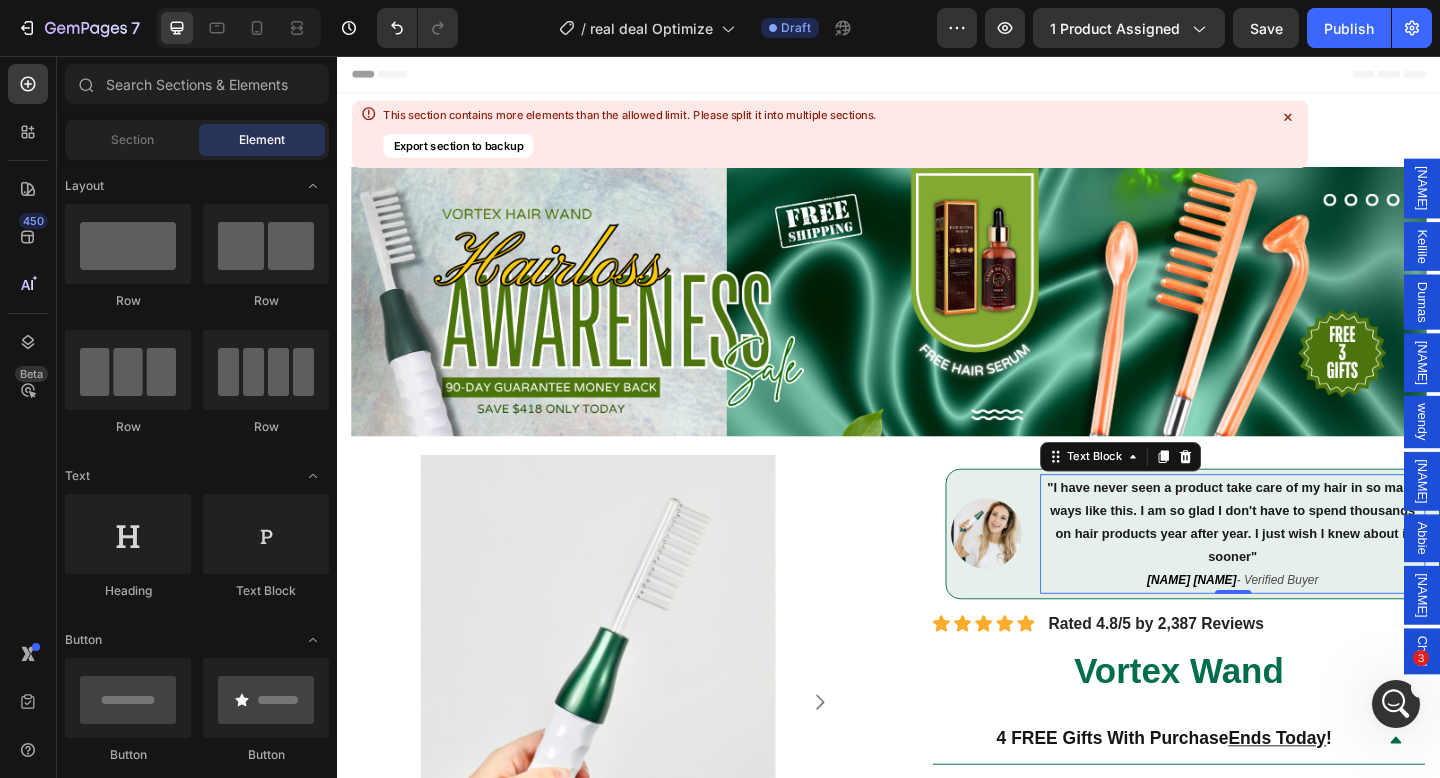 click on "Header" at bounding box center [937, 76] 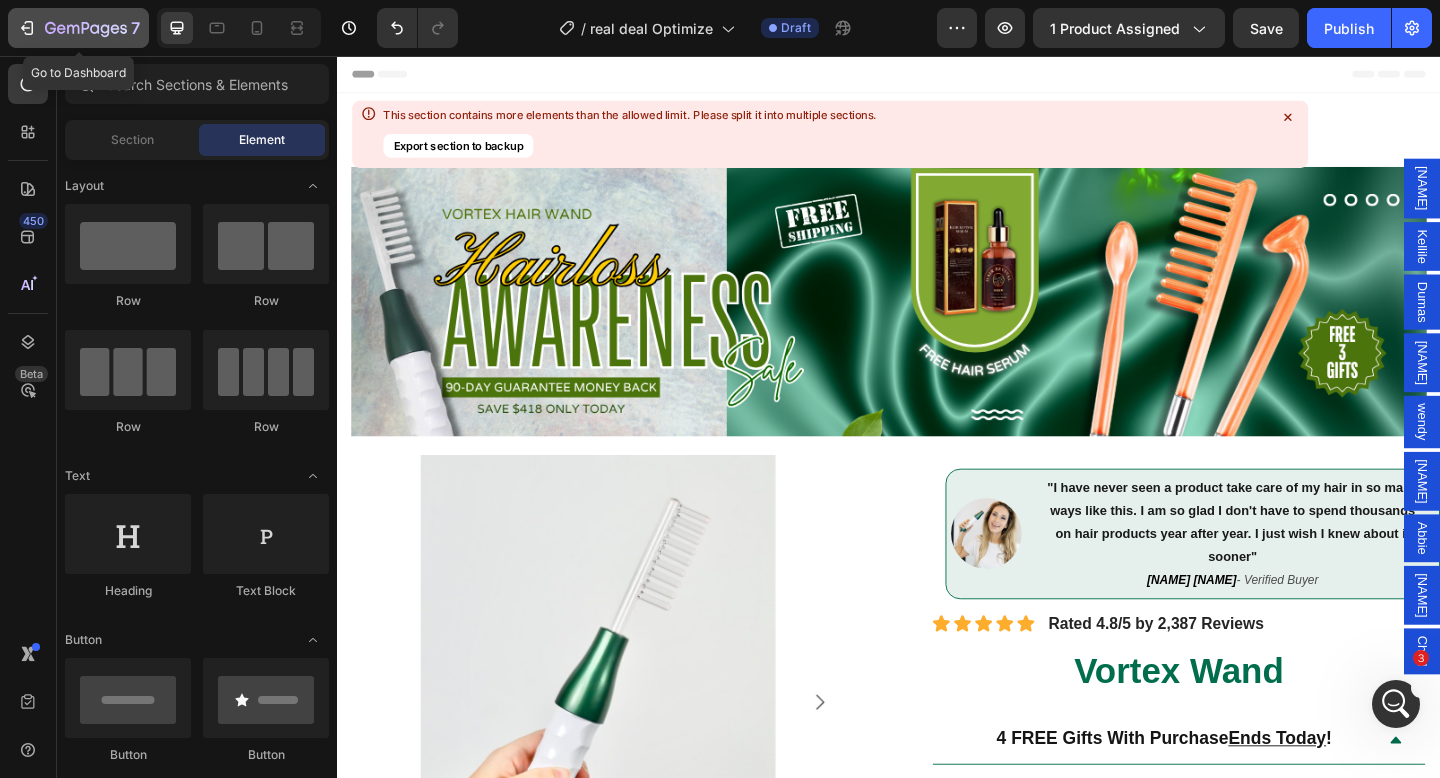 click on "7" 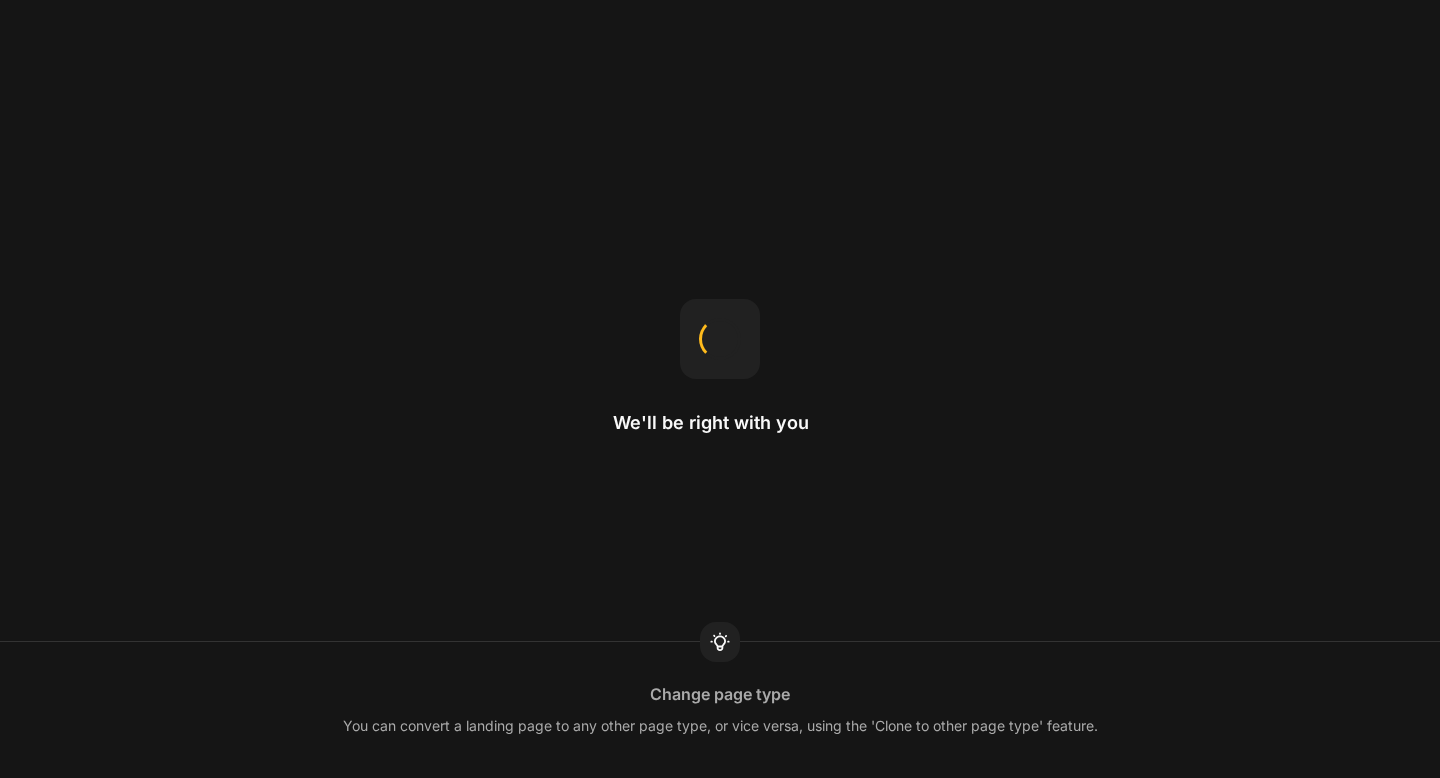 scroll, scrollTop: 0, scrollLeft: 0, axis: both 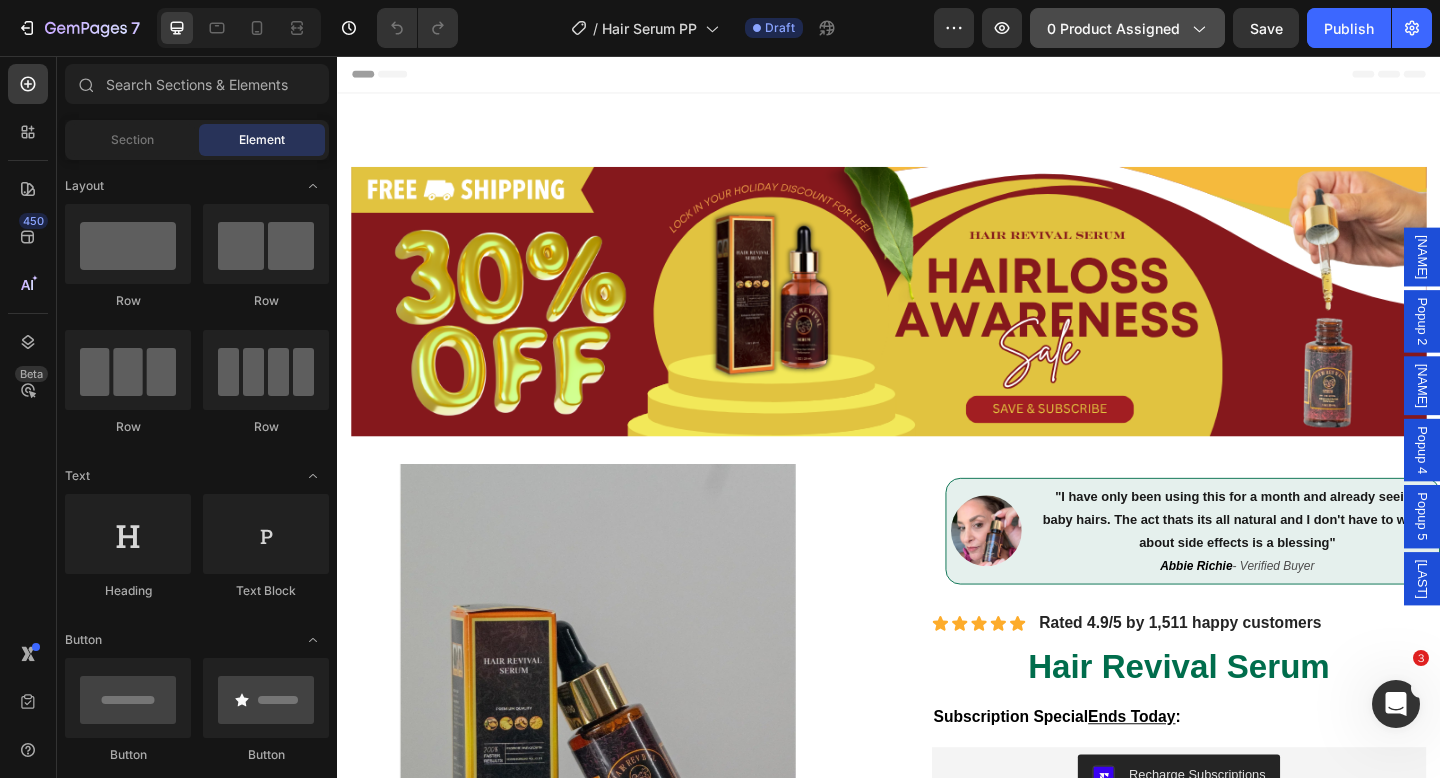 click on "0 product assigned" 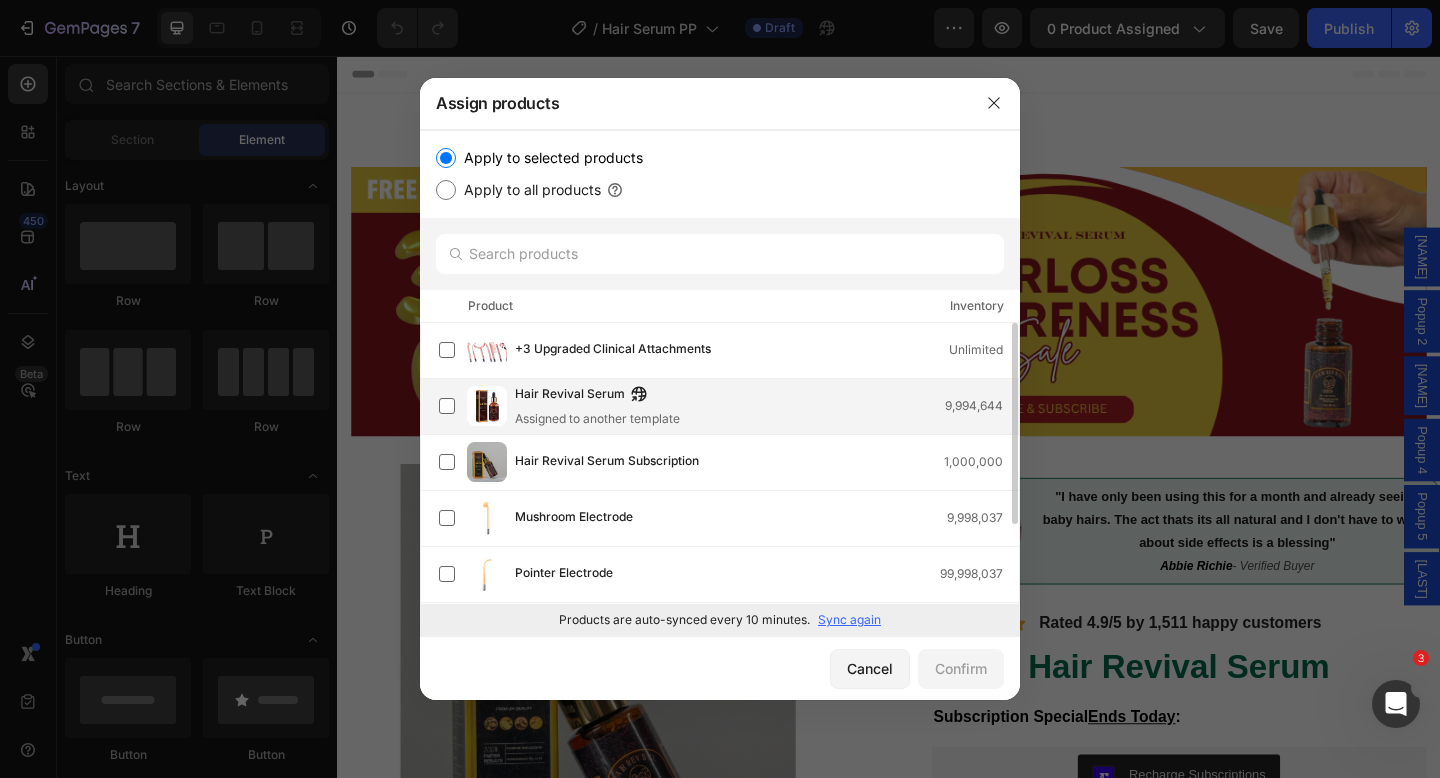 click on "Hair Revival Serum  Assigned to another template  [NUMBER]" at bounding box center (767, 406) 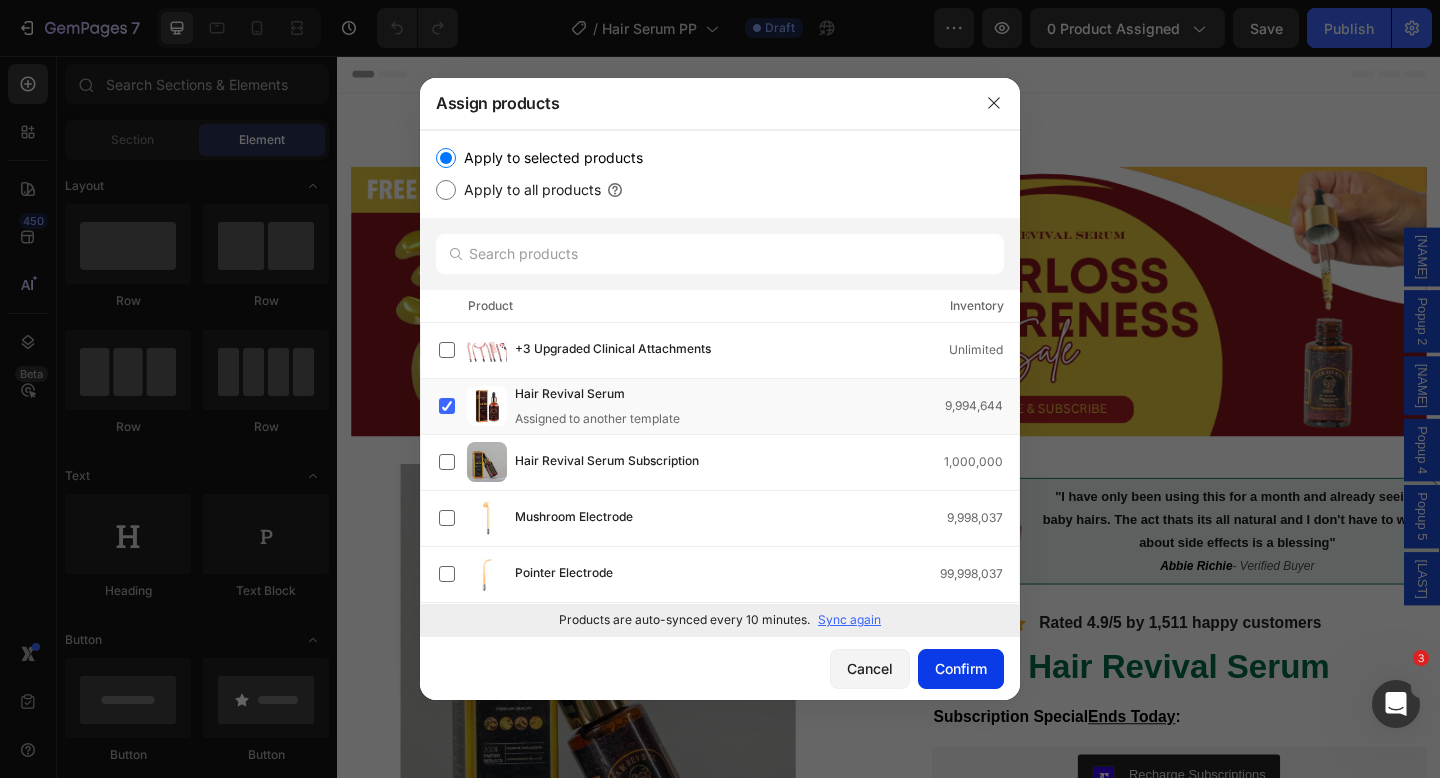 click on "Confirm" at bounding box center [961, 668] 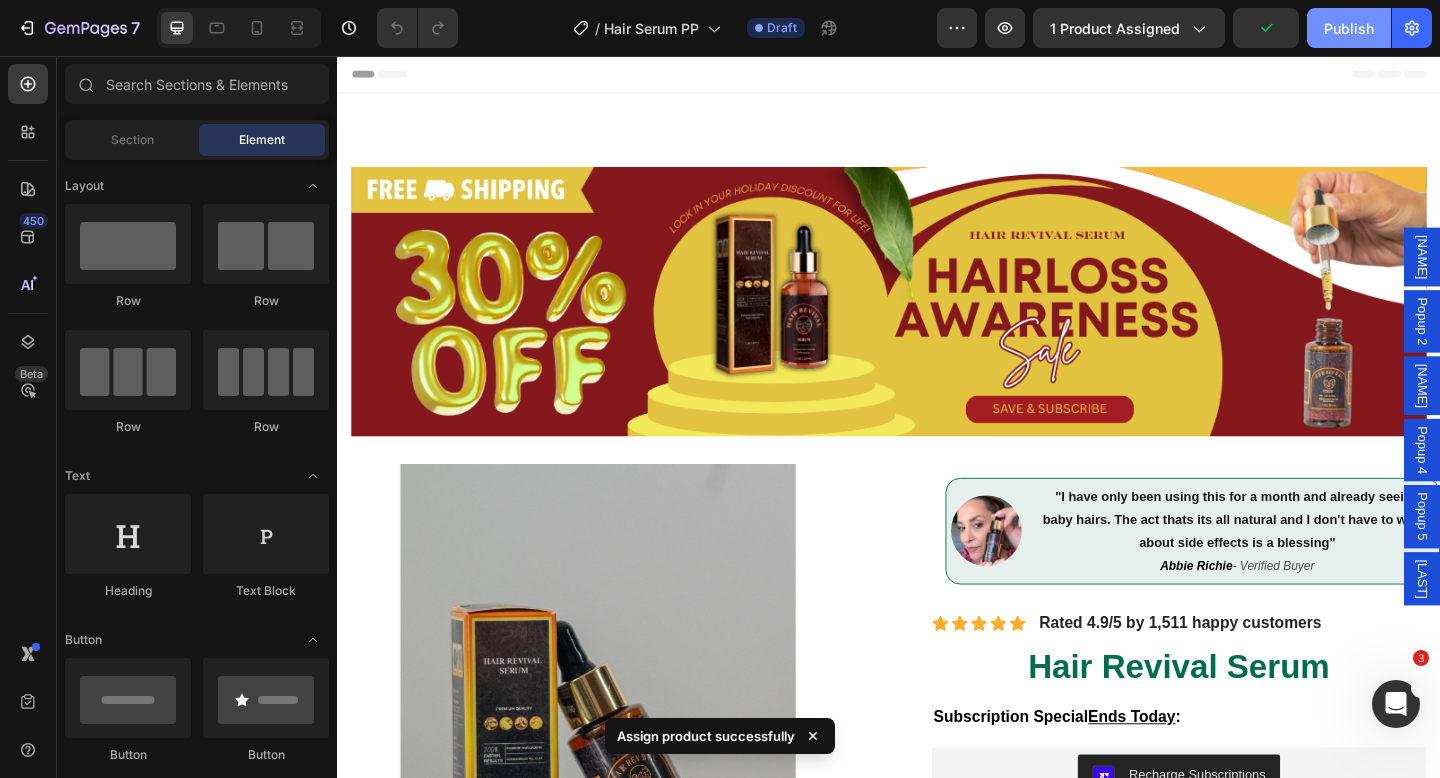 click on "Publish" at bounding box center [1349, 28] 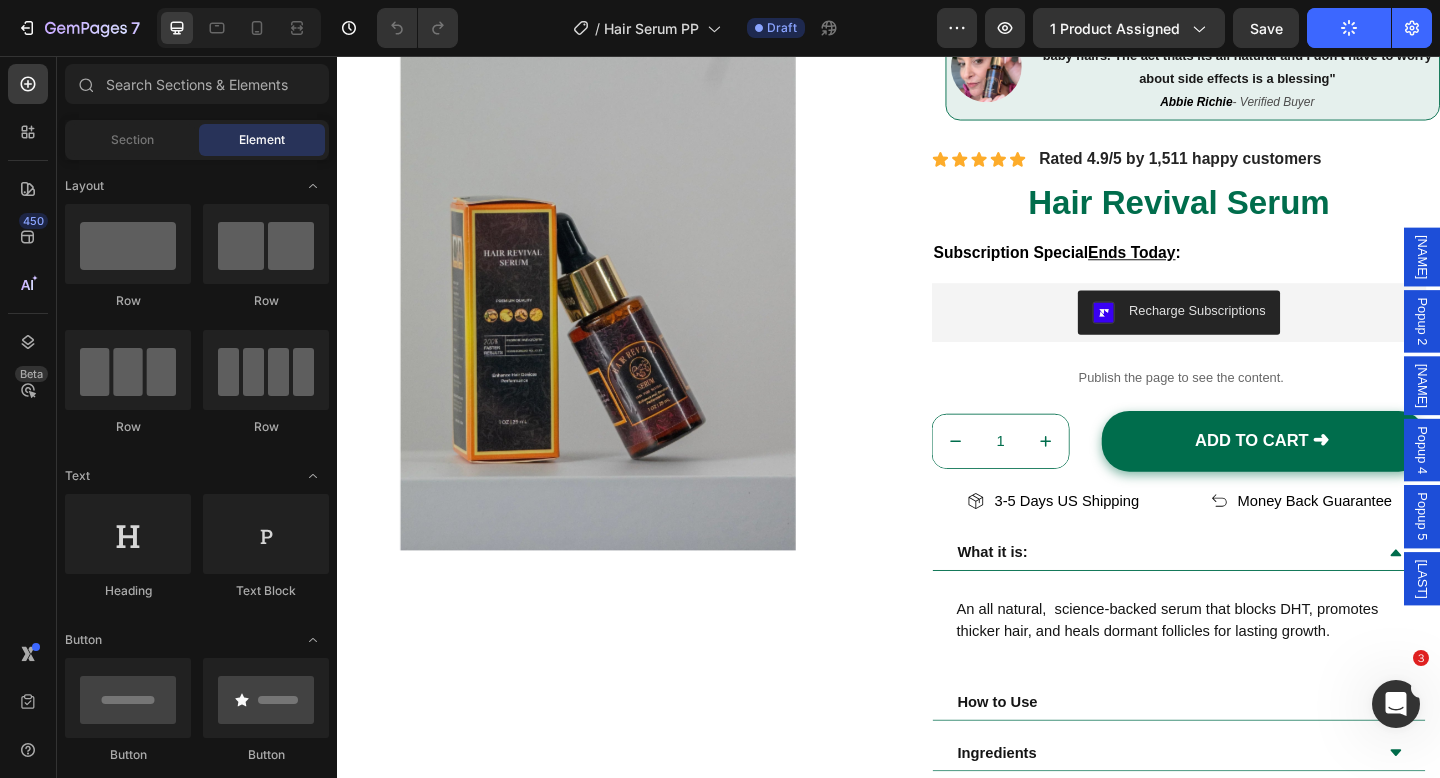 scroll, scrollTop: 489, scrollLeft: 0, axis: vertical 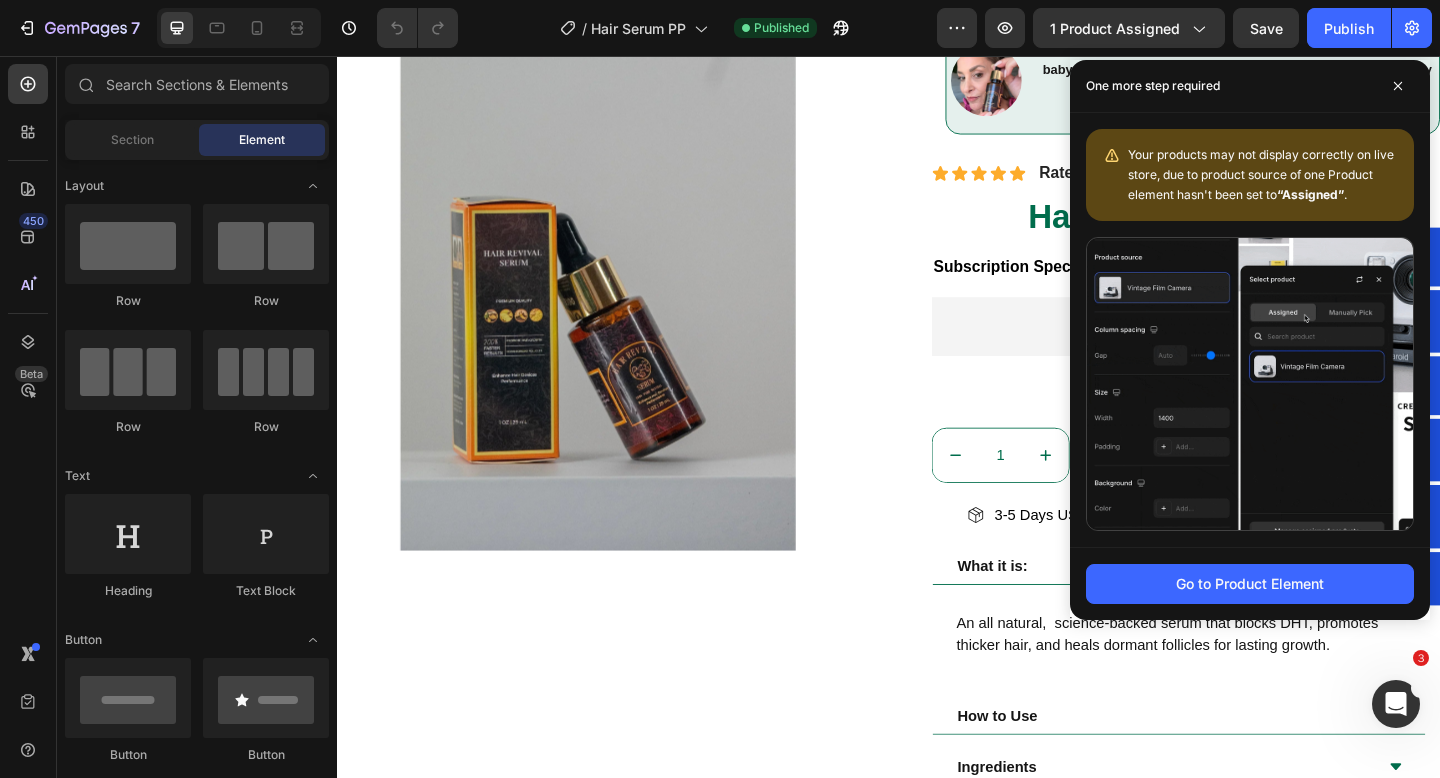 click 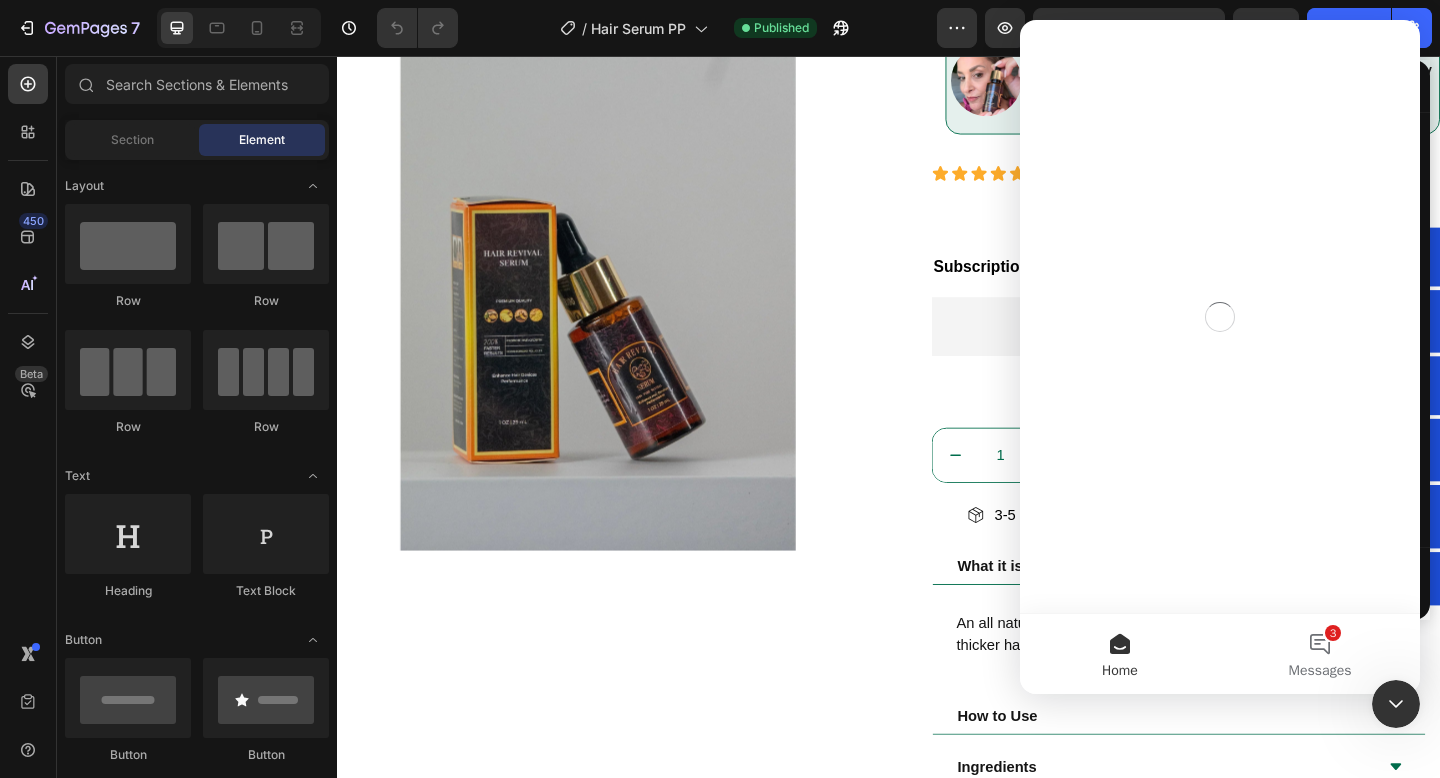 scroll, scrollTop: 0, scrollLeft: 0, axis: both 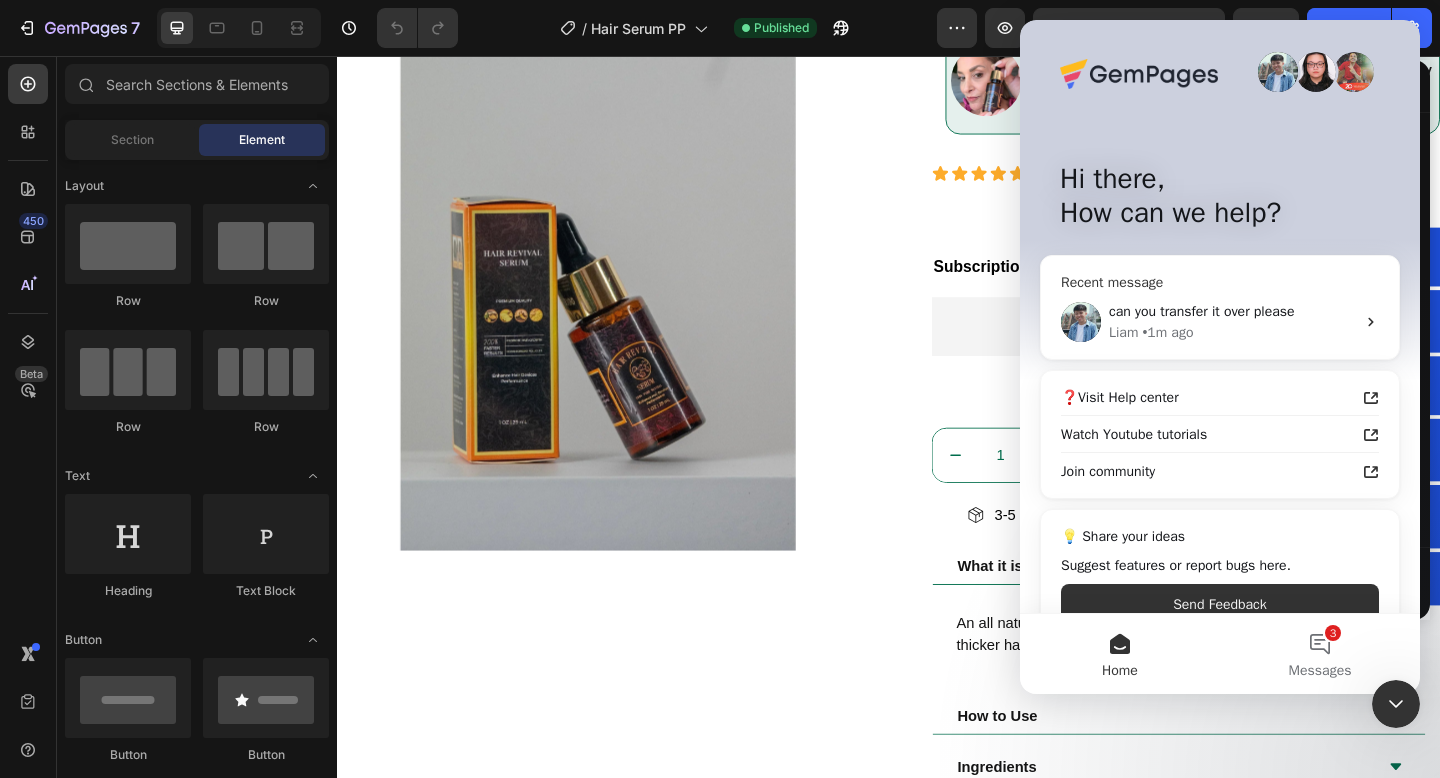 click on "[FIRST] • 1m ago" at bounding box center [1232, 332] 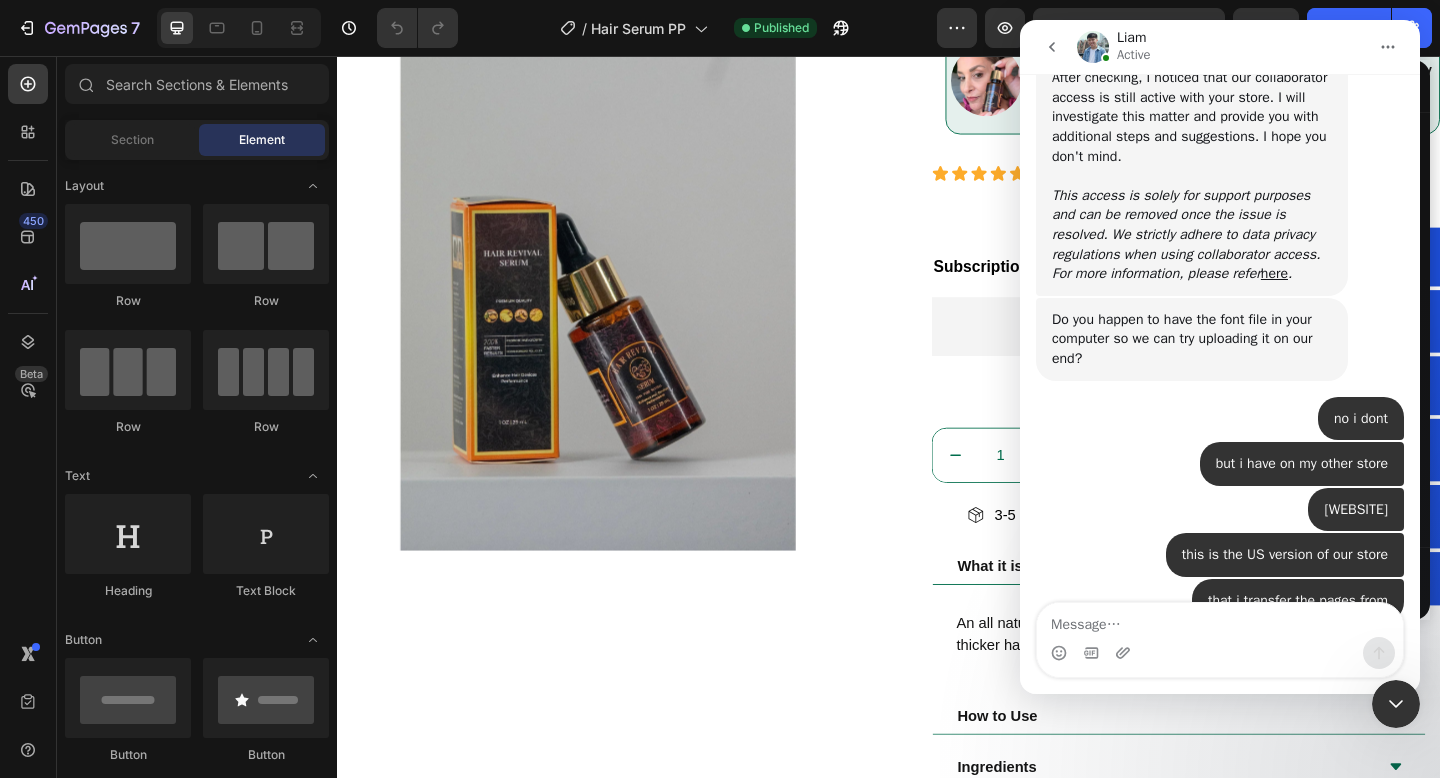 scroll, scrollTop: 4195, scrollLeft: 0, axis: vertical 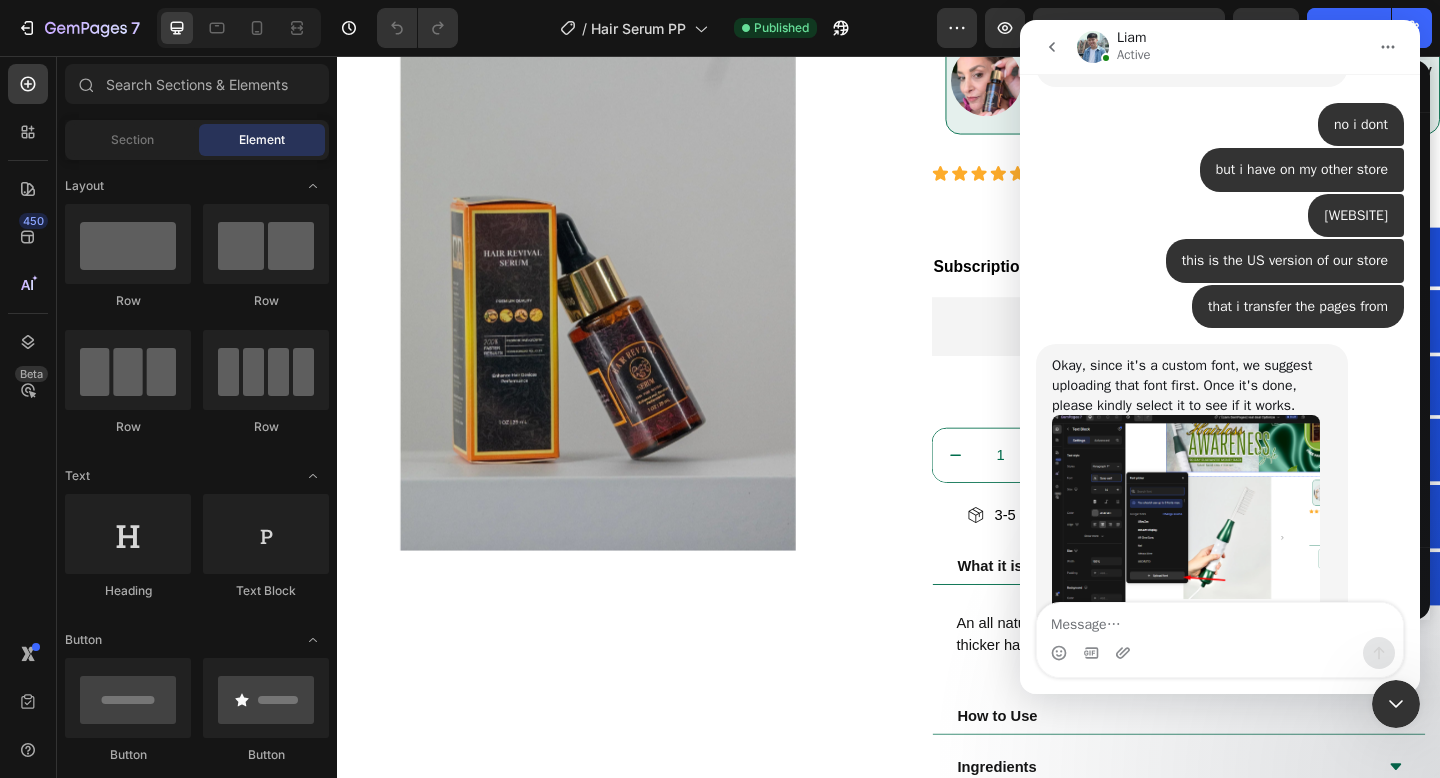 click 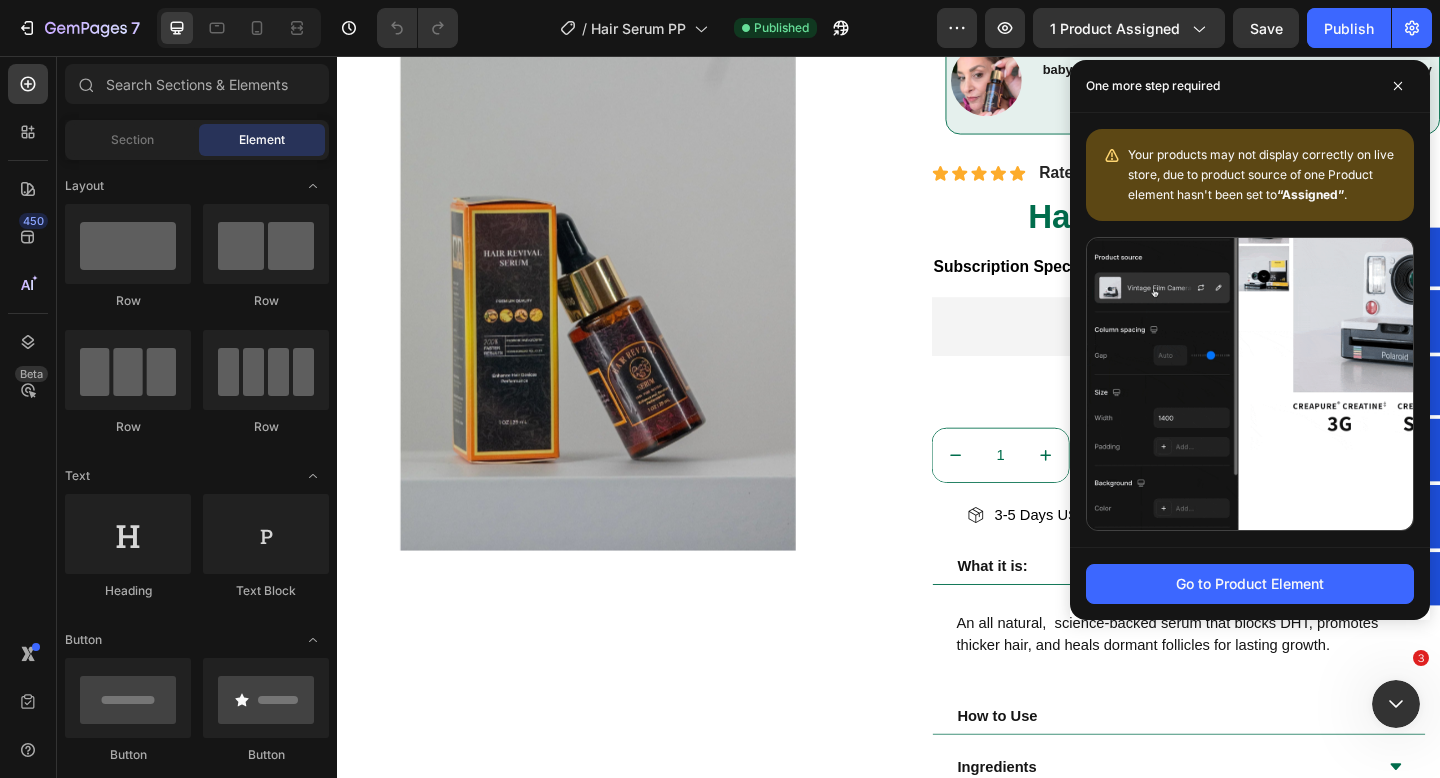 scroll, scrollTop: 0, scrollLeft: 0, axis: both 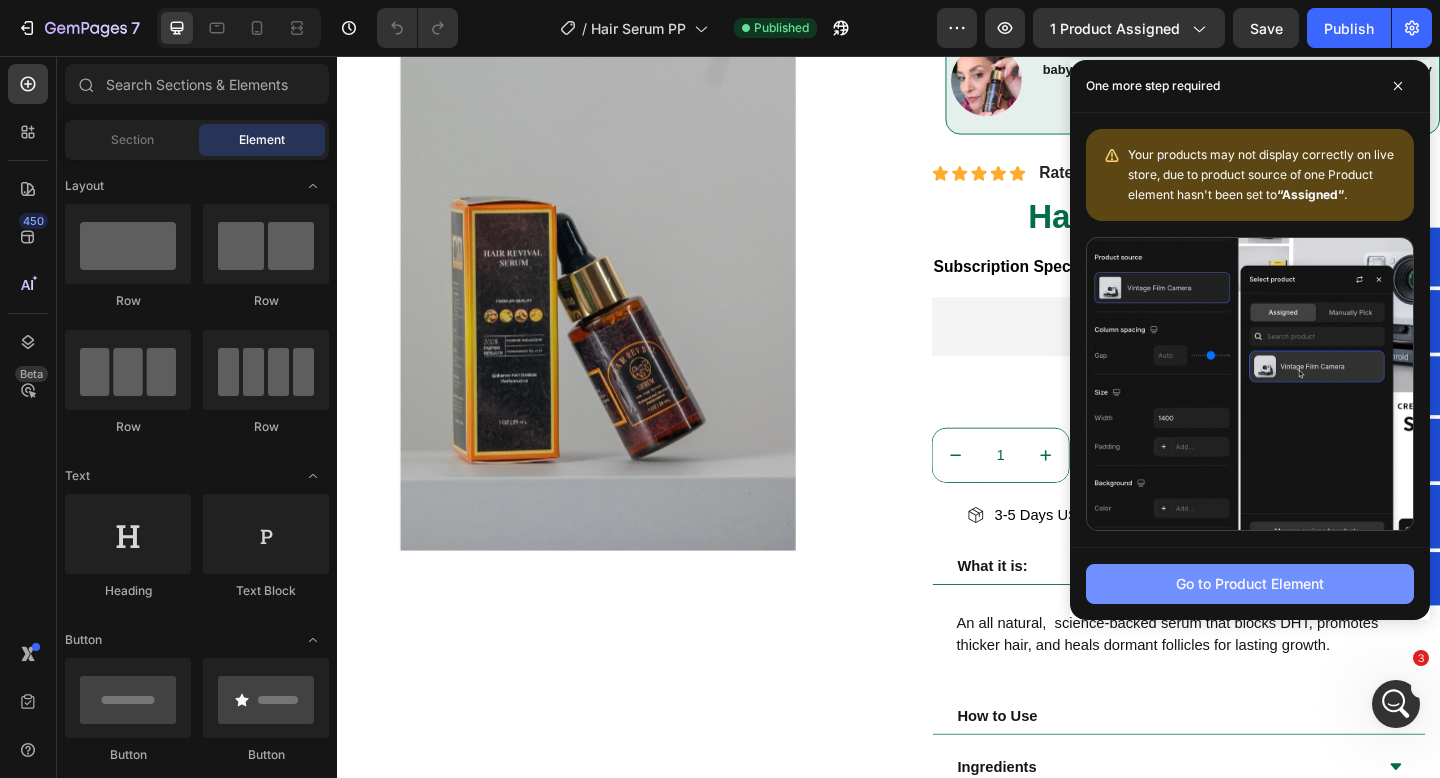 click on "Go to Product Element" at bounding box center (1250, 583) 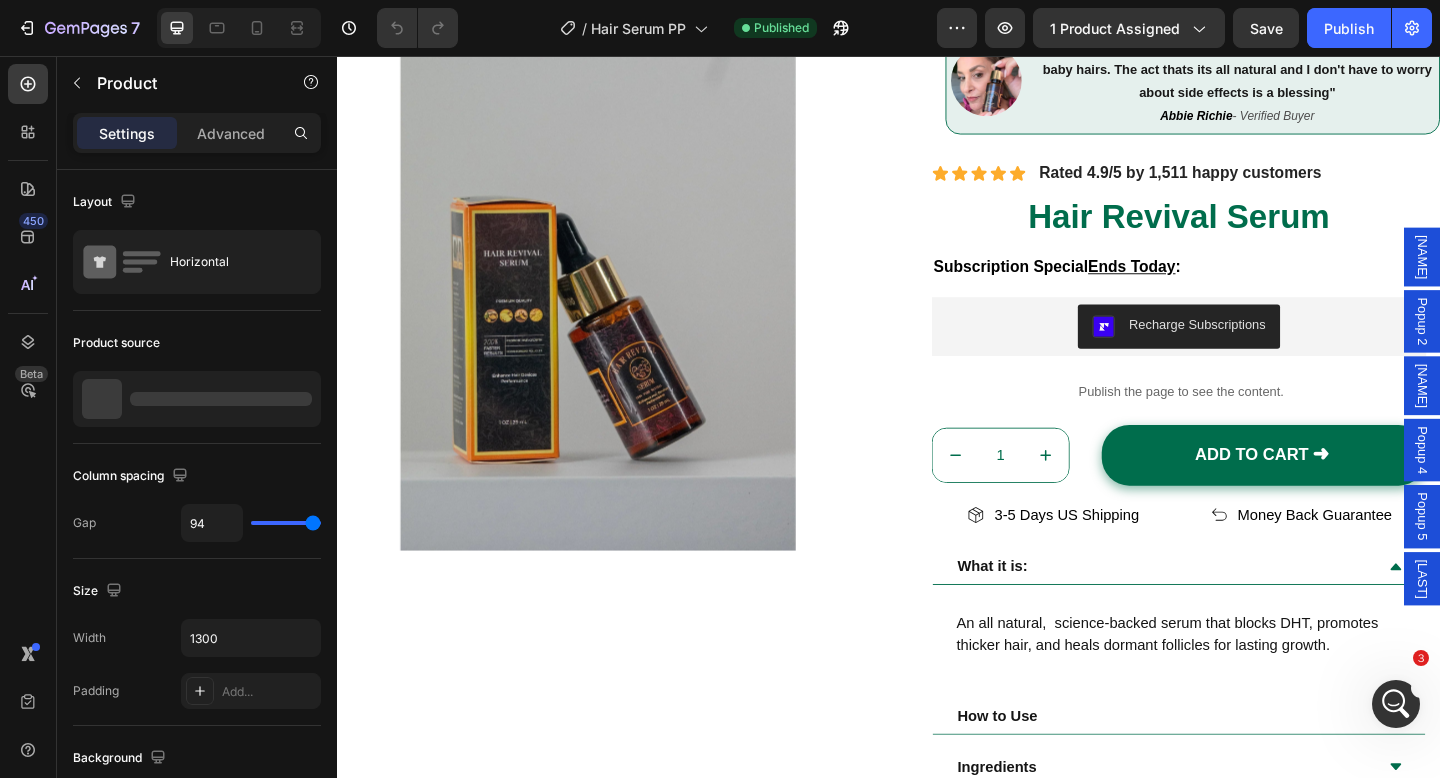 scroll, scrollTop: 4546, scrollLeft: 0, axis: vertical 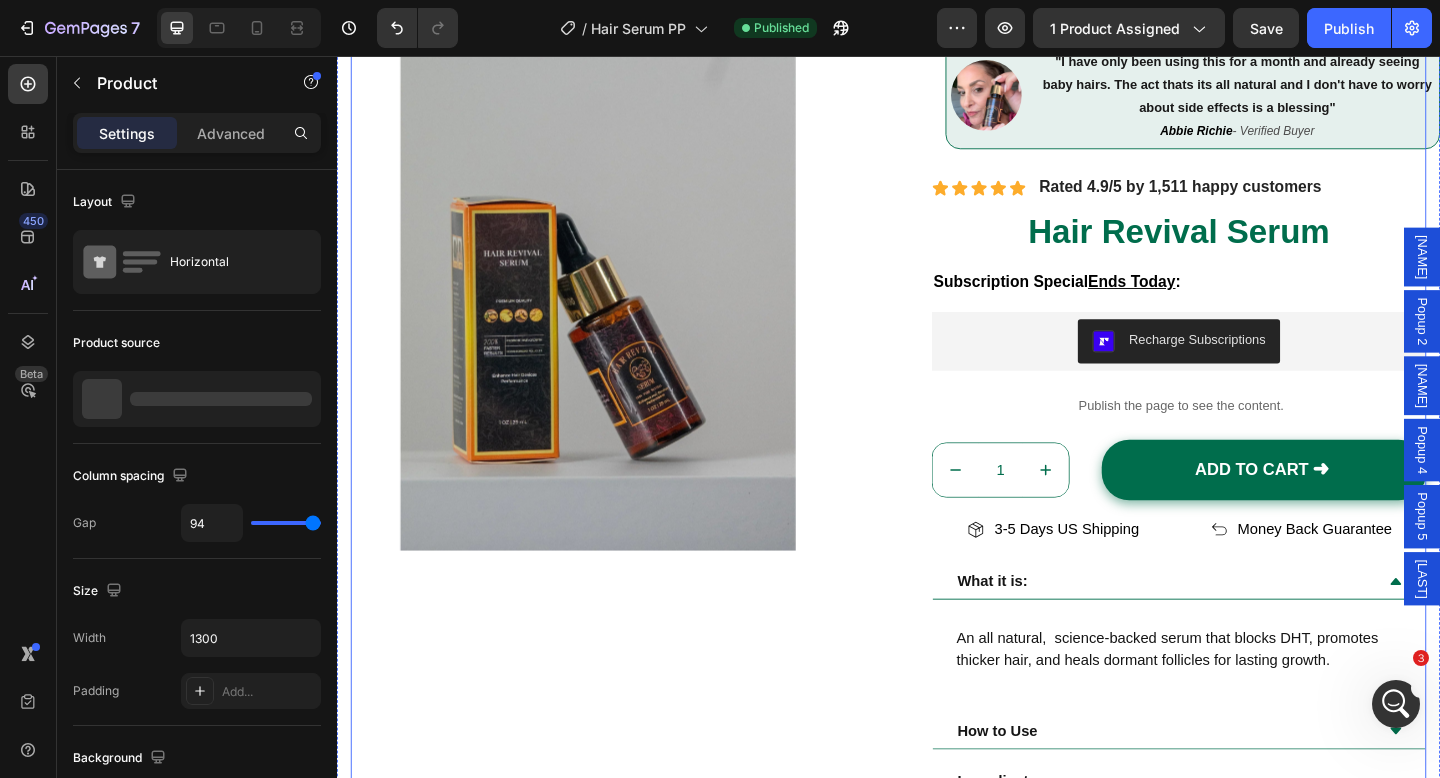 click at bounding box center [621, 325] 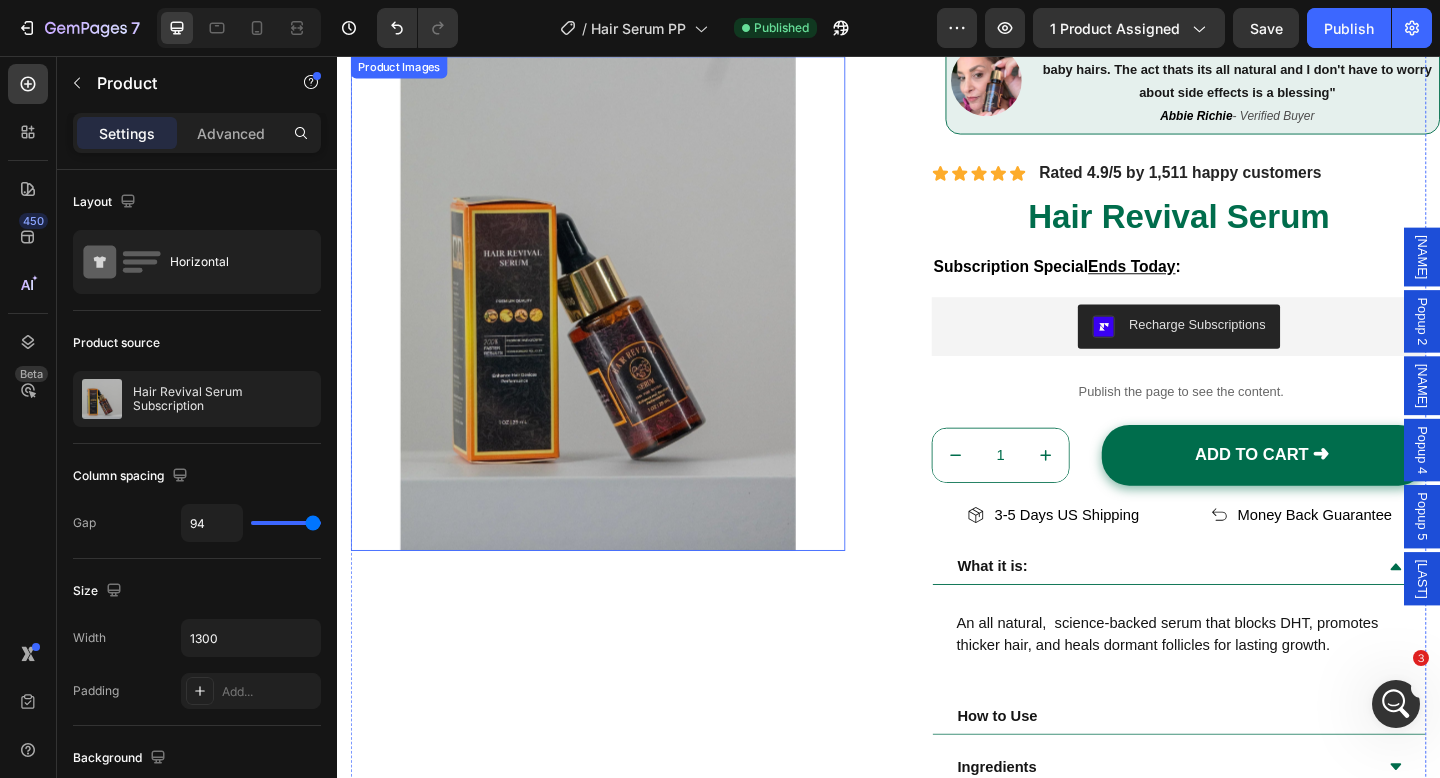 click at bounding box center [621, 325] 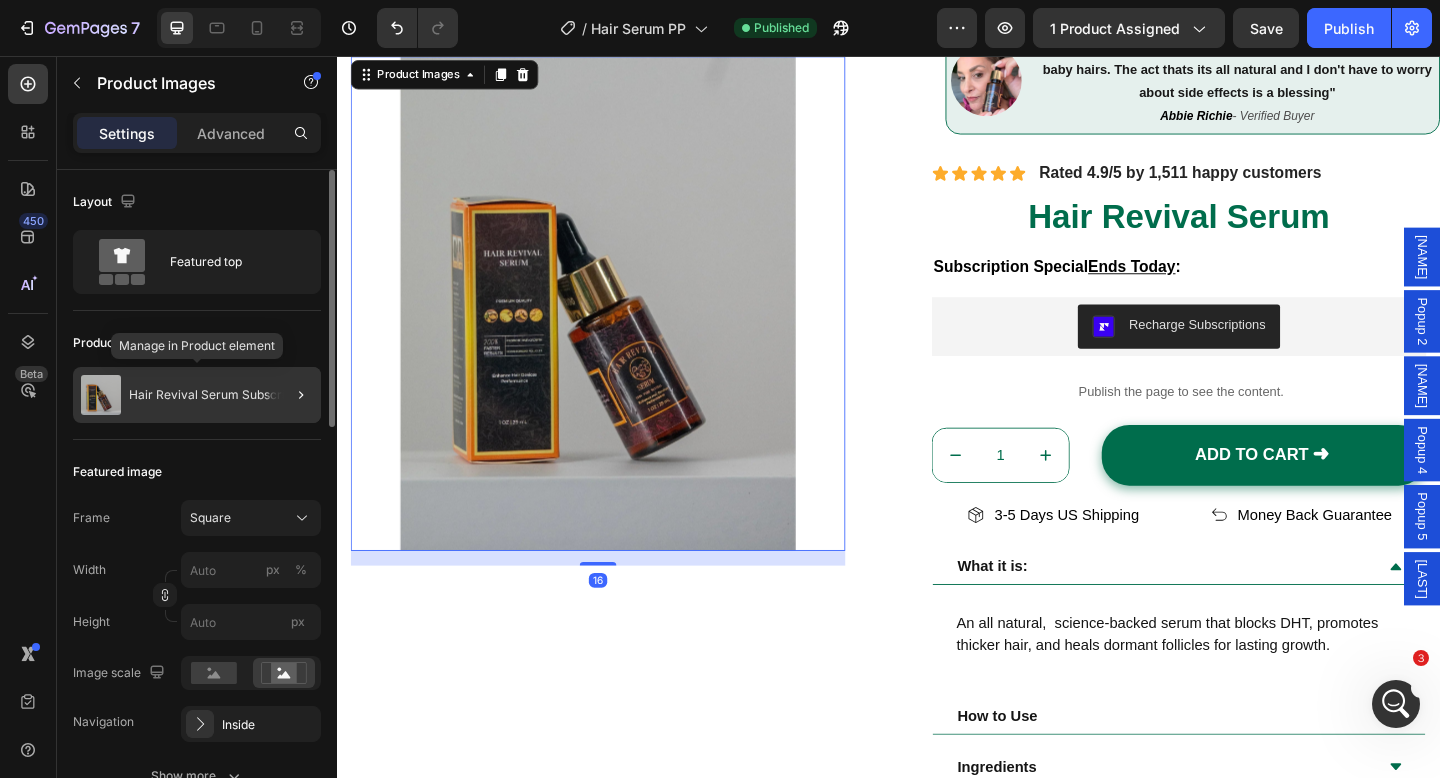 click on "Hair Revival Serum Subscription" 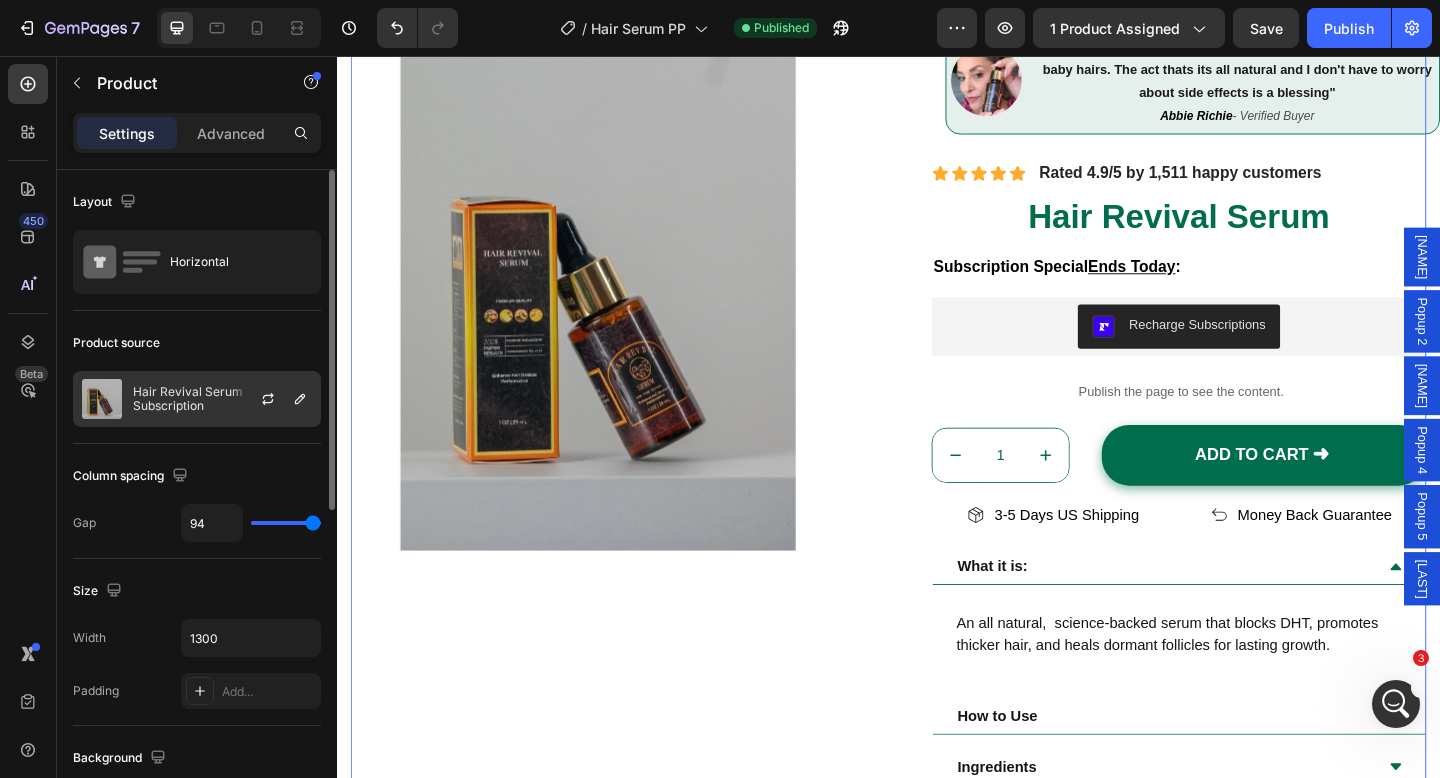 click on "Hair Revival Serum Subscription" at bounding box center (222, 399) 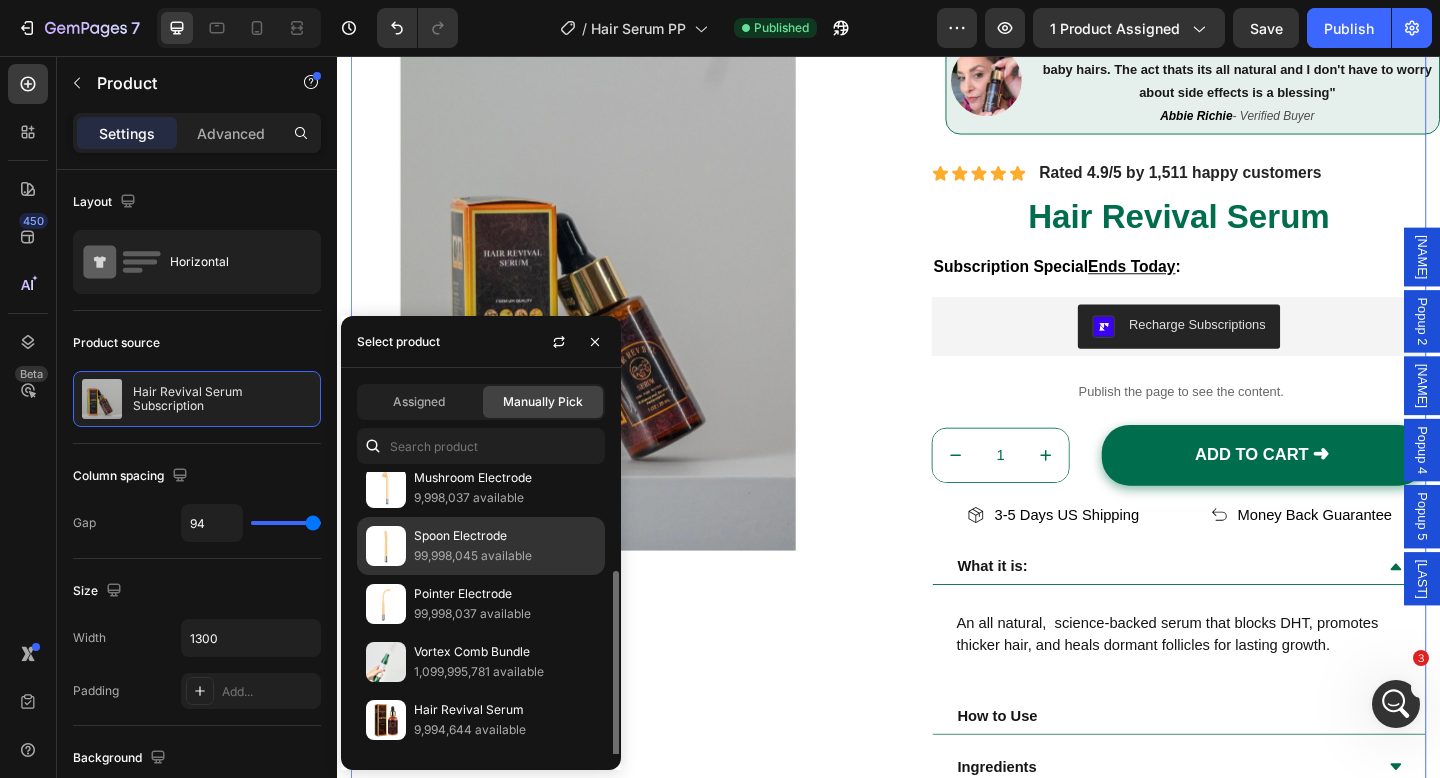 scroll, scrollTop: 124, scrollLeft: 0, axis: vertical 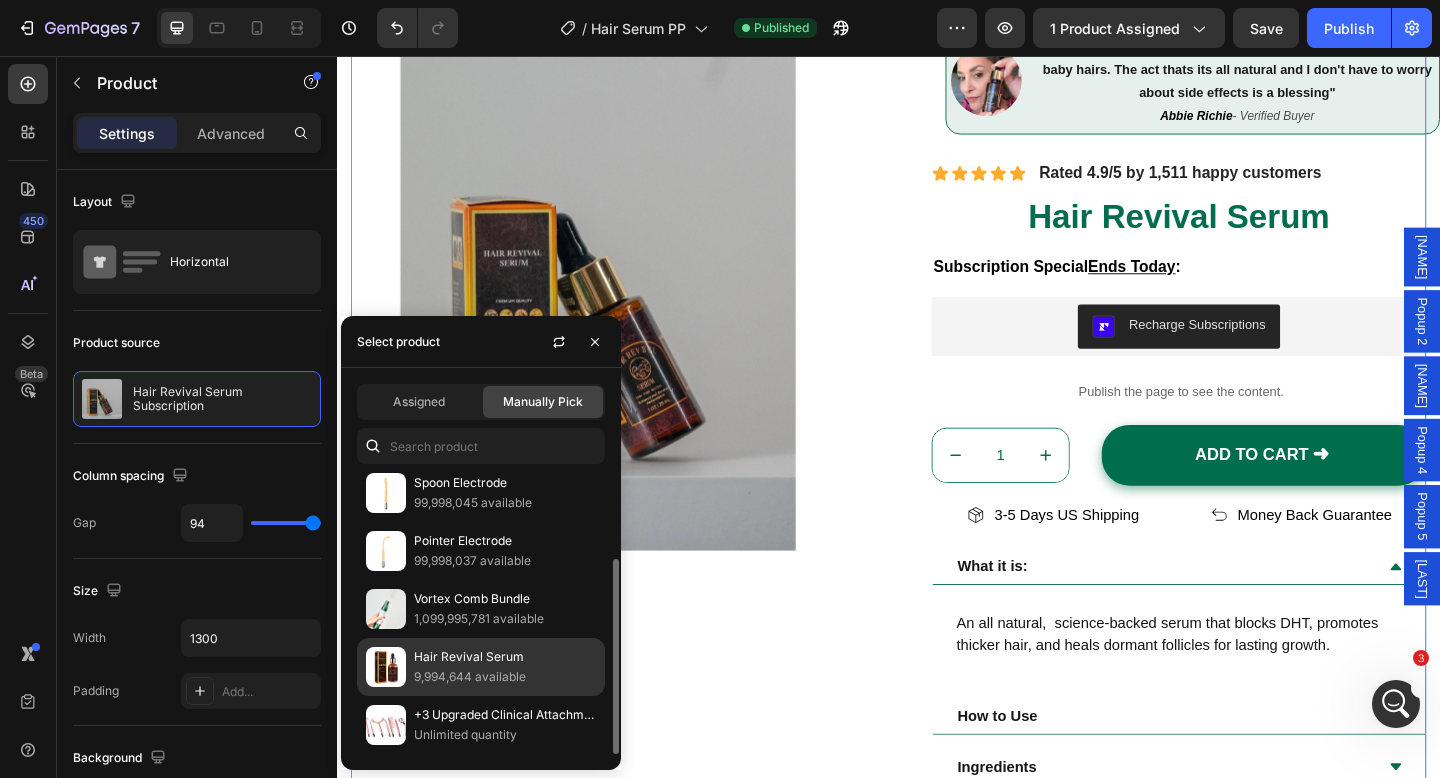 click on "9,994,644 available" at bounding box center [505, 677] 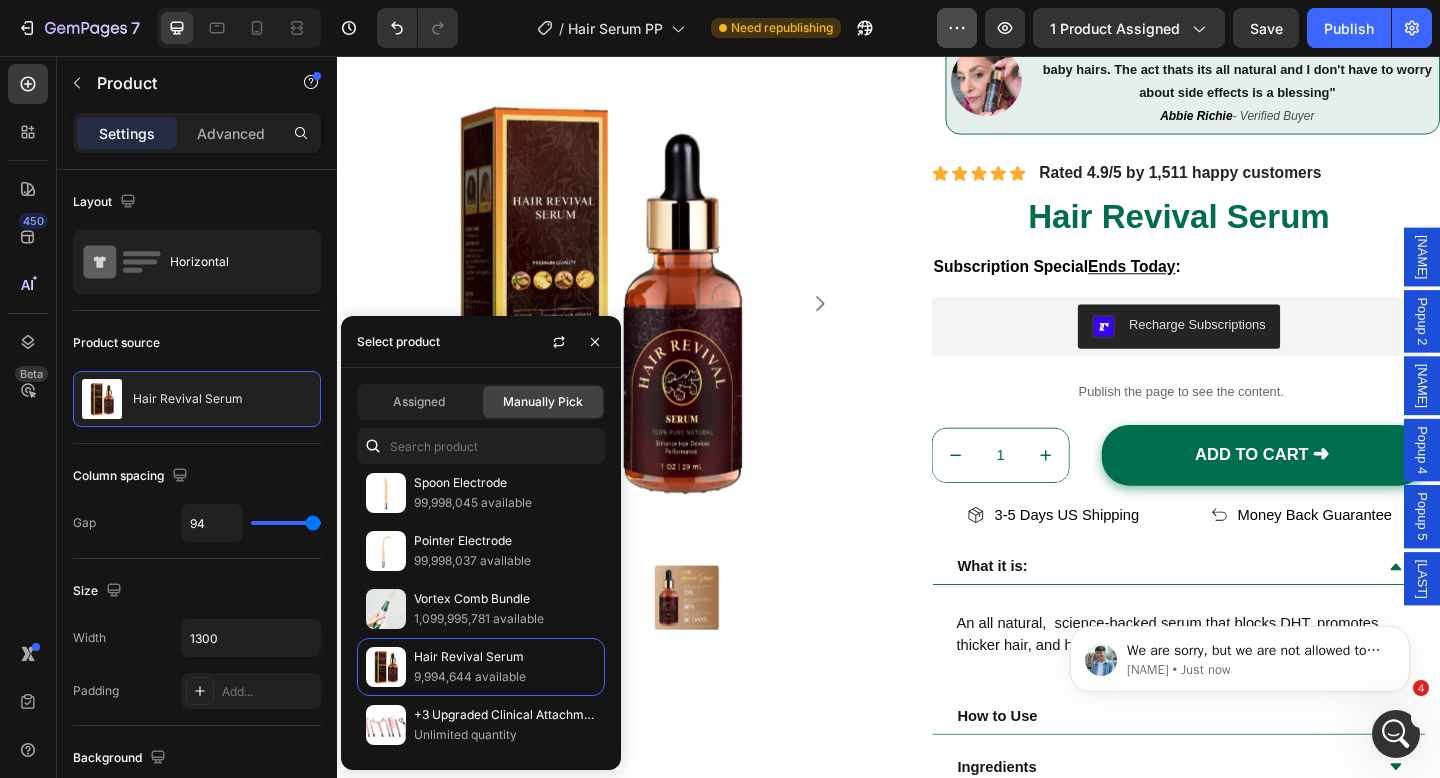 scroll, scrollTop: 0, scrollLeft: 0, axis: both 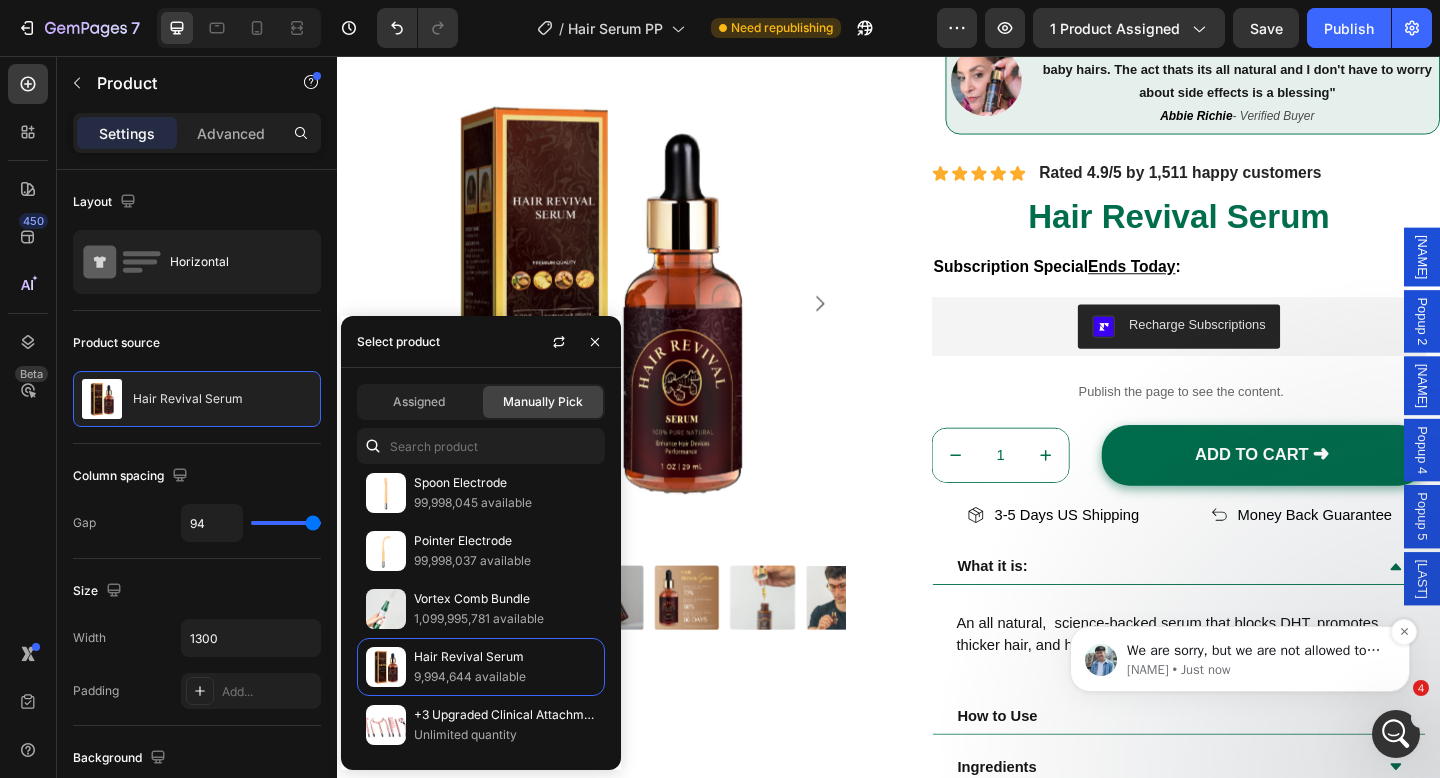 click on "We are sorry, but we are not allowed to log in to the store and save or transfer any assets out due to data privacy reasons." at bounding box center (1256, 651) 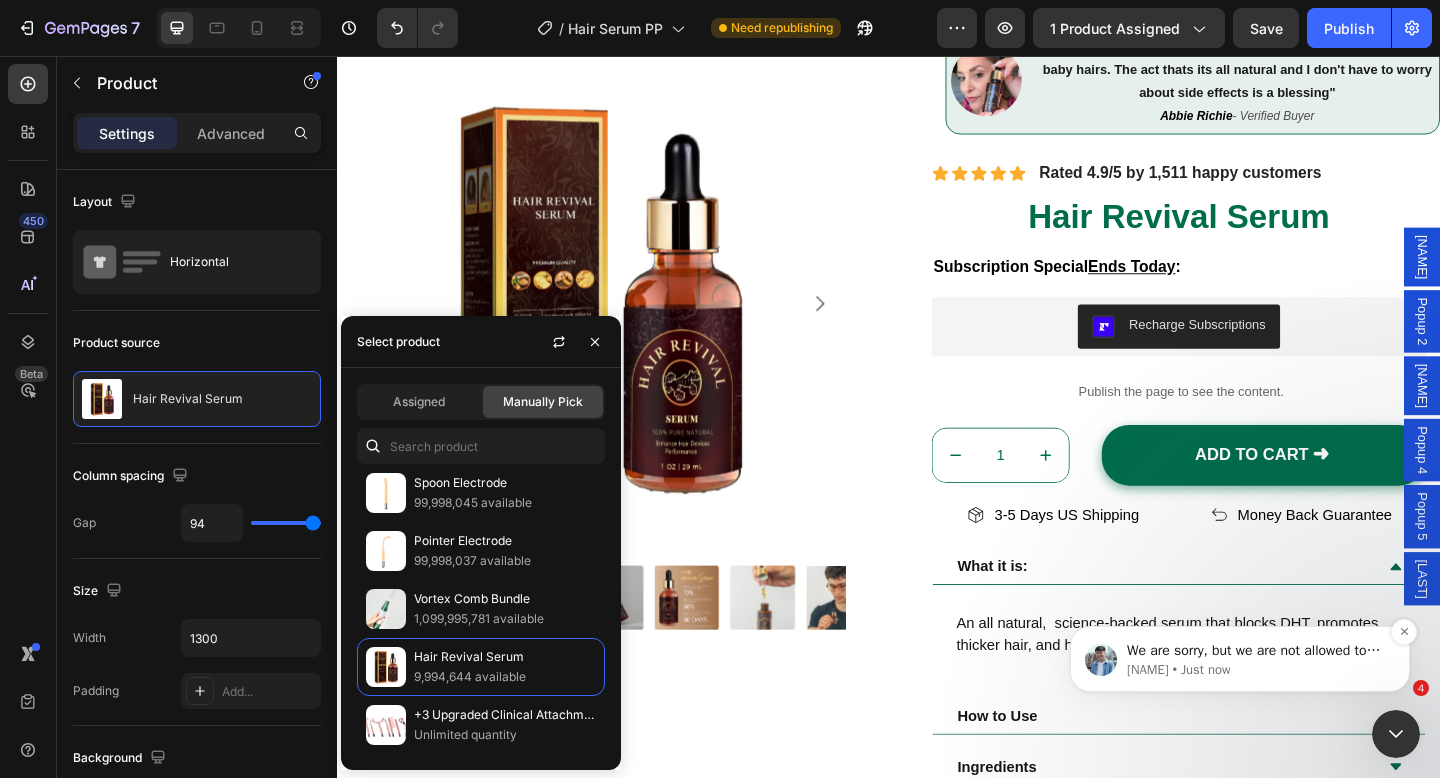 scroll, scrollTop: 0, scrollLeft: 0, axis: both 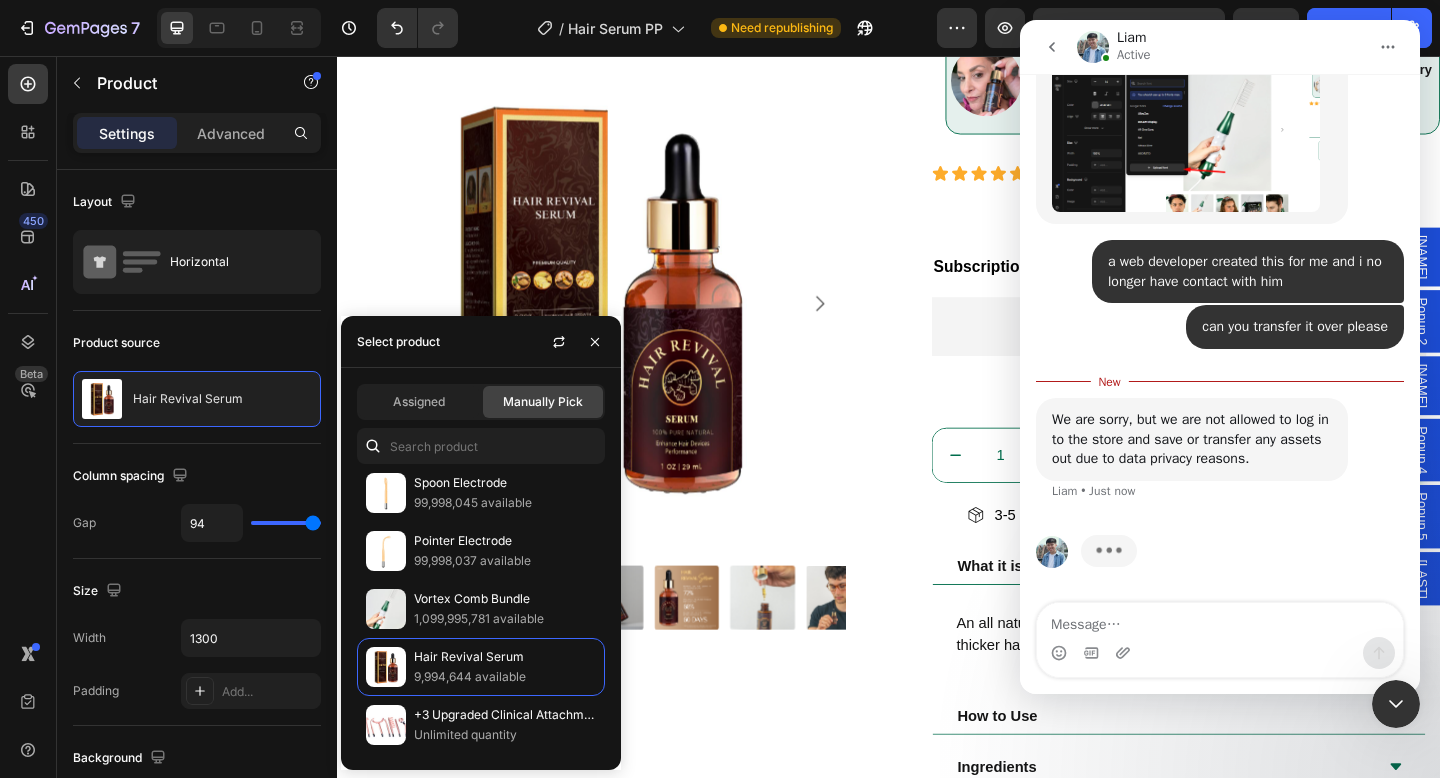 click at bounding box center [1220, 620] 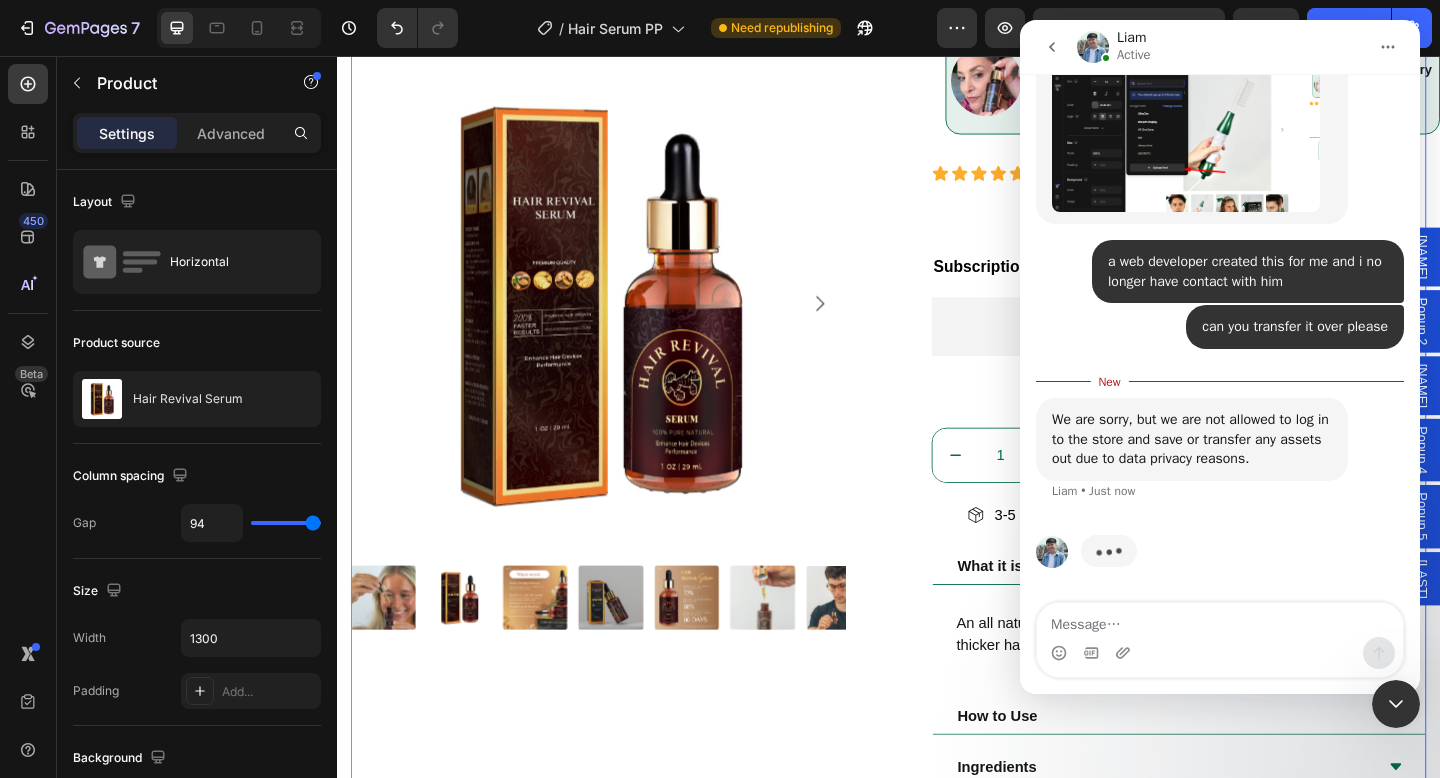 click on "Product Images" at bounding box center [621, 513] 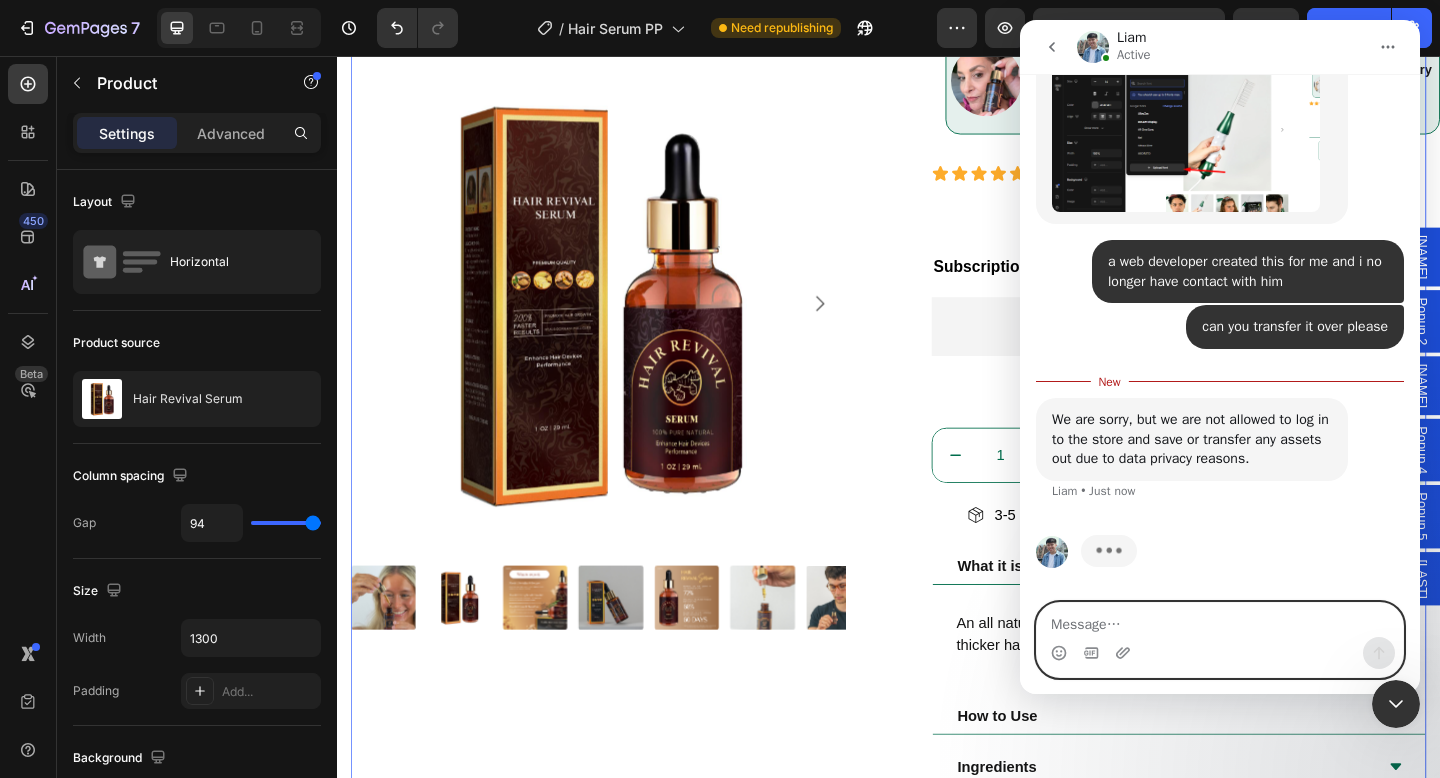 click at bounding box center [1220, 620] 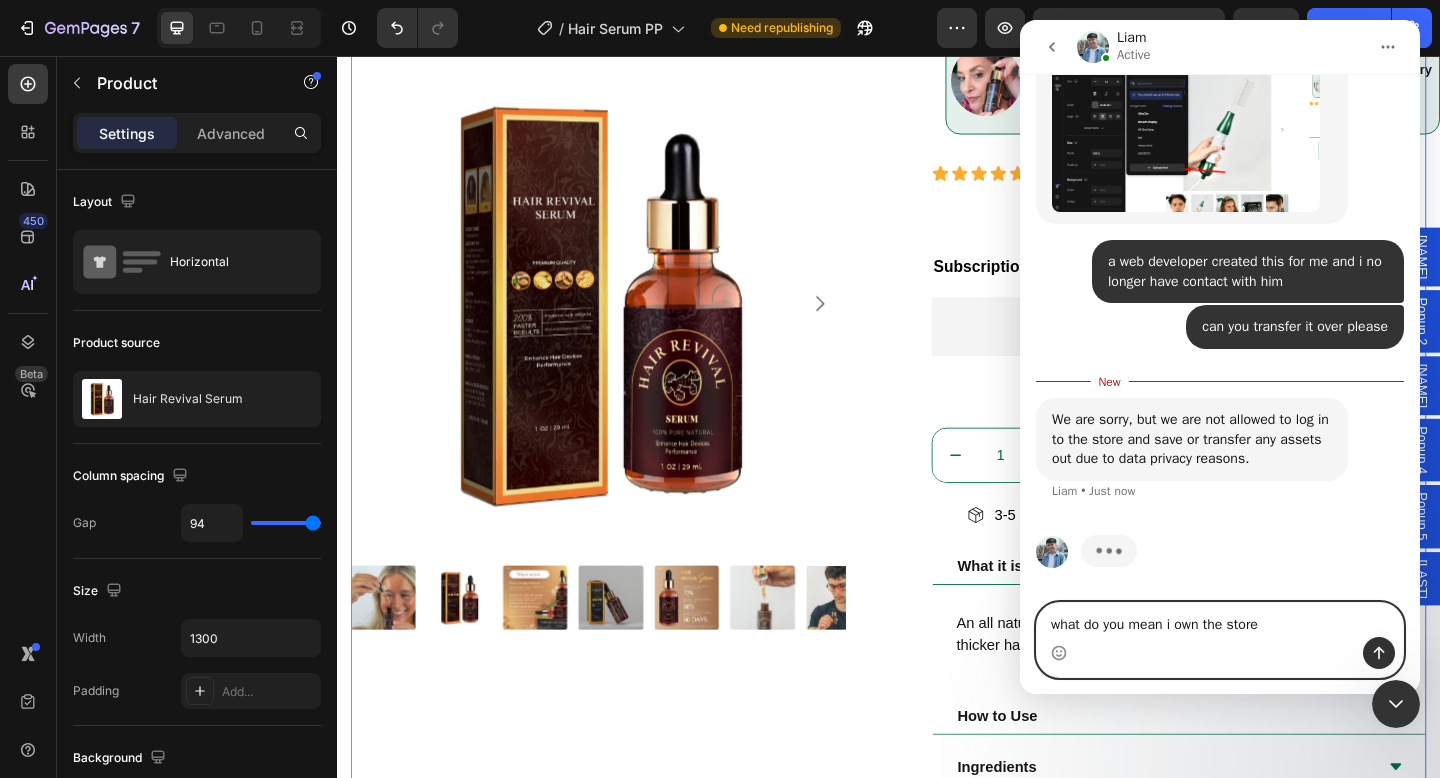 type on "what do you mean i own the store" 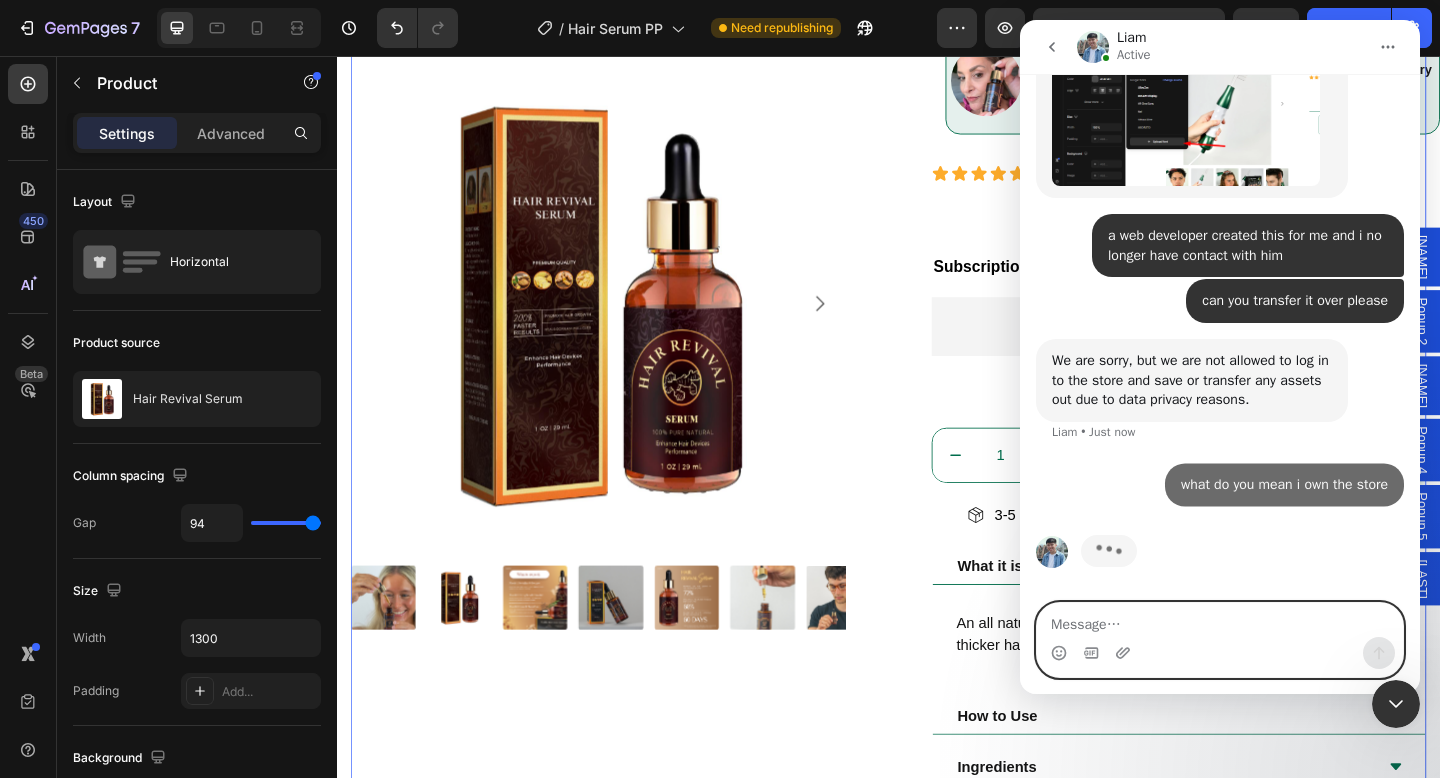scroll, scrollTop: 4705, scrollLeft: 0, axis: vertical 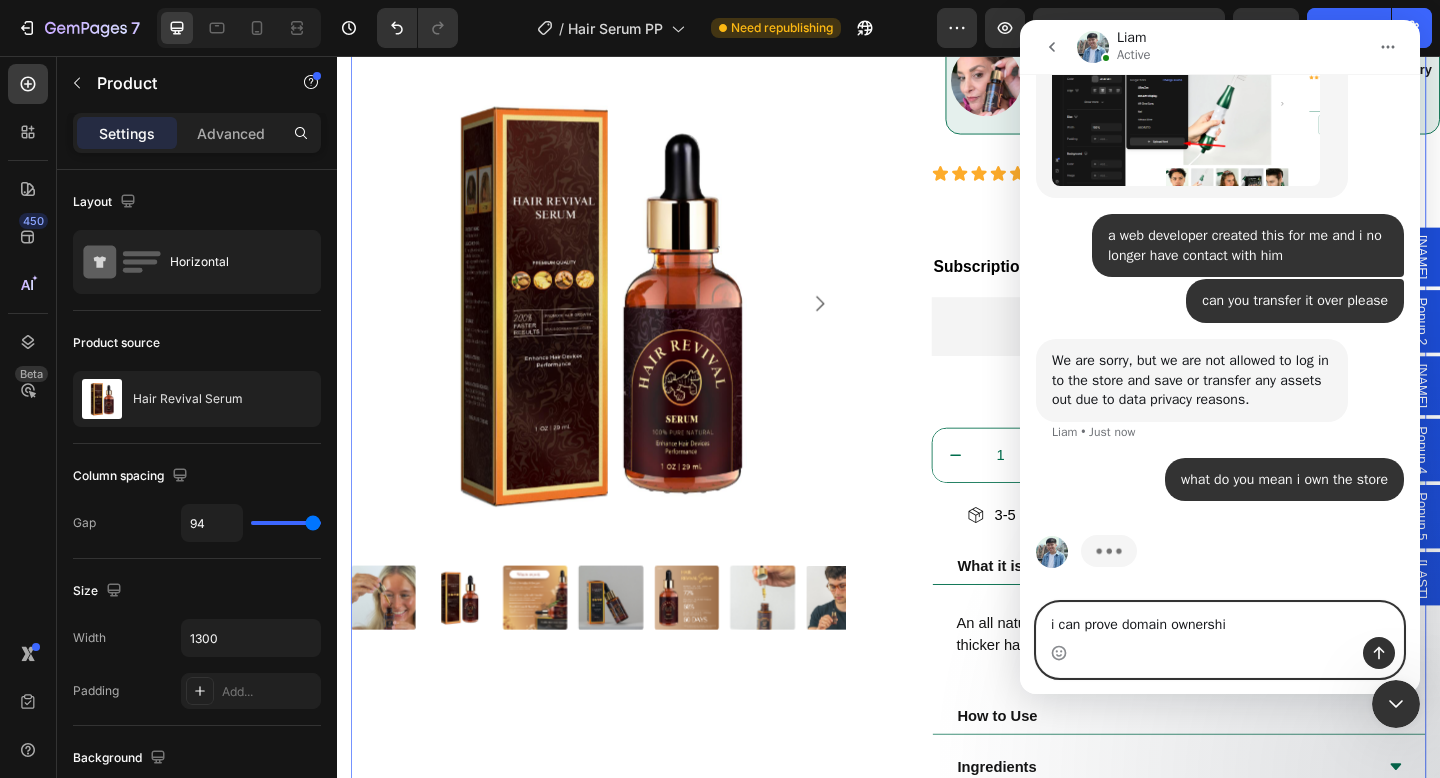 type on "i can prove domain ownership" 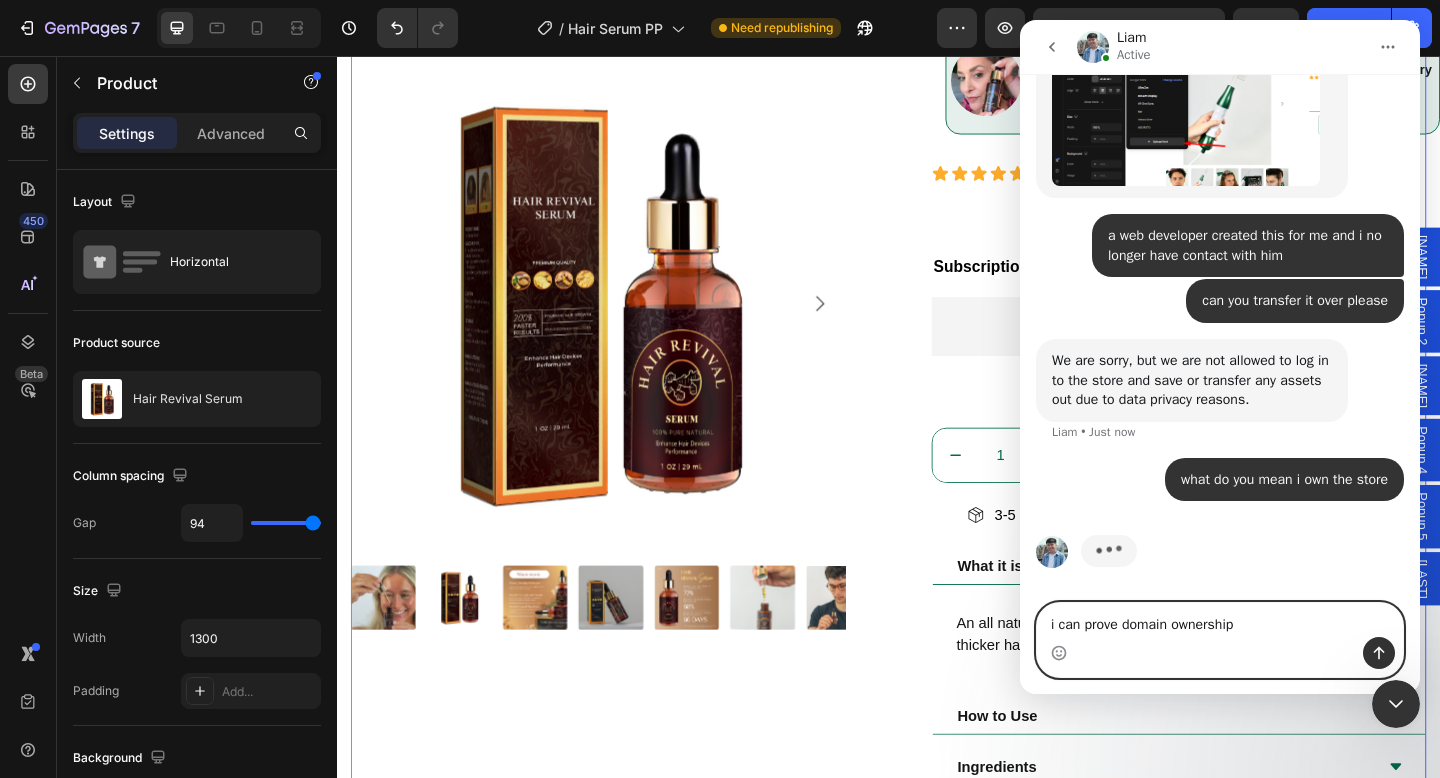 type 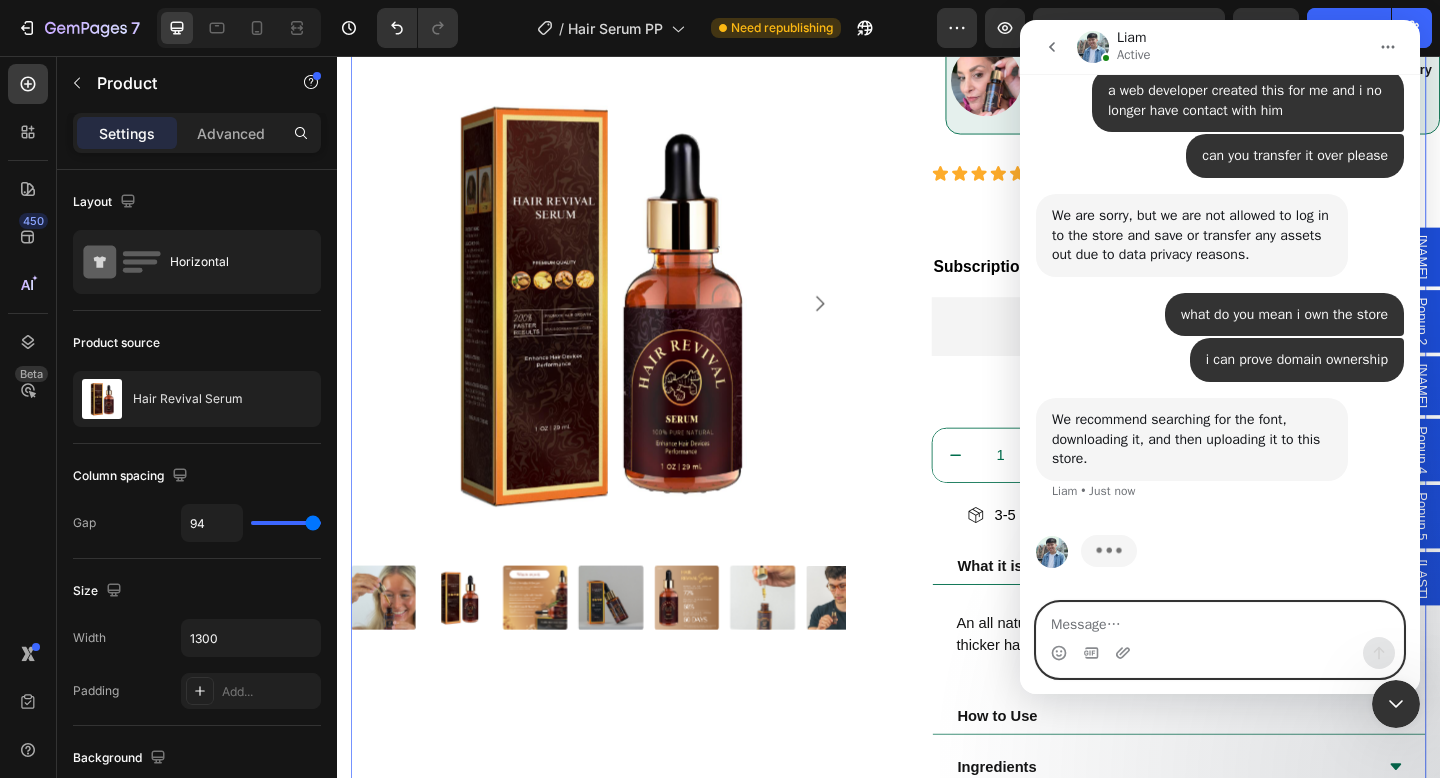 scroll, scrollTop: 4849, scrollLeft: 0, axis: vertical 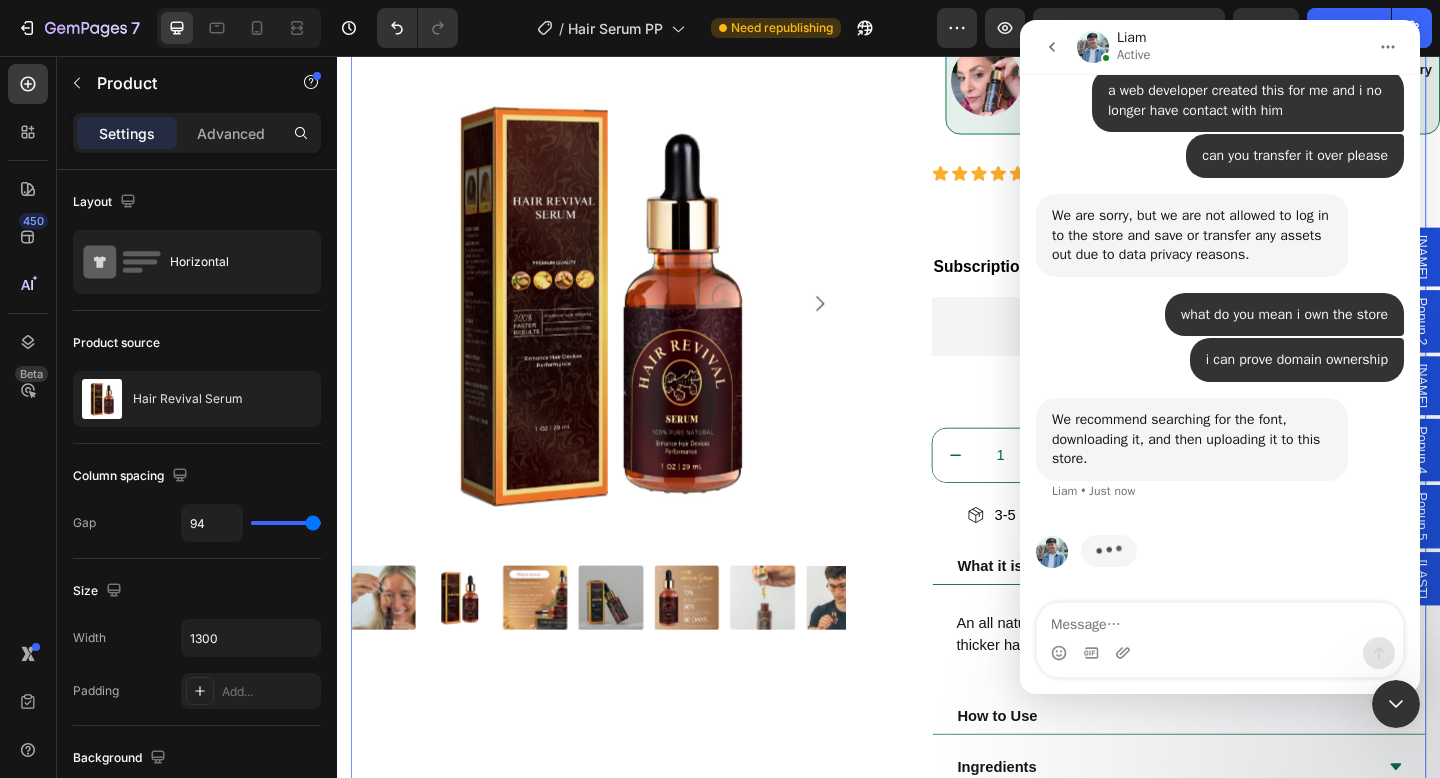 click 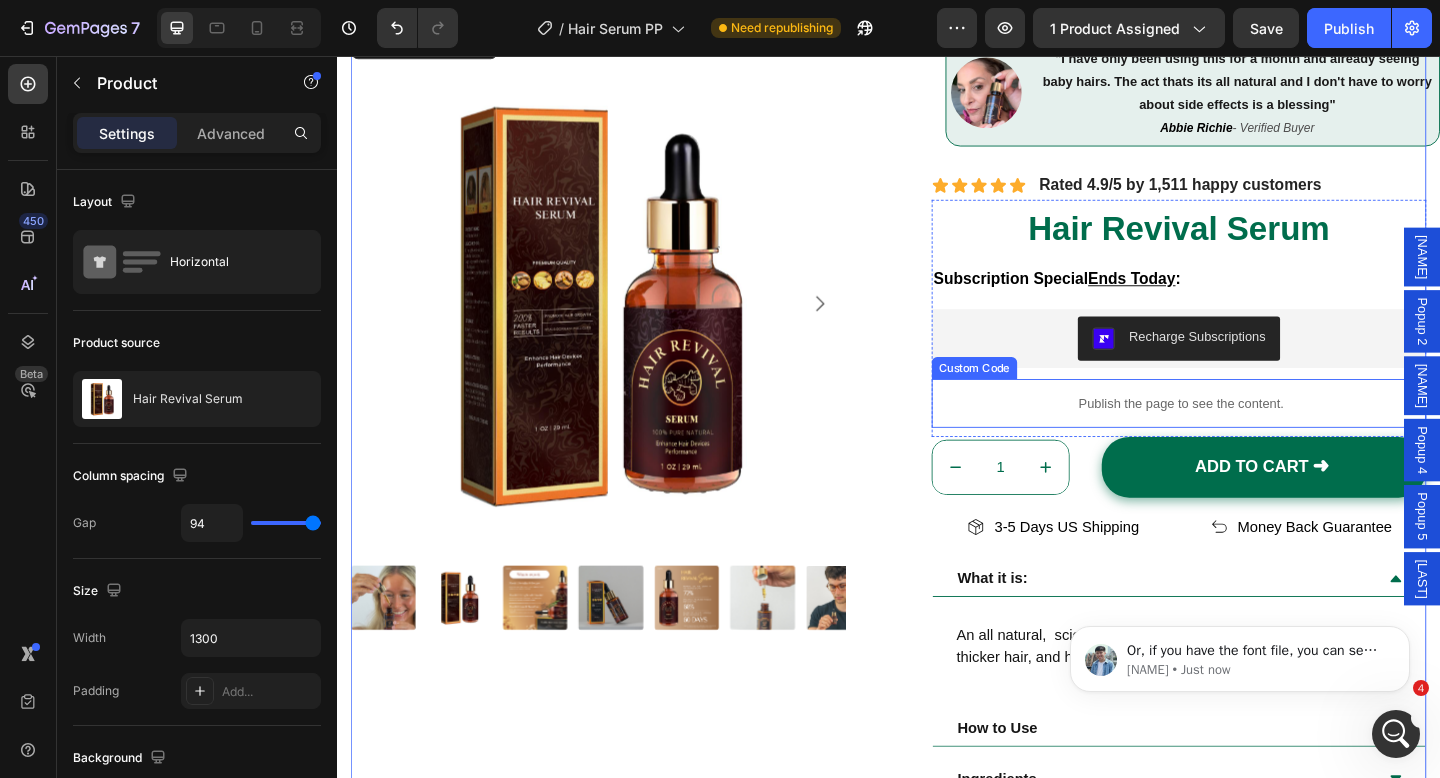 scroll, scrollTop: 0, scrollLeft: 0, axis: both 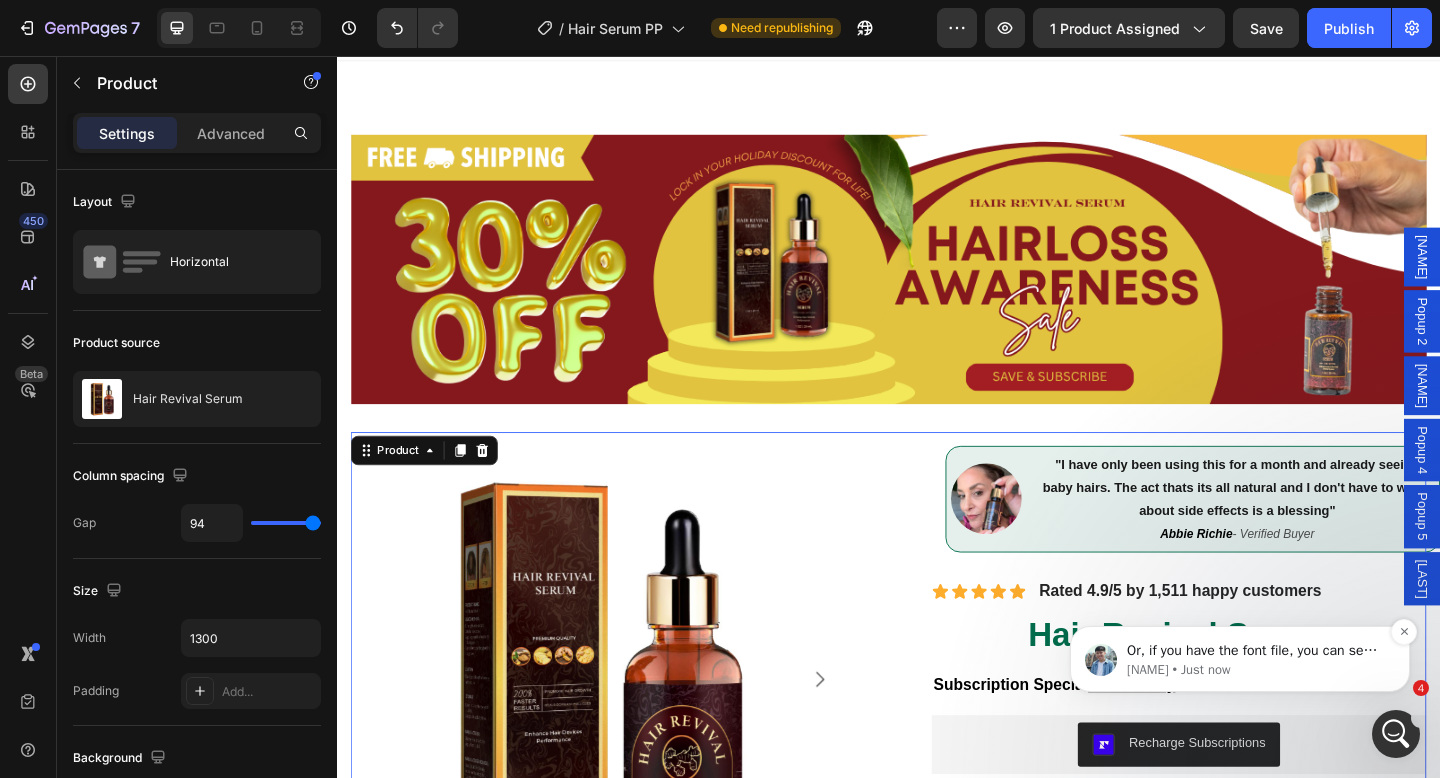 click on "[NAME] • Just now" at bounding box center [1256, 670] 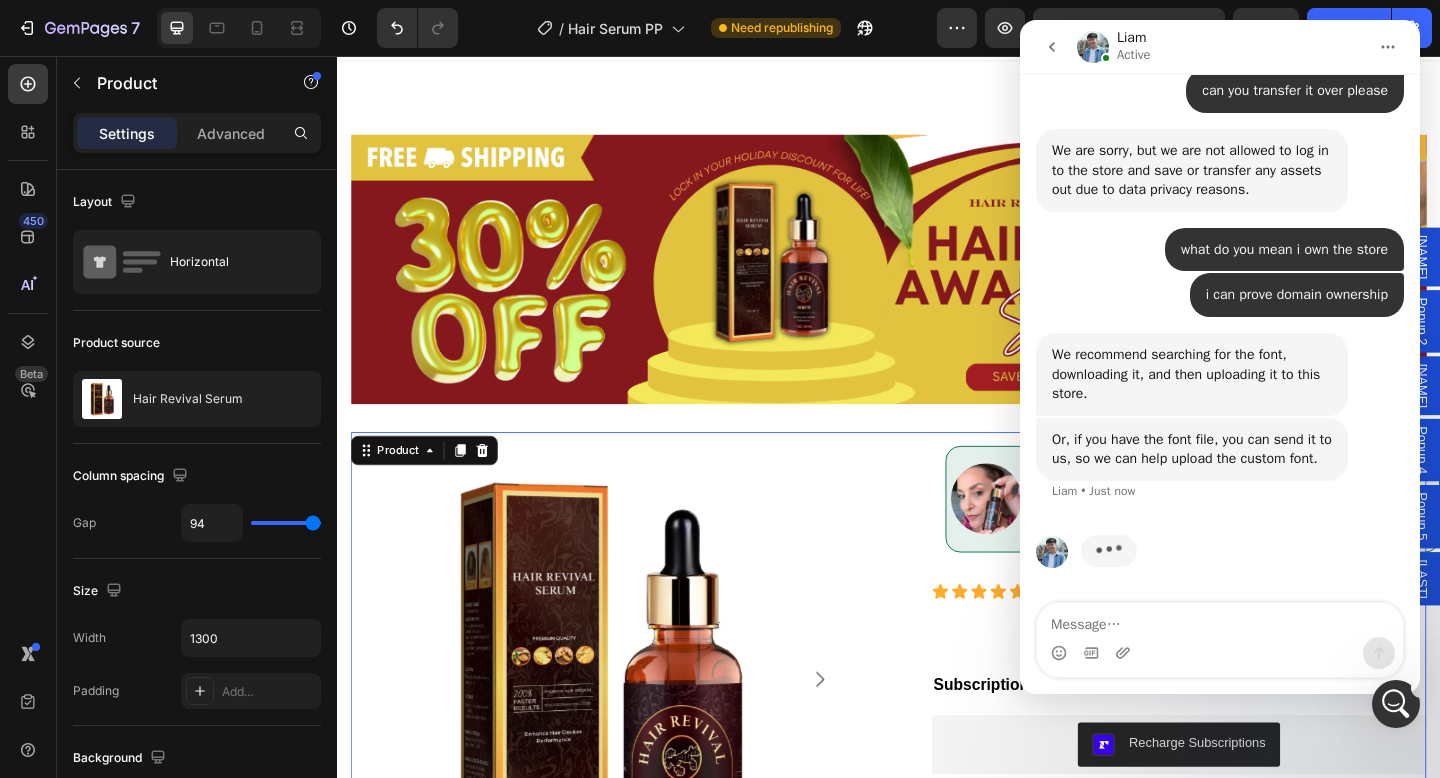 scroll, scrollTop: 0, scrollLeft: 0, axis: both 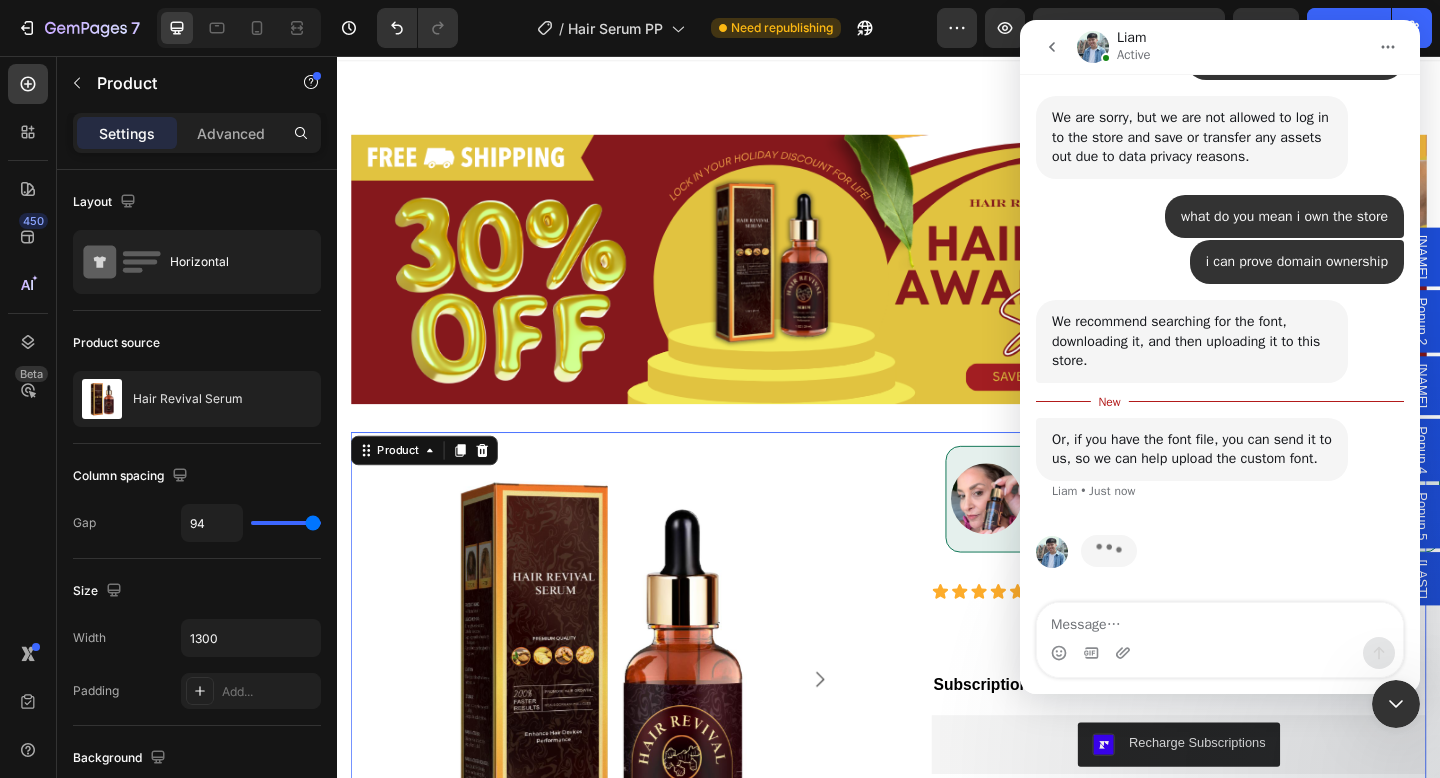 click 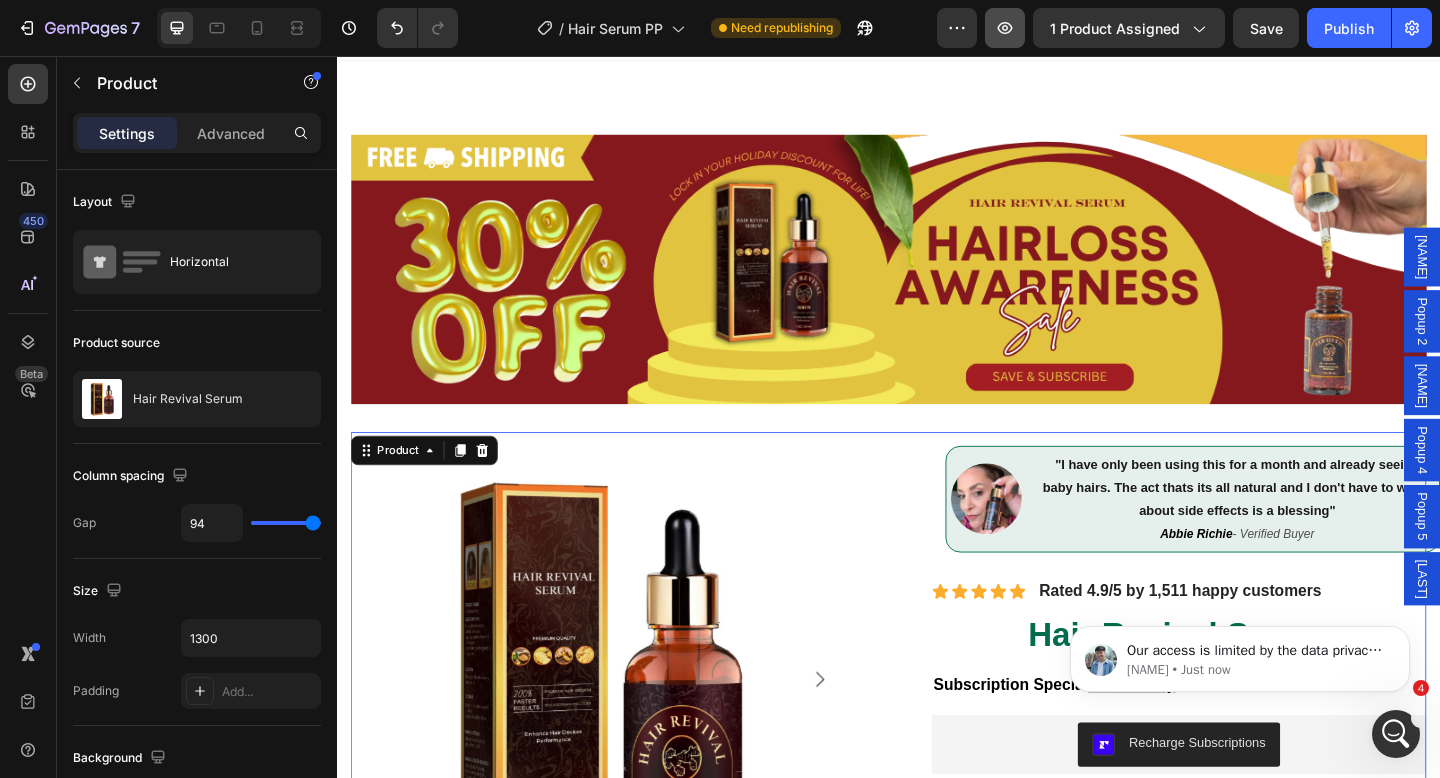 scroll, scrollTop: 0, scrollLeft: 0, axis: both 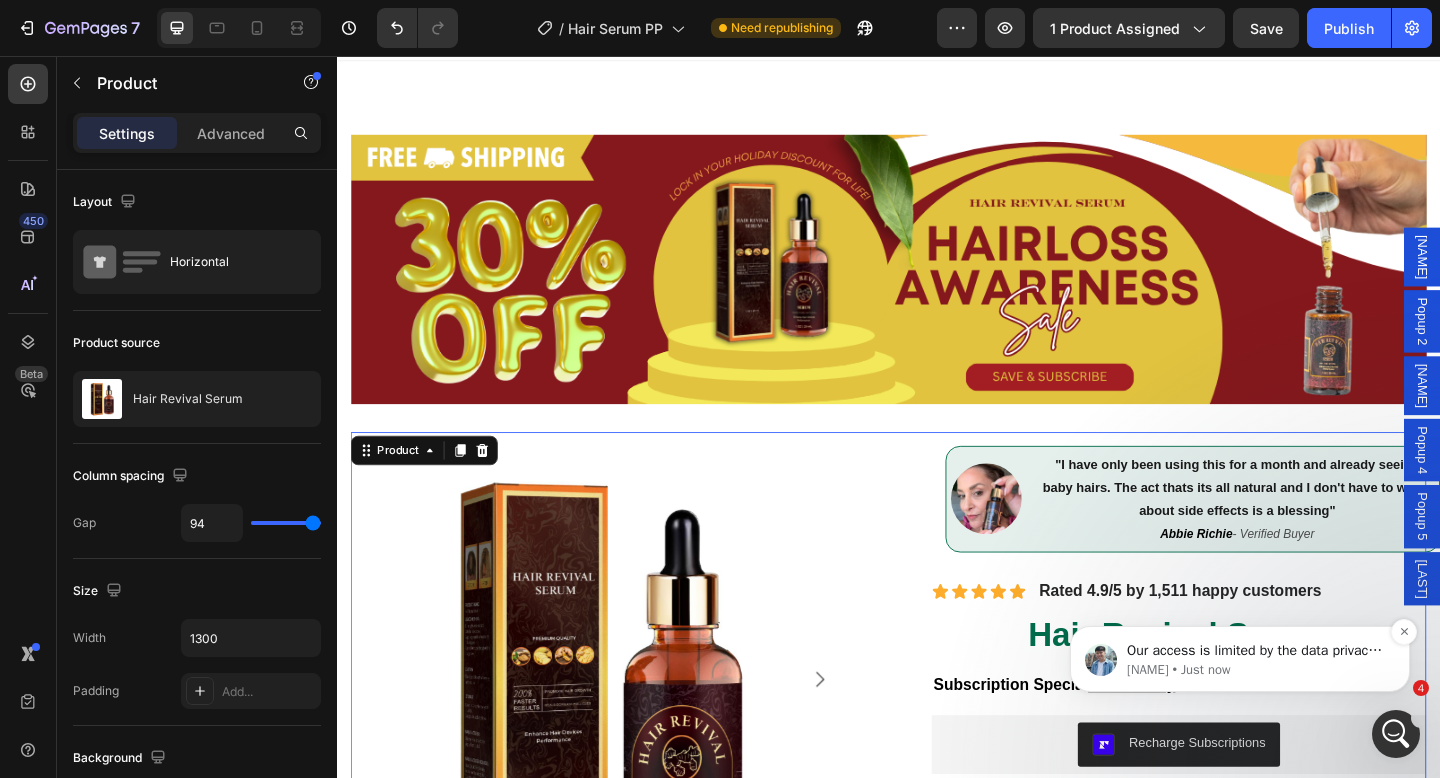 click on "Our access is limited by the data privacy rules, and we really hope for your understanding." at bounding box center [1256, 651] 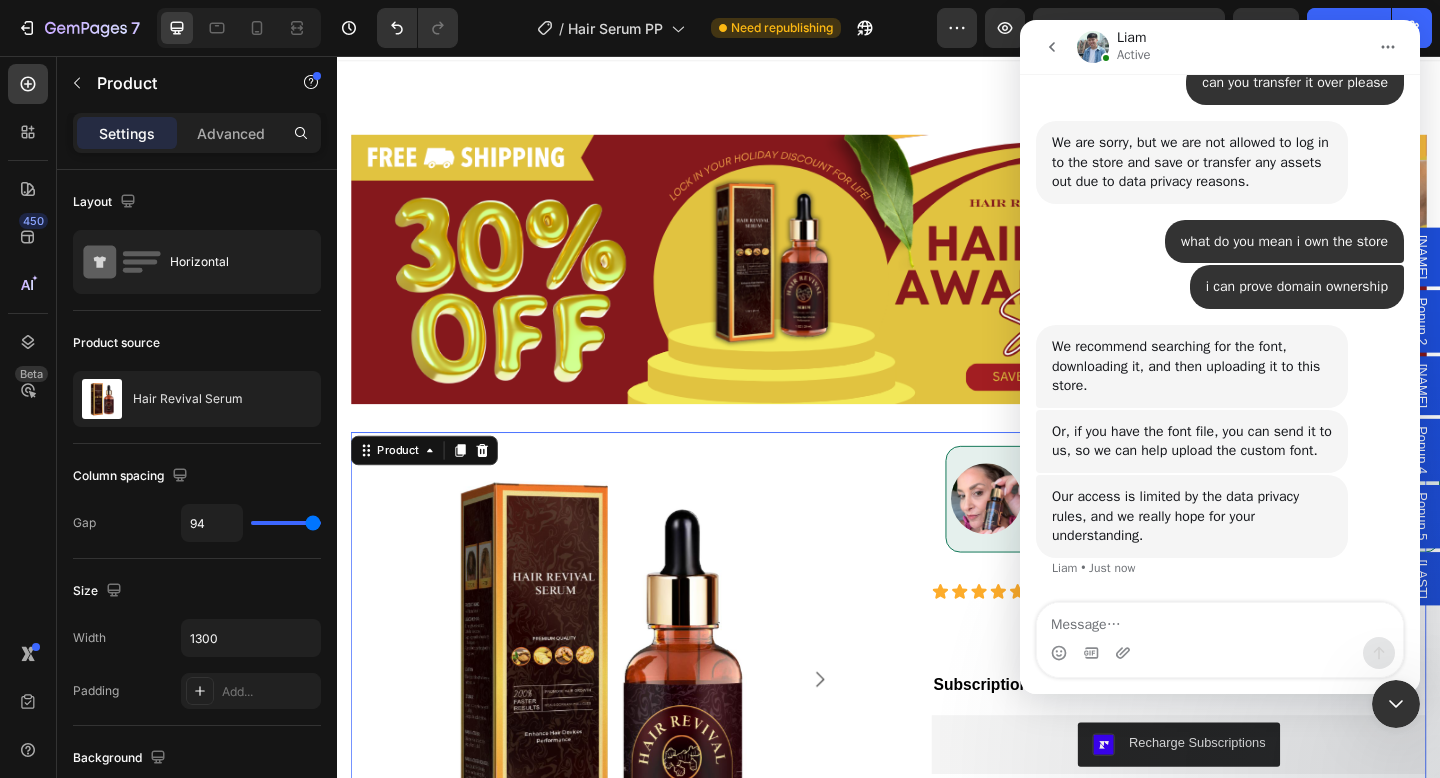 scroll, scrollTop: 0, scrollLeft: 0, axis: both 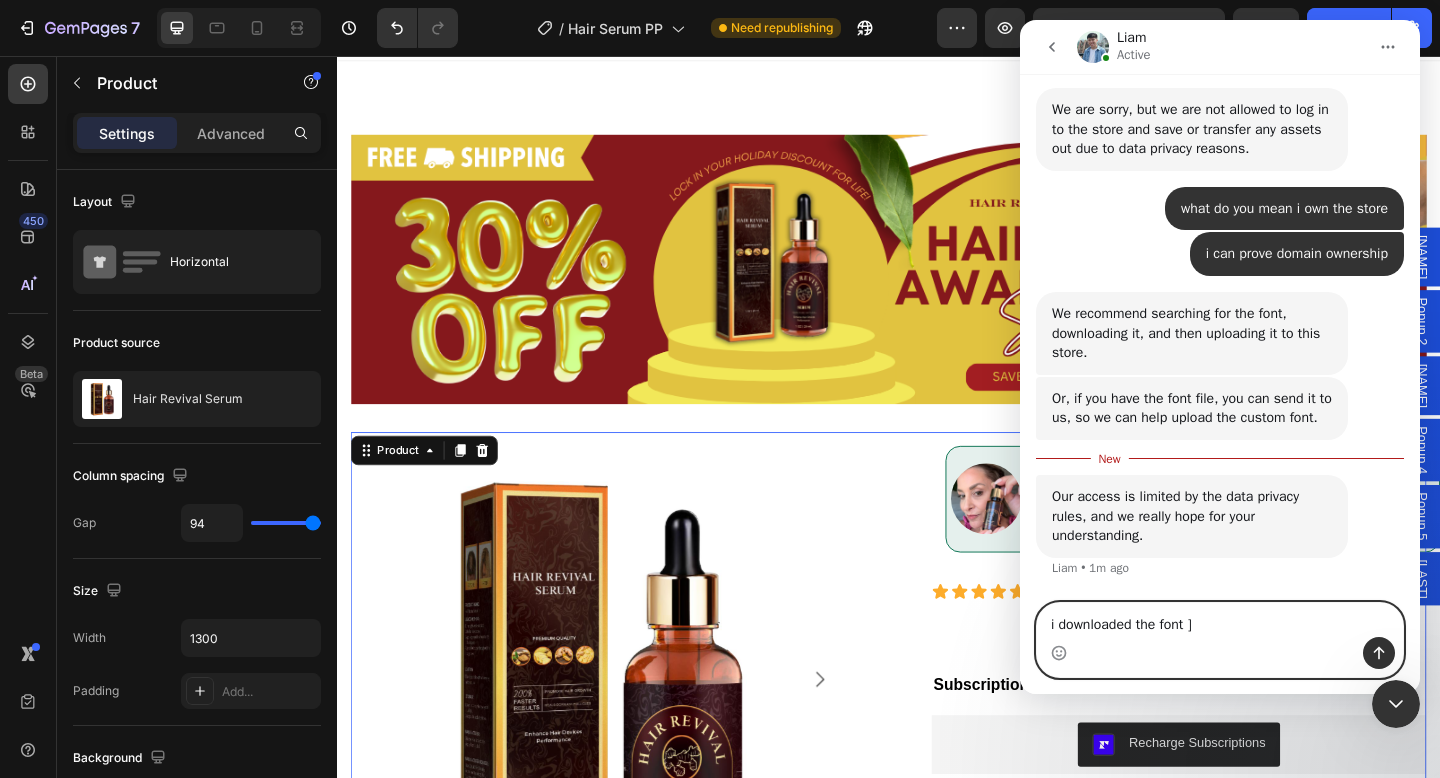 type on "i downloaded the font" 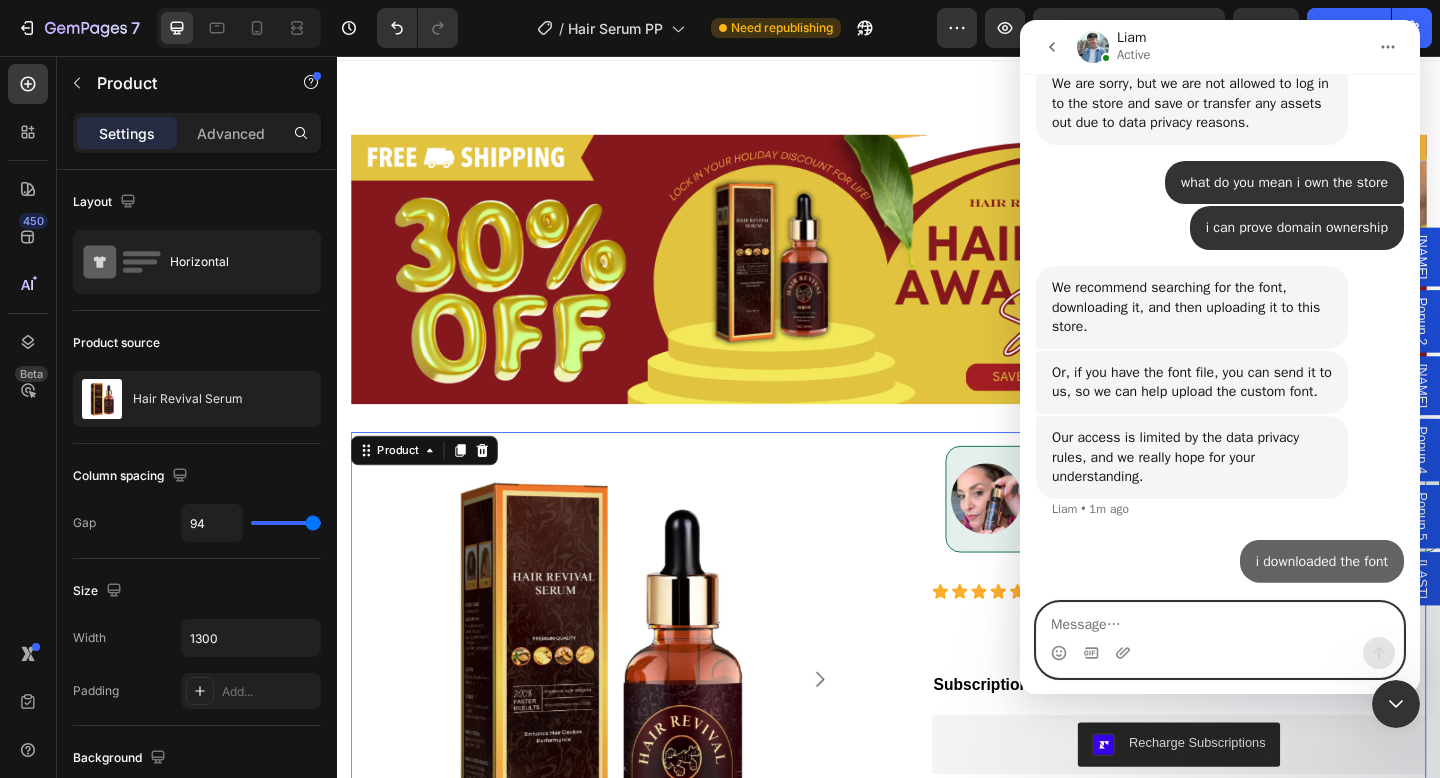 scroll, scrollTop: 5001, scrollLeft: 0, axis: vertical 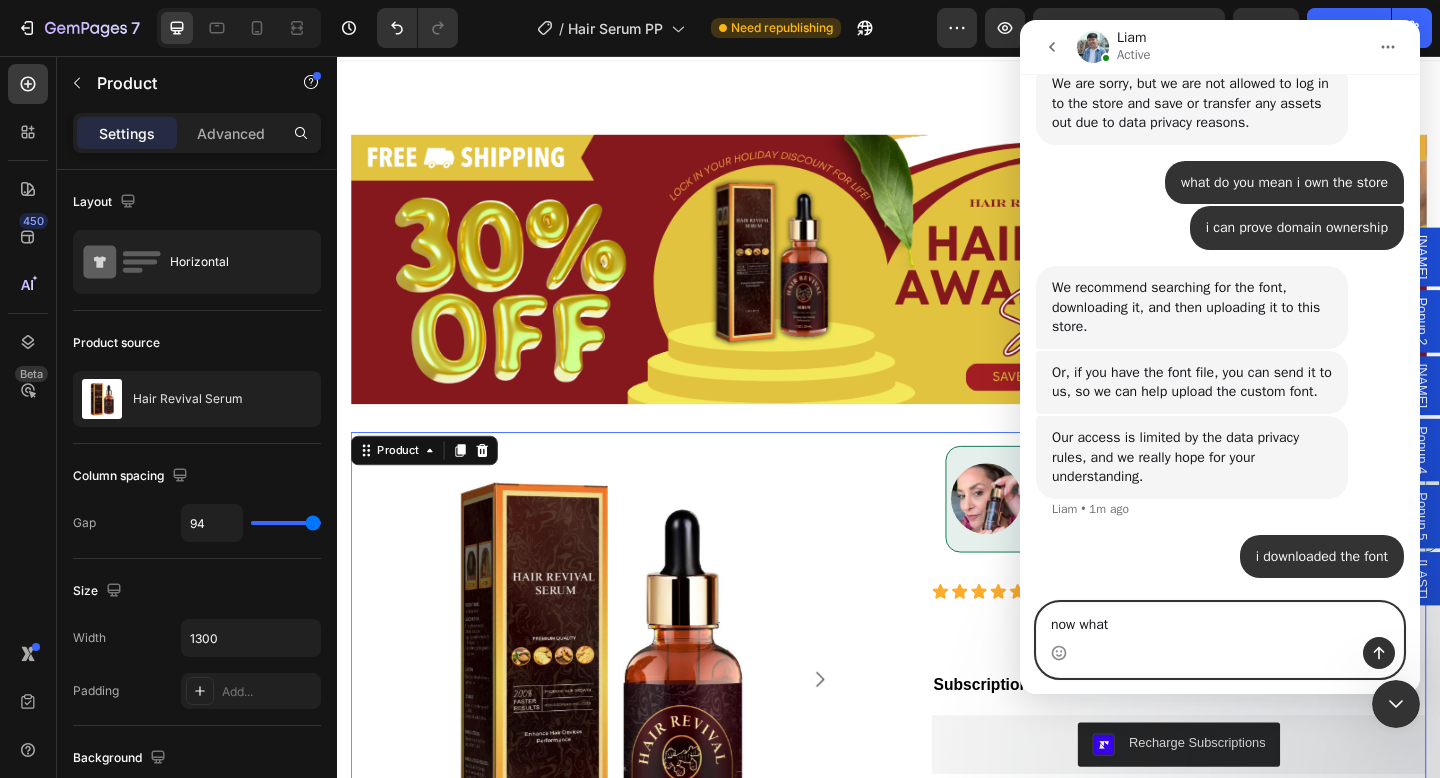 type on "now what?" 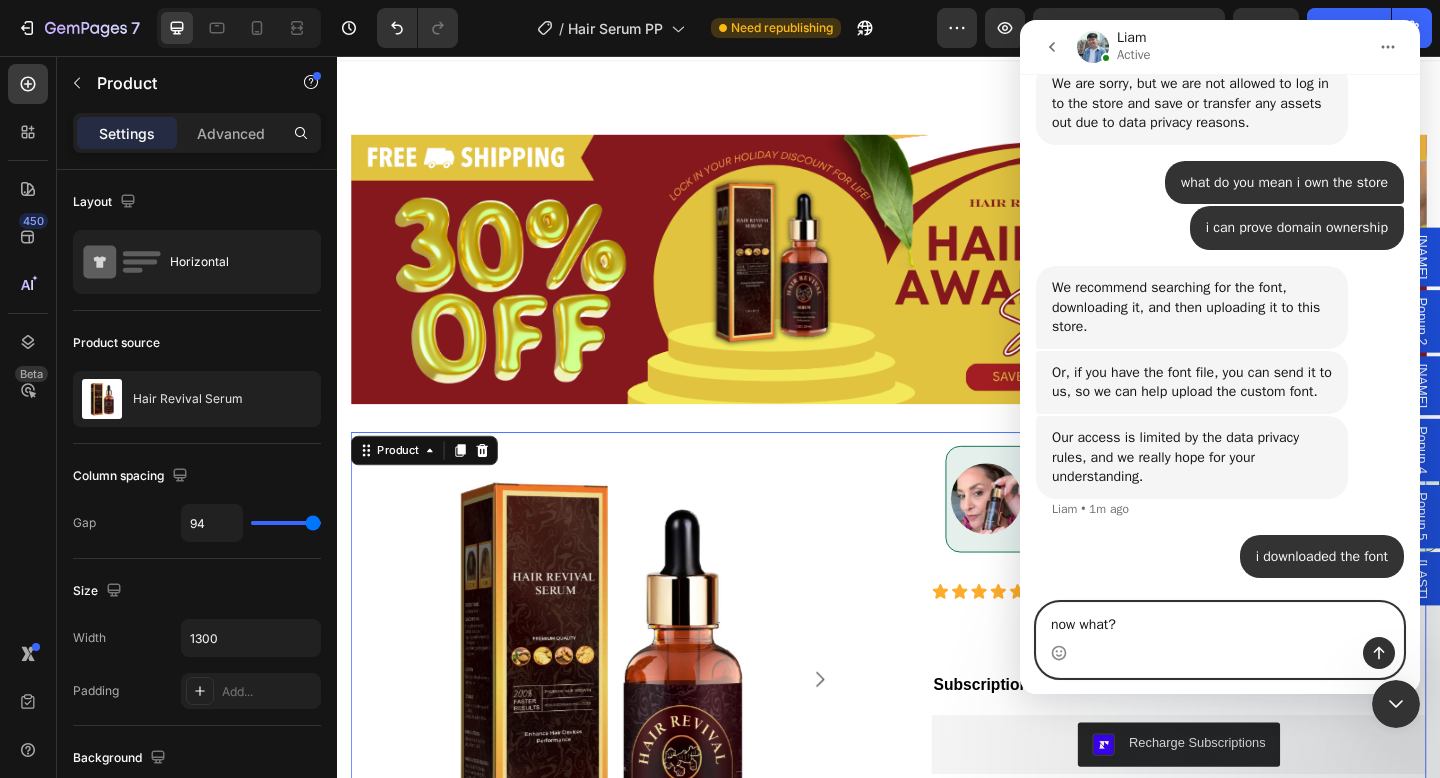 type 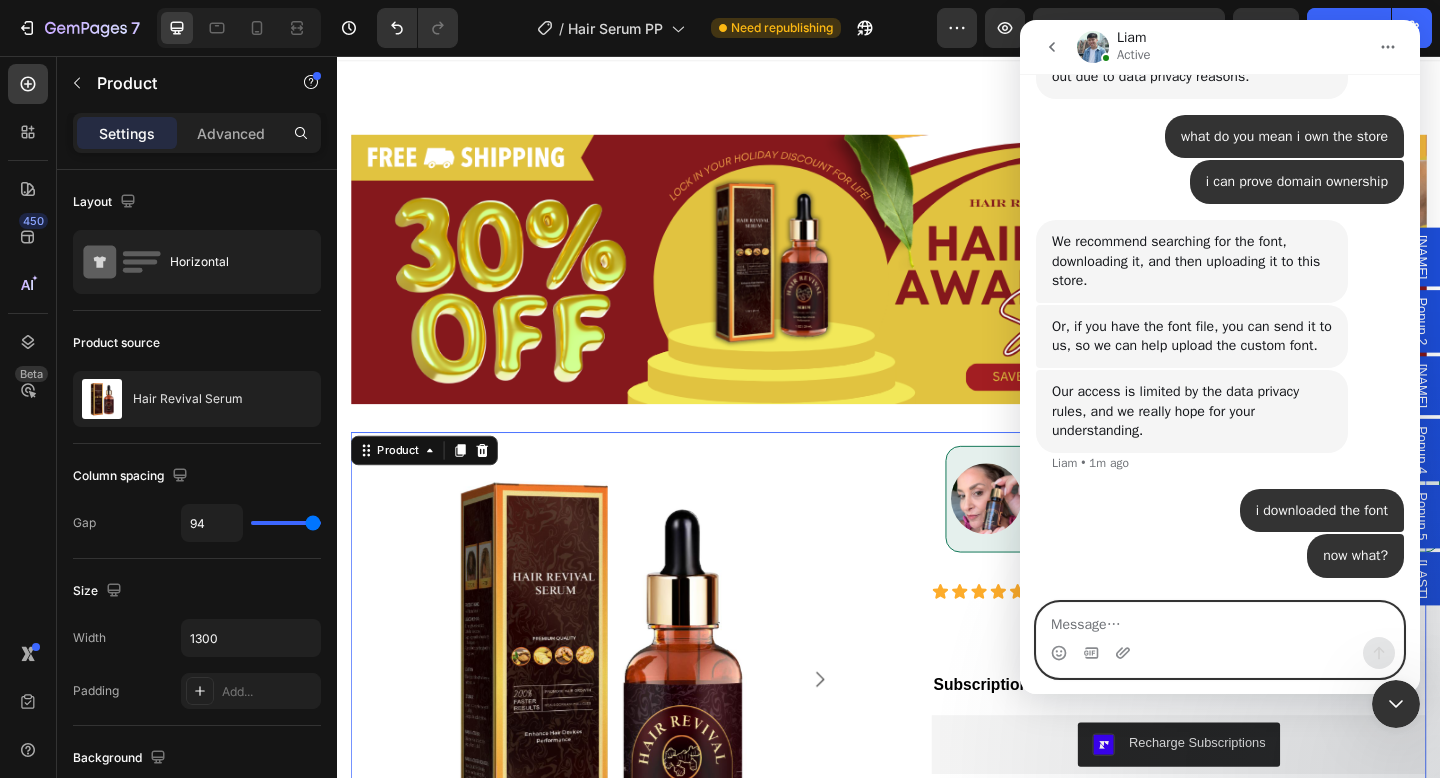 scroll, scrollTop: 5032, scrollLeft: 0, axis: vertical 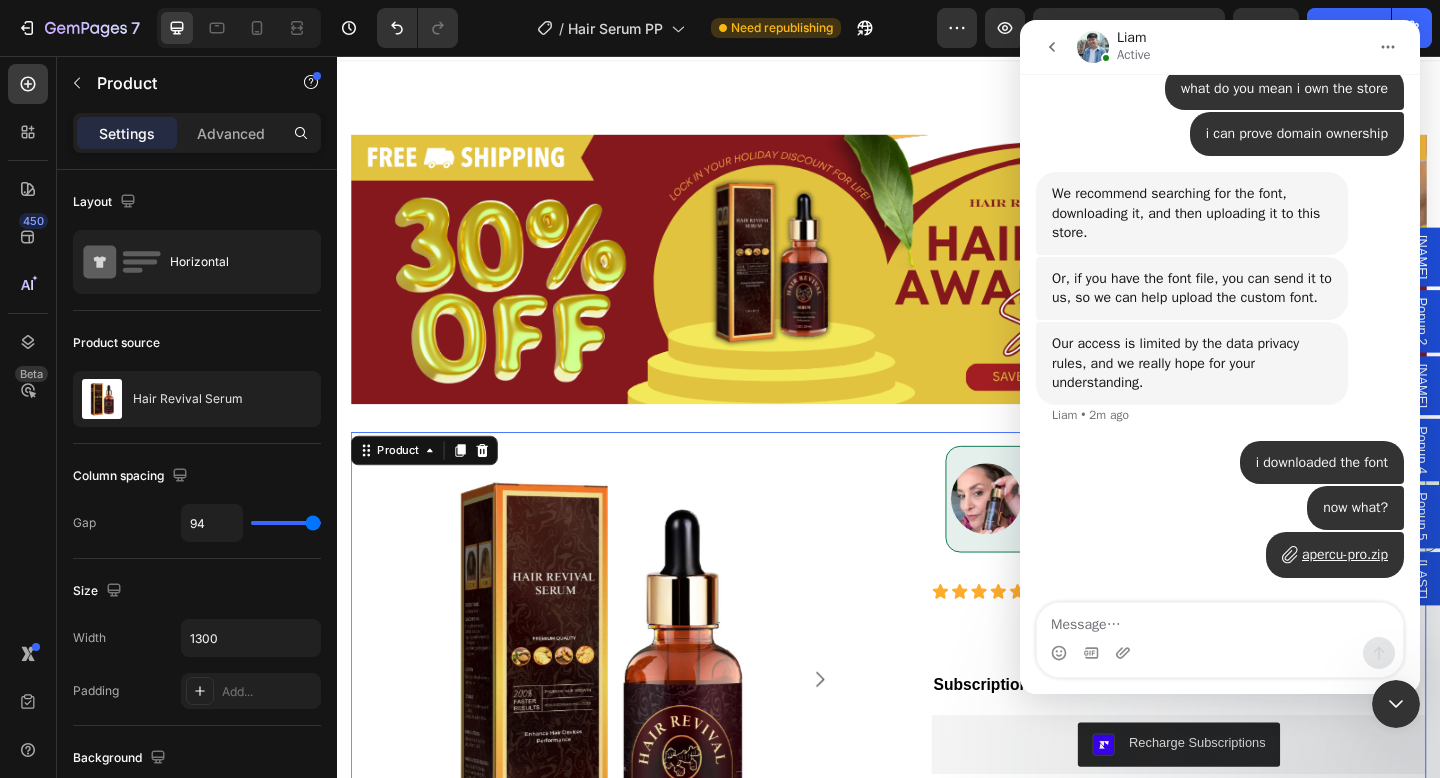 click 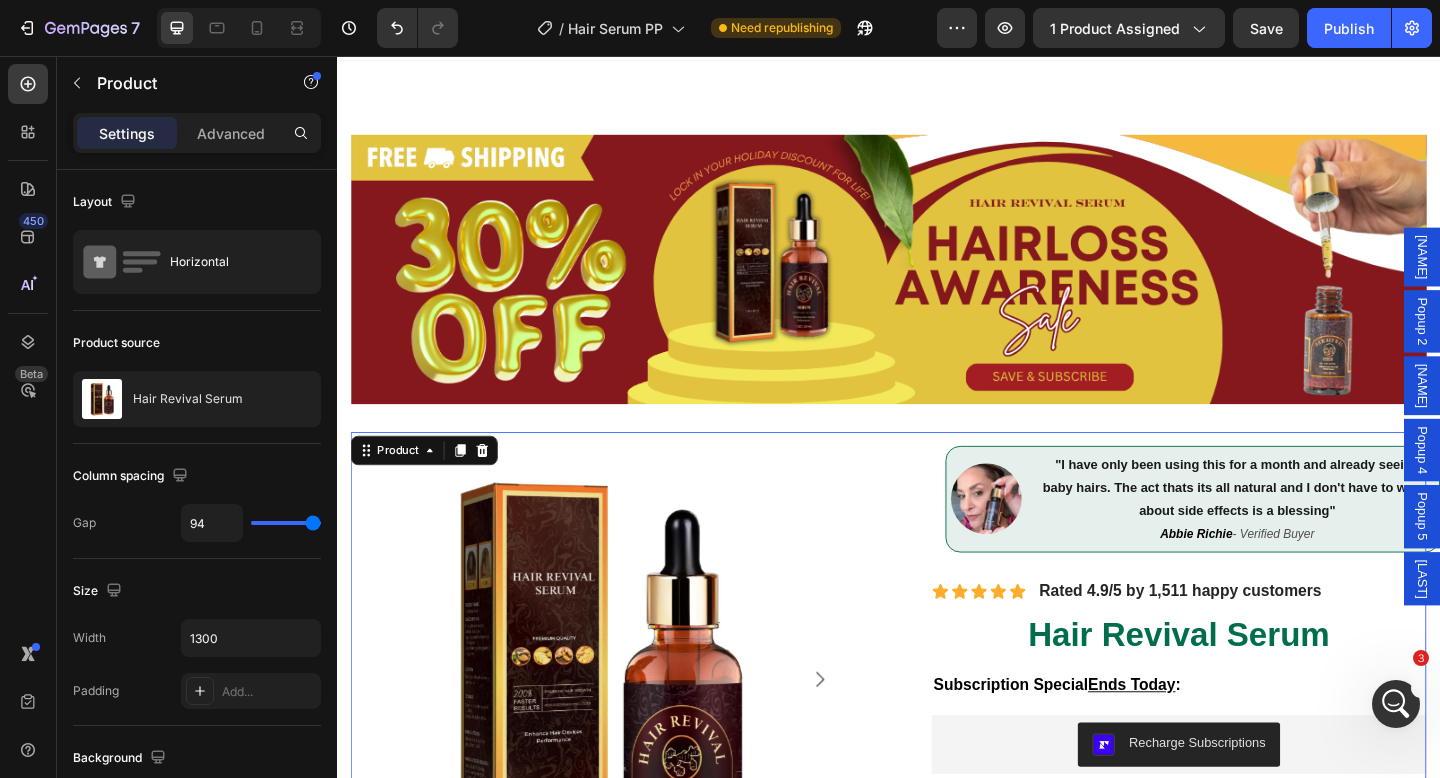 click 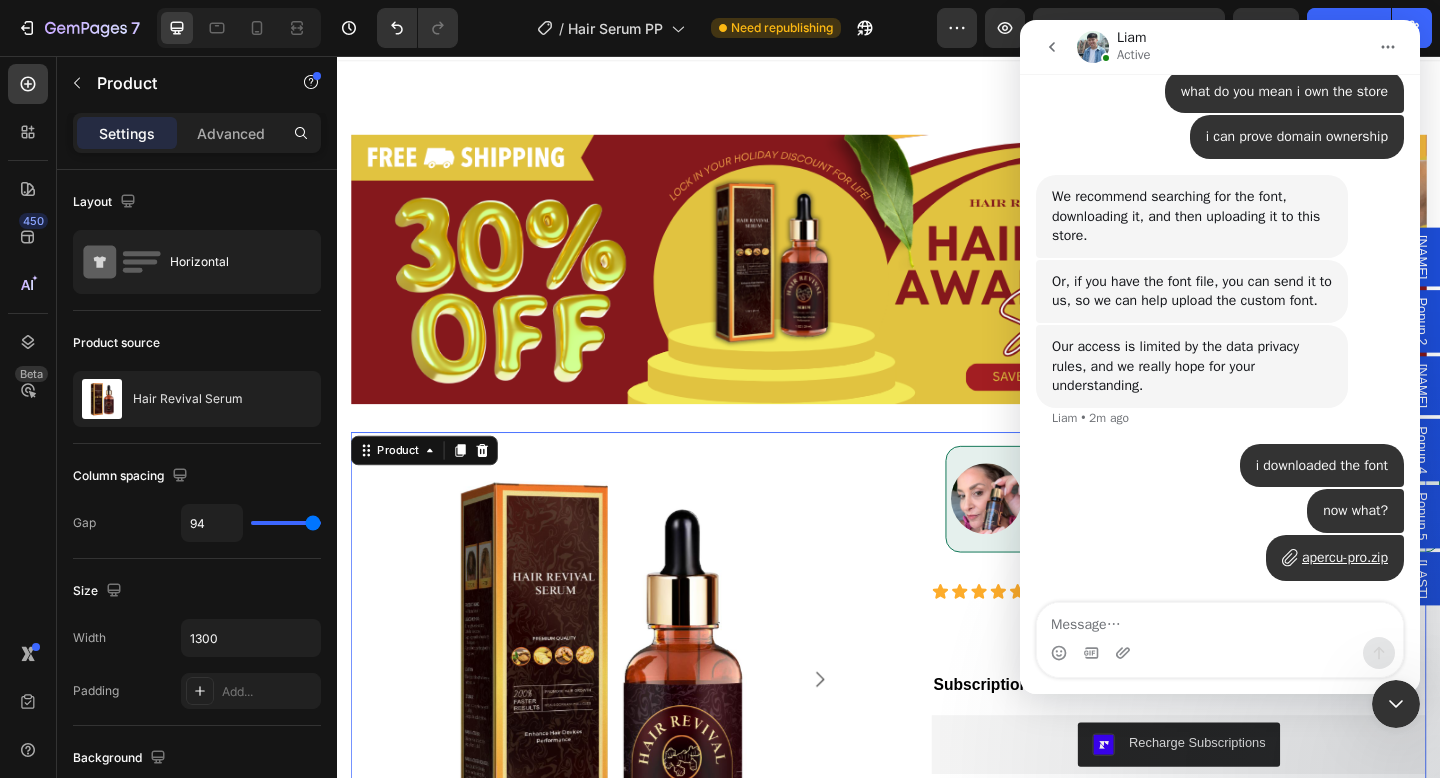 scroll, scrollTop: 5095, scrollLeft: 0, axis: vertical 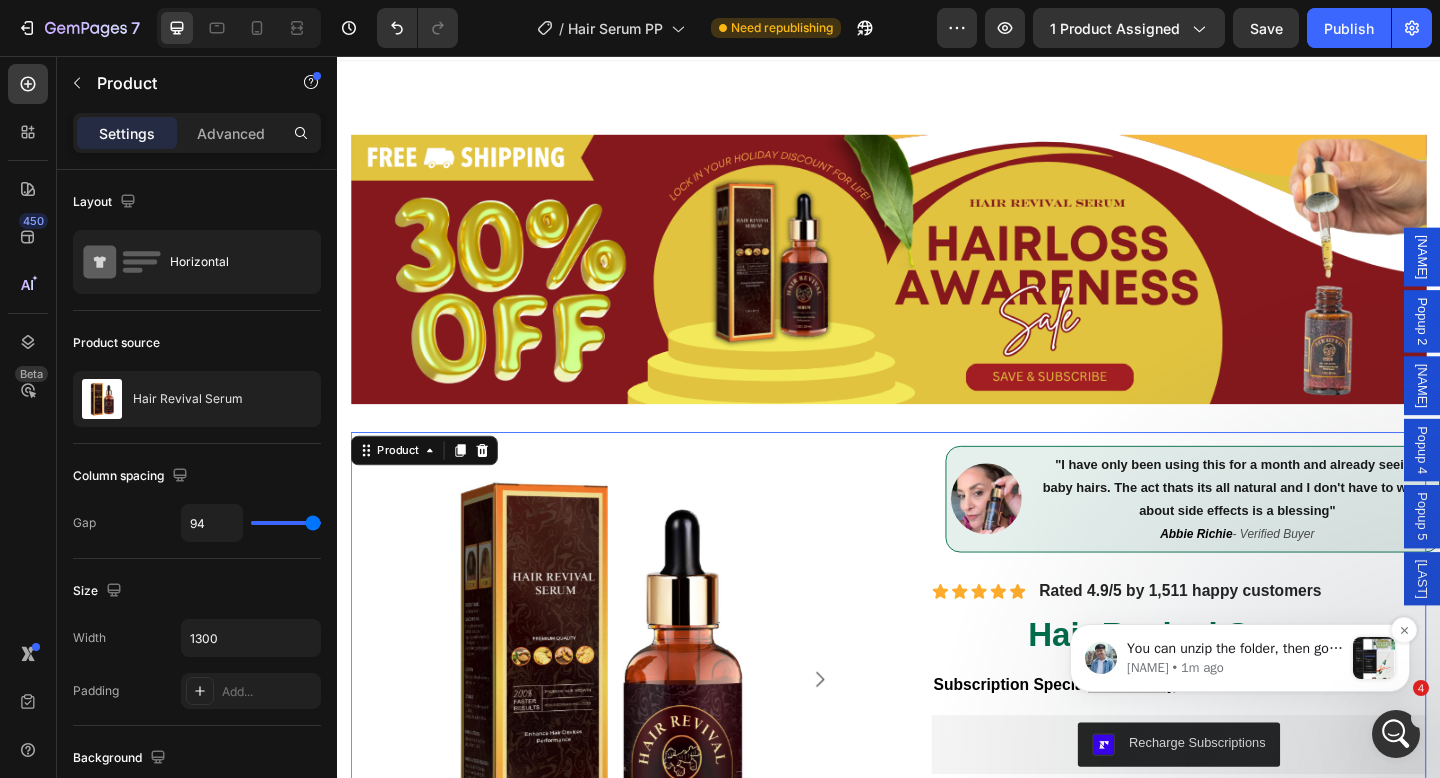 click on "You can unzip the folder, then go back to our Editor and upload the font files that you want to use, for example, [NAME] • 1m ago" at bounding box center (1240, 658) 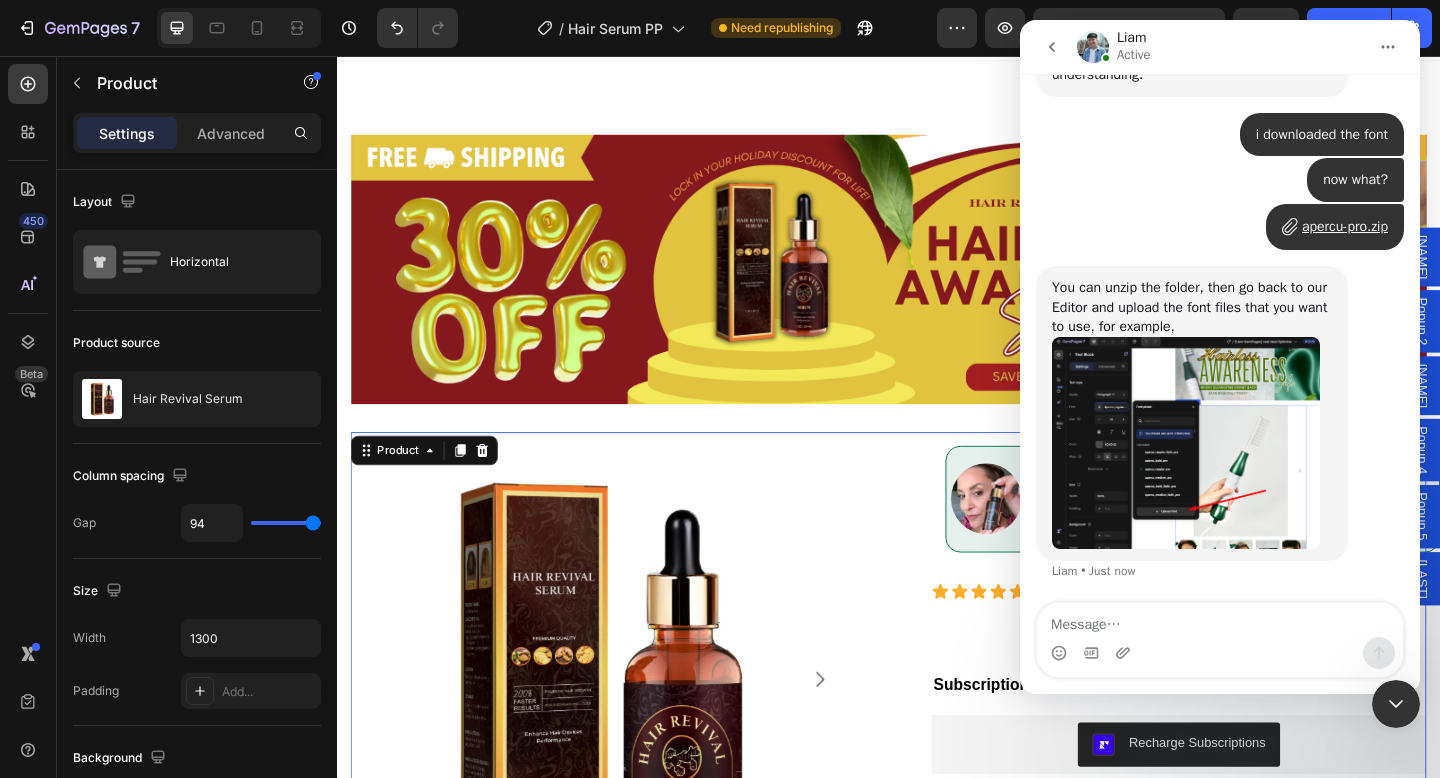 scroll, scrollTop: 0, scrollLeft: 0, axis: both 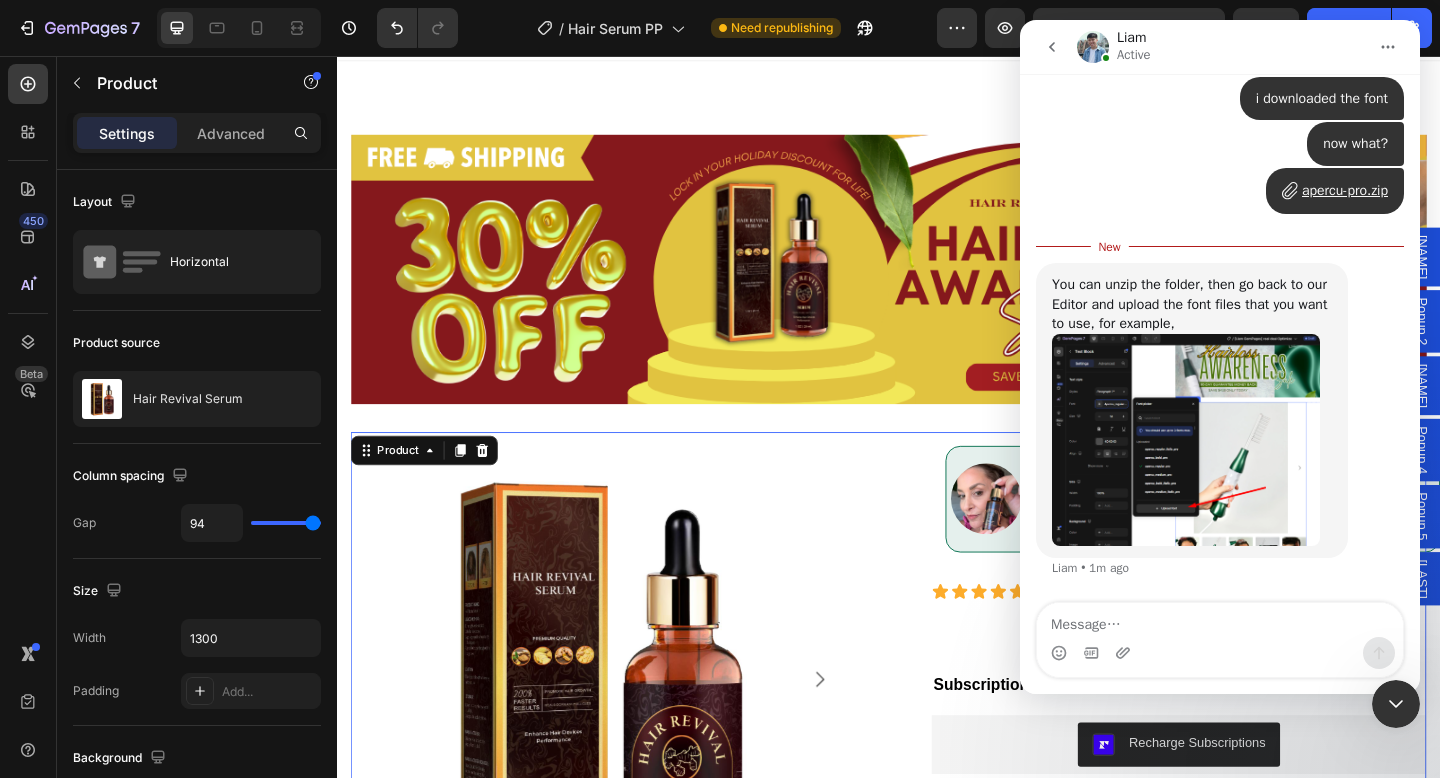 click at bounding box center (1220, 620) 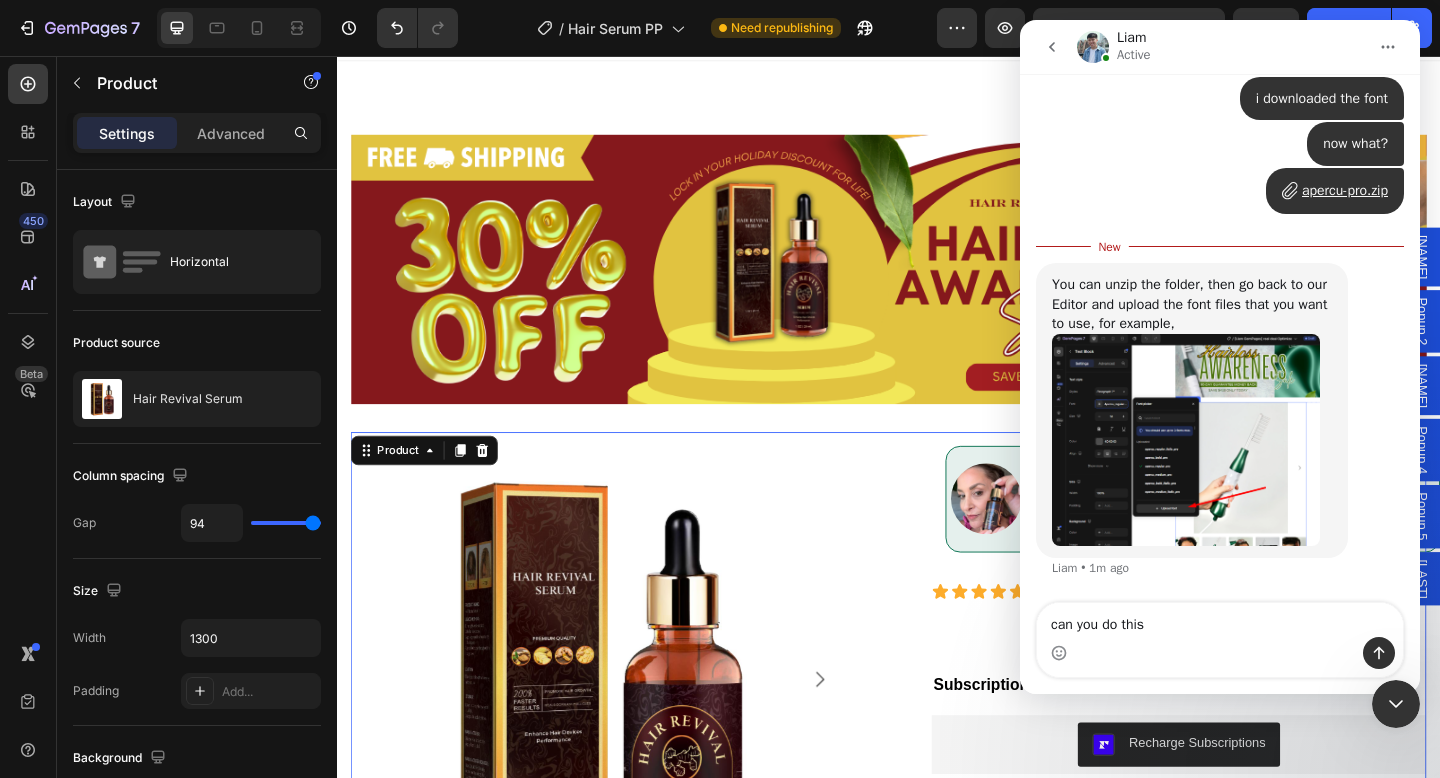type on "can you do this" 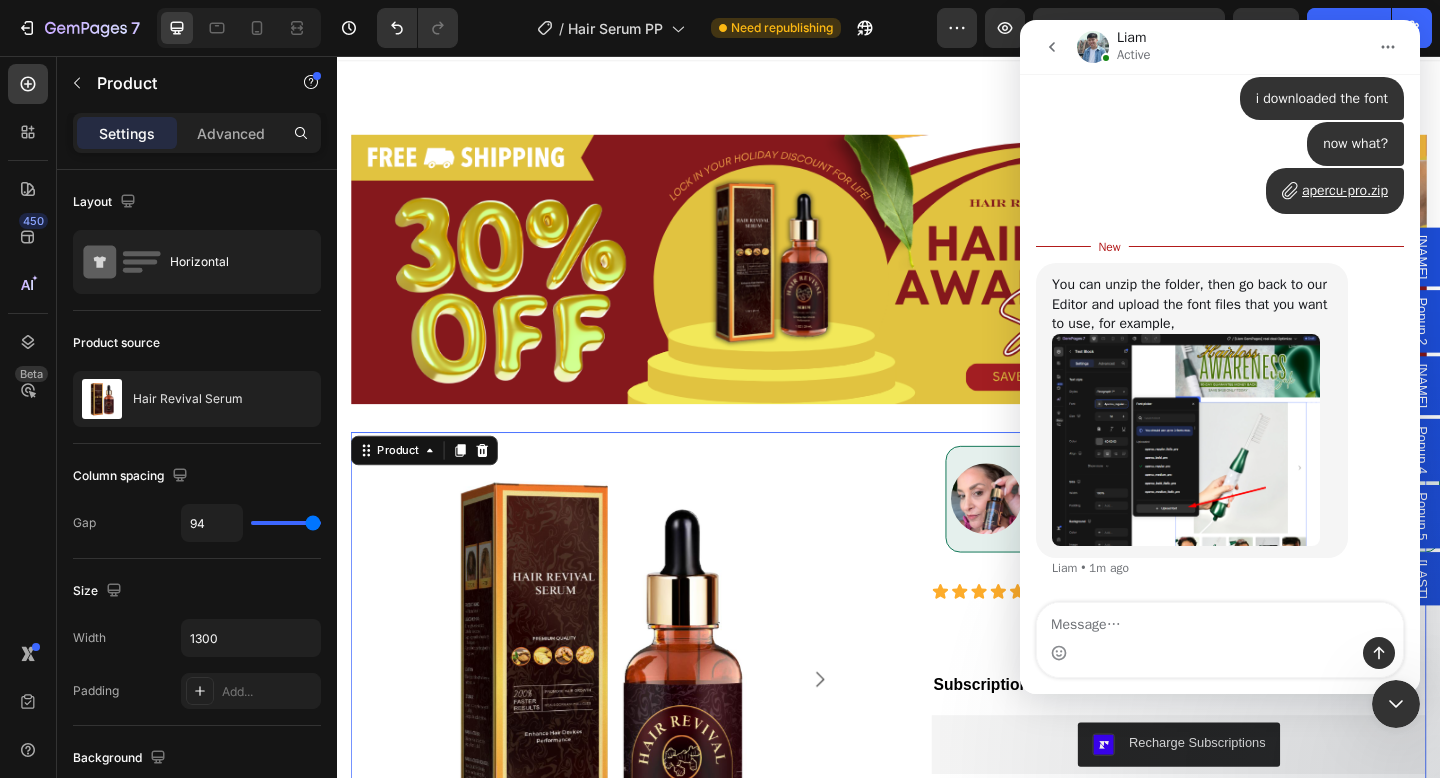 scroll, scrollTop: 5465, scrollLeft: 0, axis: vertical 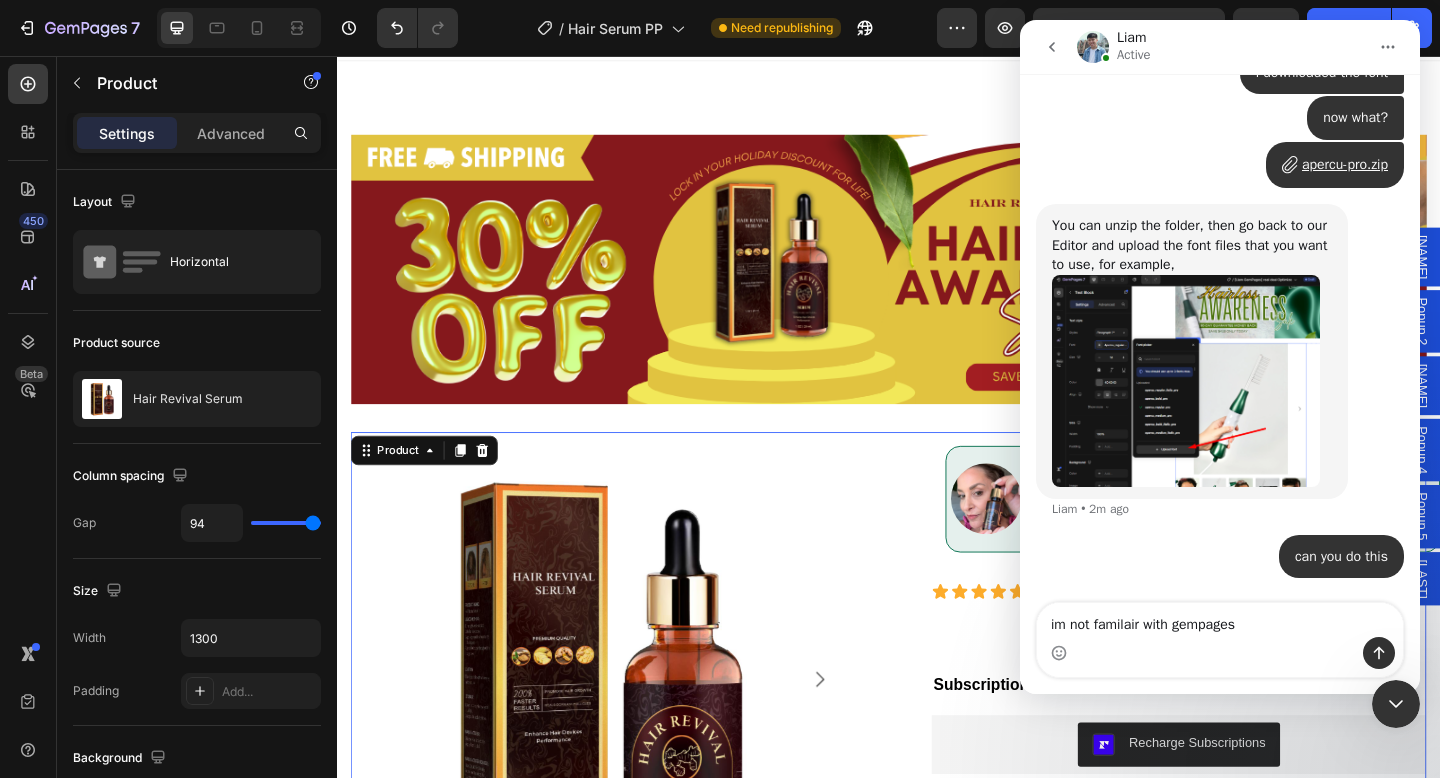 type on "im not familair with gempages" 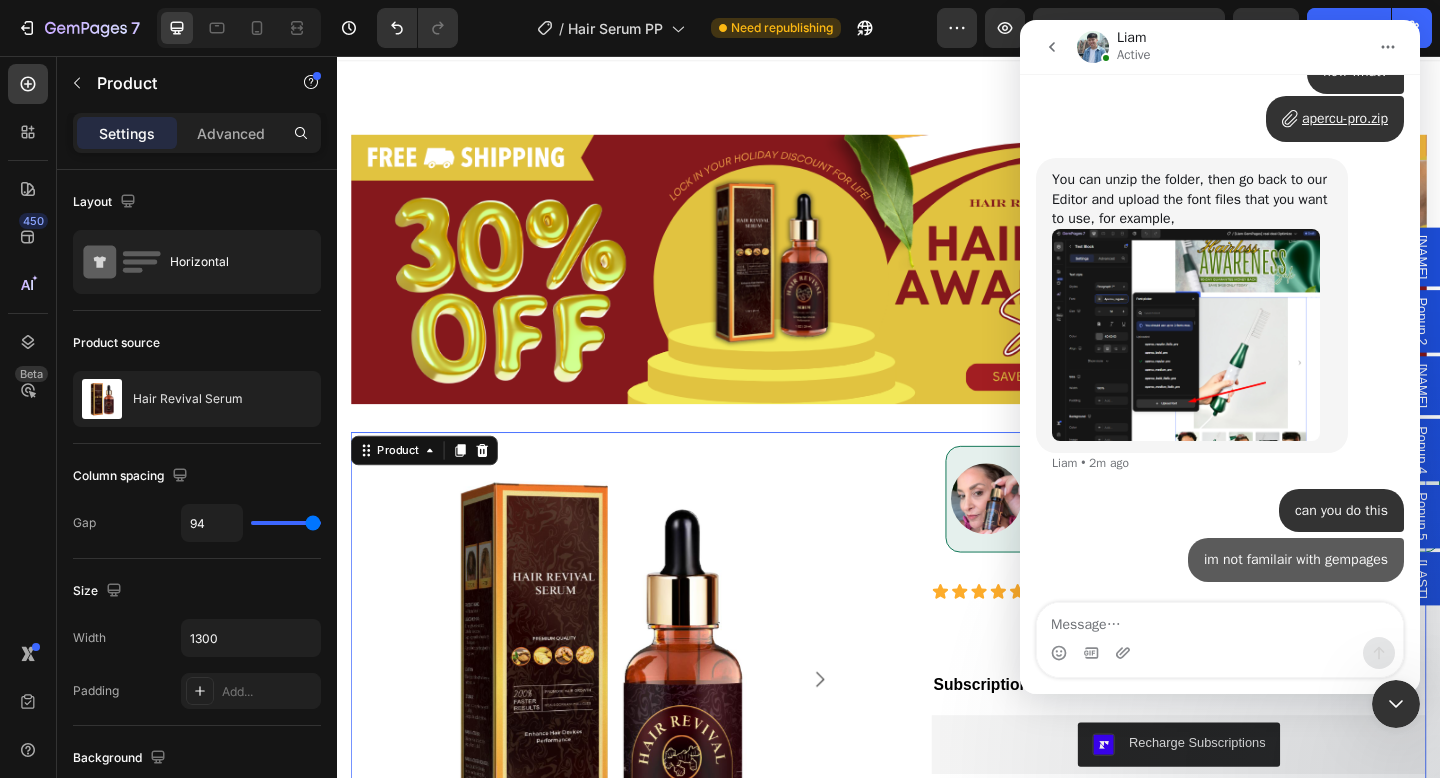 scroll, scrollTop: 5511, scrollLeft: 0, axis: vertical 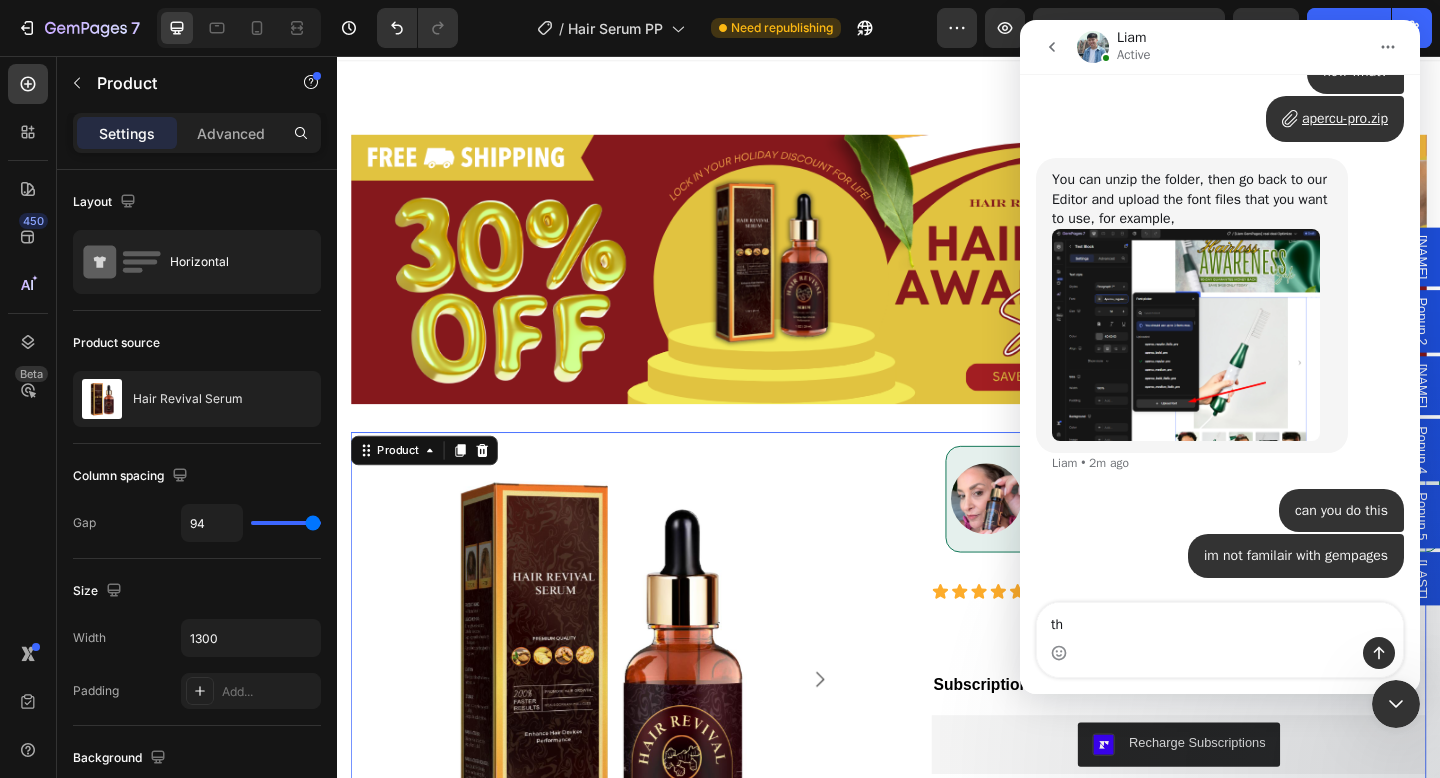 type on "t" 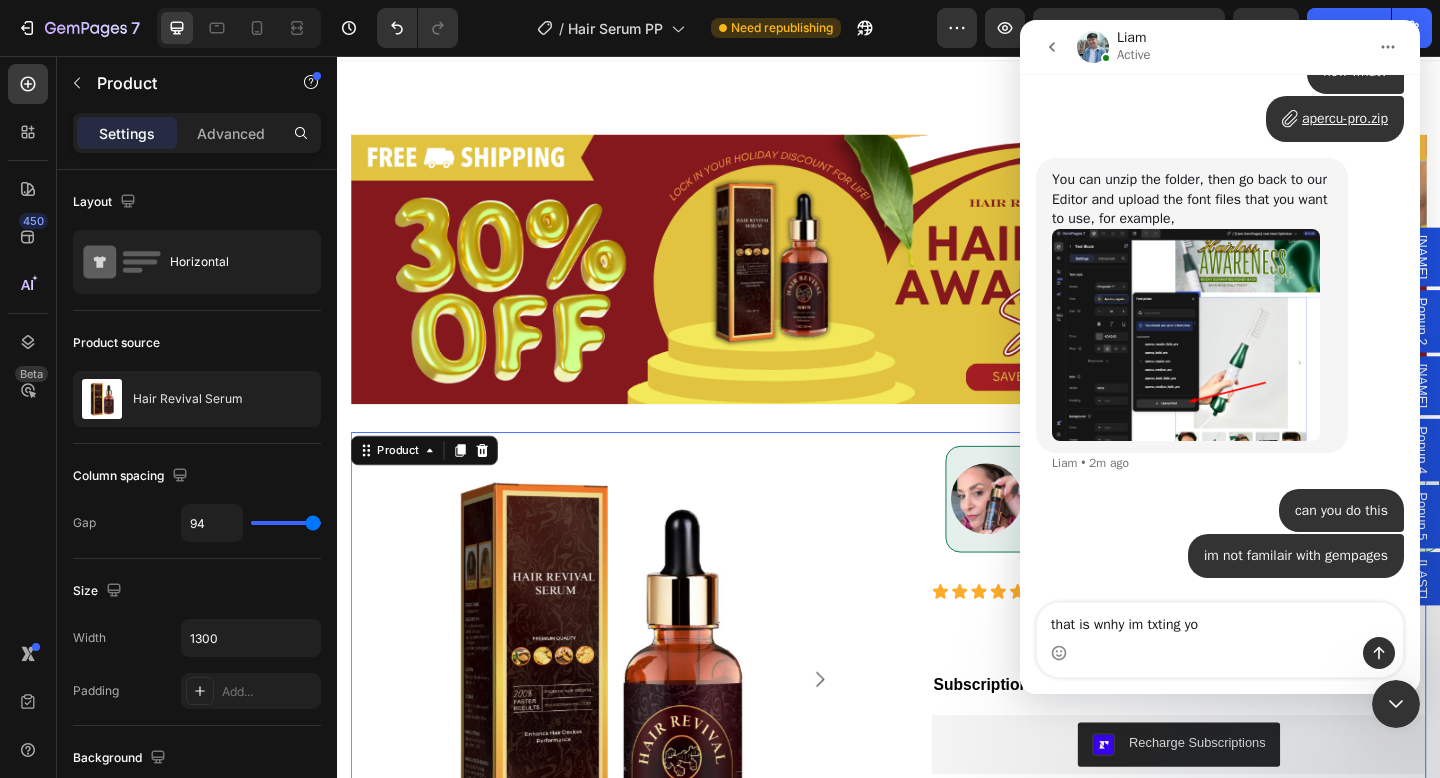 type on "that is wnhy im txting you" 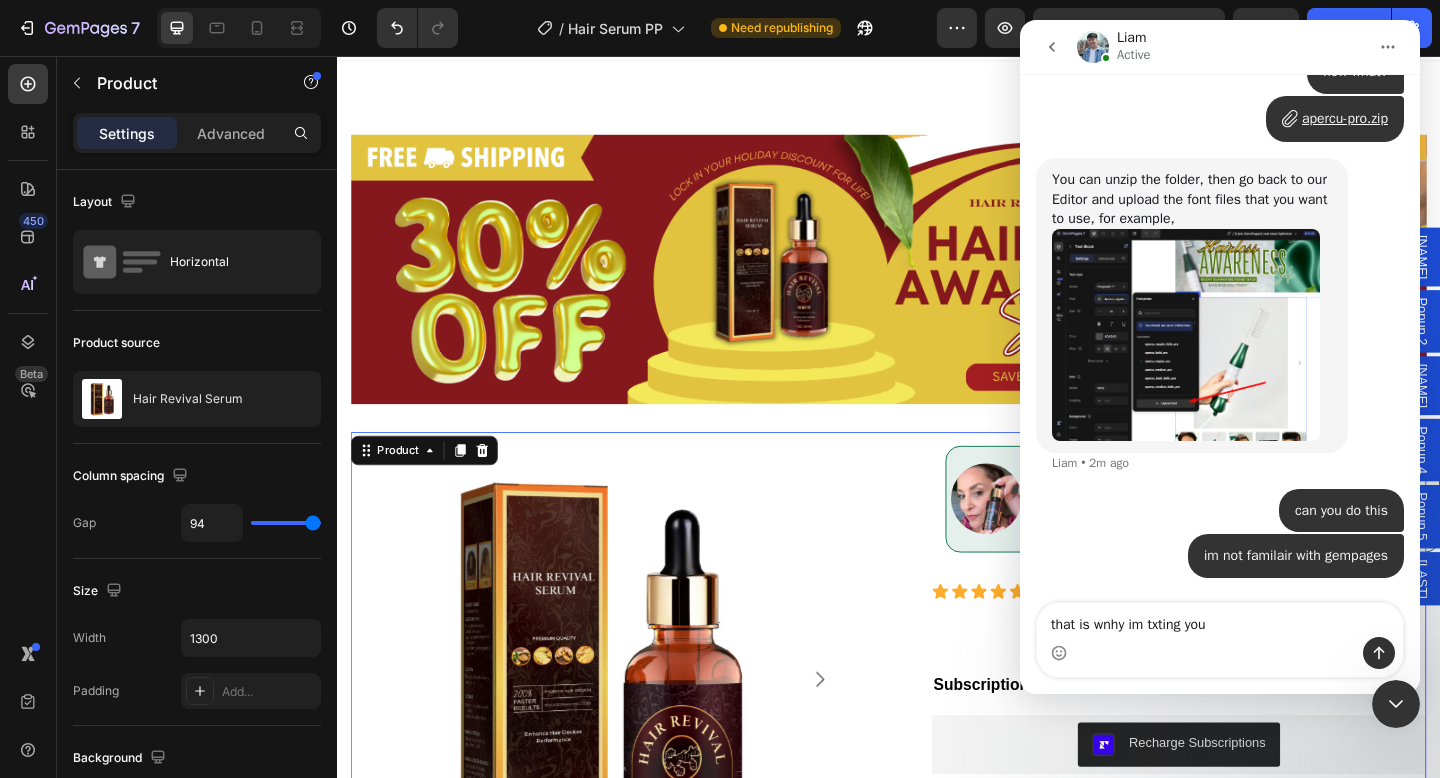 type 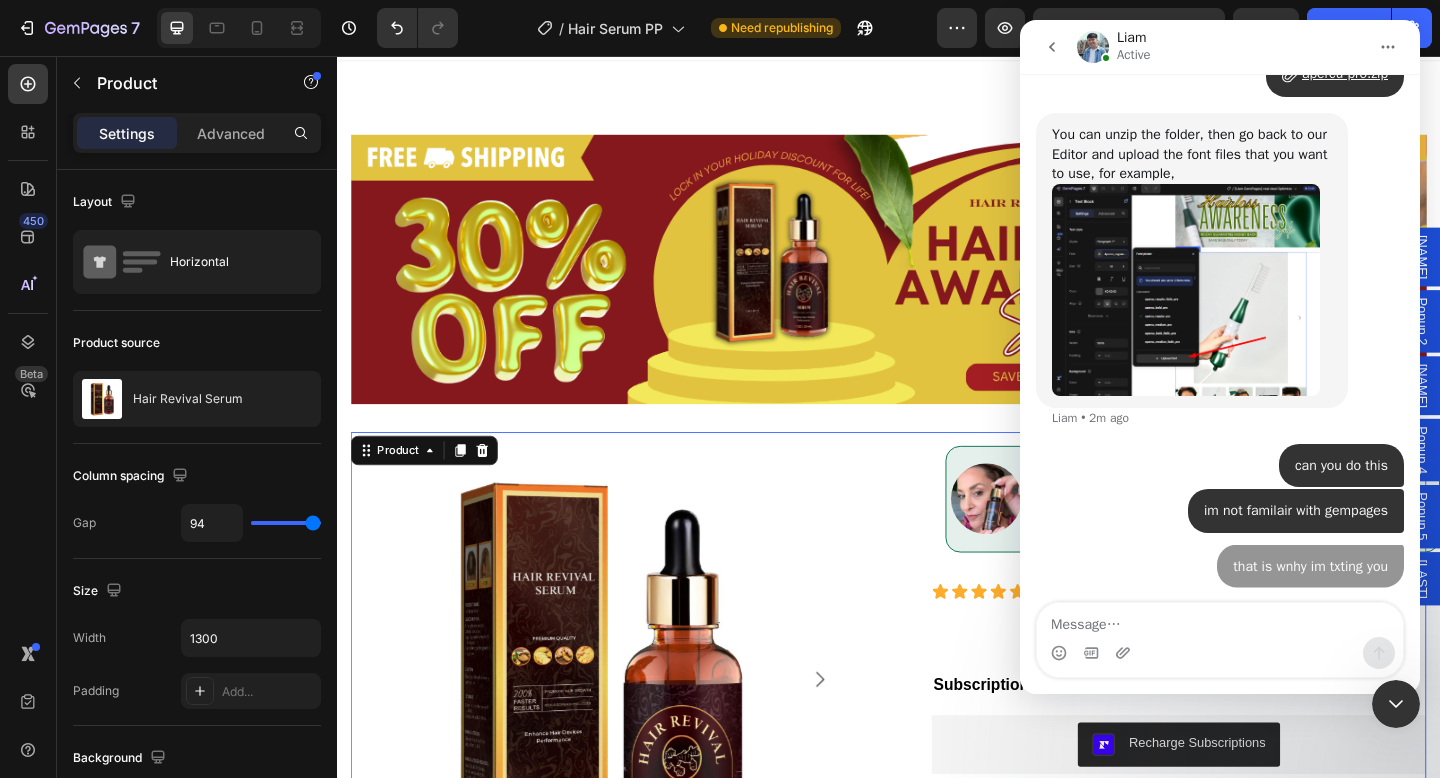 scroll, scrollTop: 5556, scrollLeft: 0, axis: vertical 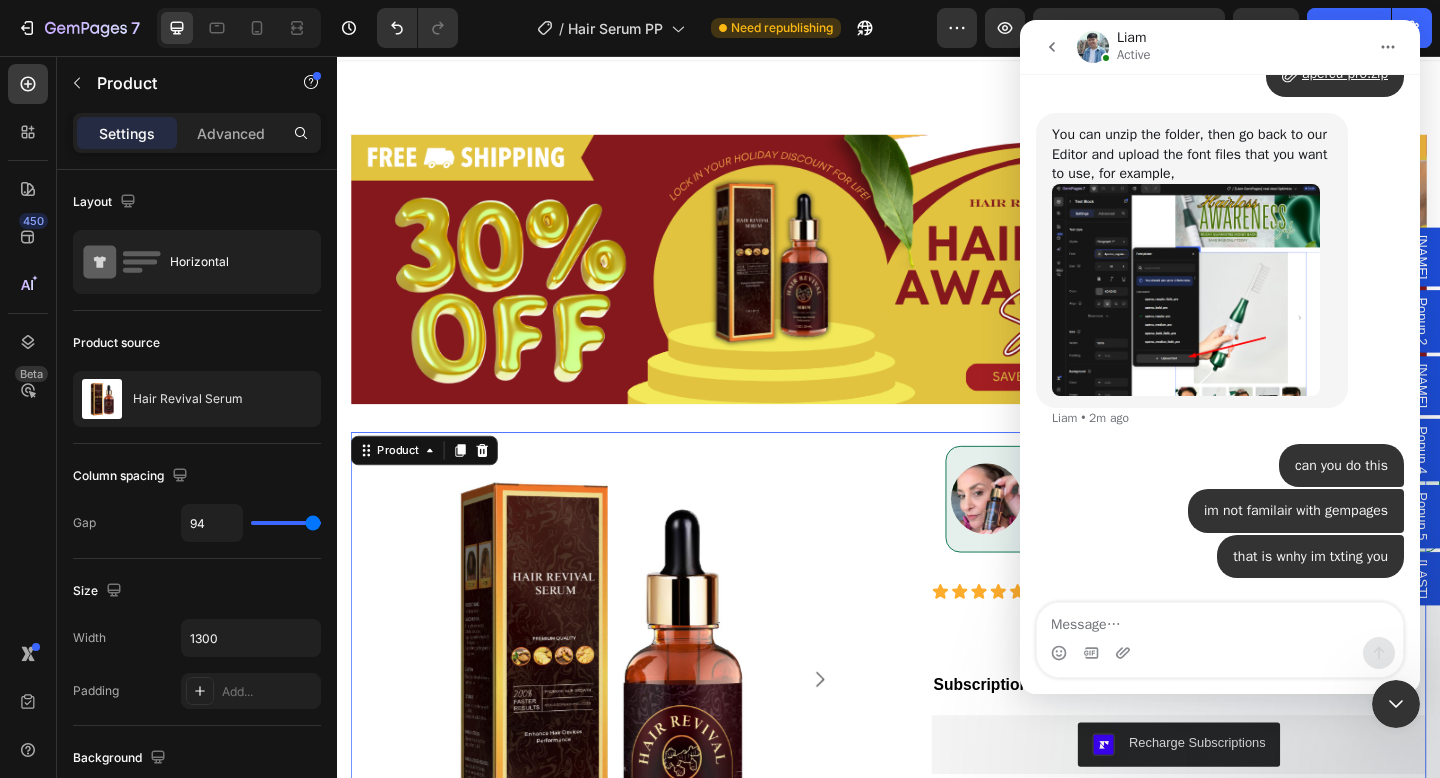 click 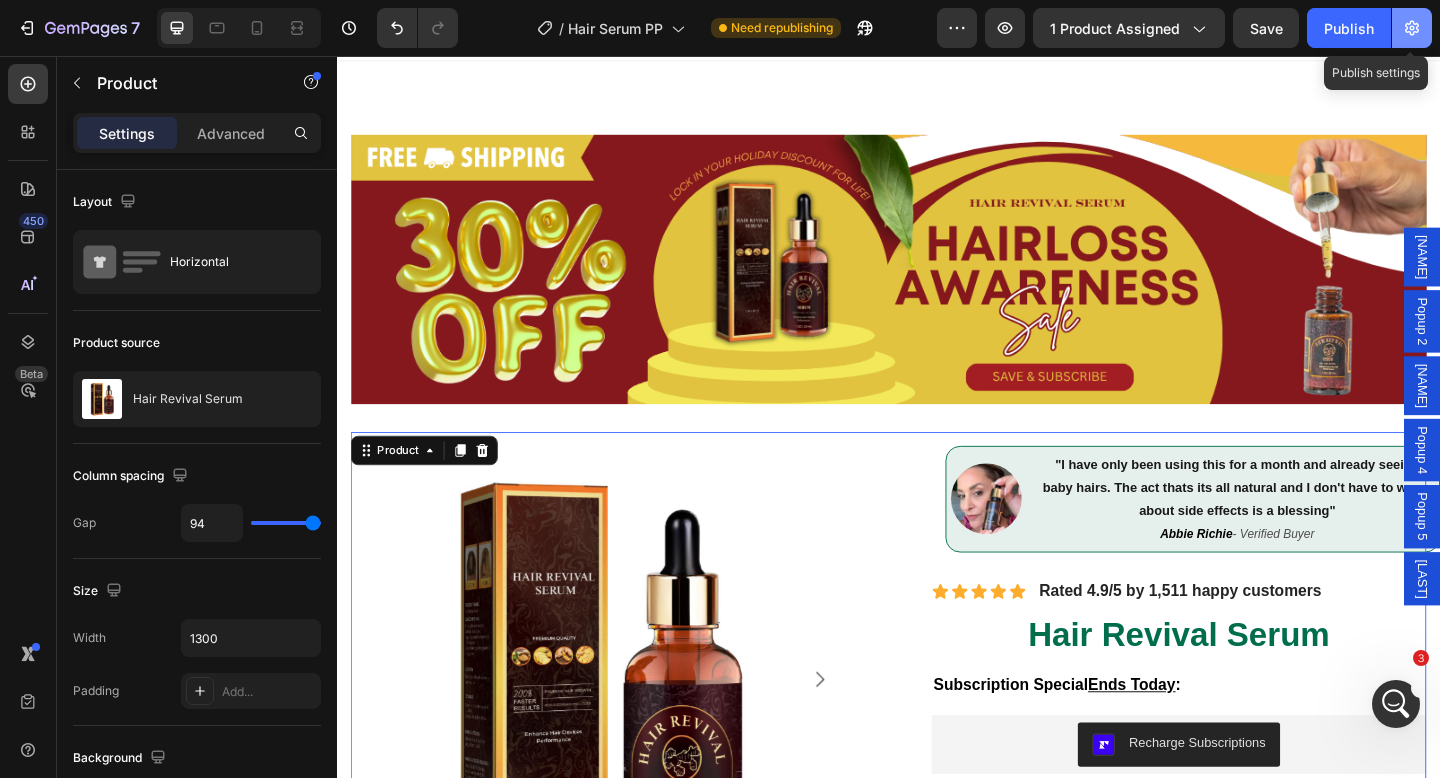 click 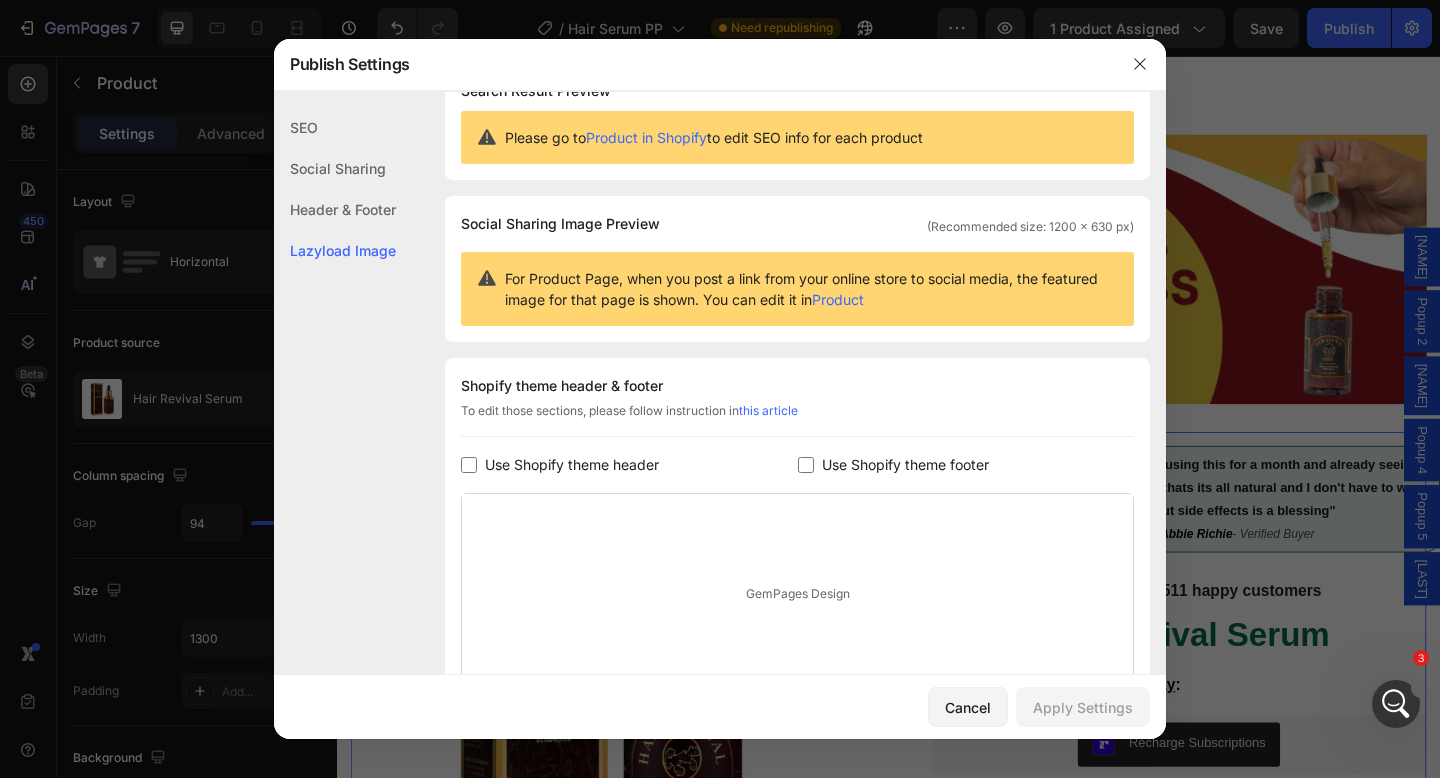 scroll, scrollTop: 229, scrollLeft: 0, axis: vertical 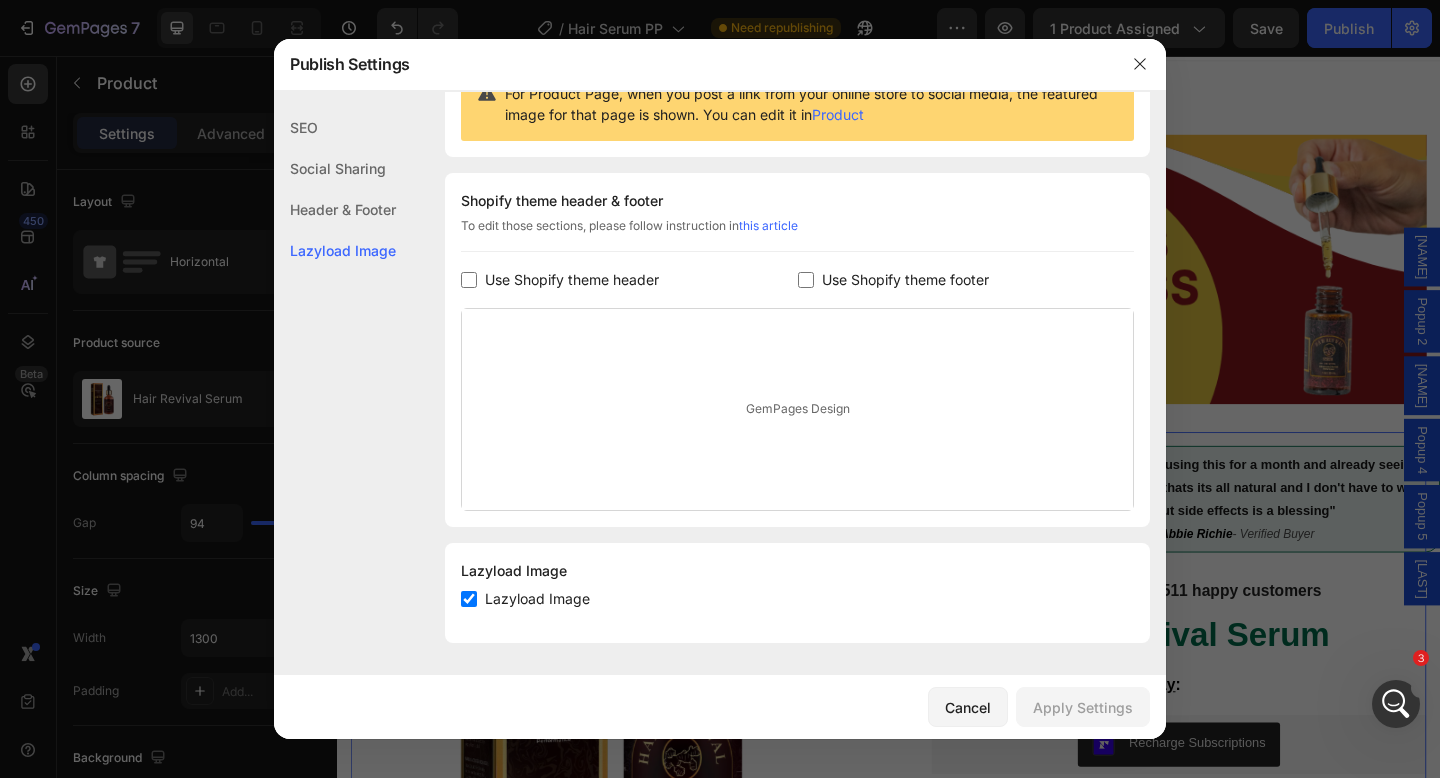click on "Header & Footer" 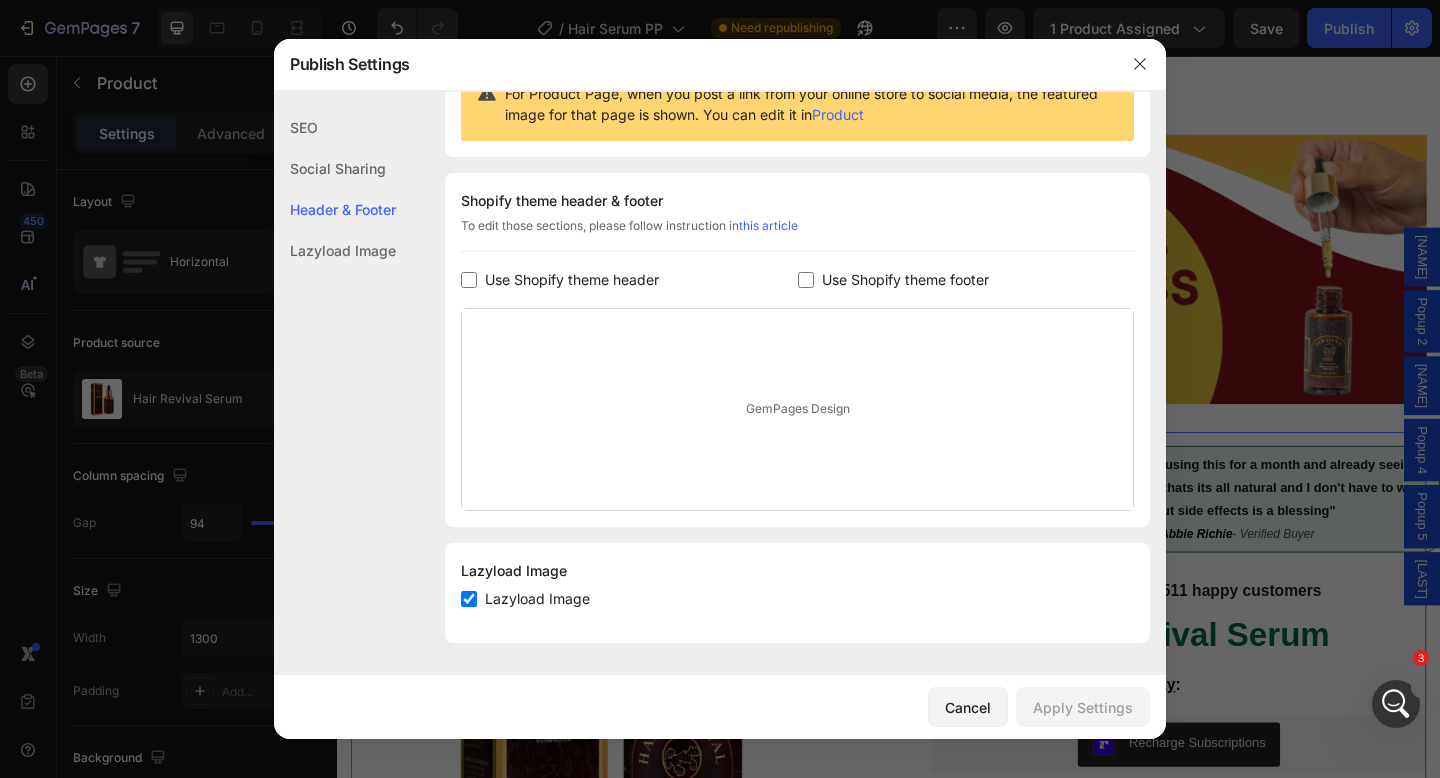click on "Social Sharing" 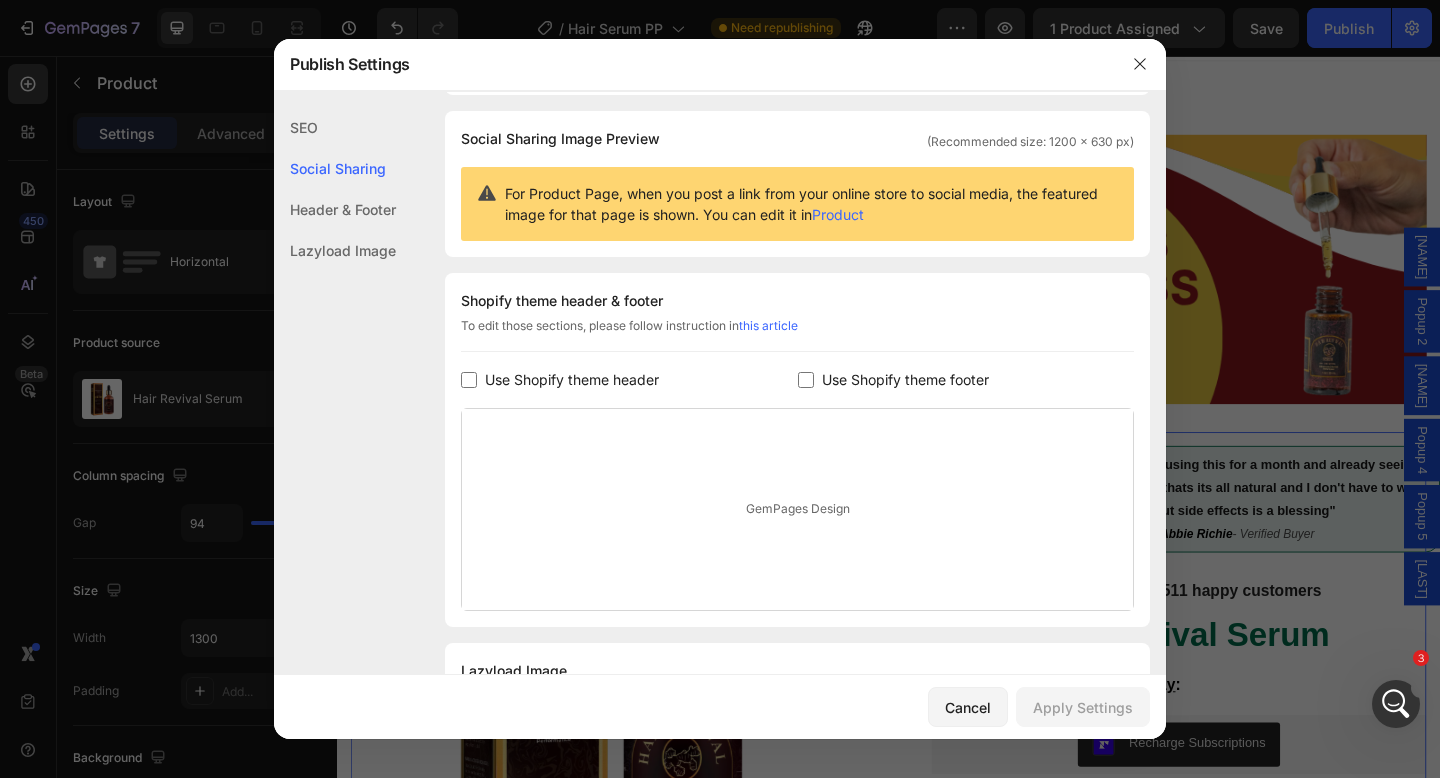 click on "SEO" 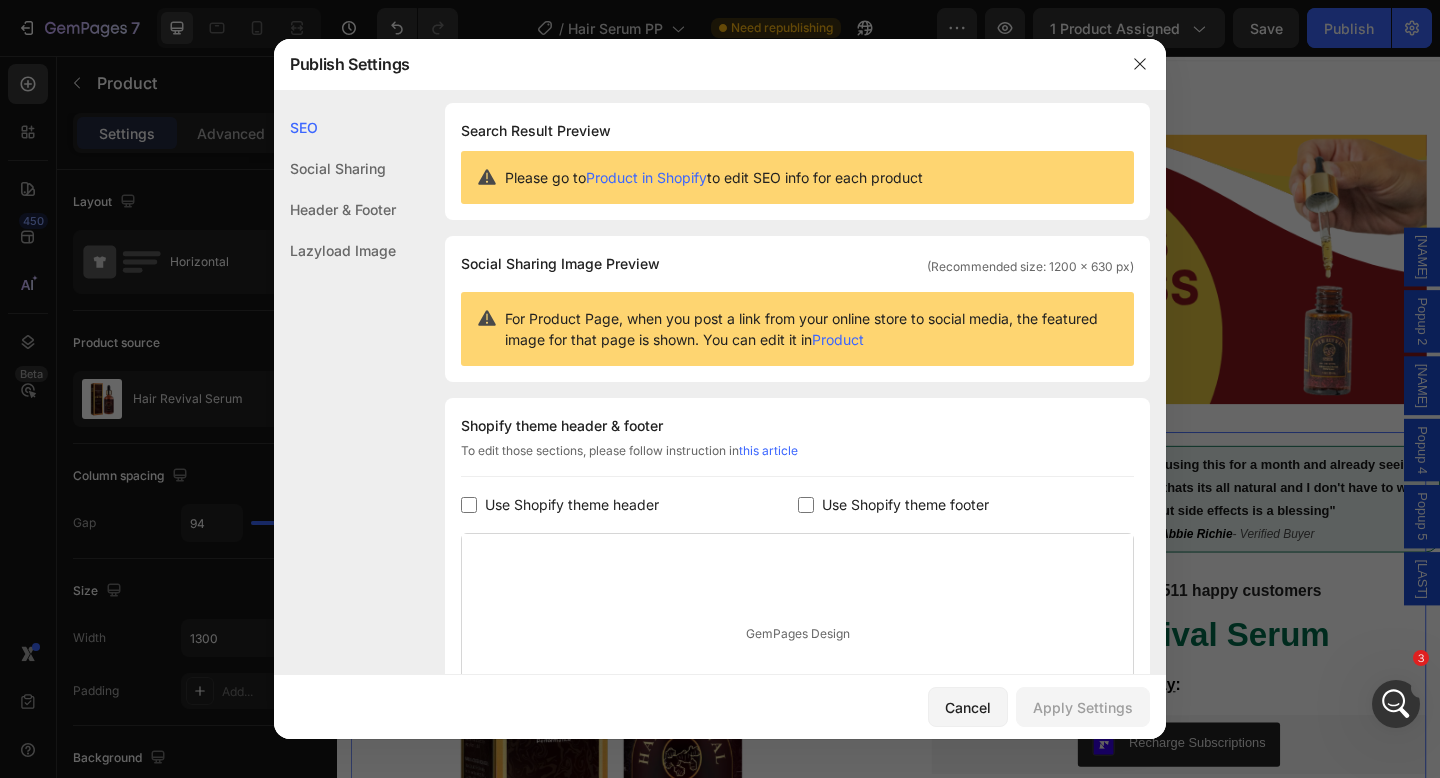 scroll, scrollTop: 0, scrollLeft: 0, axis: both 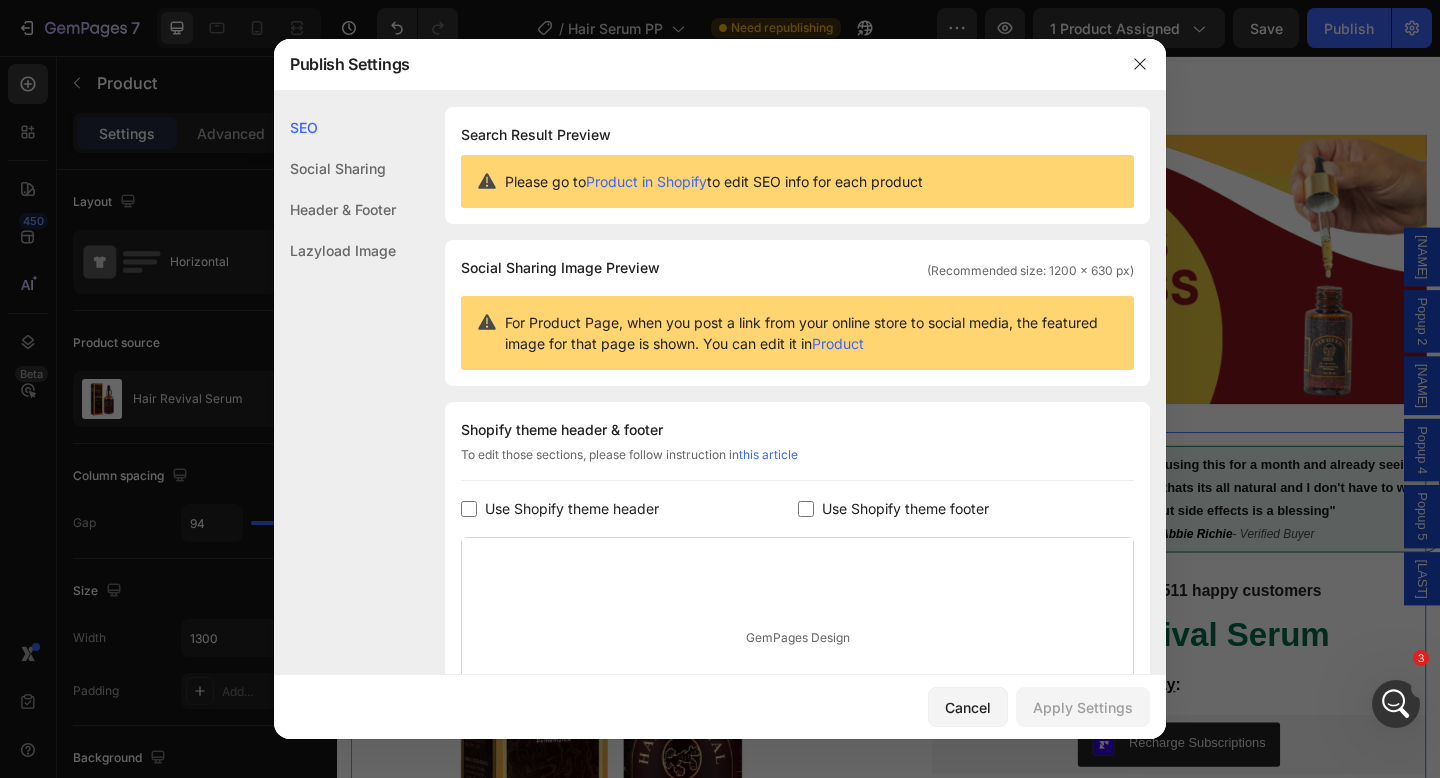 click on "Product in Shopify" at bounding box center (646, 181) 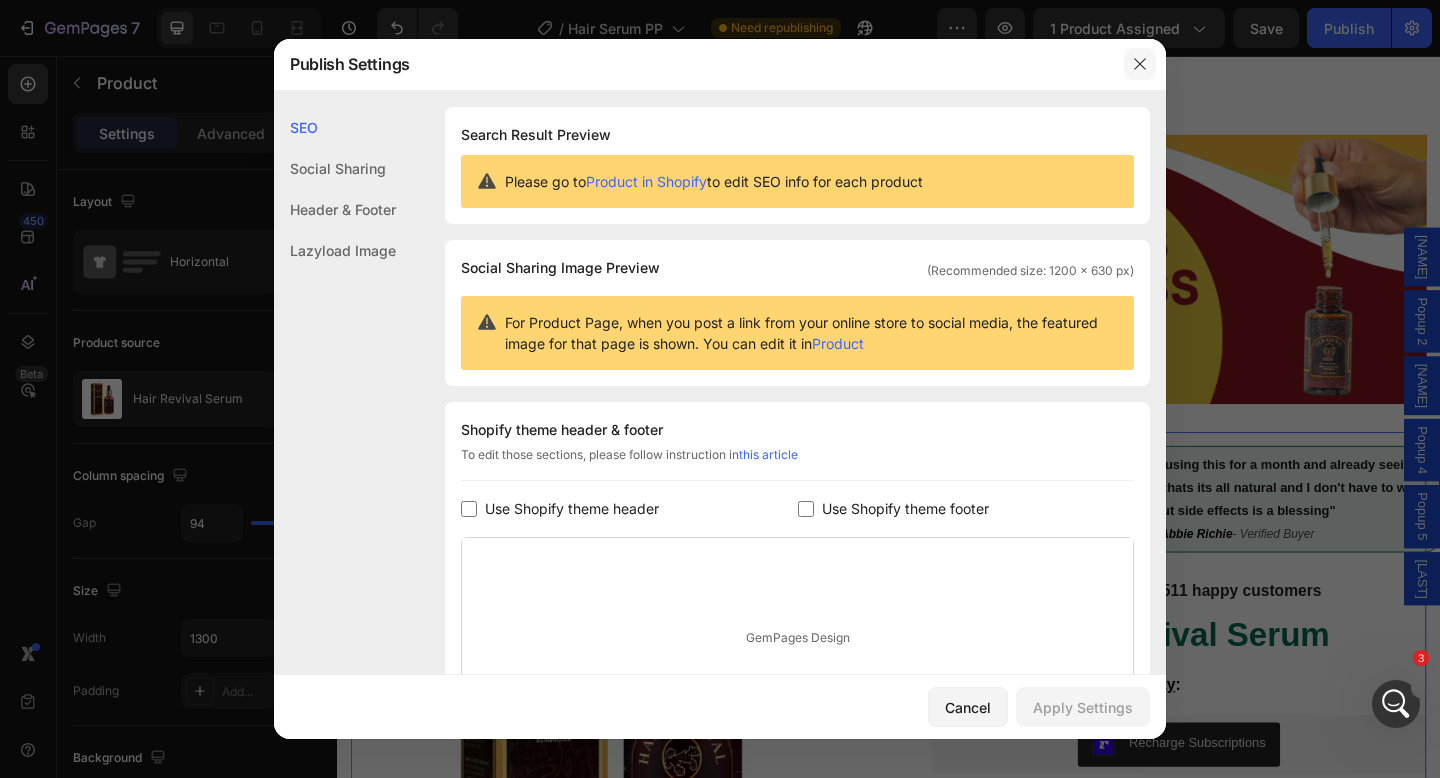 click 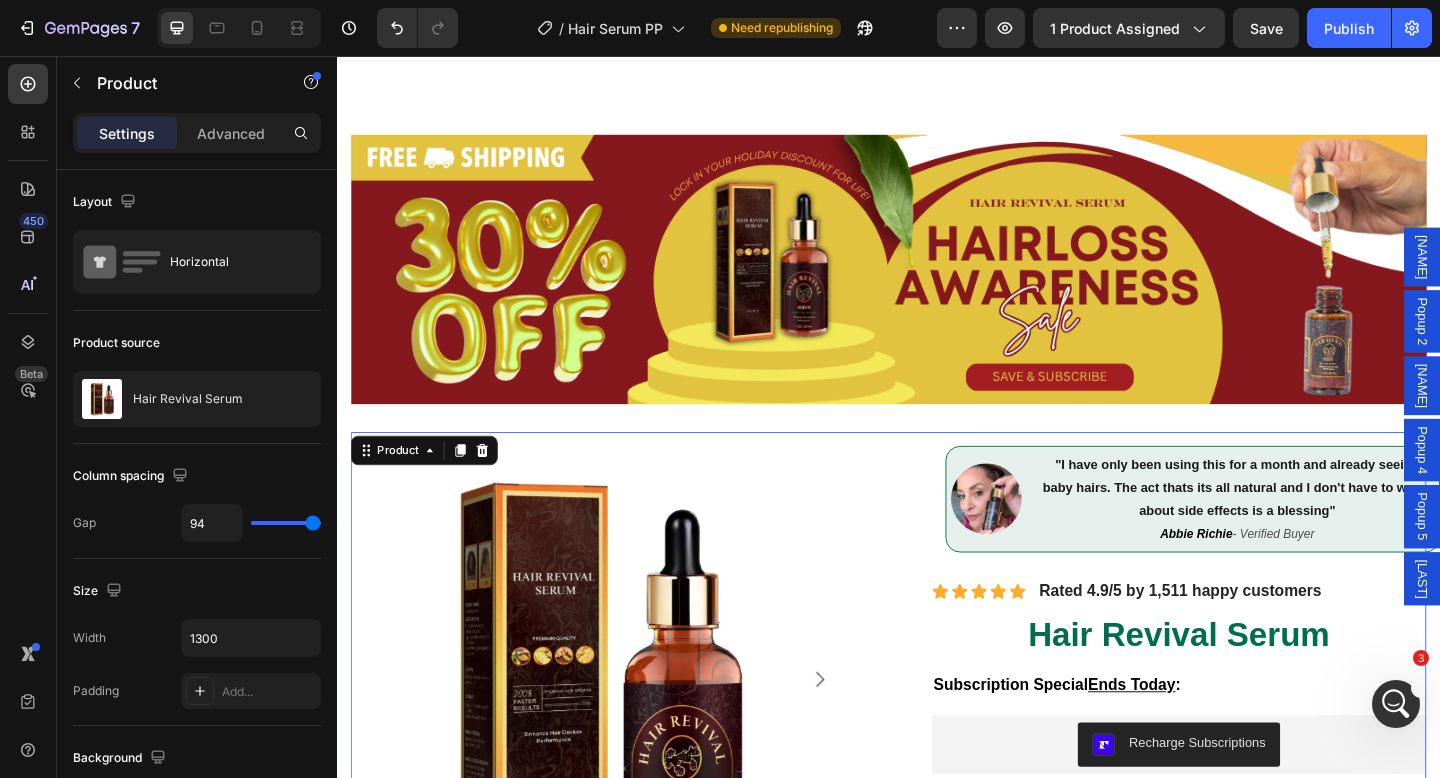 drag, startPoint x: 1407, startPoint y: 699, endPoint x: 2780, endPoint y: 1360, distance: 1523.8274 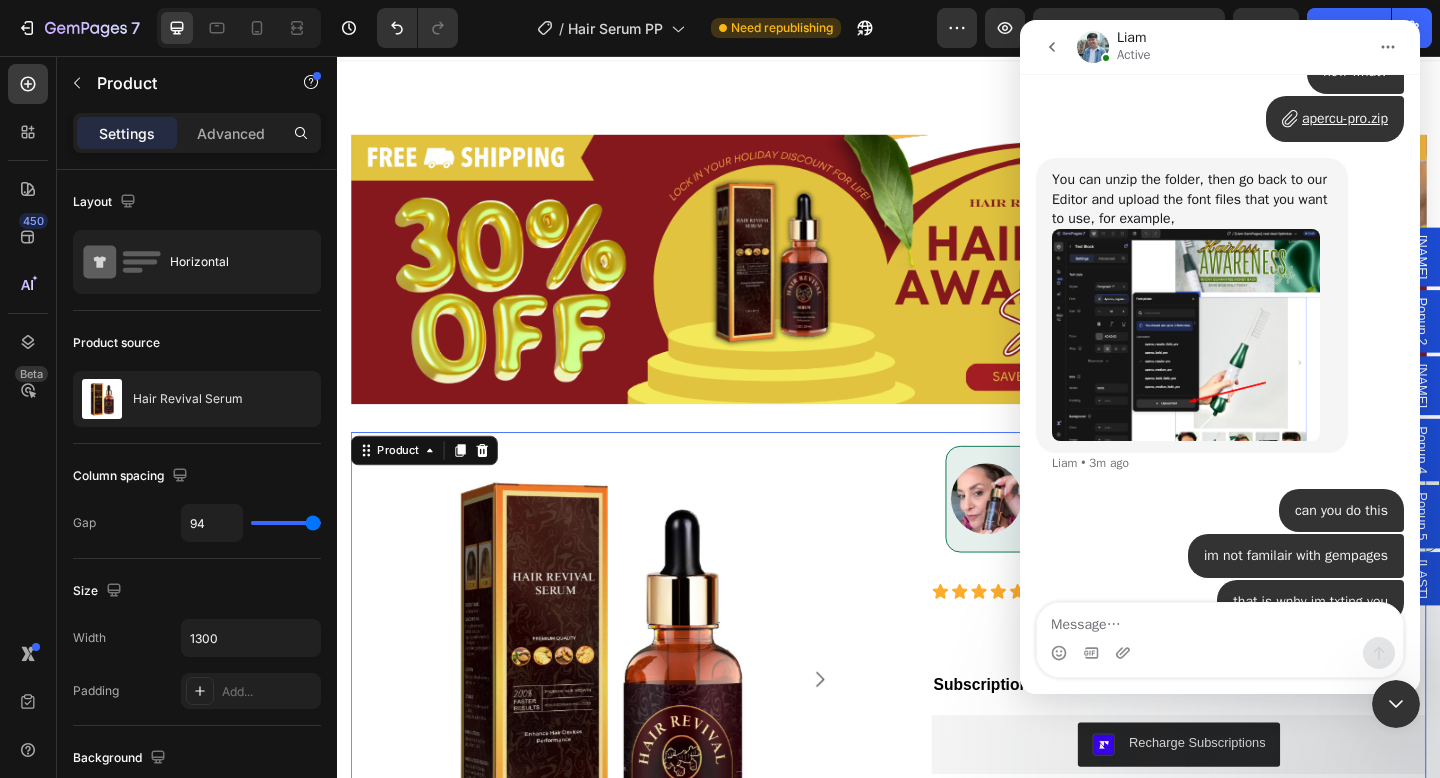 scroll, scrollTop: 5556, scrollLeft: 0, axis: vertical 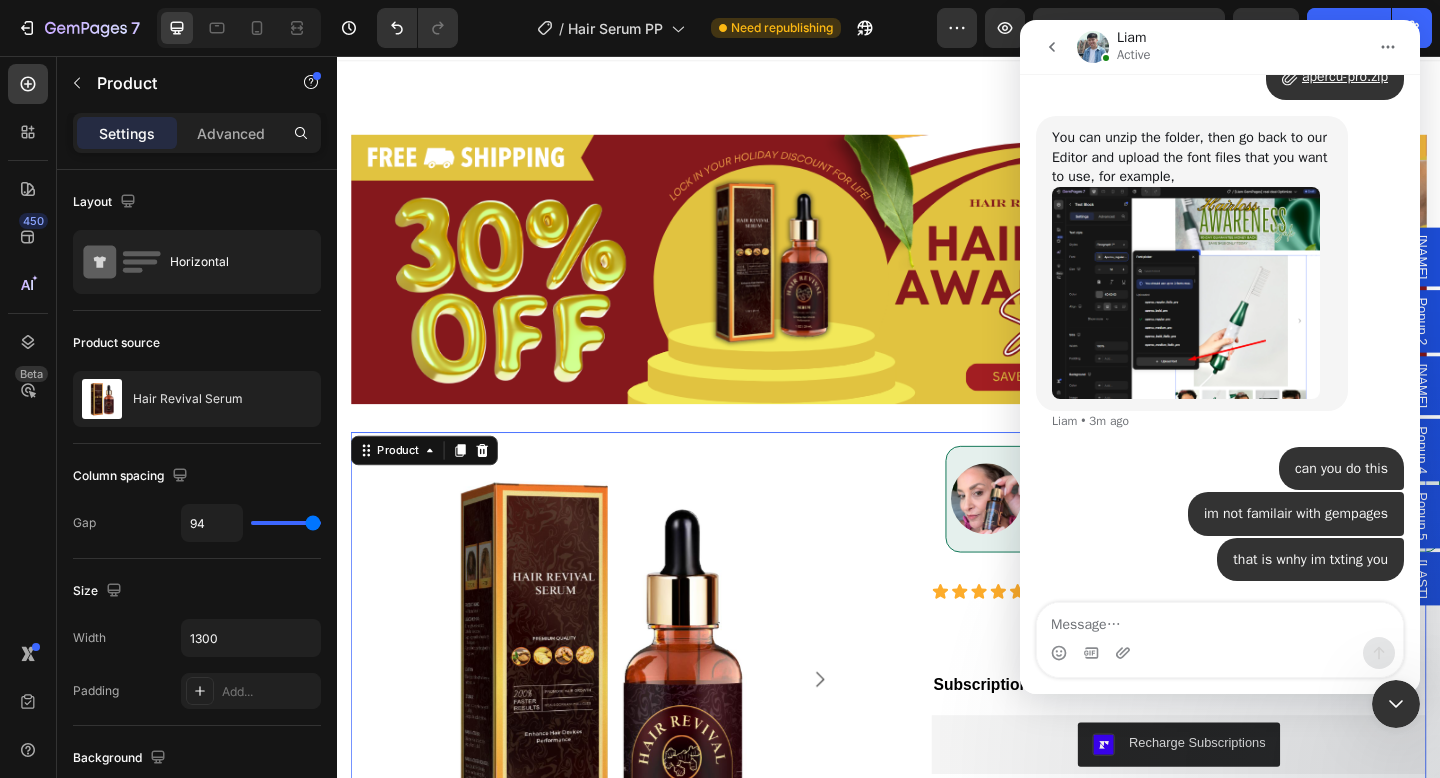 click at bounding box center (1186, 293) 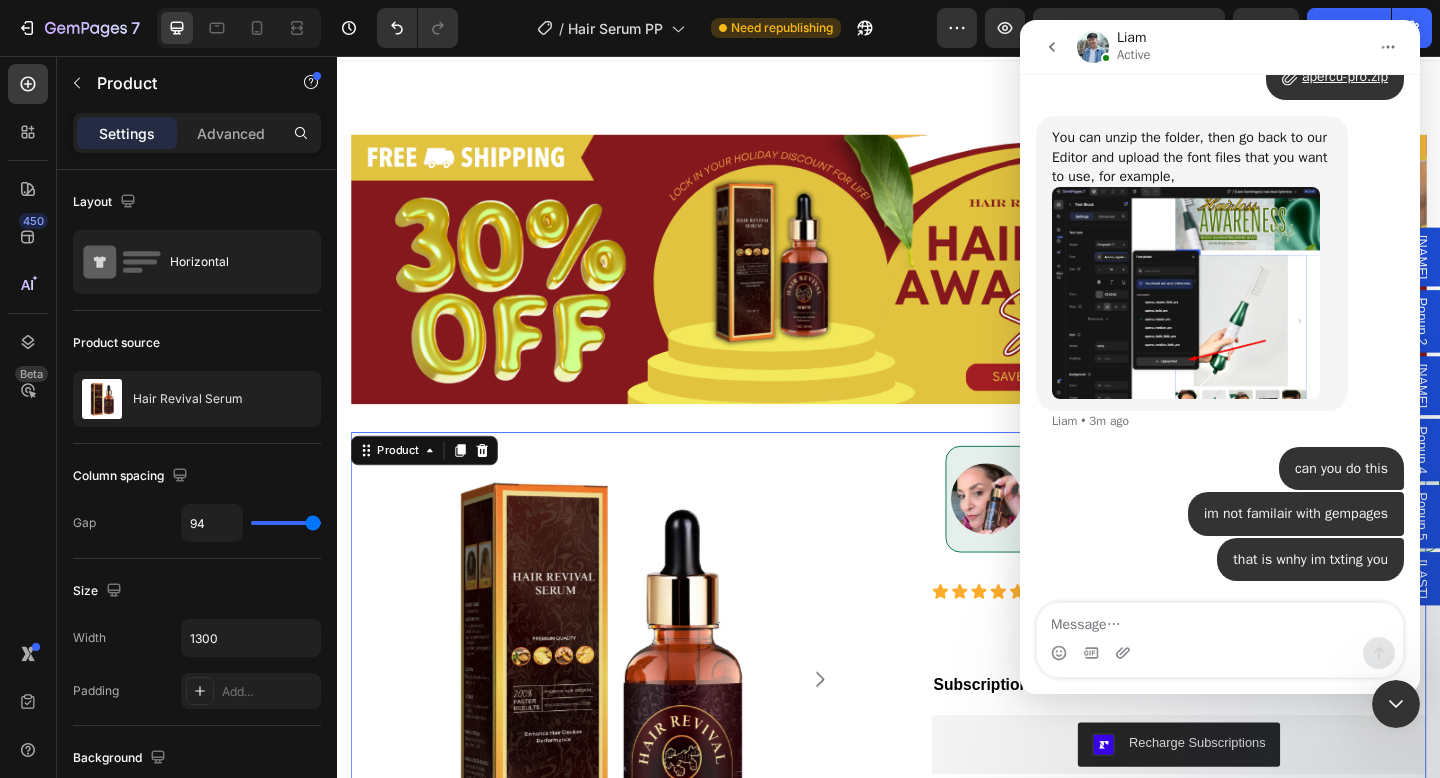 scroll, scrollTop: 0, scrollLeft: 0, axis: both 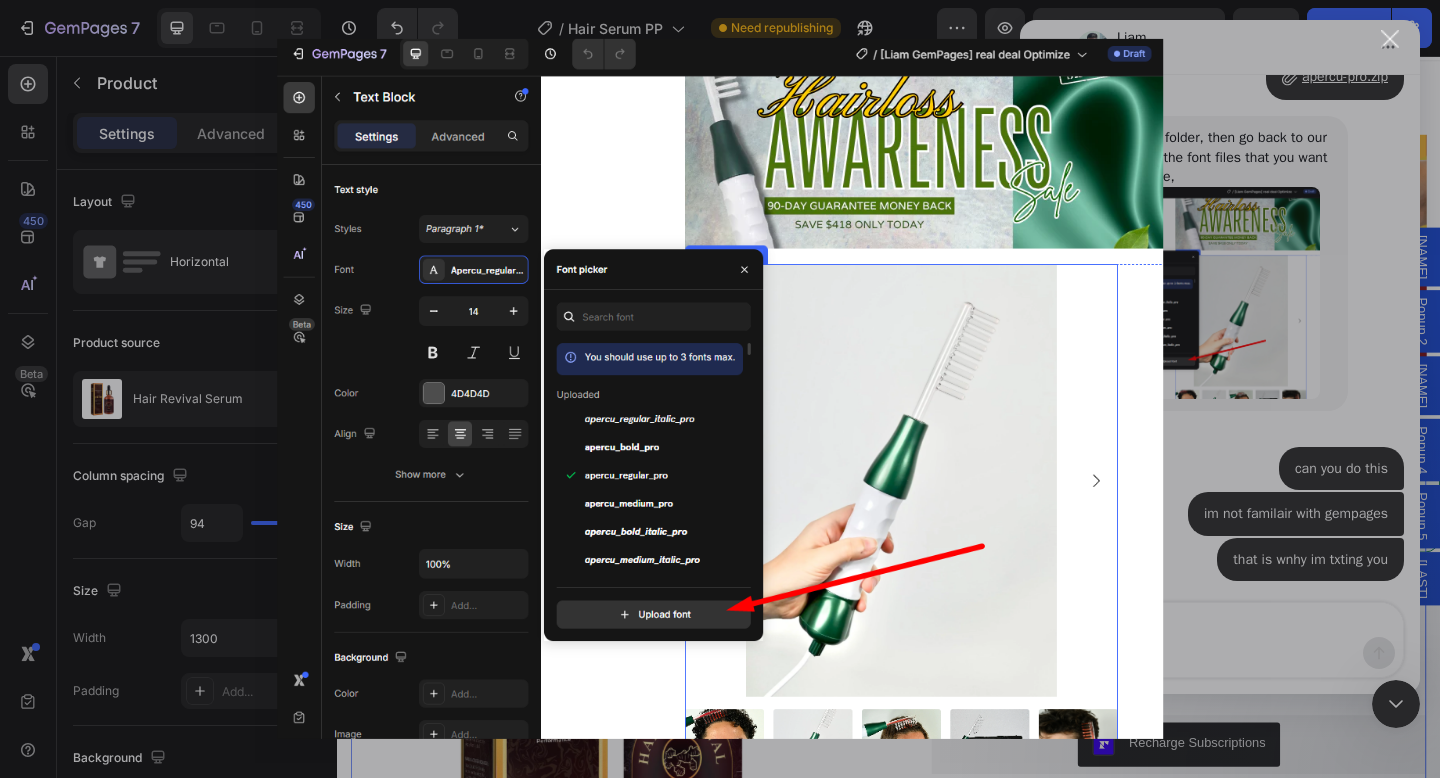 click at bounding box center (720, 389) 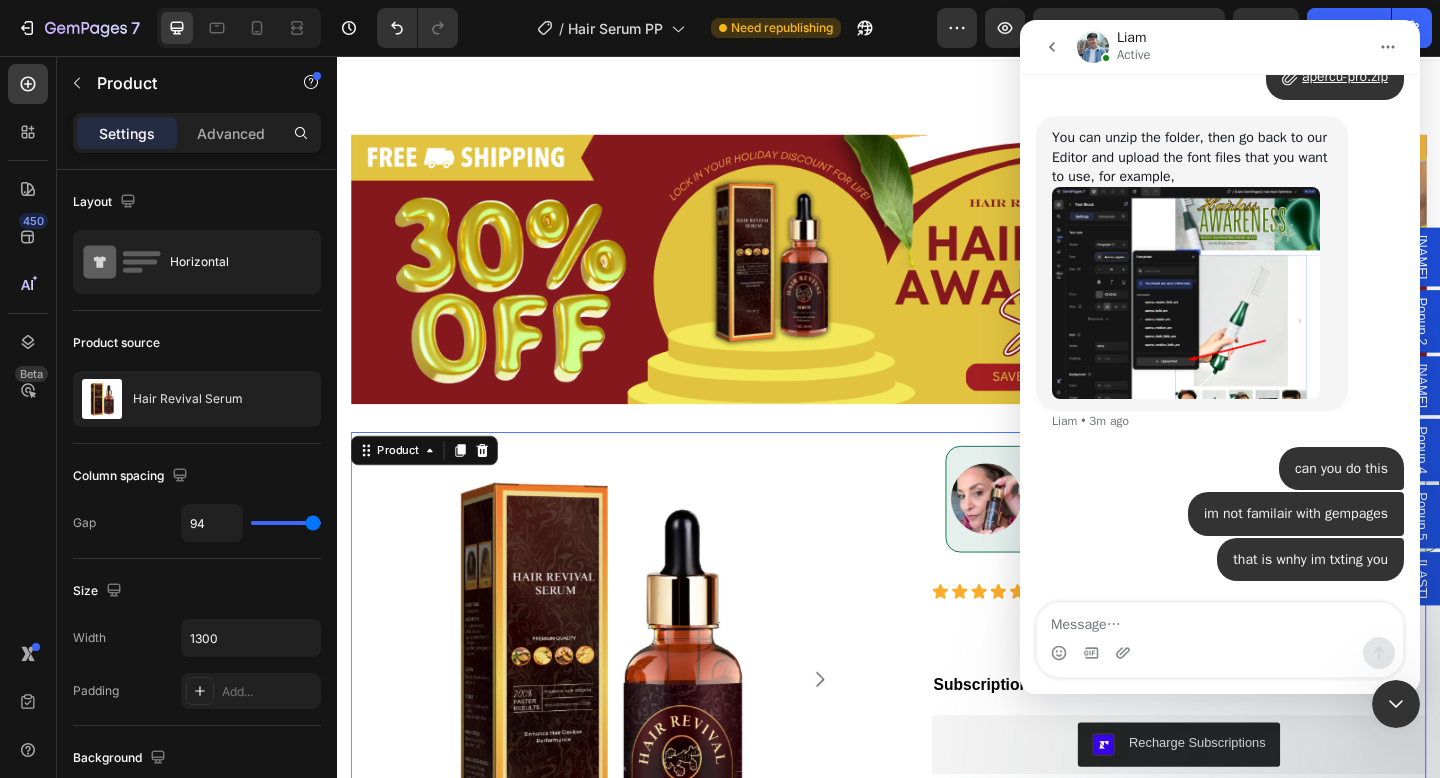 click on "Image "I have only been using this for a month and already seeing baby hairs. The act thats its all natural and I don't have to worry about side effects is a blessing" [FIRST] [LAST]  - Verified Buyer Text Block Row Icon Icon Icon Icon Icon Icon List Rated 4.9/5 by 1,511 happy customers Text Block Row Hair Revival Serum Heading Subscription Special  Ends Today : Text Block Recharge Subscriptions Recharge Subscriptions
Publish the page to see the content.
Custom Code Row
1
Product Quantity ADD to cart ➜ Add to Cart Row" at bounding box center [1253, 721] 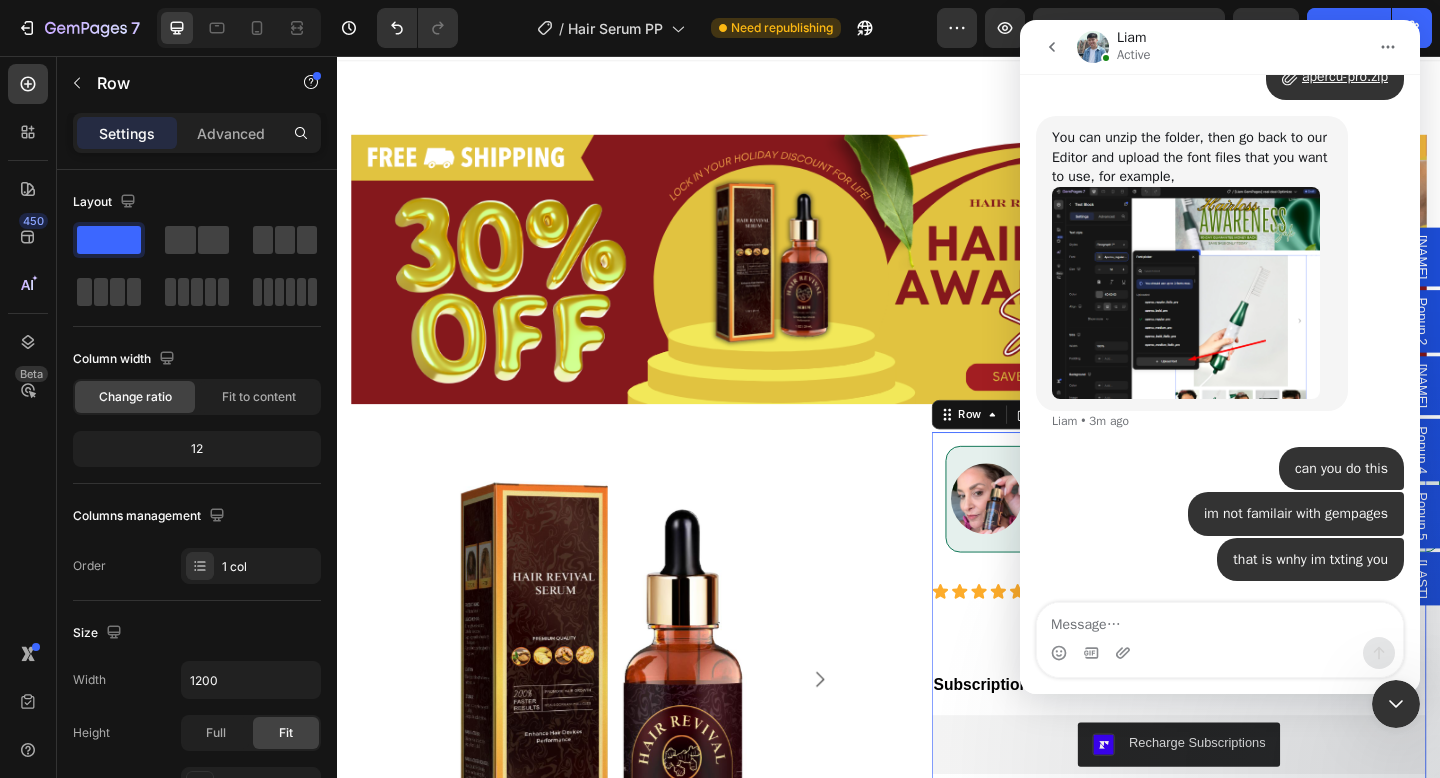 click at bounding box center (1396, 704) 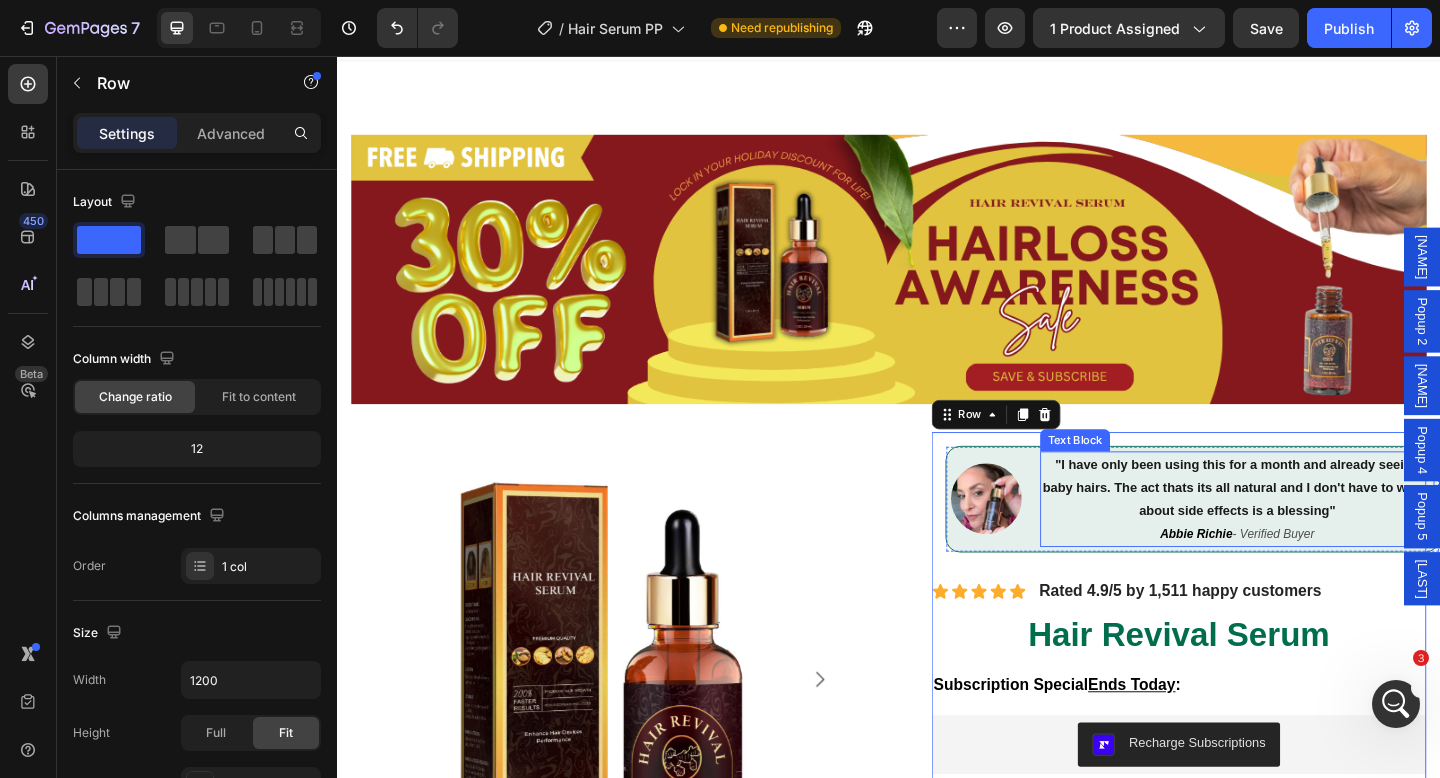 click on ""I have only been using this for a month and already seeing baby hairs. The act thats its all natural and I don't have to worry about side effects is a blessing"" at bounding box center [1316, 525] 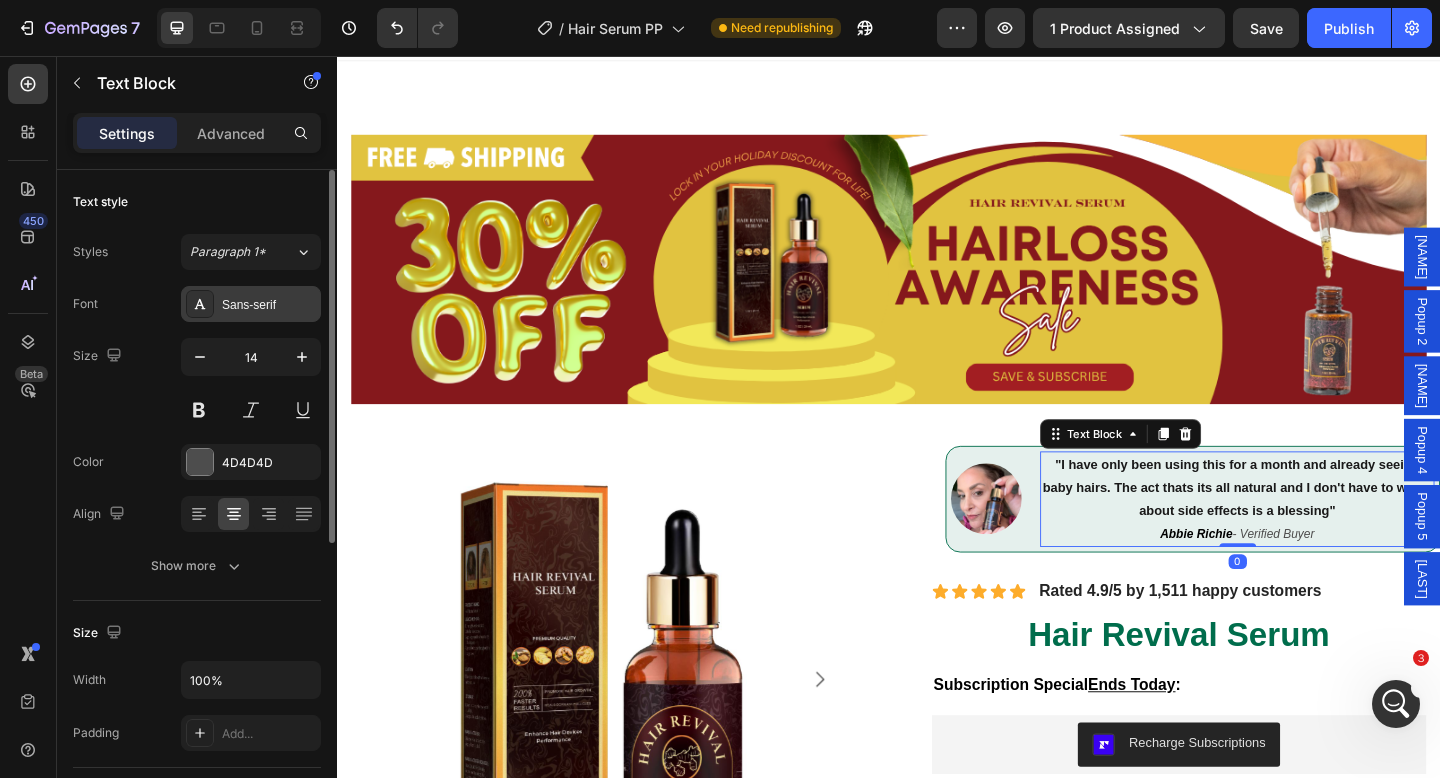 click on "Sans-serif" at bounding box center (269, 305) 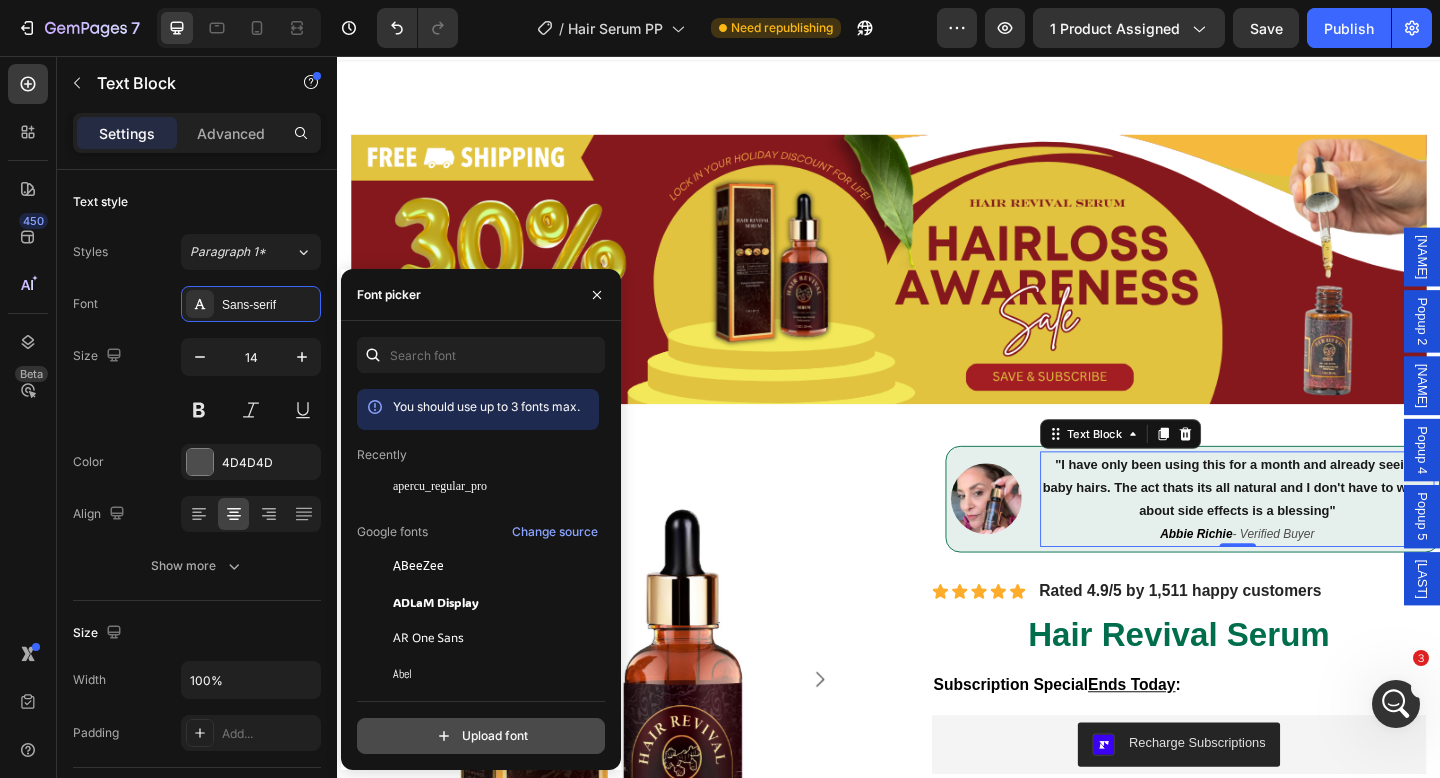 click 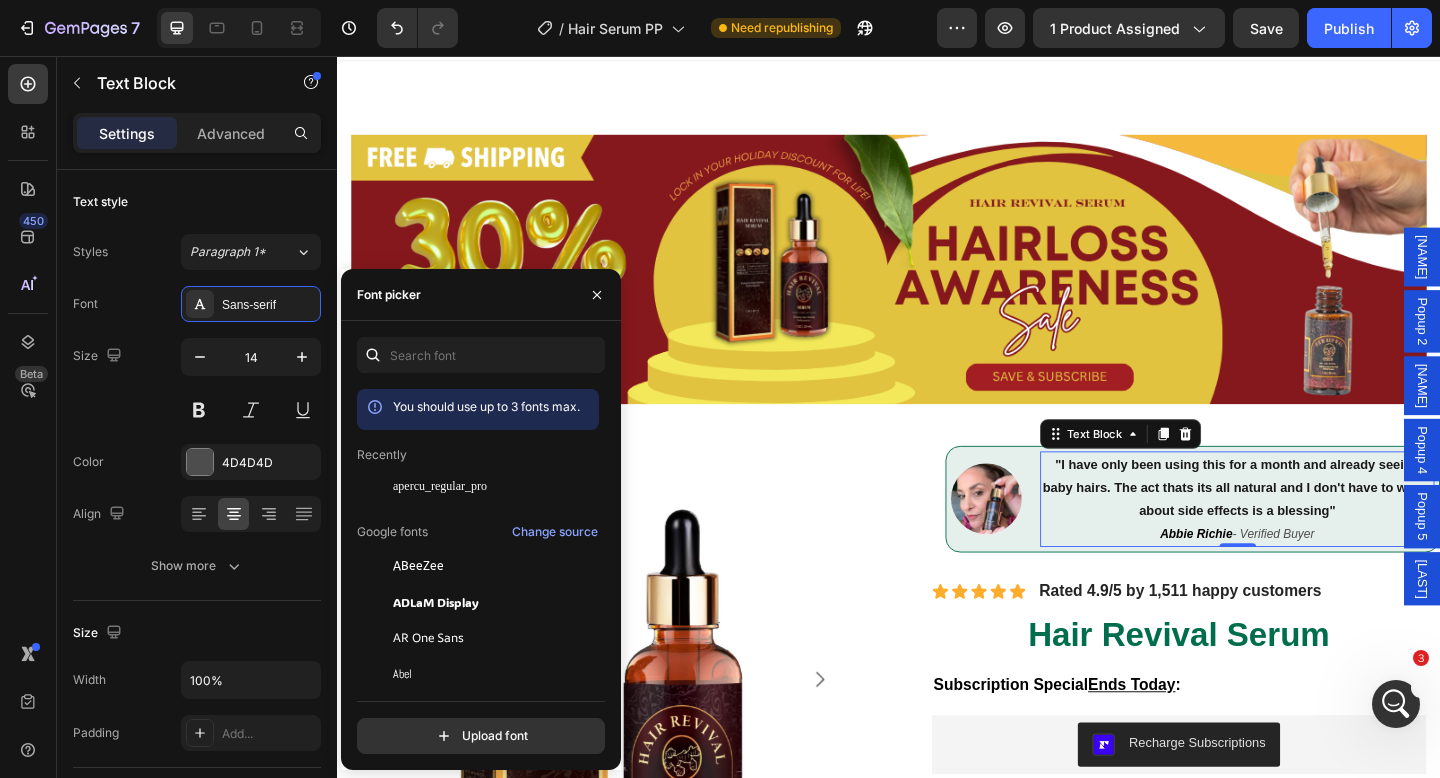 click 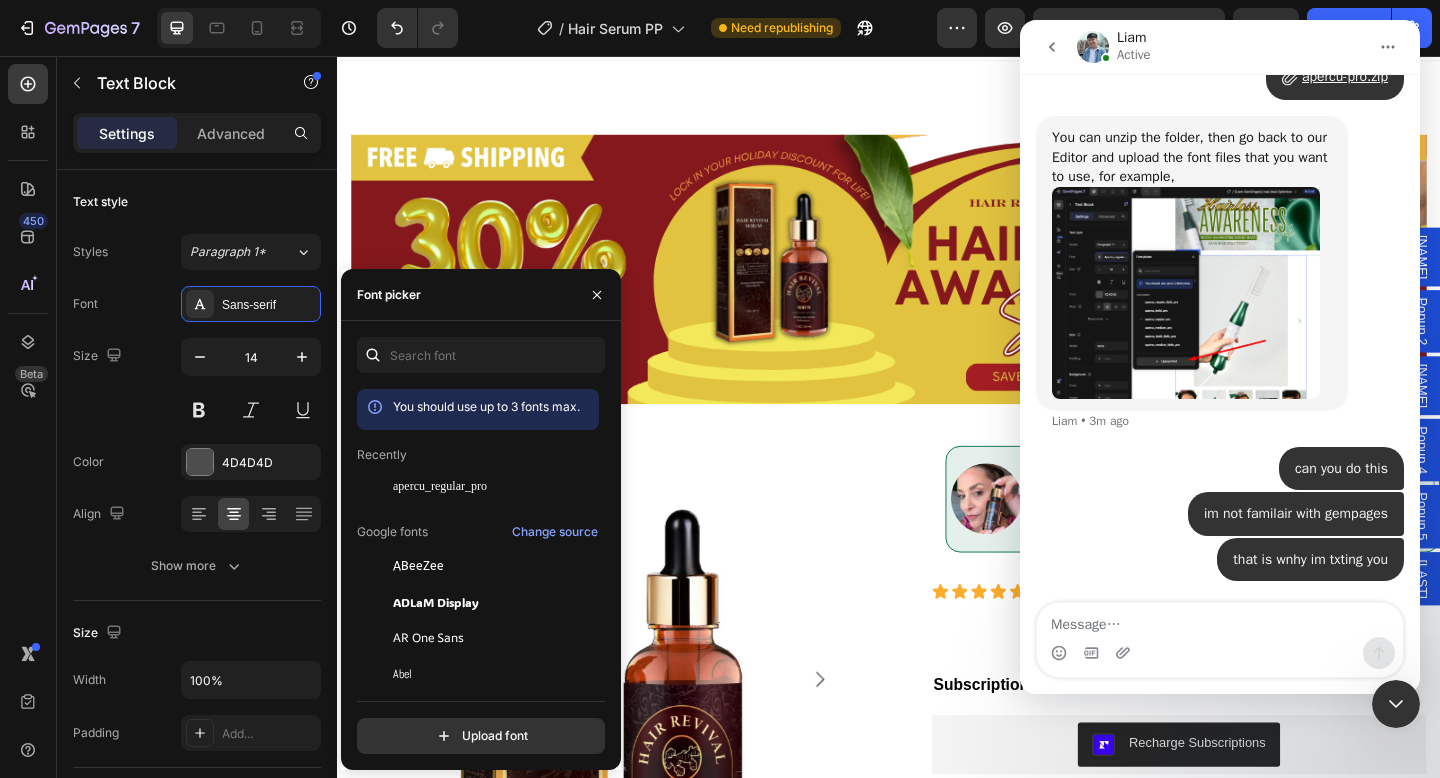 scroll, scrollTop: 5556, scrollLeft: 0, axis: vertical 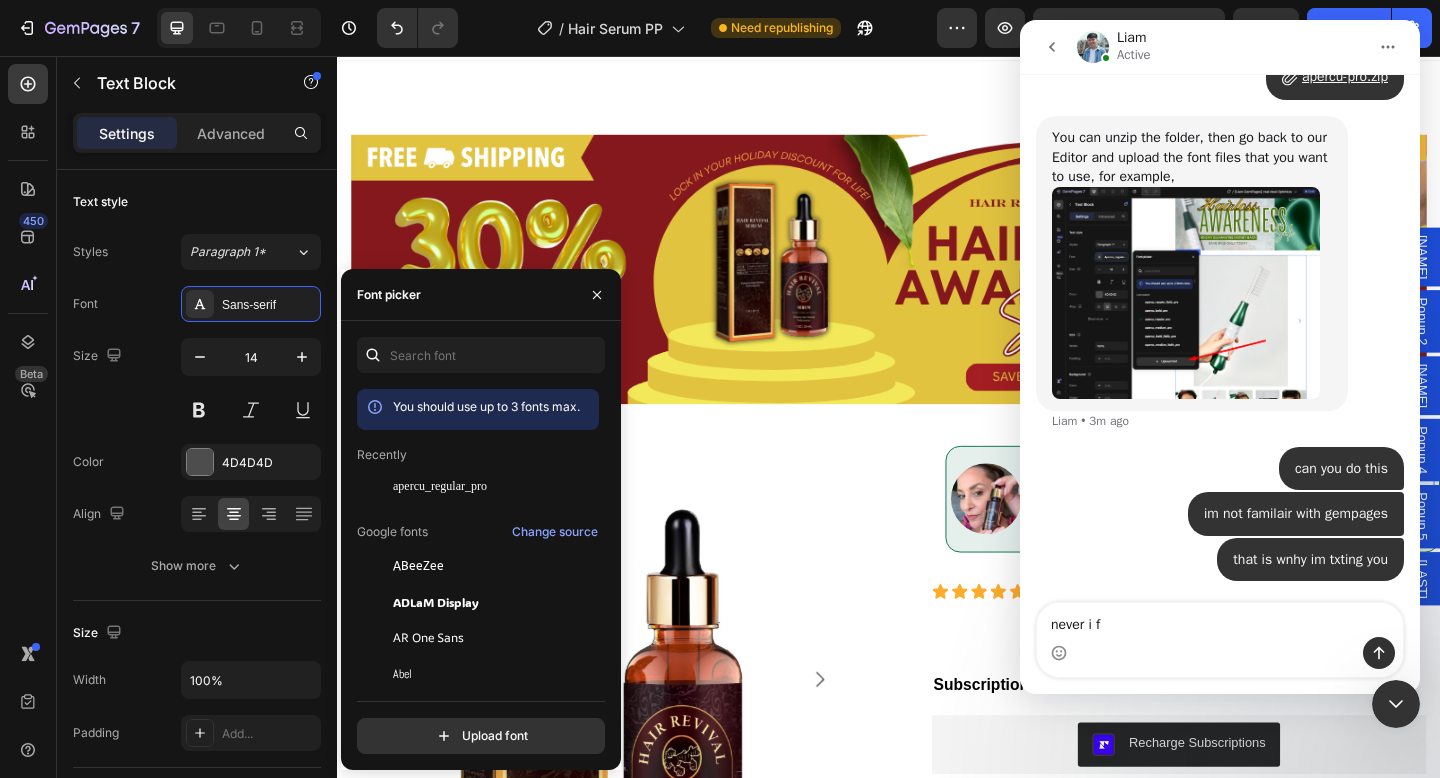 type on "never i f" 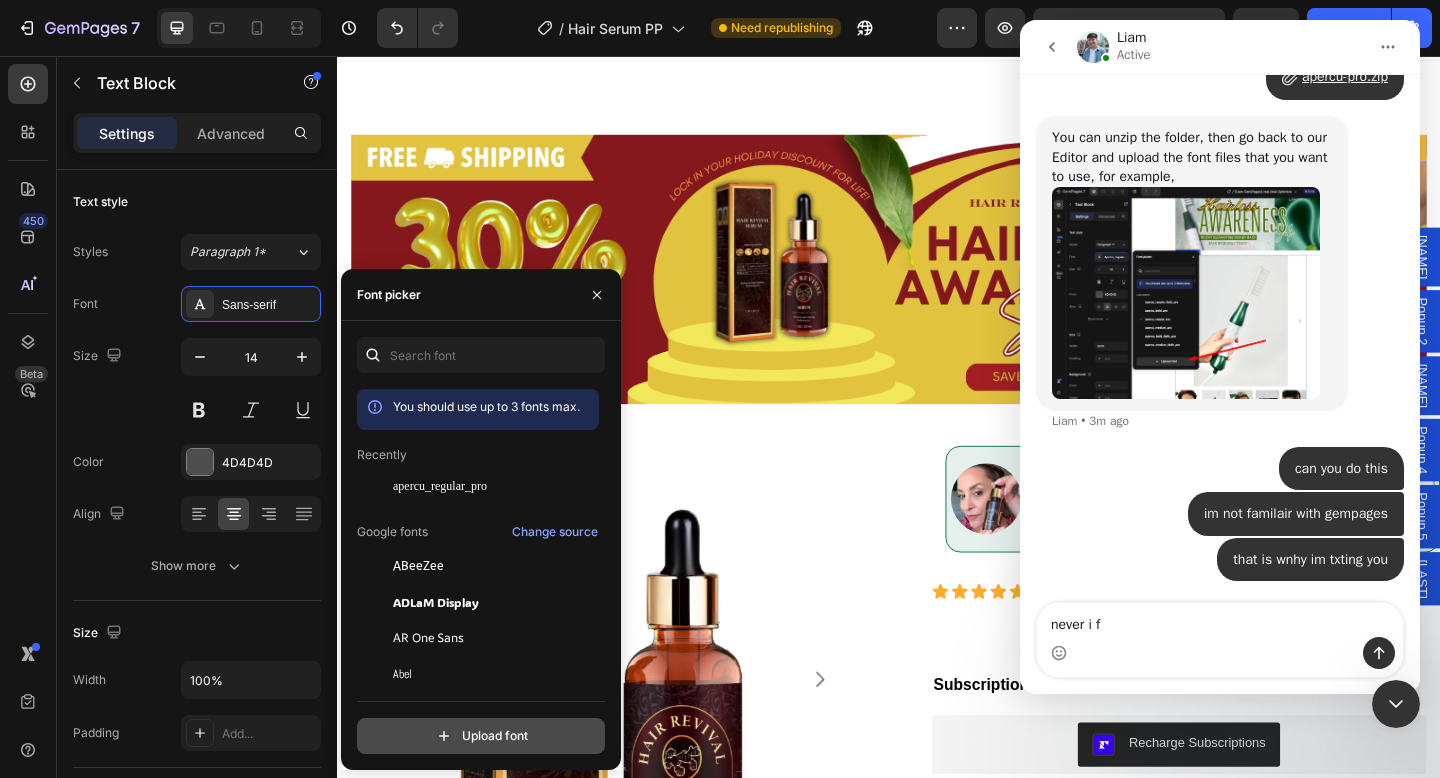 click 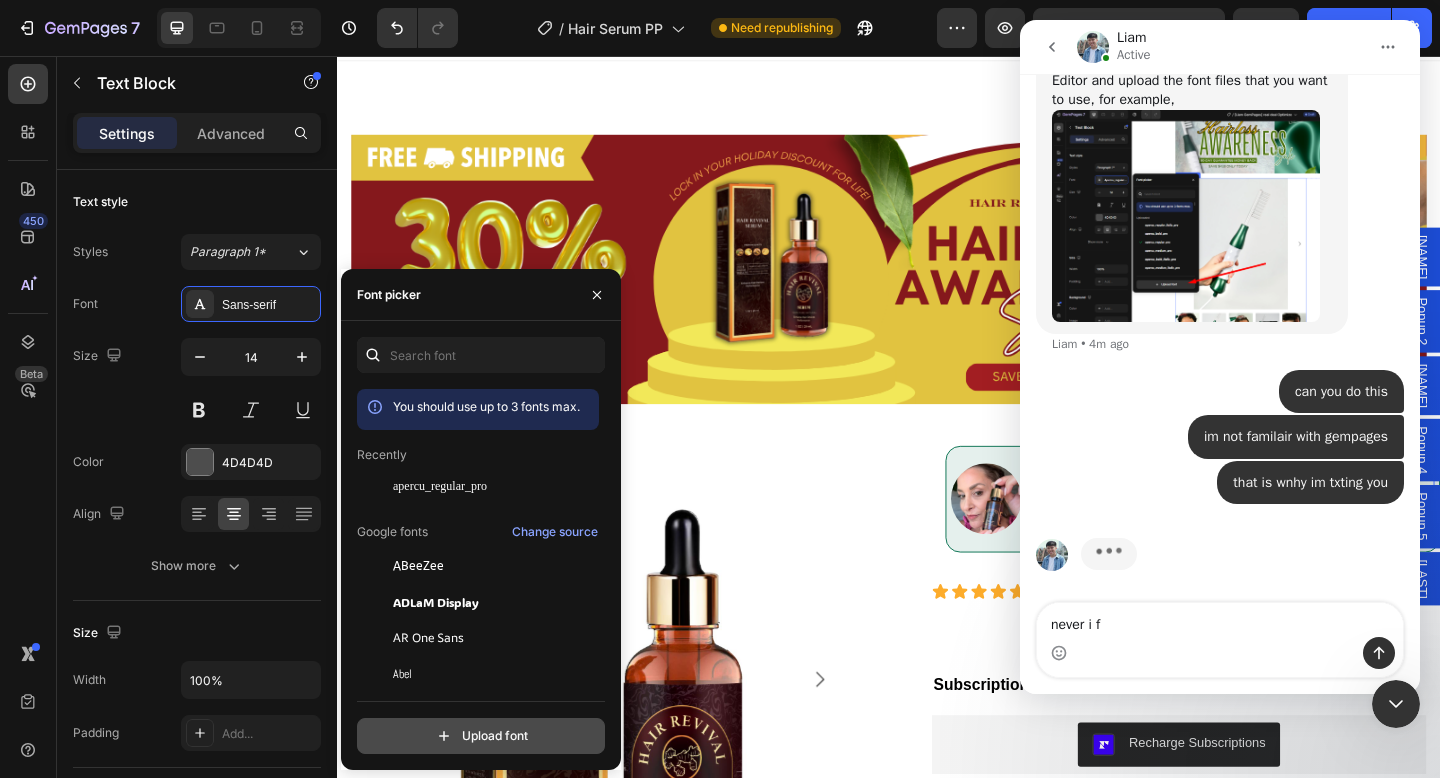 scroll, scrollTop: 5633, scrollLeft: 0, axis: vertical 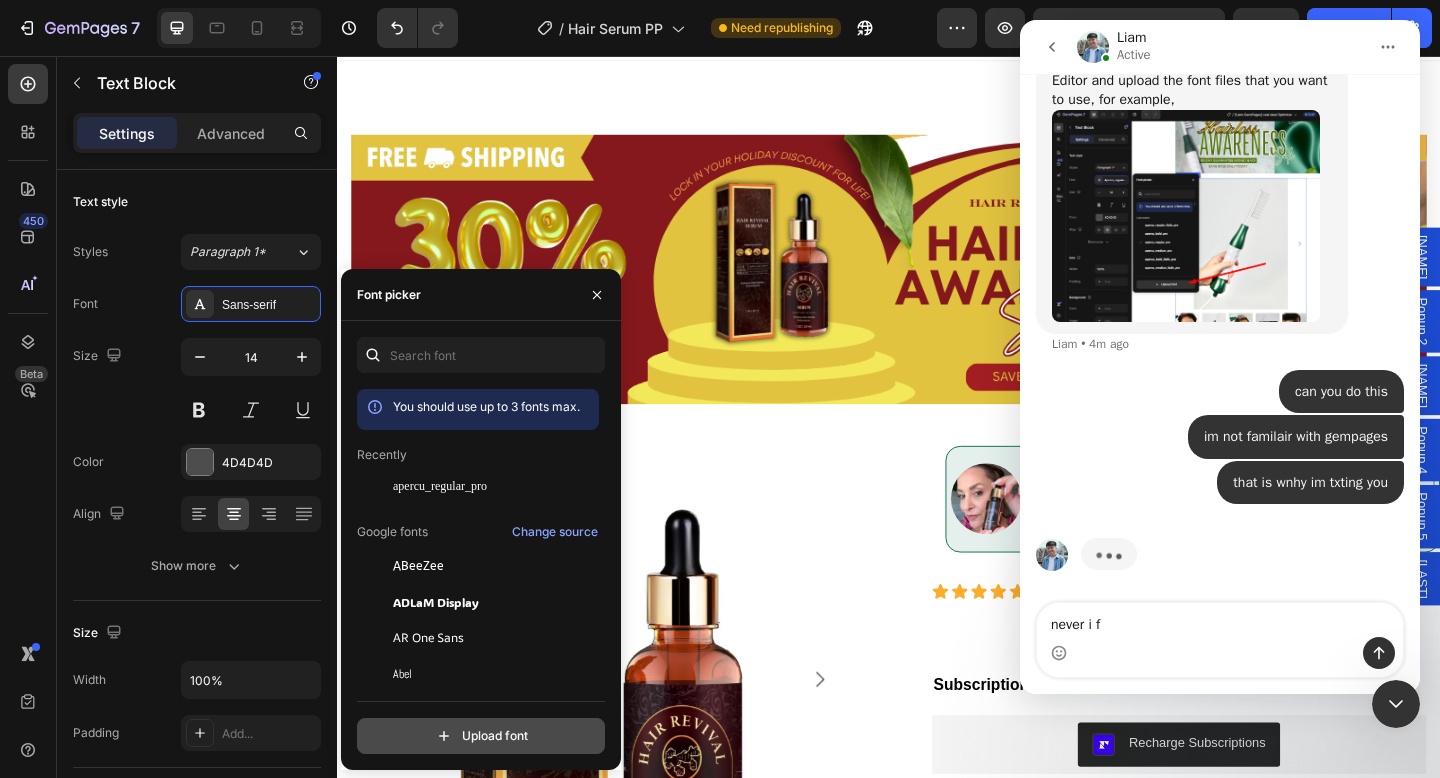 type on "C:\fakepath\[FILENAME]" 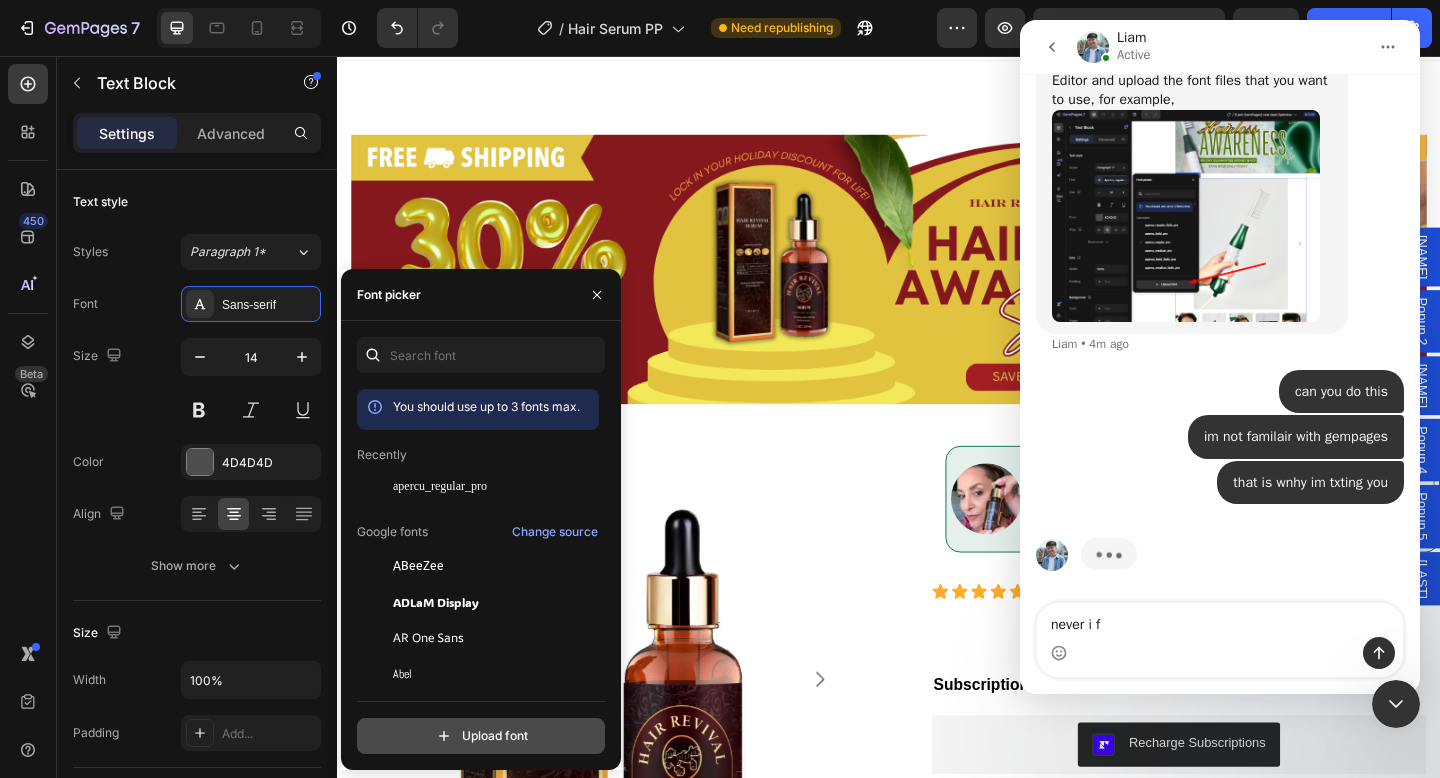 type 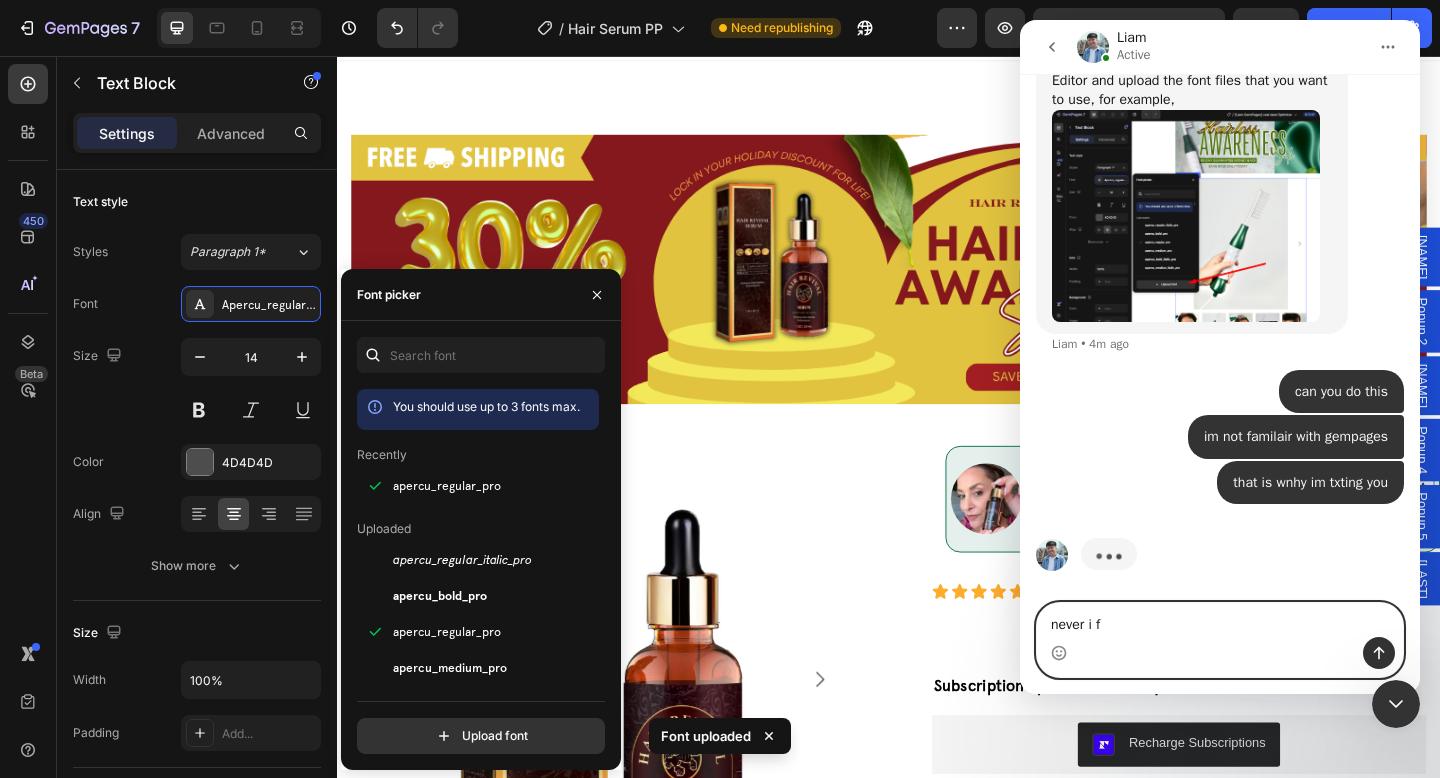 drag, startPoint x: 1147, startPoint y: 630, endPoint x: 1035, endPoint y: 617, distance: 112.75194 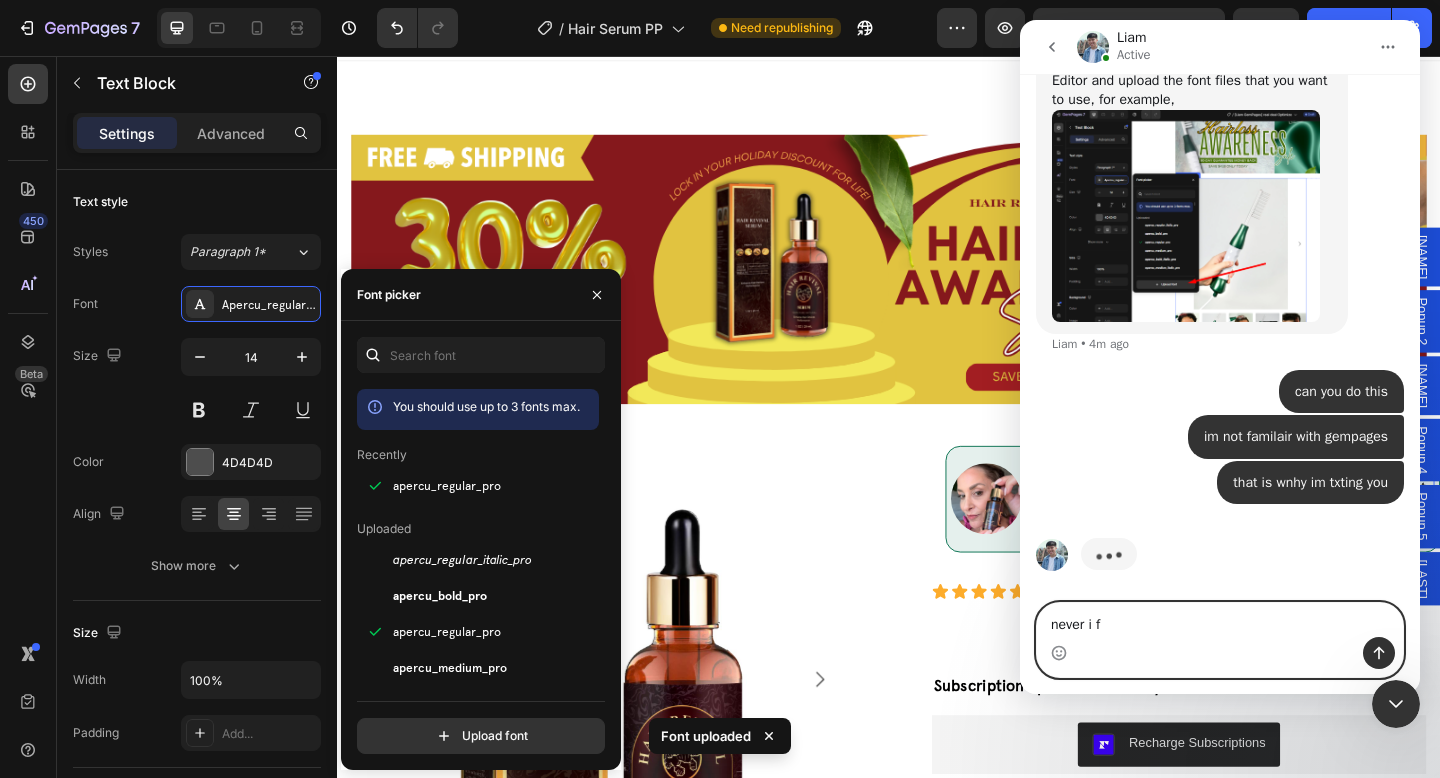 click on "never i f never i f" at bounding box center [1220, 640] 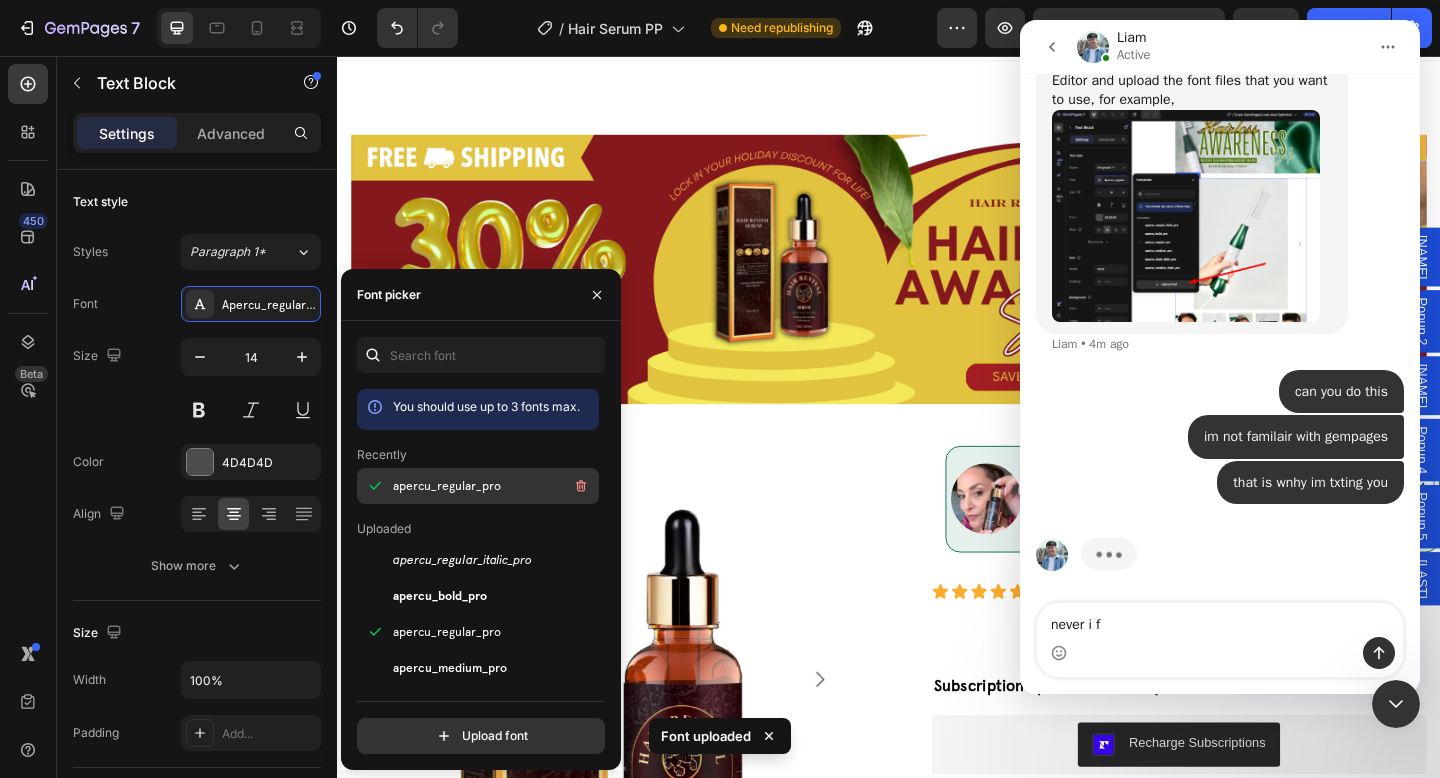 click on "apercu_regular_pro" at bounding box center (447, 486) 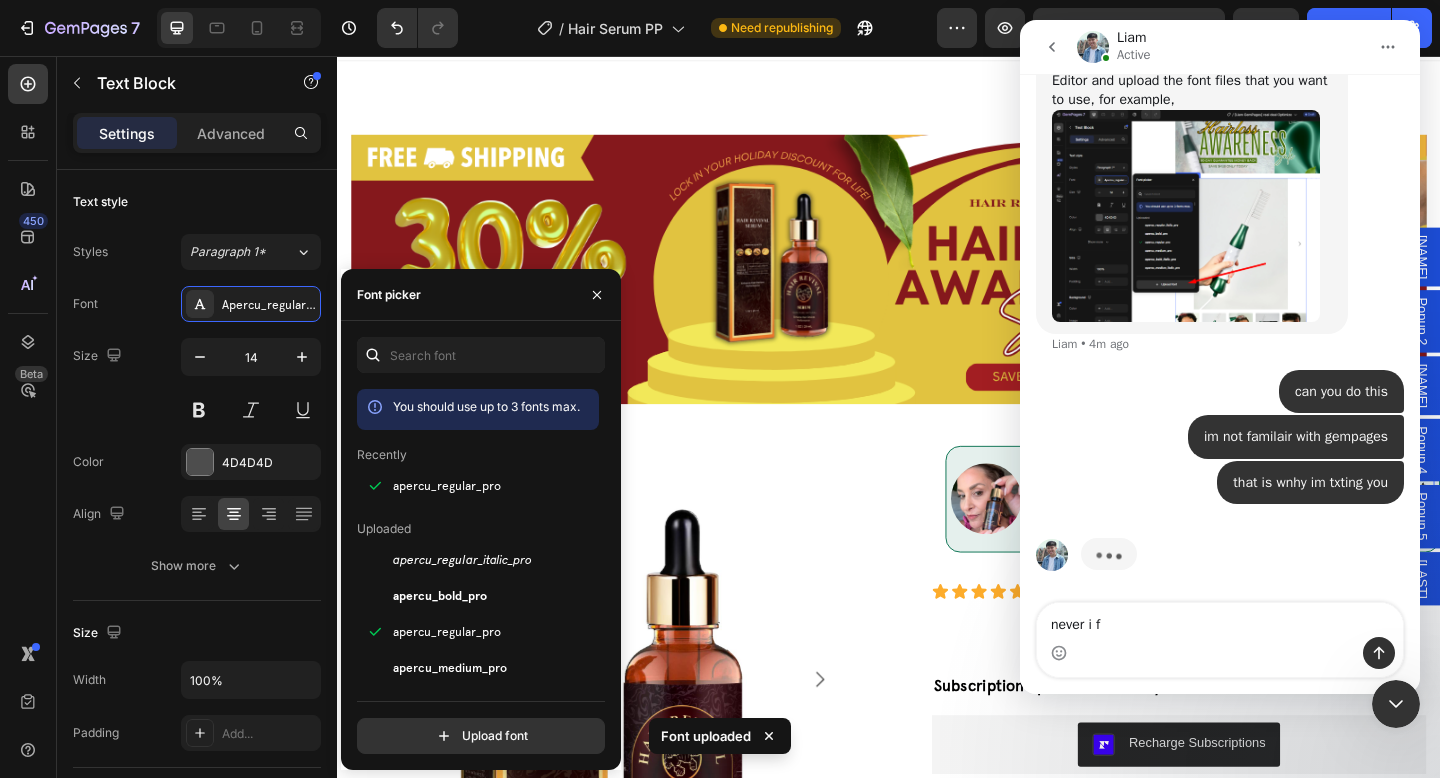click 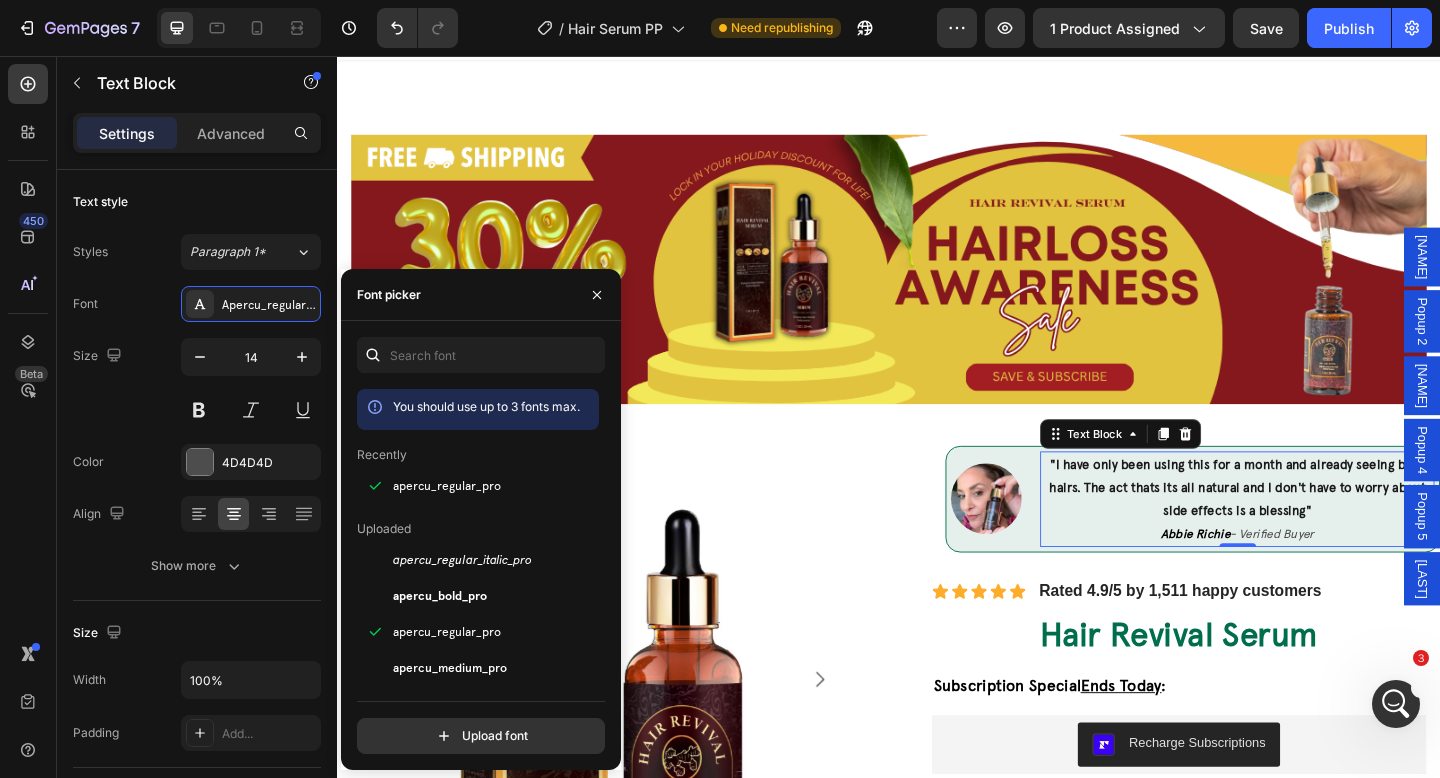 click 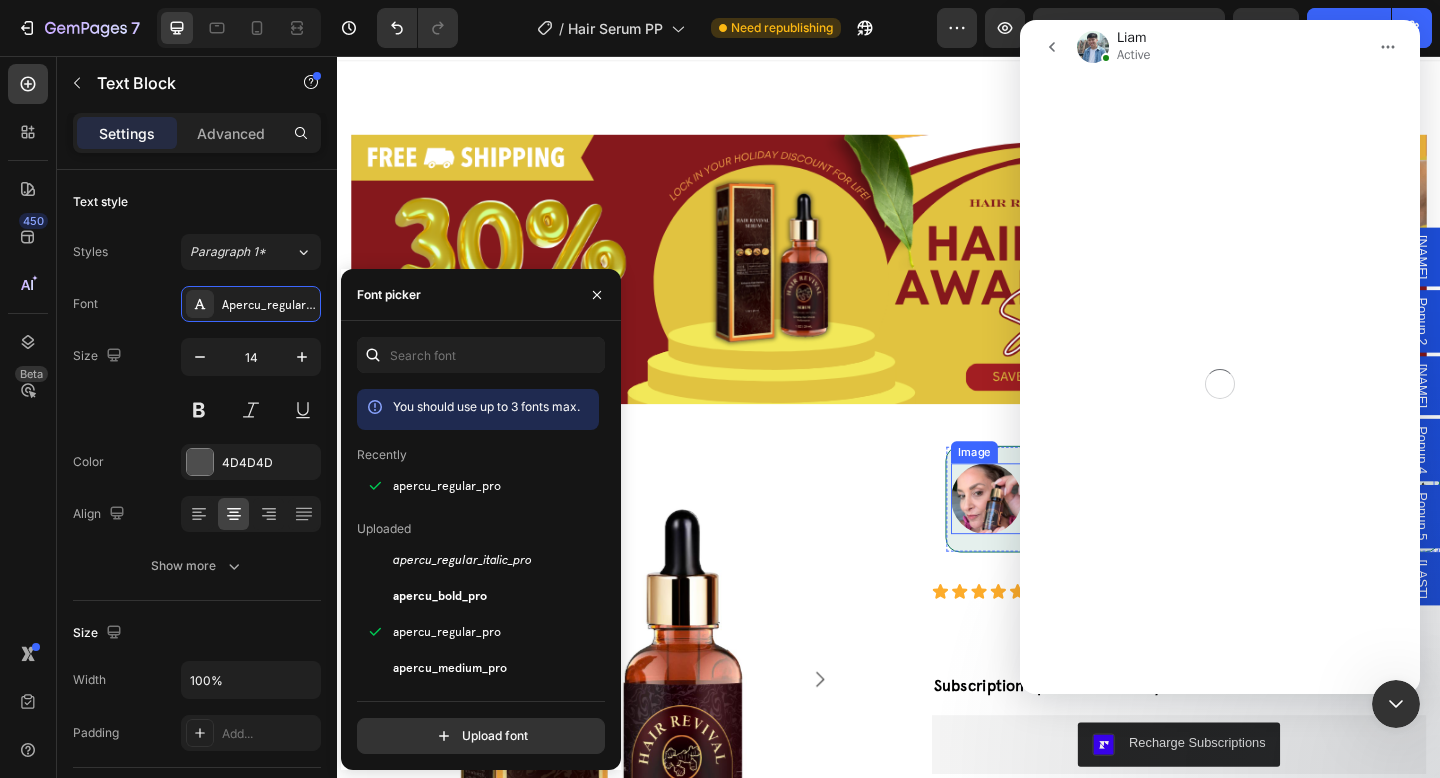click on "Product Images Image "I have only been using this for a month and already seeing baby hairs. The act thats its all natural and I don't have to worry about side effects is a blessing" [FIRST] [LAST]  - Verified Buyer Text Block   0 Row Icon Icon Icon Icon Icon Icon List Rated 4.9/5 by 1,511 happy customers Text Block Row Hair Revival Serum Heading Subscription Special  Ends Today : Text Block Recharge Subscriptions Recharge Subscriptions
Publish the page to see the content.
Custom Code Row
1
Product Quantity ADD to cart ➜ Add to Cart Row Row
Icon 3-5 Days US Shipping Text Block Row
Icon Money Back Guarantee  Text Block Row Row
What it is: An all natural,  science-backed serum that blocks DHT, promotes thicker hair, and heals dormant follicles for lasting growth. Text Block
How to Use" at bounding box center [937, 967] 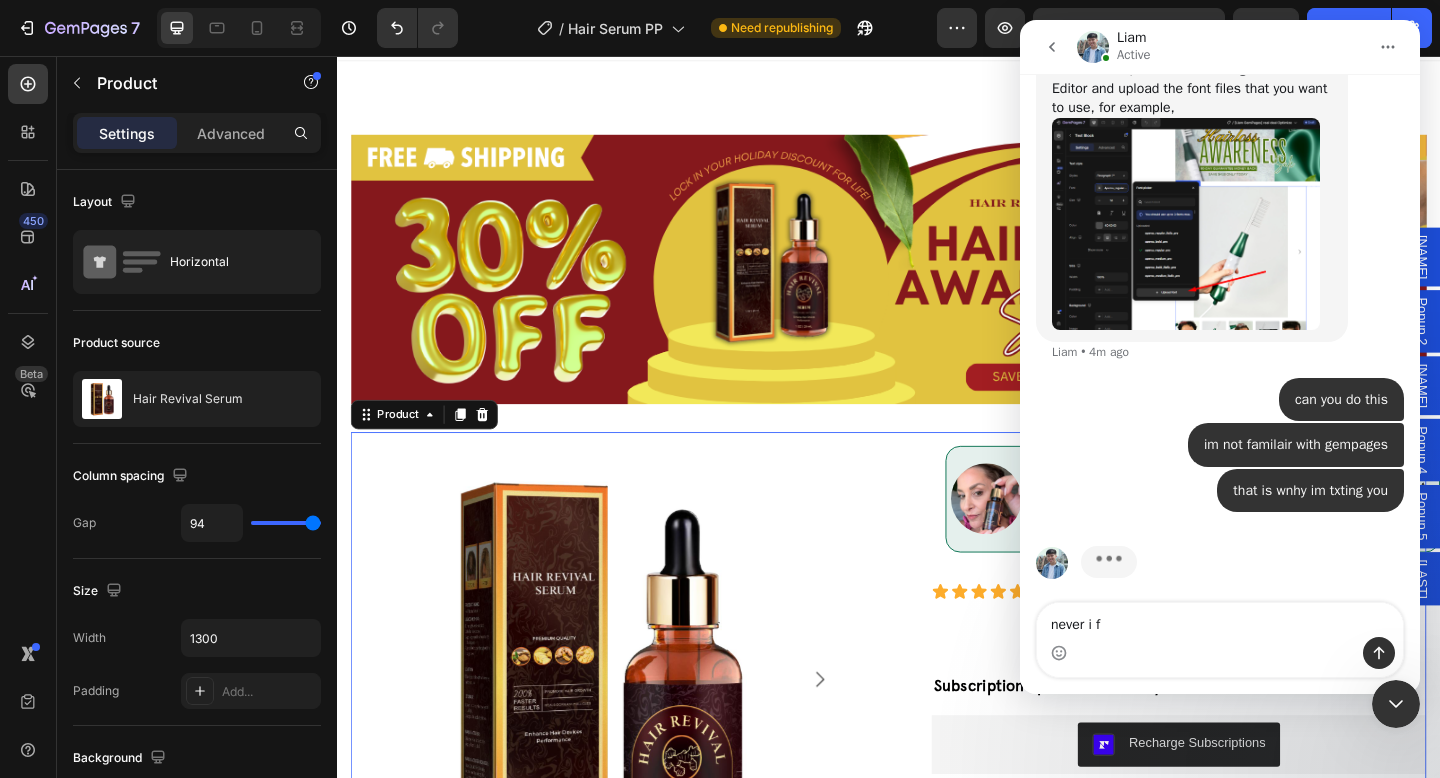 scroll, scrollTop: 5633, scrollLeft: 0, axis: vertical 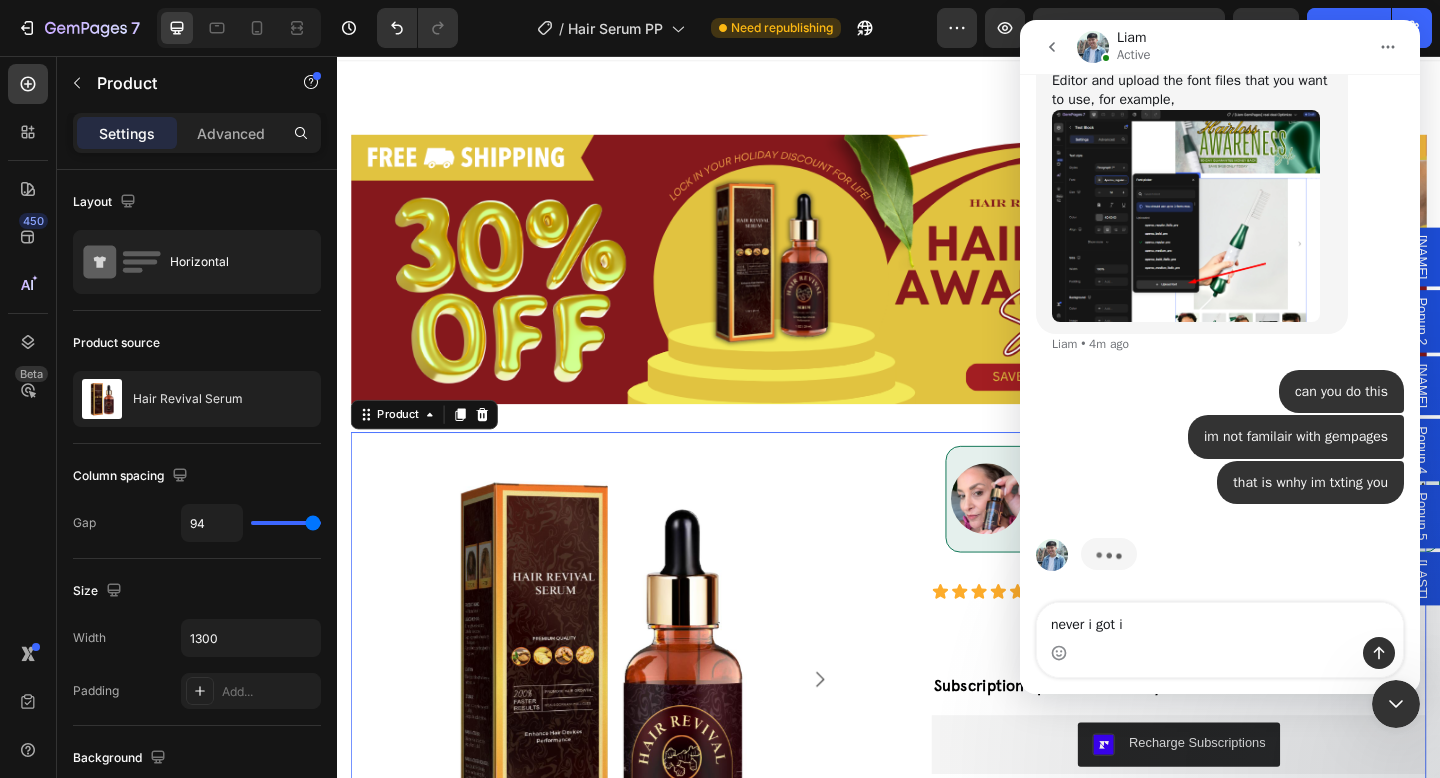 type on "never i got it" 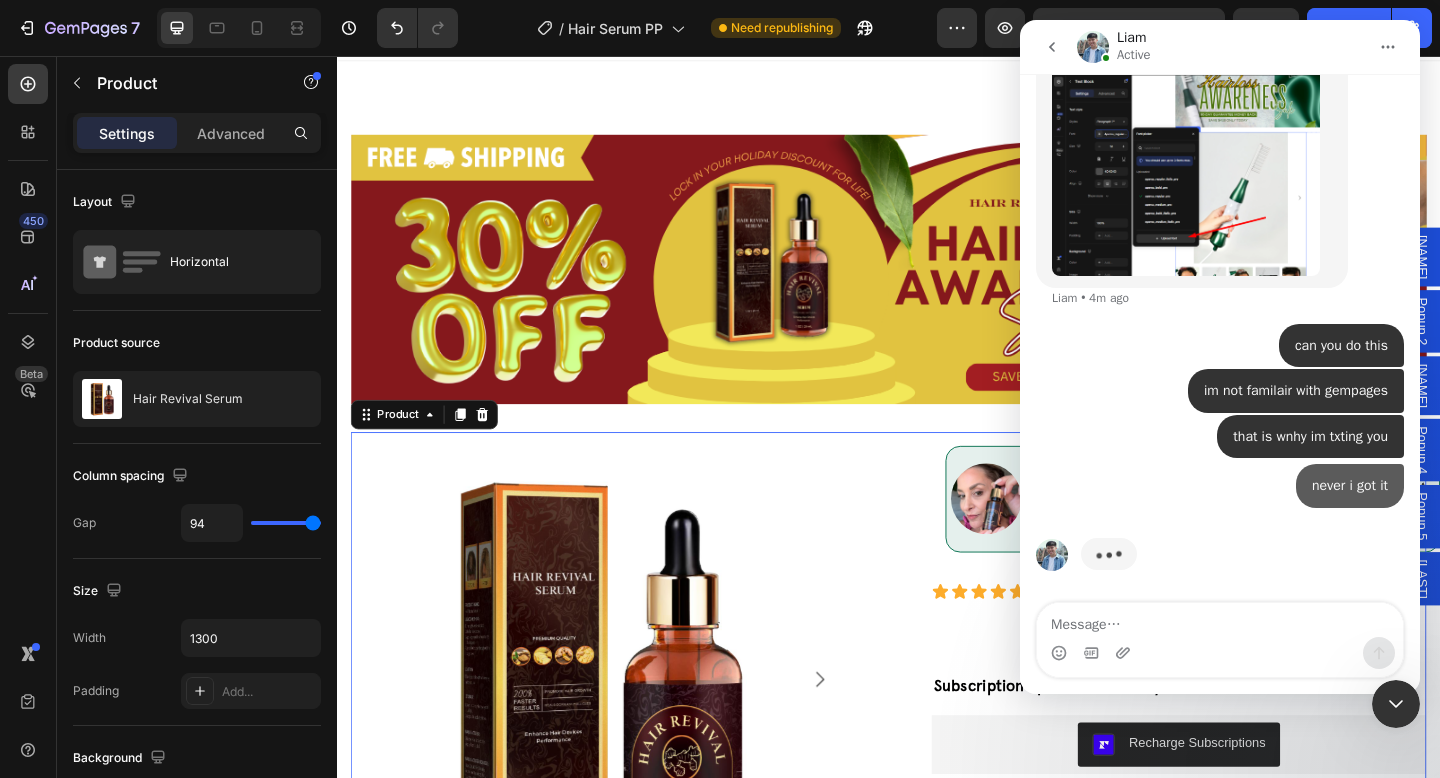 scroll, scrollTop: 5679, scrollLeft: 0, axis: vertical 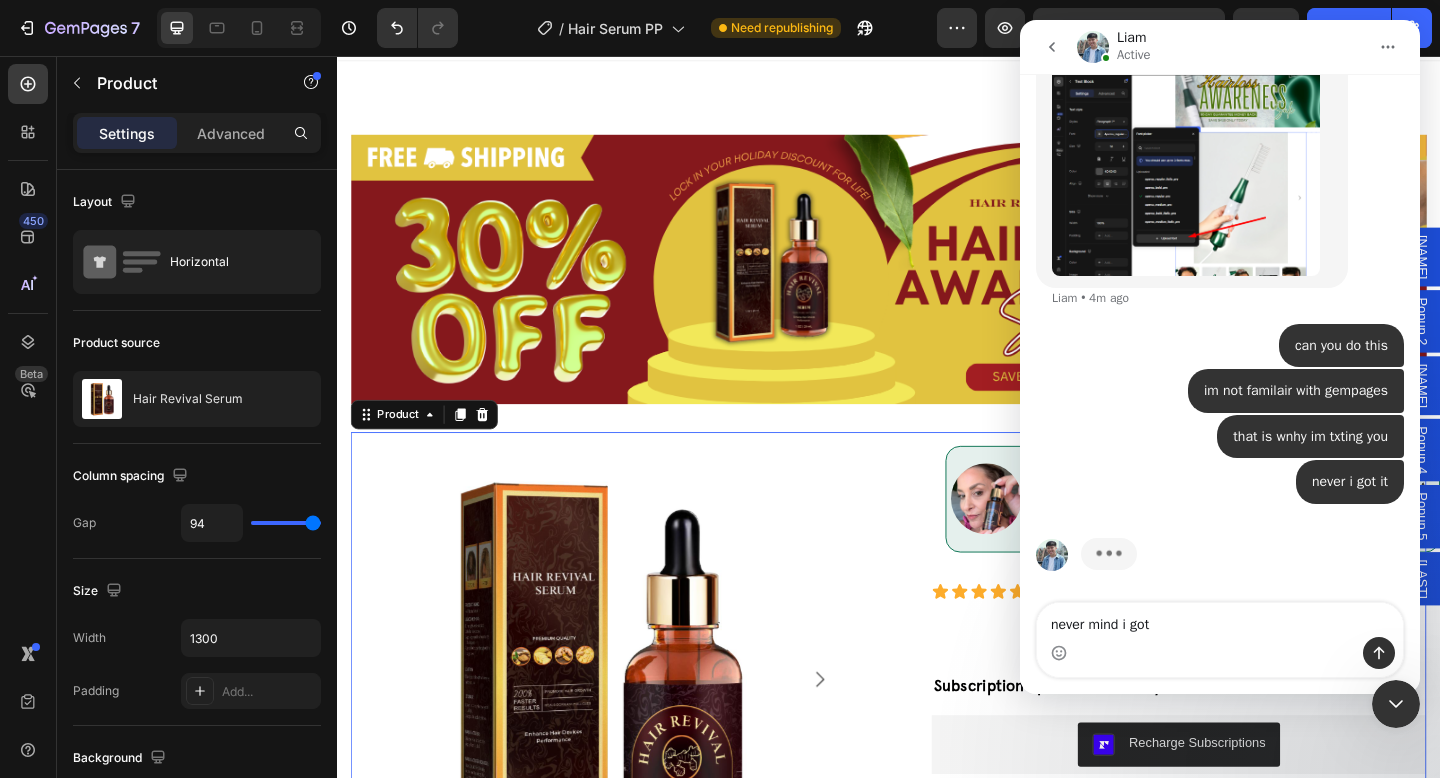 type on "never mind i got" 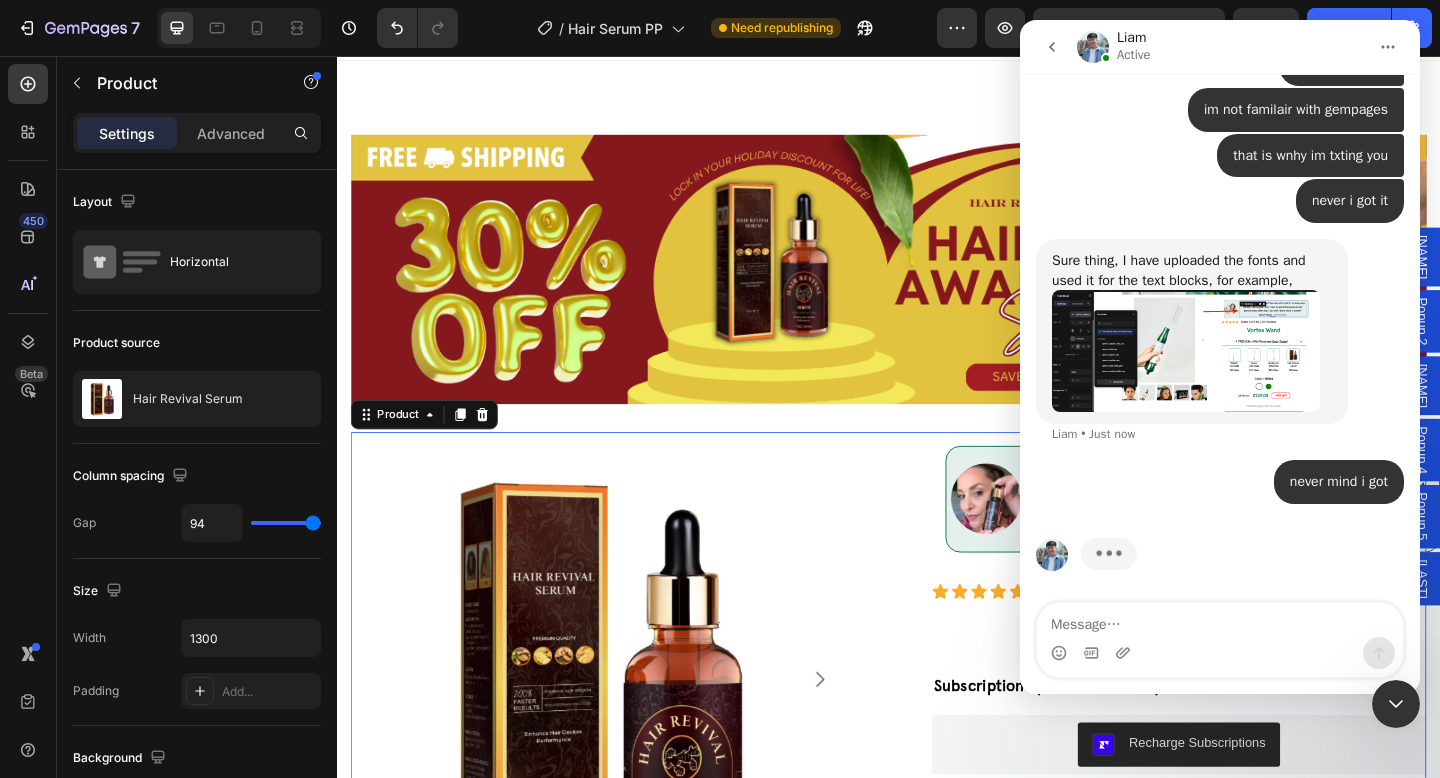 scroll, scrollTop: 5940, scrollLeft: 0, axis: vertical 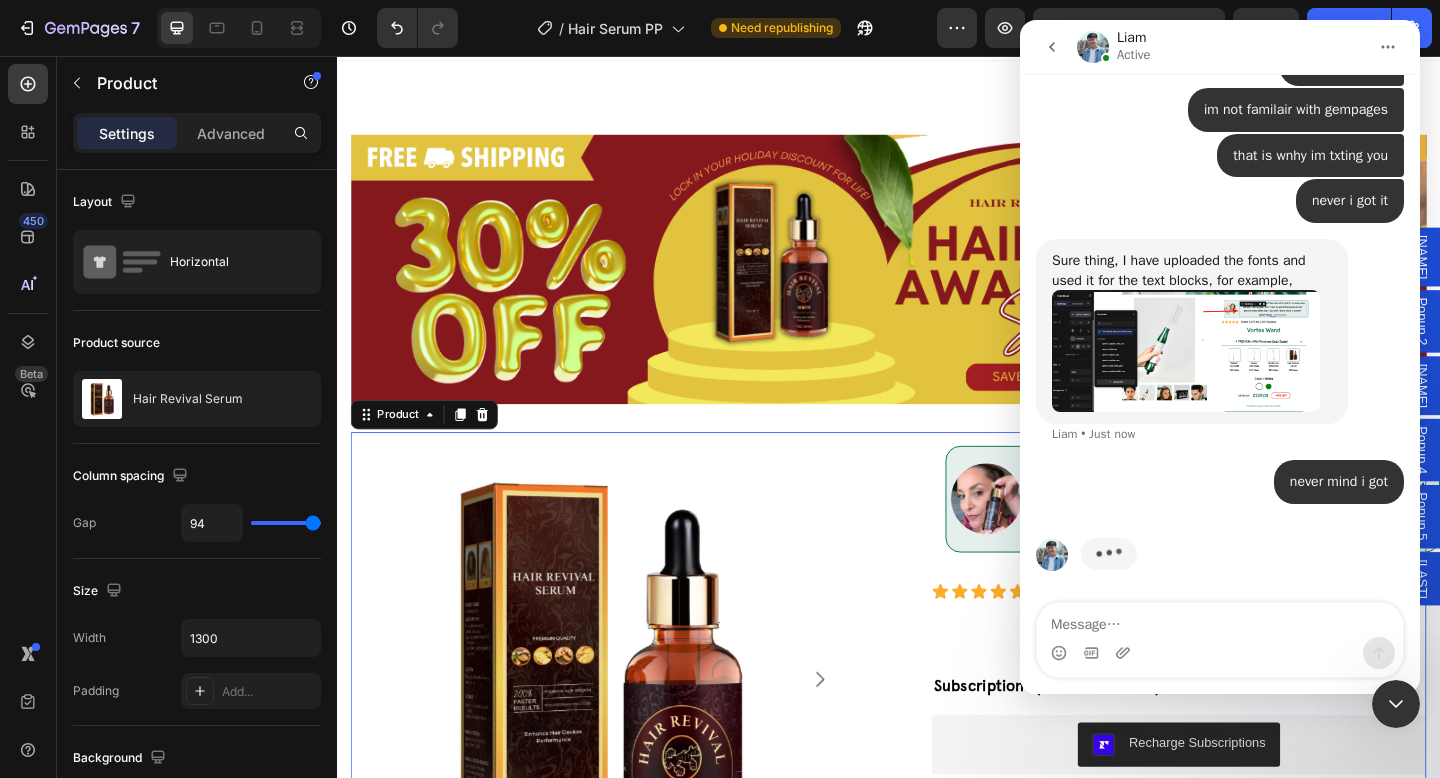 type 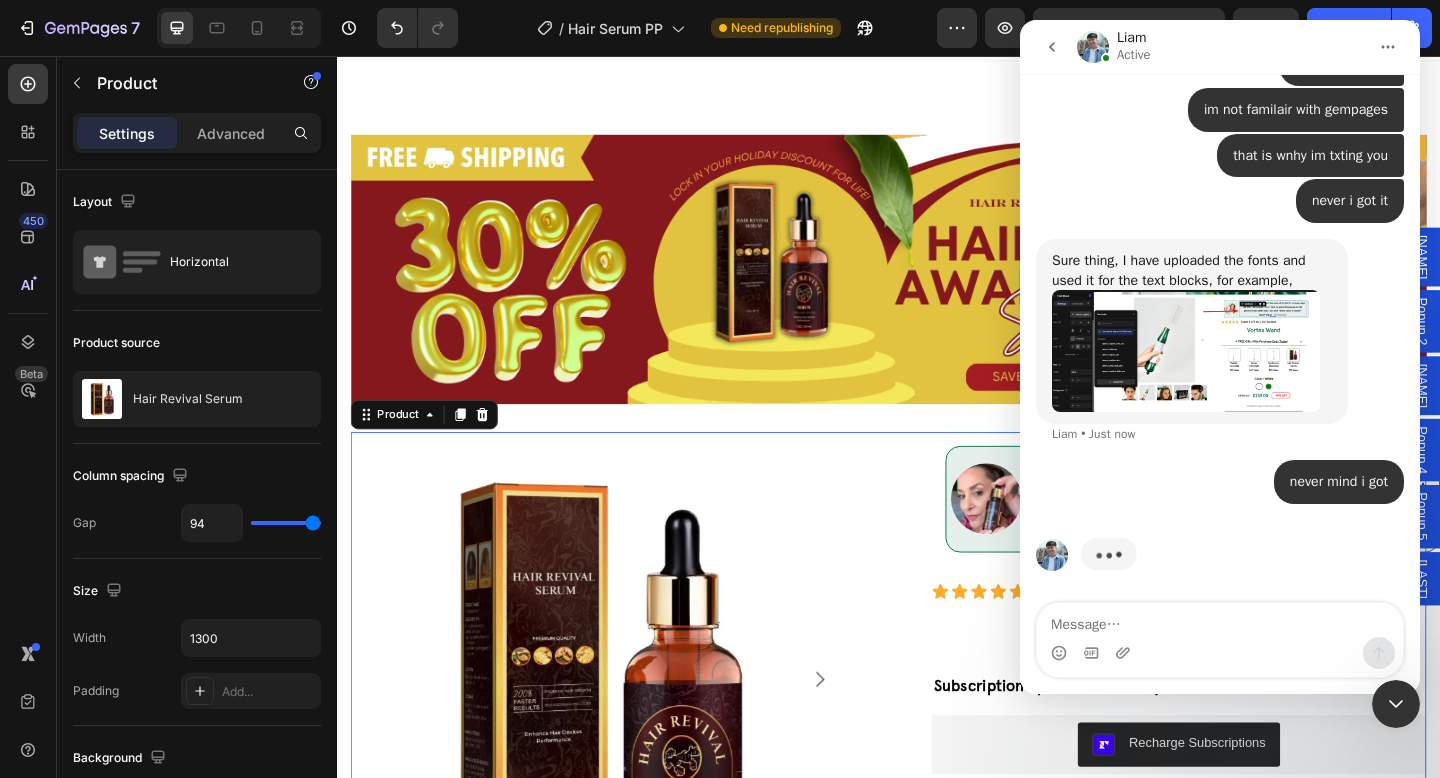 click 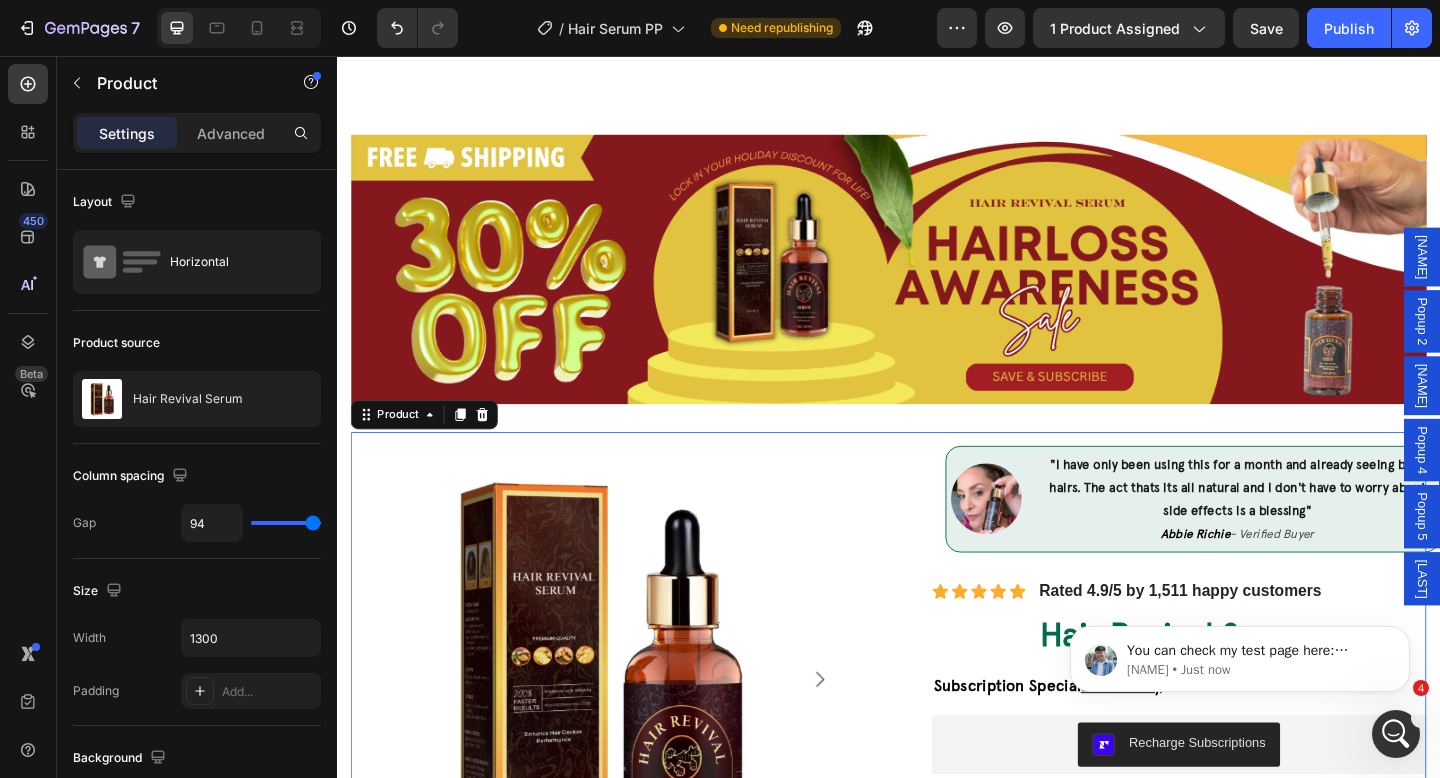 scroll, scrollTop: 0, scrollLeft: 0, axis: both 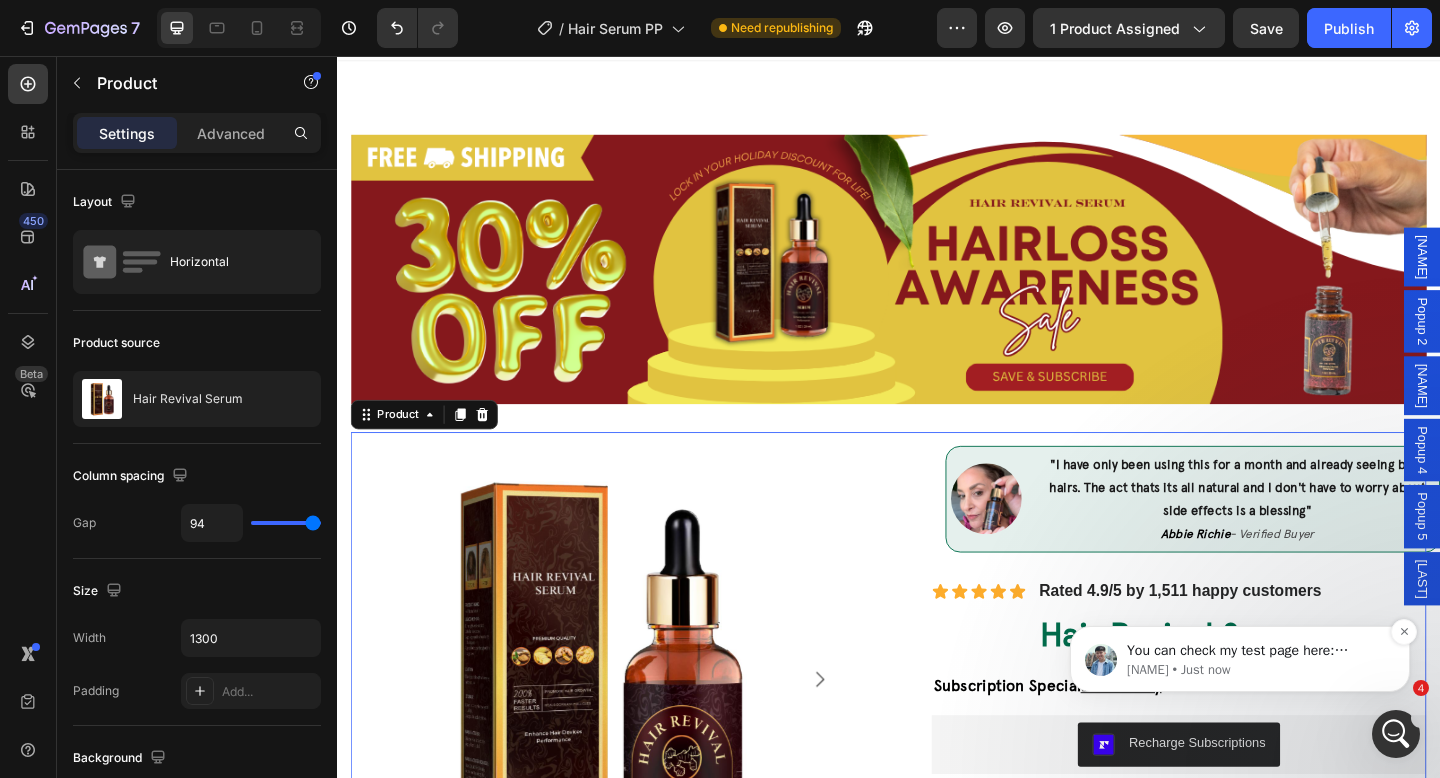 click on "You can check my test page here: https://builder.gempages.net/editor/543721017130878009/578108422101139984?type=gempagesv7&amp;pageType=GP_PRODUCT&amp;shop=ev87eq-rv.myshopify.com" at bounding box center (1256, 651) 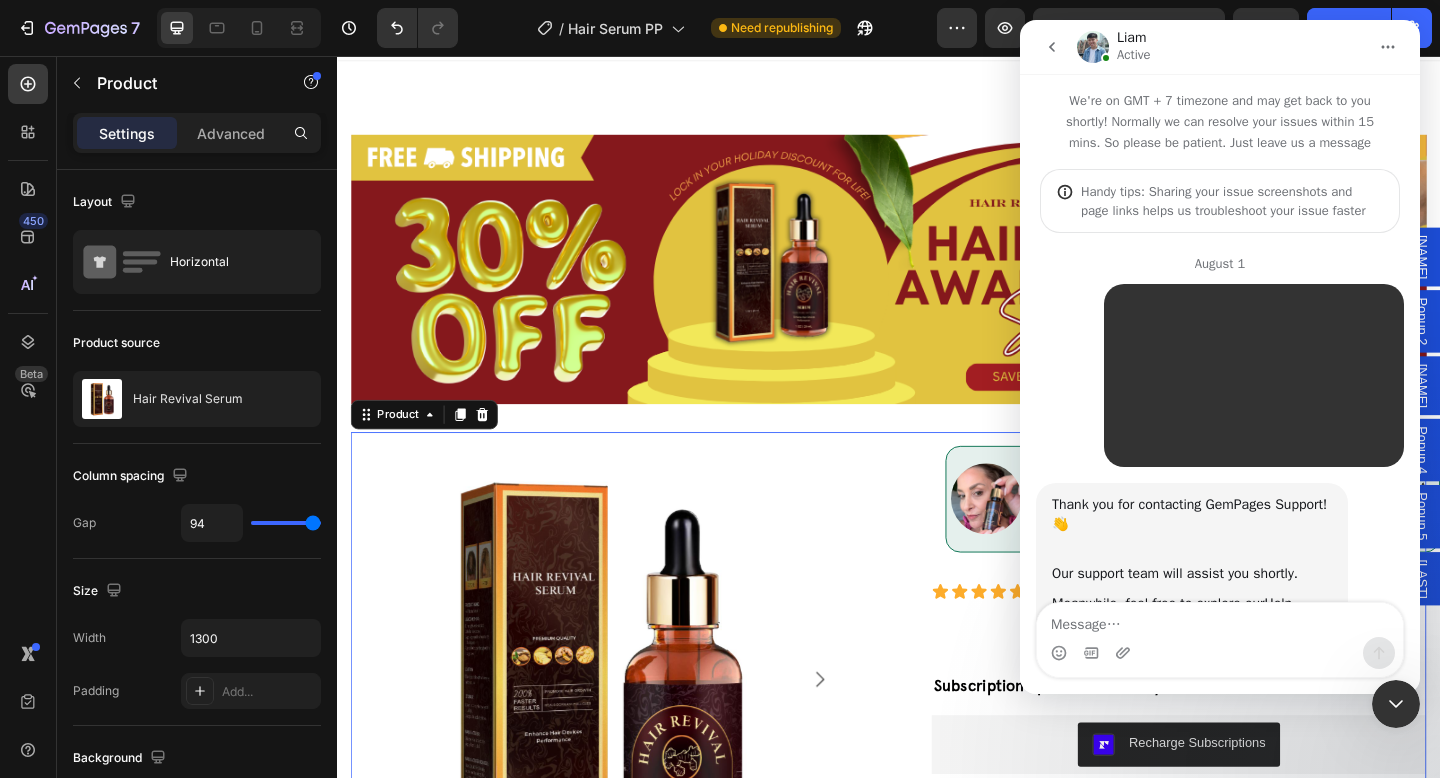 scroll, scrollTop: 3, scrollLeft: 0, axis: vertical 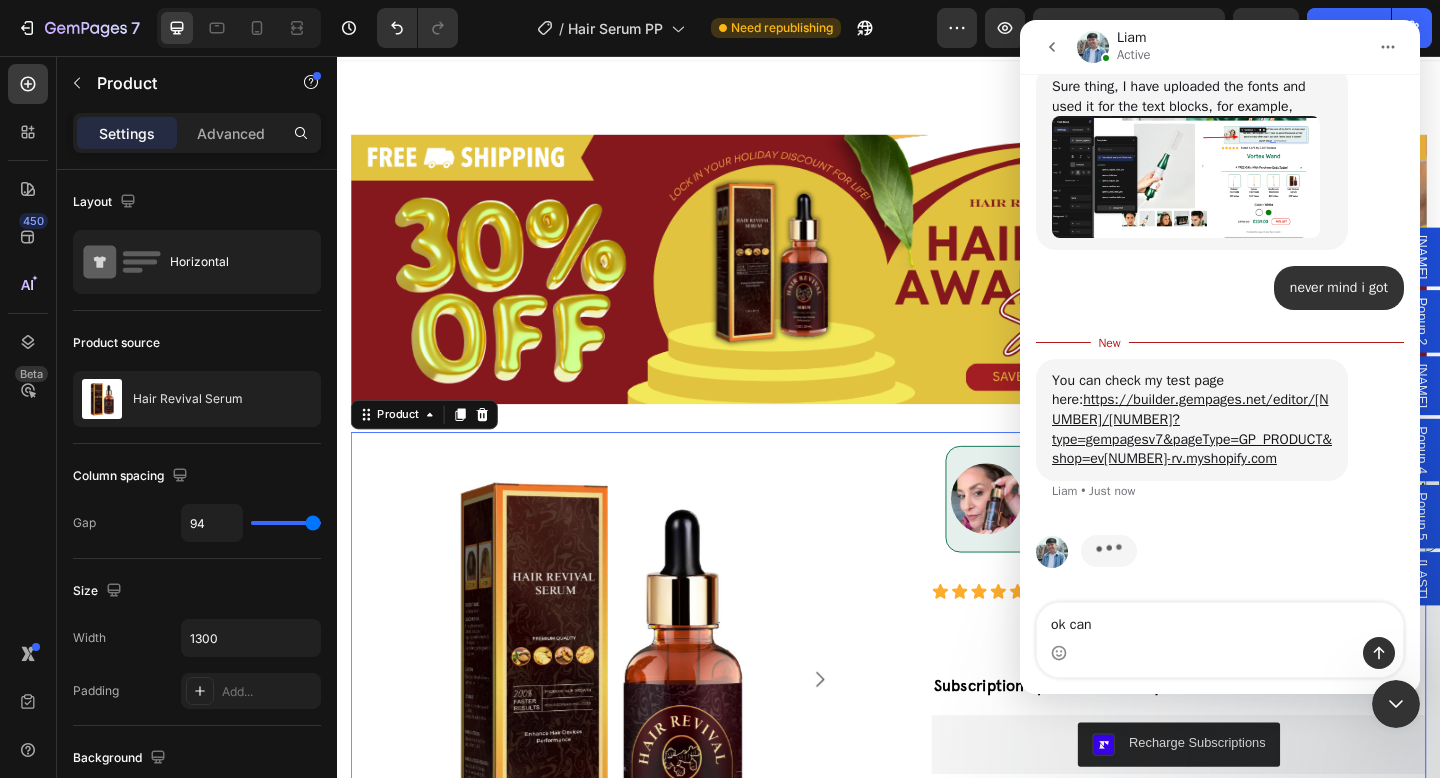 type on "ok can" 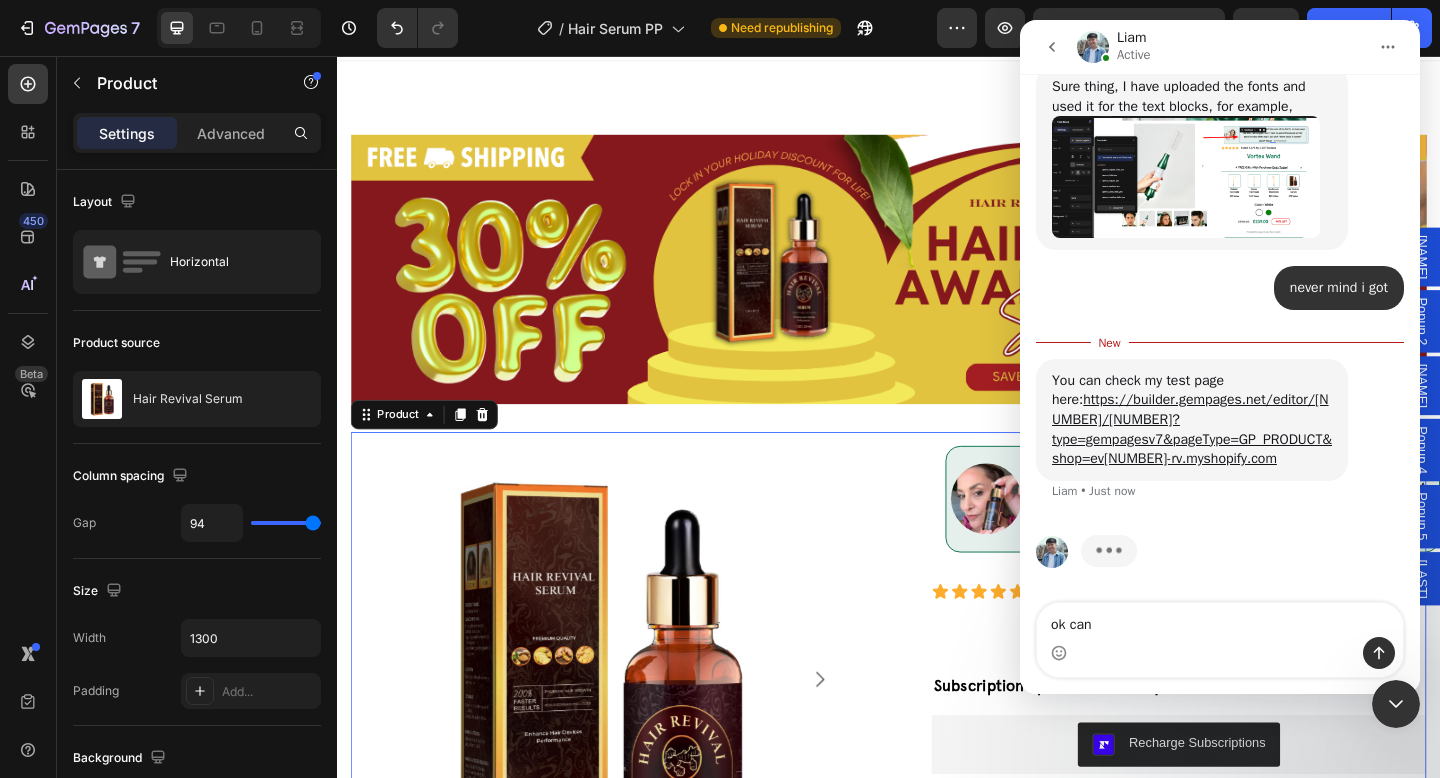 drag, startPoint x: 1156, startPoint y: 606, endPoint x: 991, endPoint y: 607, distance: 165.00304 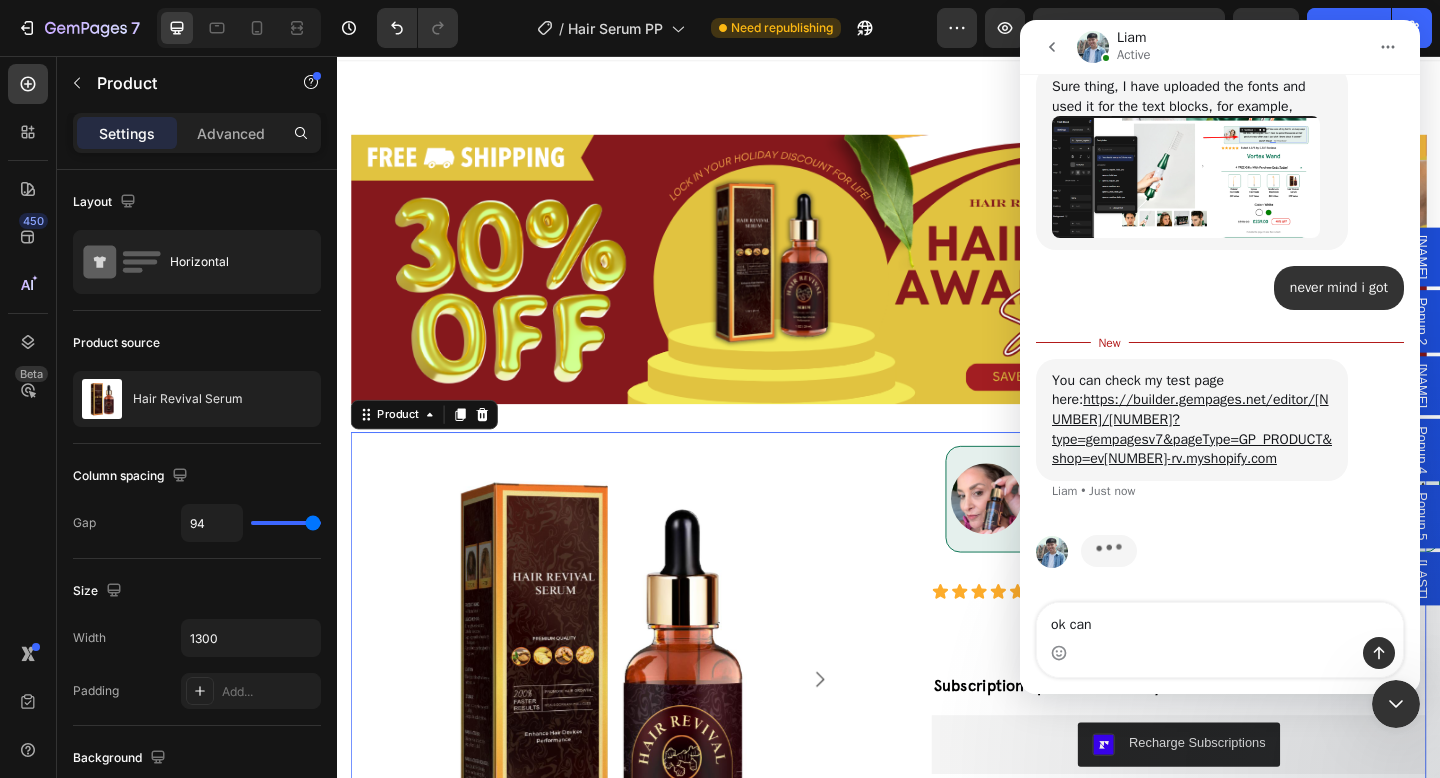click on "Liam Active We're on GMT + 7 timezone and may get back to you shortly! Normally we can resolve your issues within 15 mins. So please be patient. Just leave us a message Handy tips: Sharing your issue screenshots and page links helps us troubleshoot your issue faster August 1 UK • 21h ago Thank you for contacting GemPages Support! 👋 ​ Our support team will assist you shortly. Meanwhile, feel free to explore our Help Center for helpful troubleshooting steps. We greatly appreciate your patience! 🙌 Operator • 21h ago hello can you please change the font on all my apges to apercu_reuglar_pro UK • 21h ago for some reason there has been a glitch in the system and all my pages are not running properly UK • 21h ago UK • 21h ago please change all fonts on both mobile and desktop on these pages UK • 21h ago its the first 5 options UK • 21h ago mobile and desktop please UK • 21h ago UK • 21h ago Hi Jalen, Zoe • 21h ago Zoe" 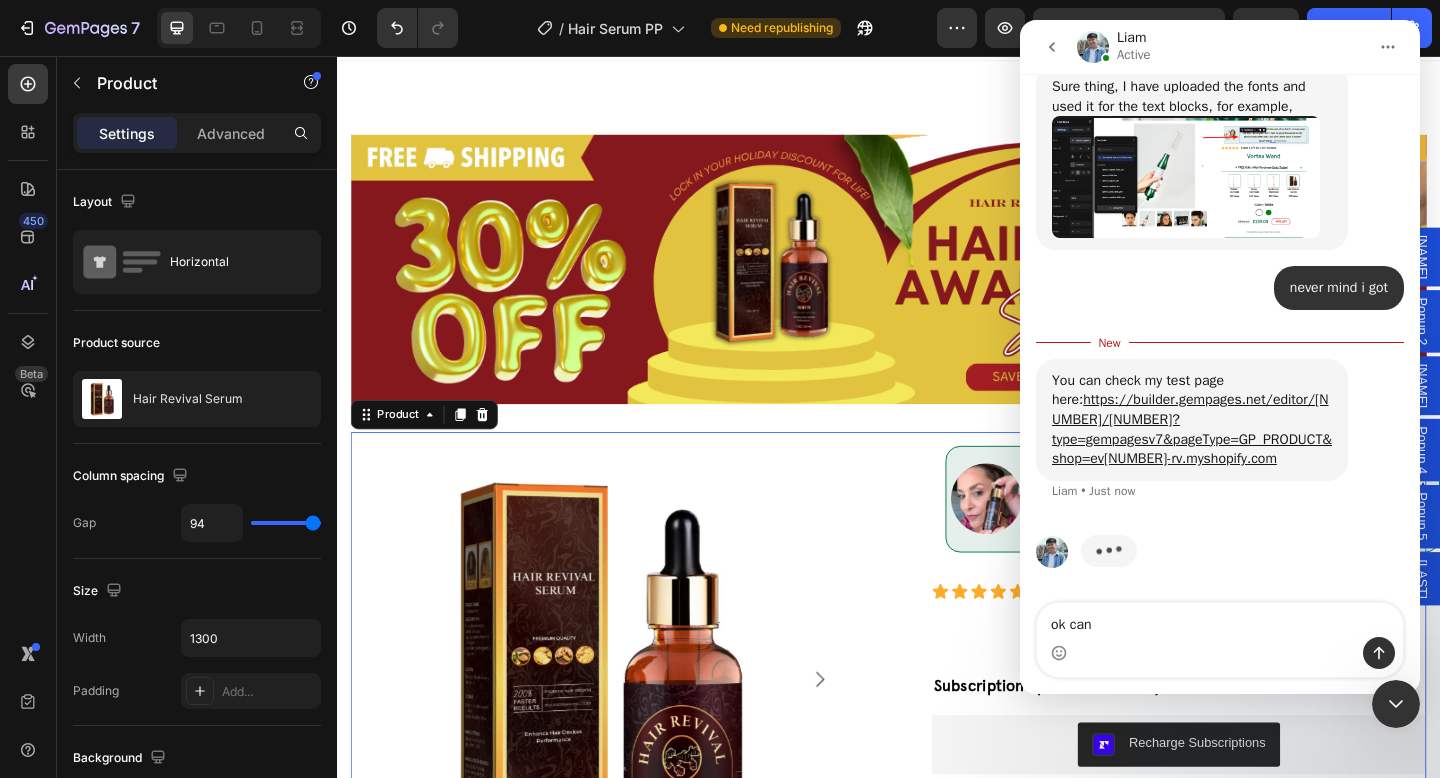 drag, startPoint x: 1106, startPoint y: 625, endPoint x: 968, endPoint y: 623, distance: 138.0145 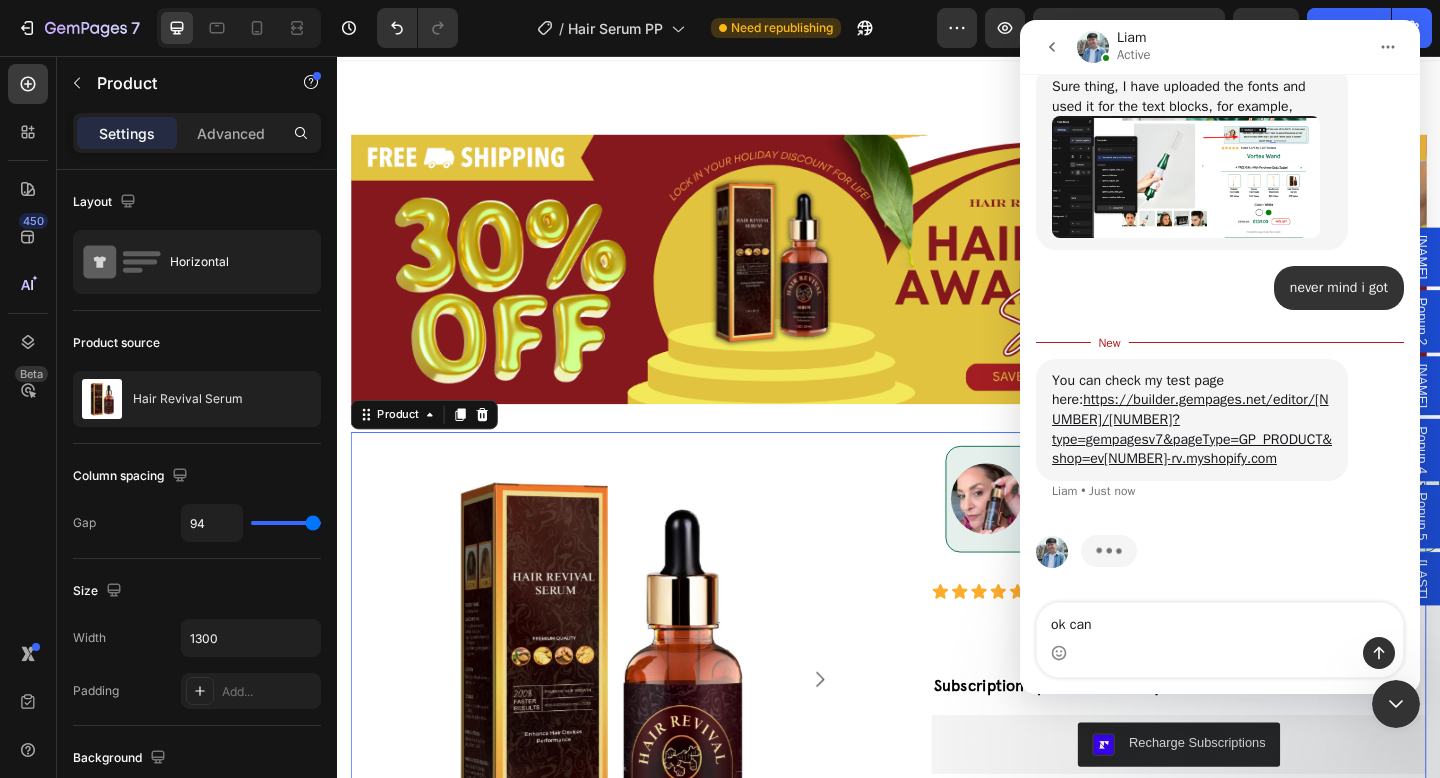 click on "Liam Active We're on GMT + 7 timezone and may get back to you shortly! Normally we can resolve your issues within 15 mins. So please be patient. Just leave us a message Handy tips: Sharing your issue screenshots and page links helps us troubleshoot your issue faster August 1 UK • 21h ago Thank you for contacting GemPages Support! 👋 ​ Our support team will assist you shortly. Meanwhile, feel free to explore our Help Center for helpful troubleshooting steps. We greatly appreciate your patience! 🙌 Operator • 21h ago hello can you please change the font on all my apges to apercu_reuglar_pro UK • 21h ago for some reason there has been a glitch in the system and all my pages are not running properly UK • 21h ago UK • 21h ago please change all fonts on both mobile and desktop on these pages UK • 21h ago its the first 5 options UK • 21h ago mobile and desktop please UK • 21h ago UK • 21h ago Hi Jalen, Zoe • 21h ago Zoe" 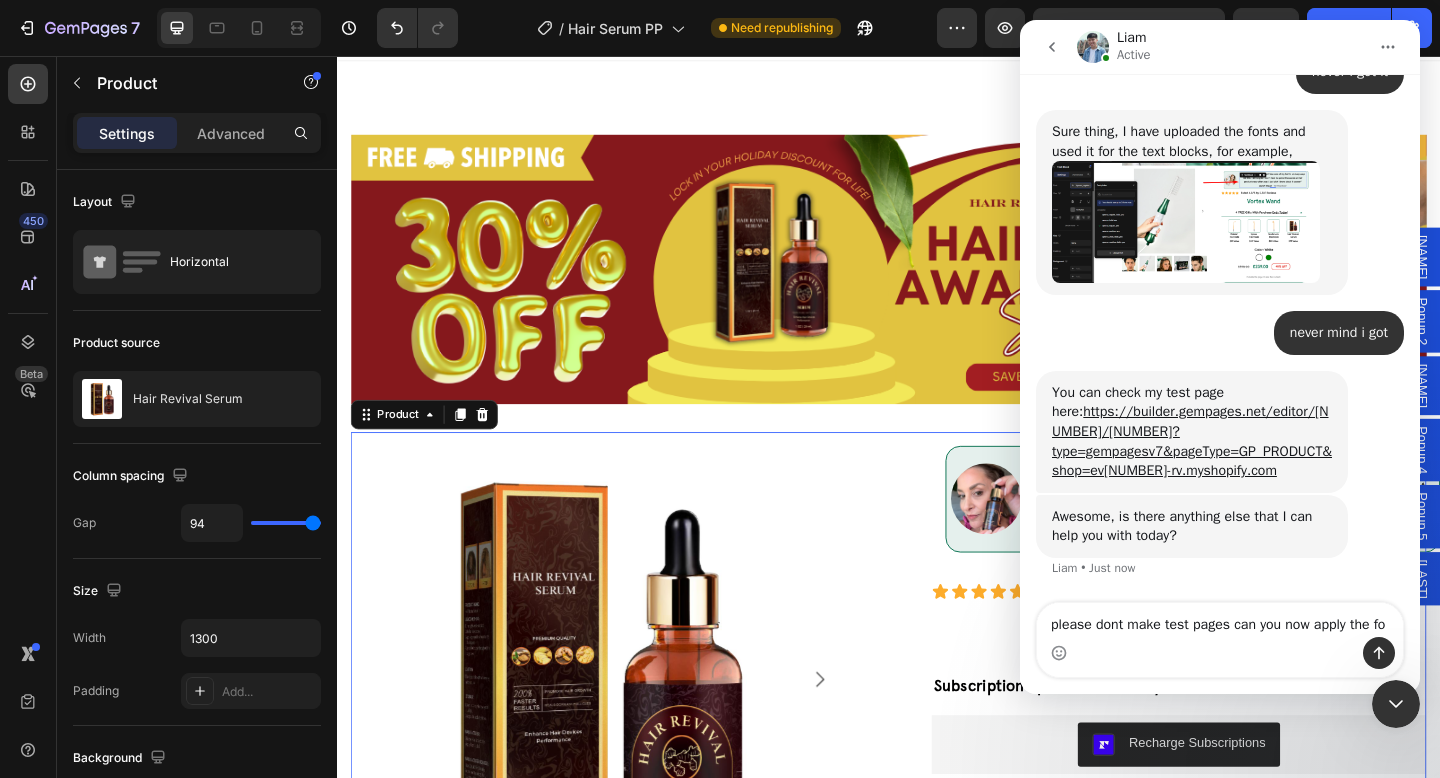 scroll, scrollTop: 6086, scrollLeft: 0, axis: vertical 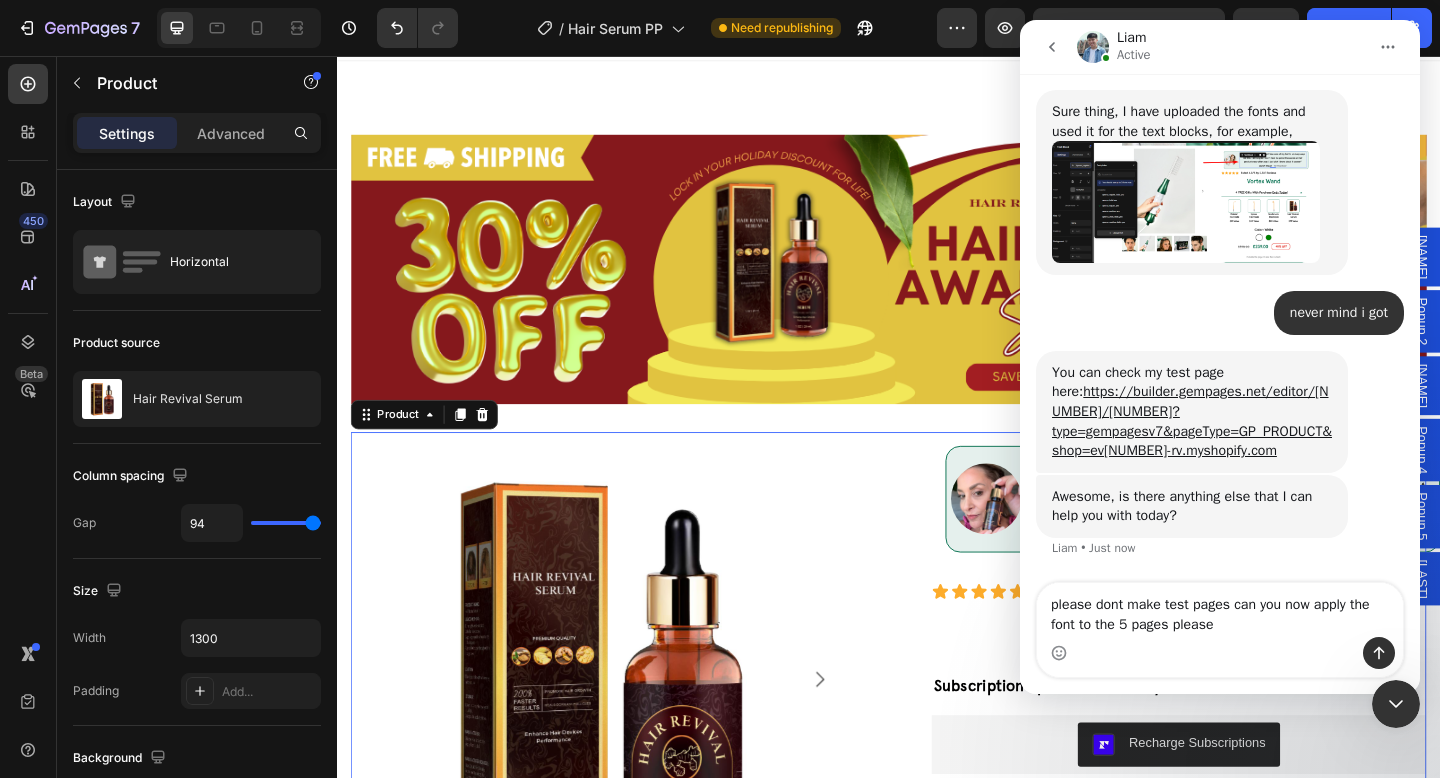 type on "please dont make test pages can you now apply the font to the 5 pages please '" 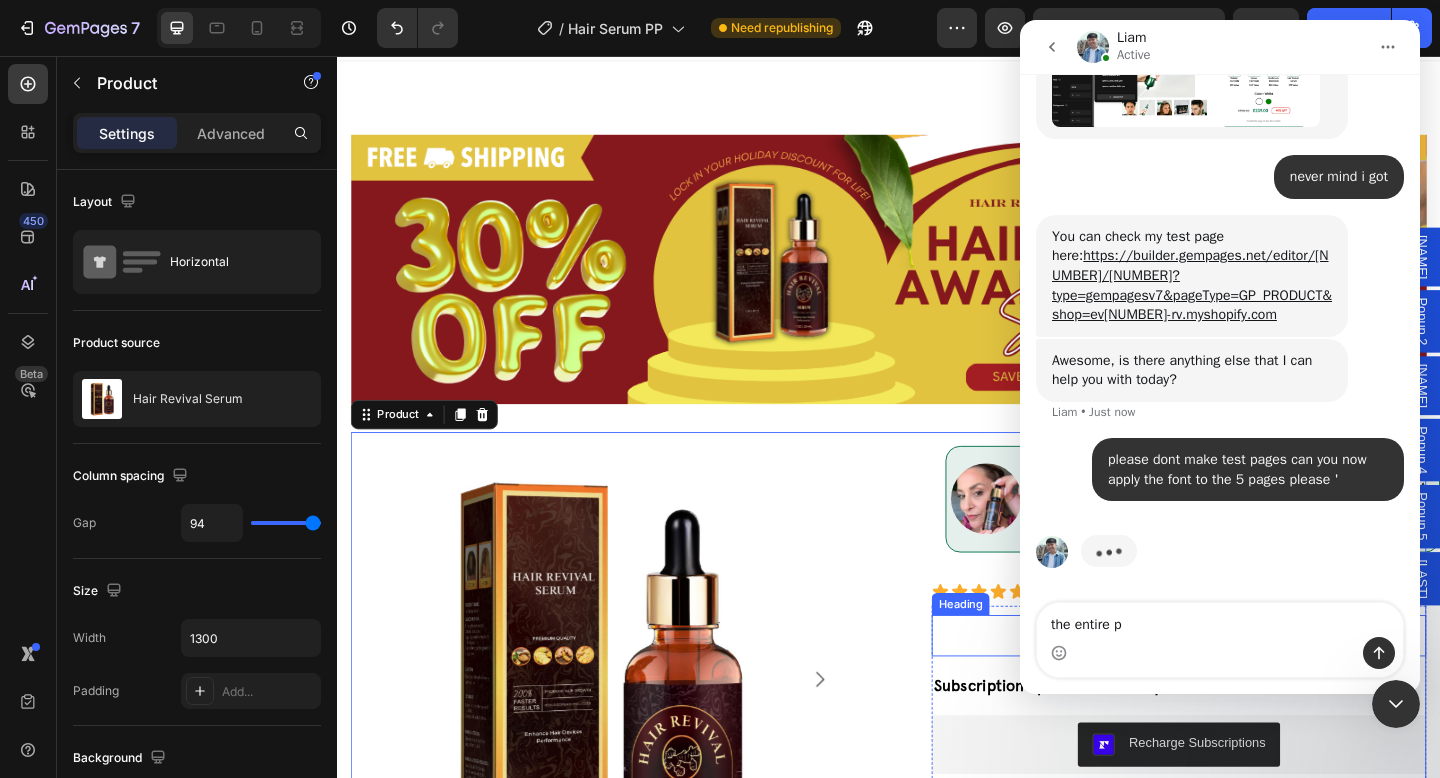scroll, scrollTop: 6222, scrollLeft: 0, axis: vertical 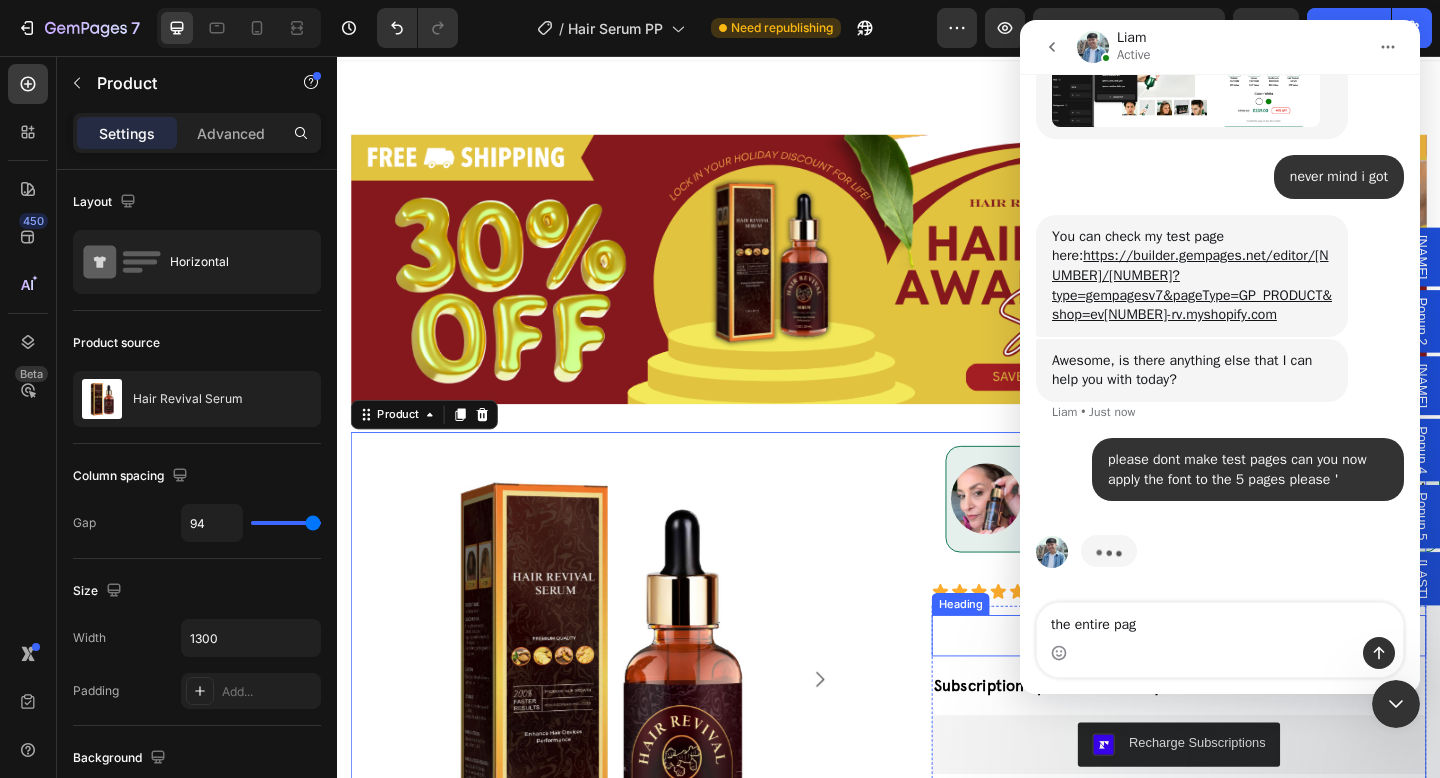 type on "the entire page" 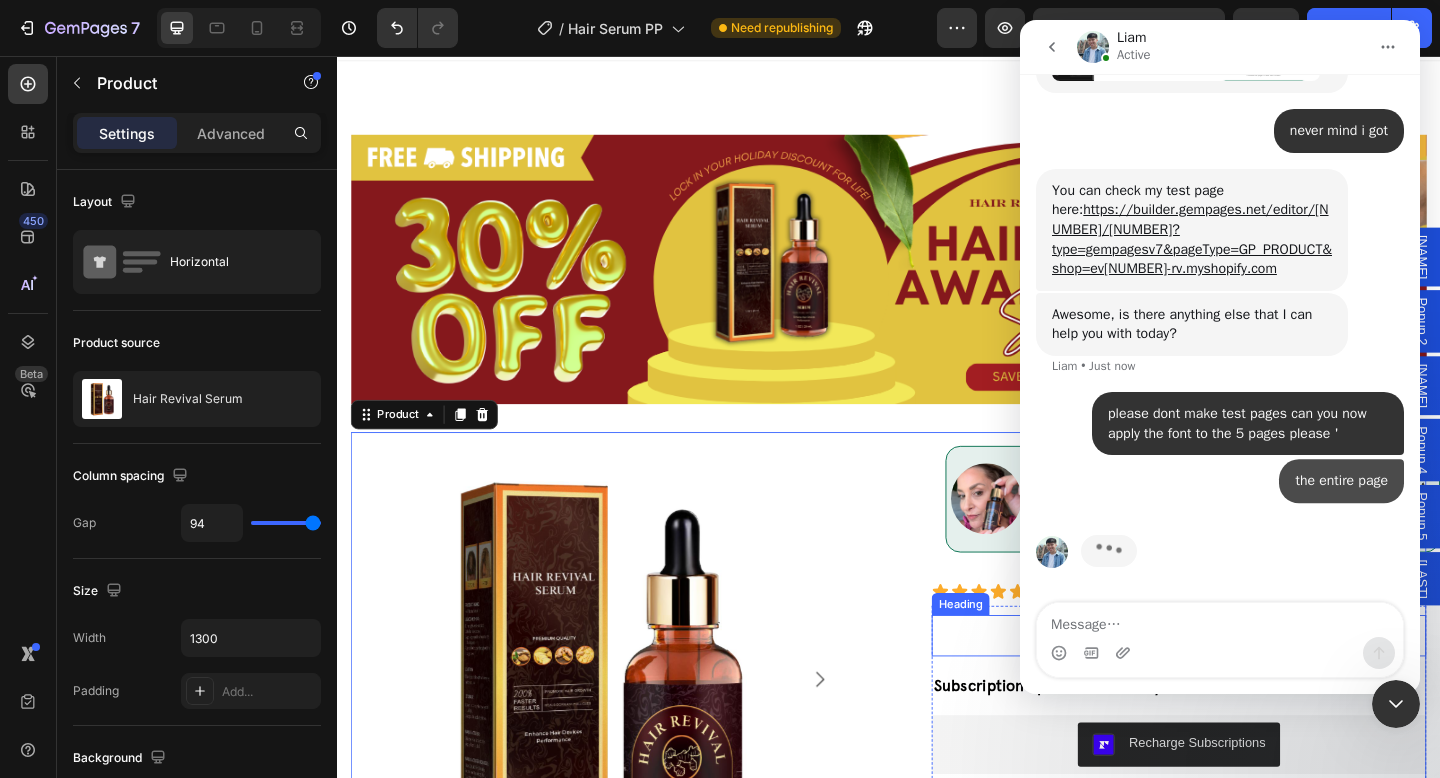 scroll, scrollTop: 6268, scrollLeft: 0, axis: vertical 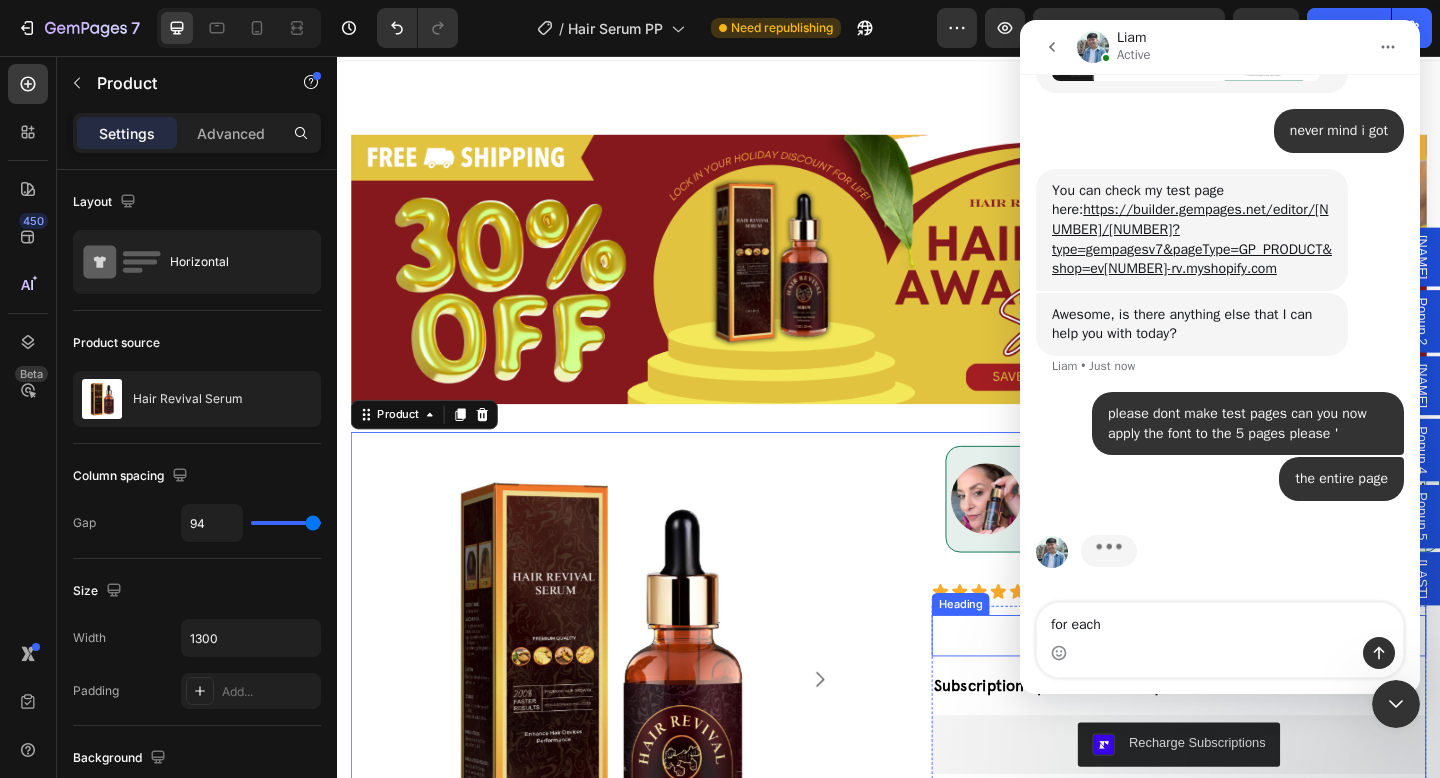 type on "for each" 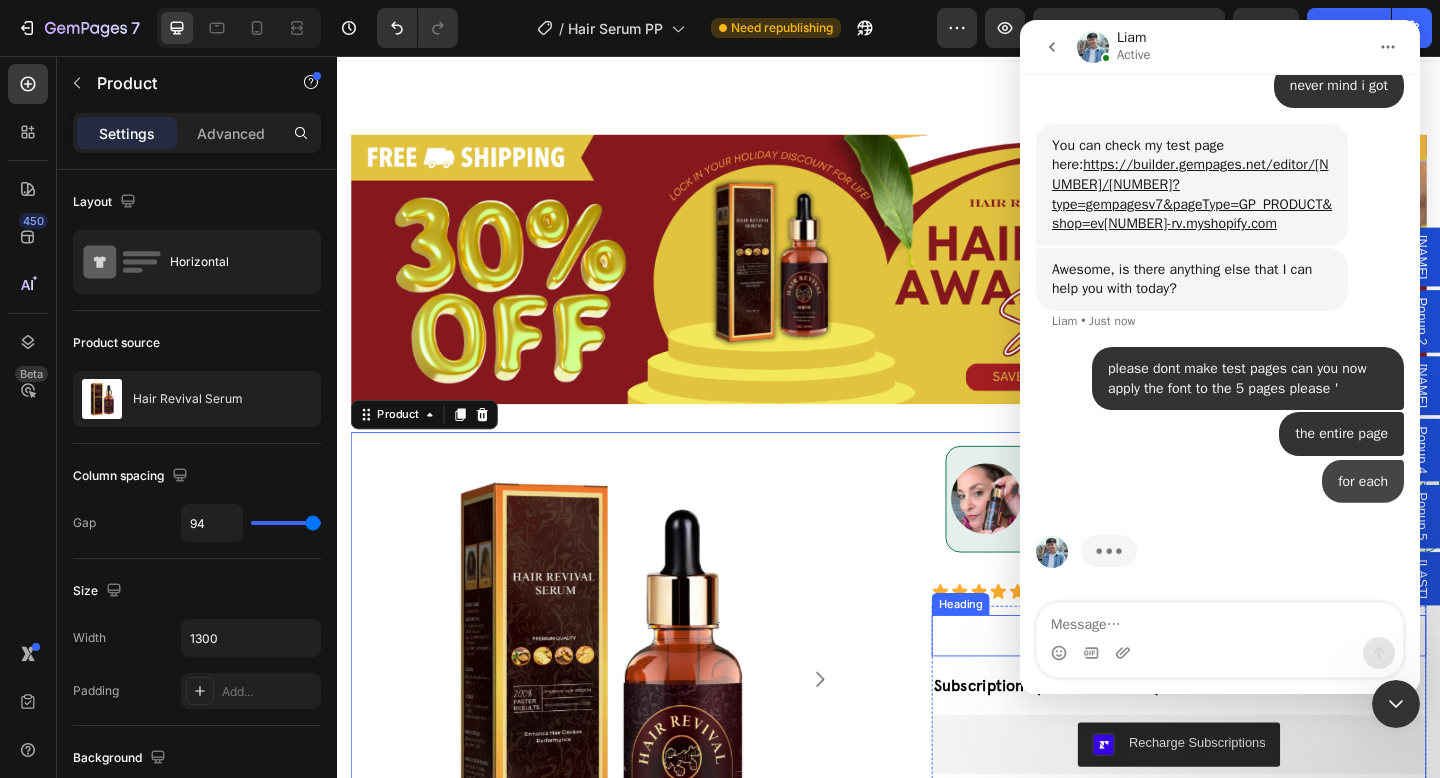scroll, scrollTop: 6313, scrollLeft: 0, axis: vertical 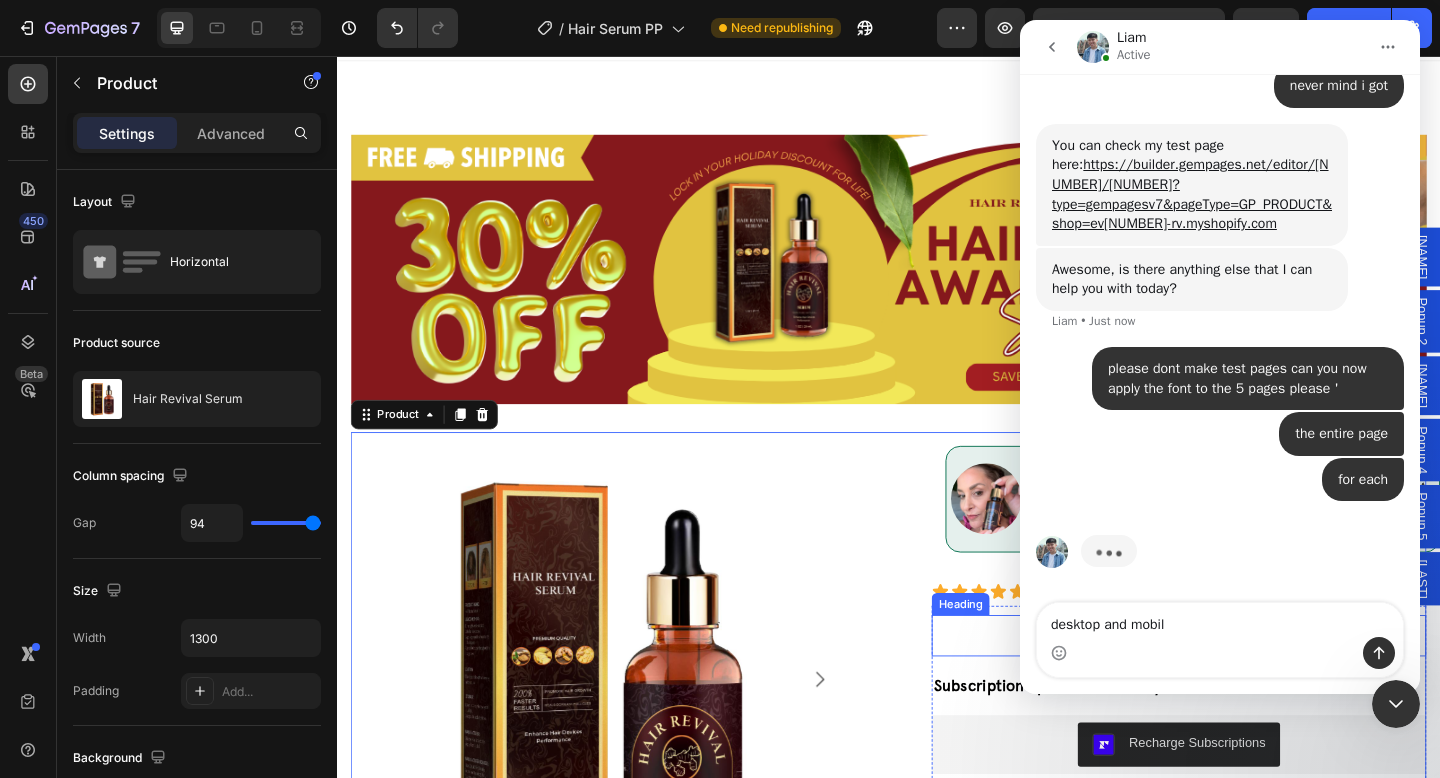 type on "desktop and mobile" 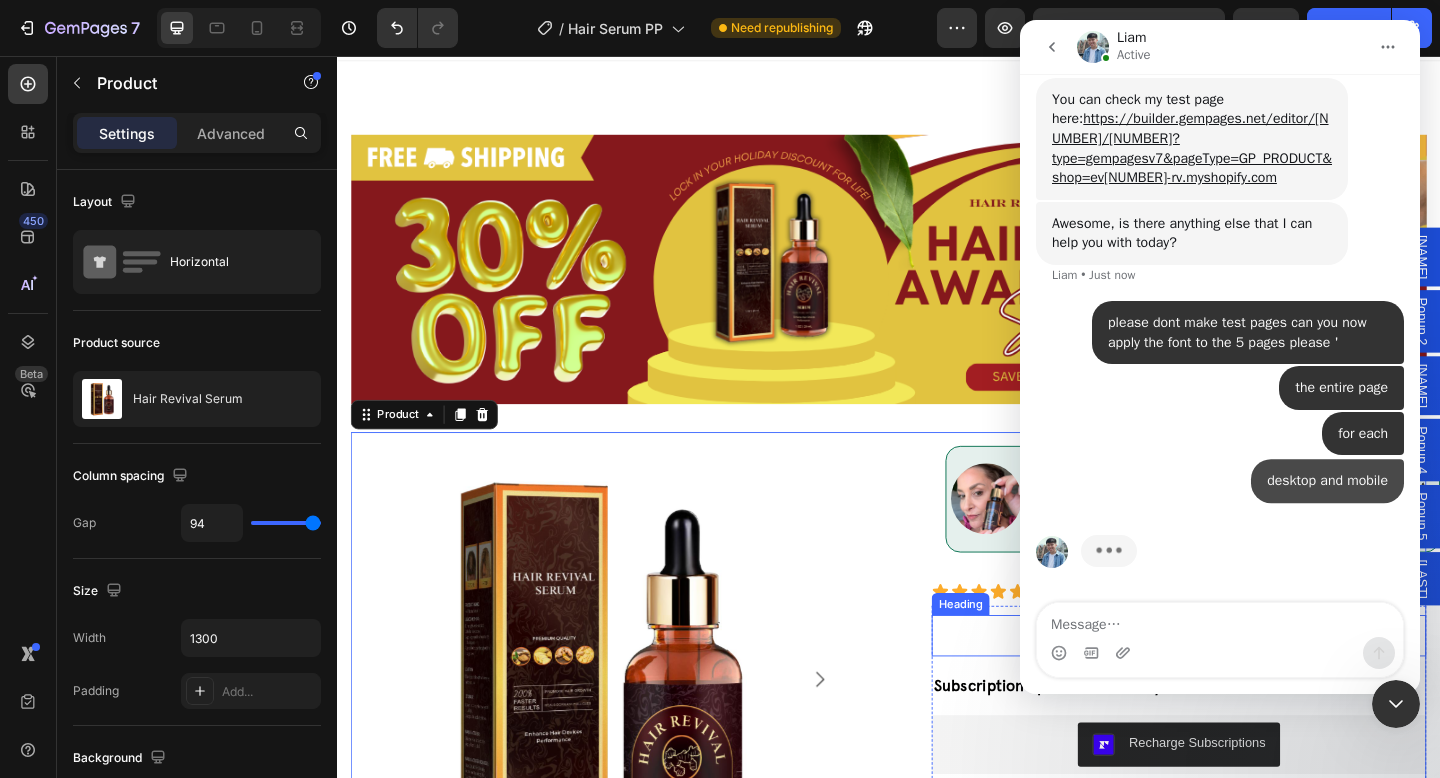 scroll, scrollTop: 6359, scrollLeft: 0, axis: vertical 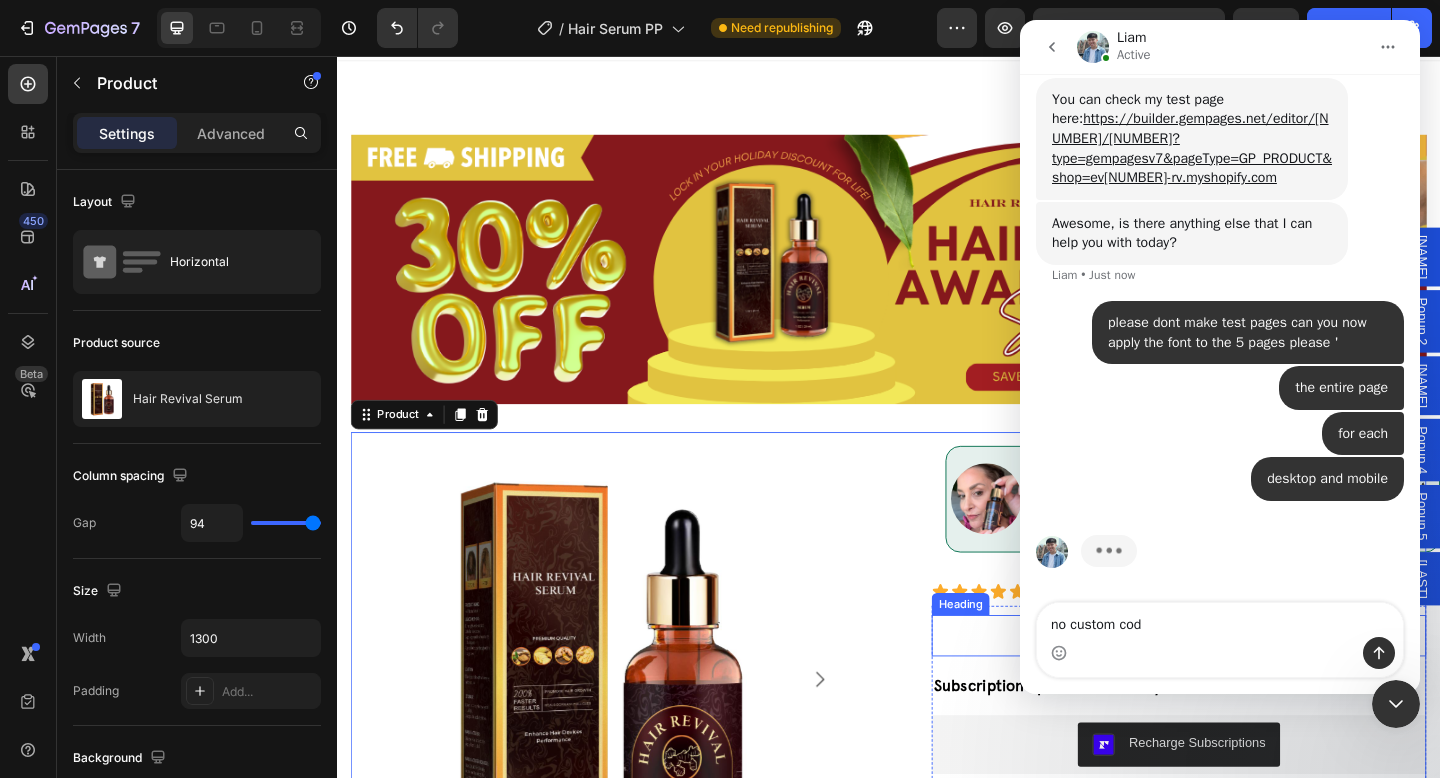 type on "no custom code" 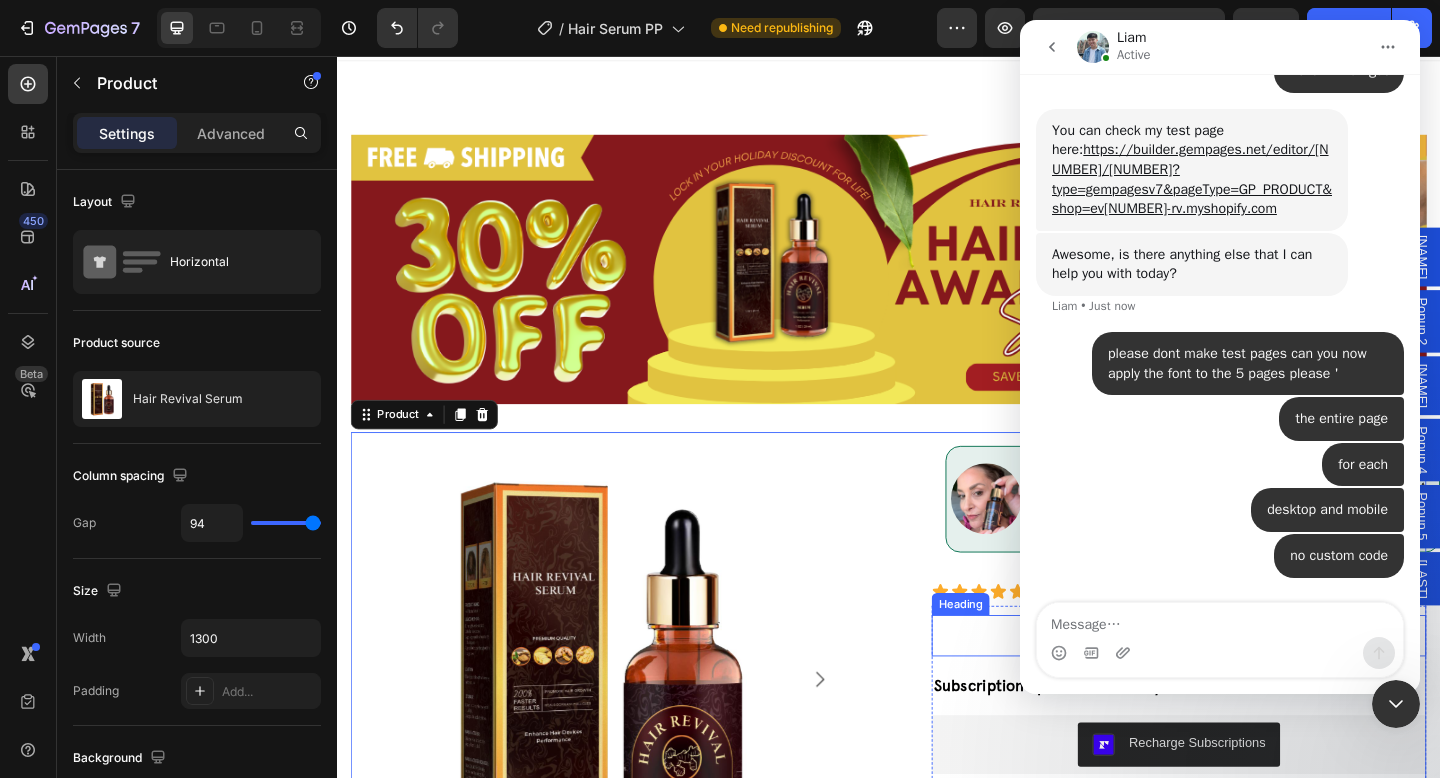 scroll, scrollTop: 6404, scrollLeft: 0, axis: vertical 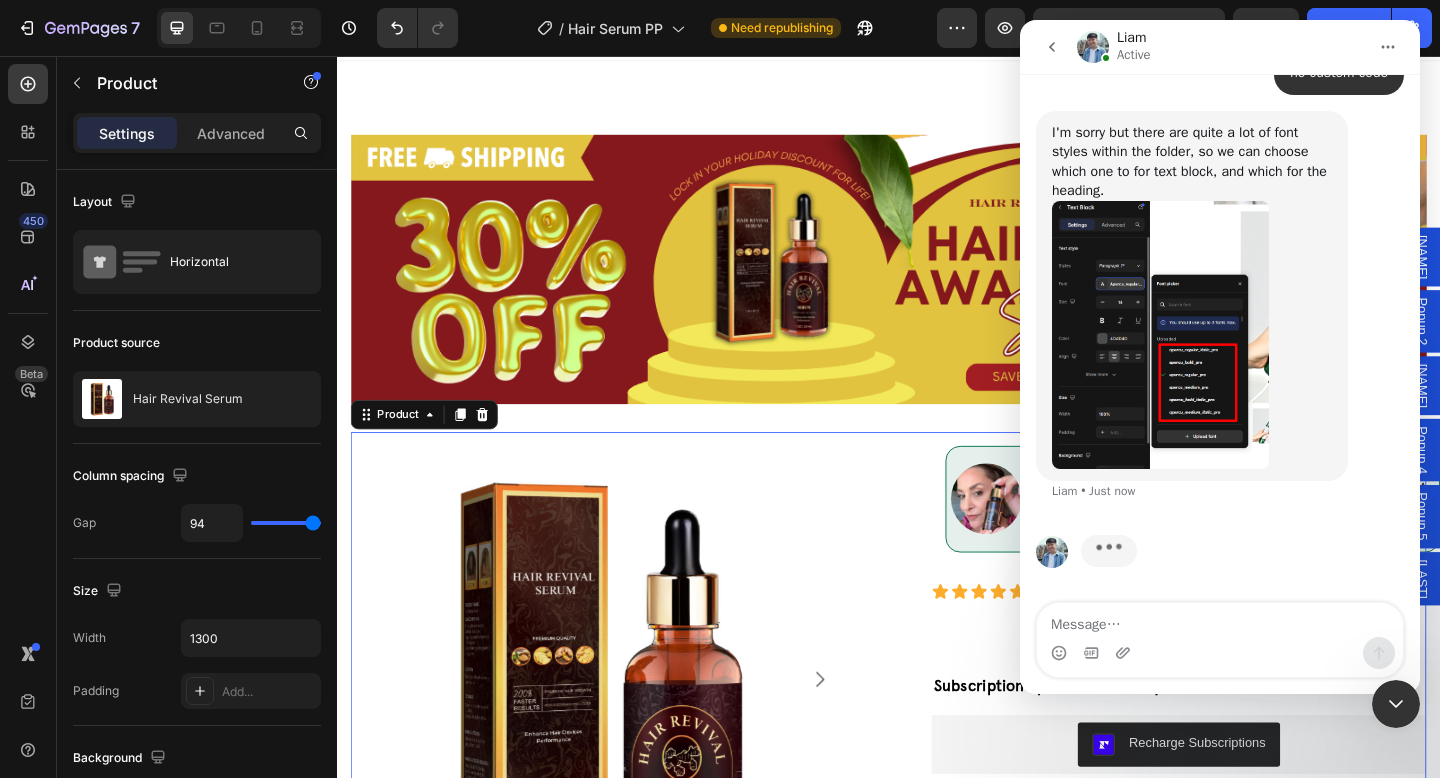 click at bounding box center [1160, 335] 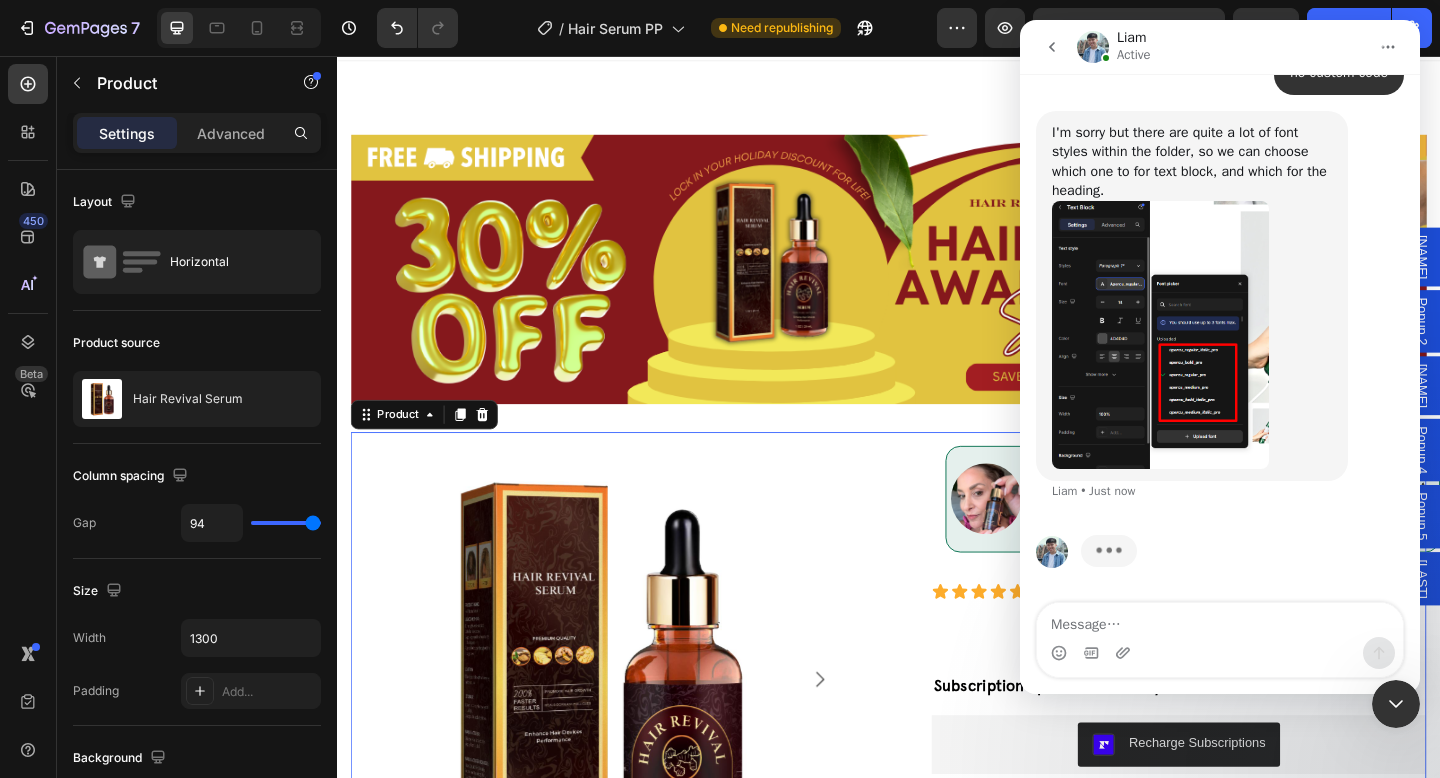 scroll, scrollTop: 0, scrollLeft: 0, axis: both 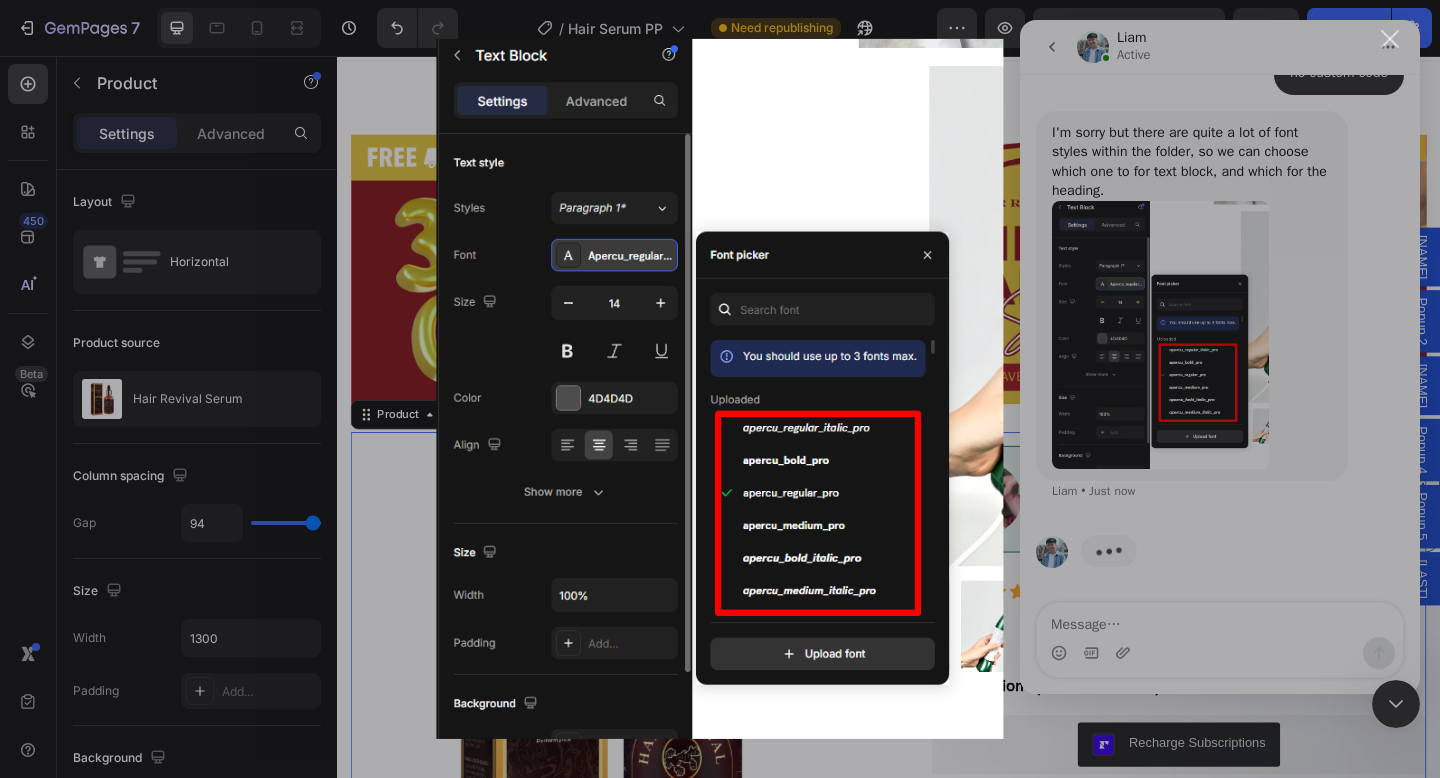 click at bounding box center (720, 389) 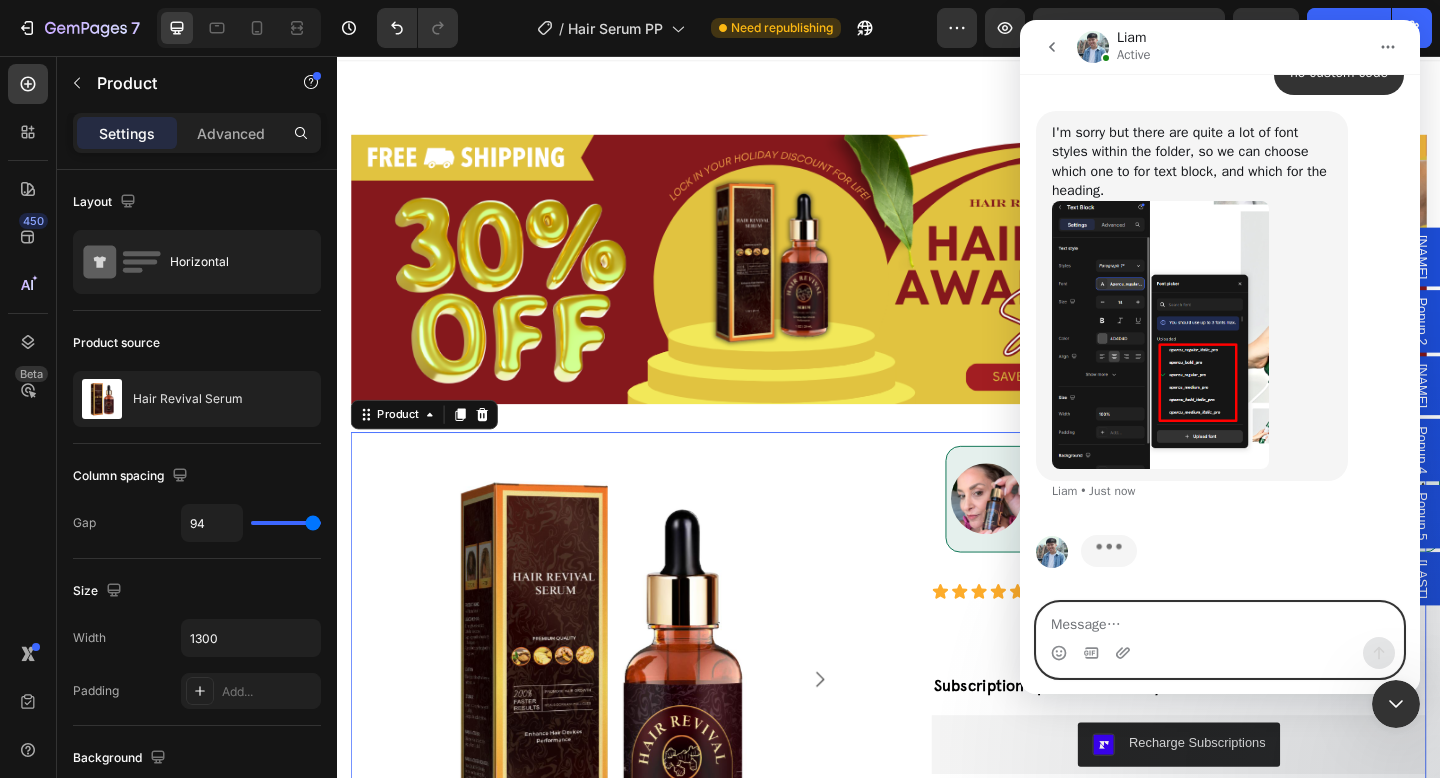 click at bounding box center [1220, 620] 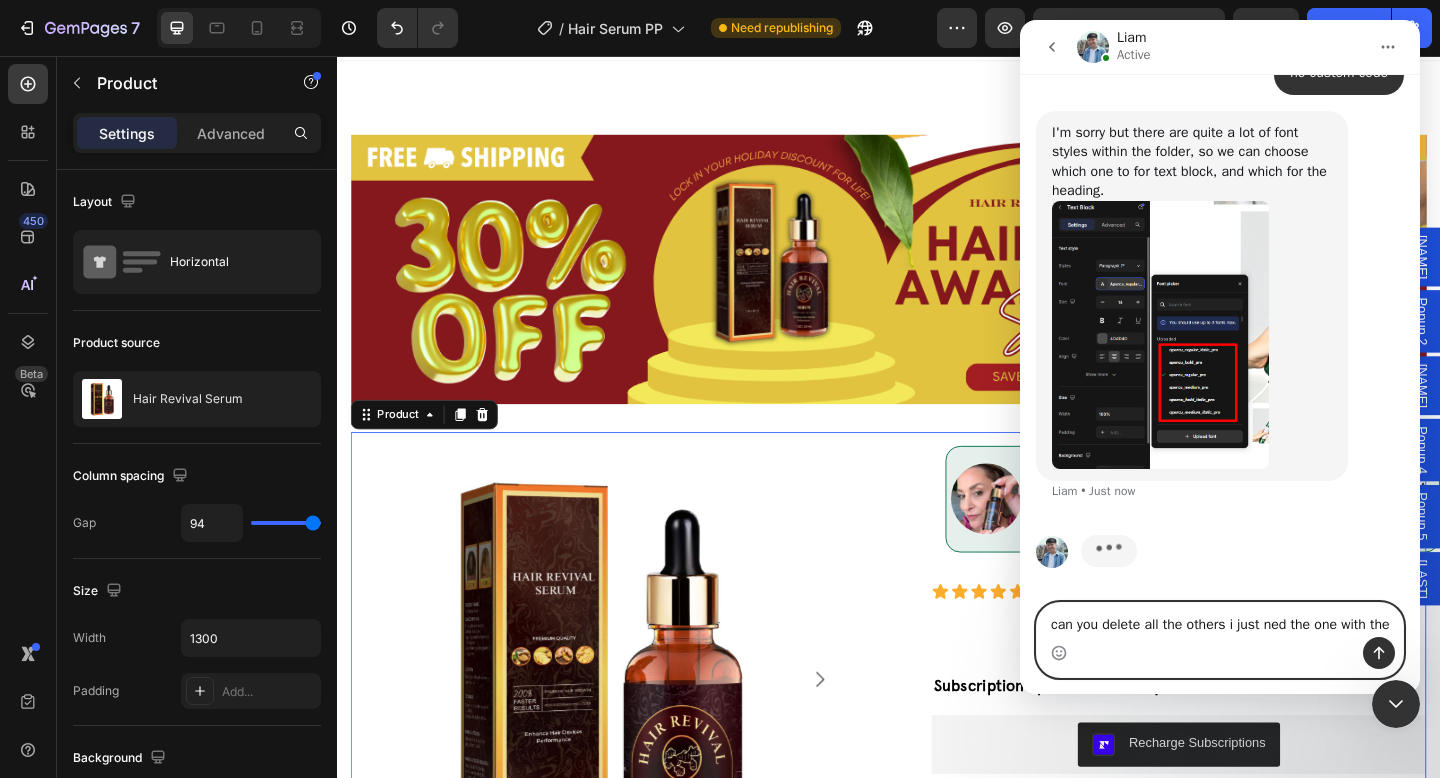 scroll, scrollTop: 6811, scrollLeft: 0, axis: vertical 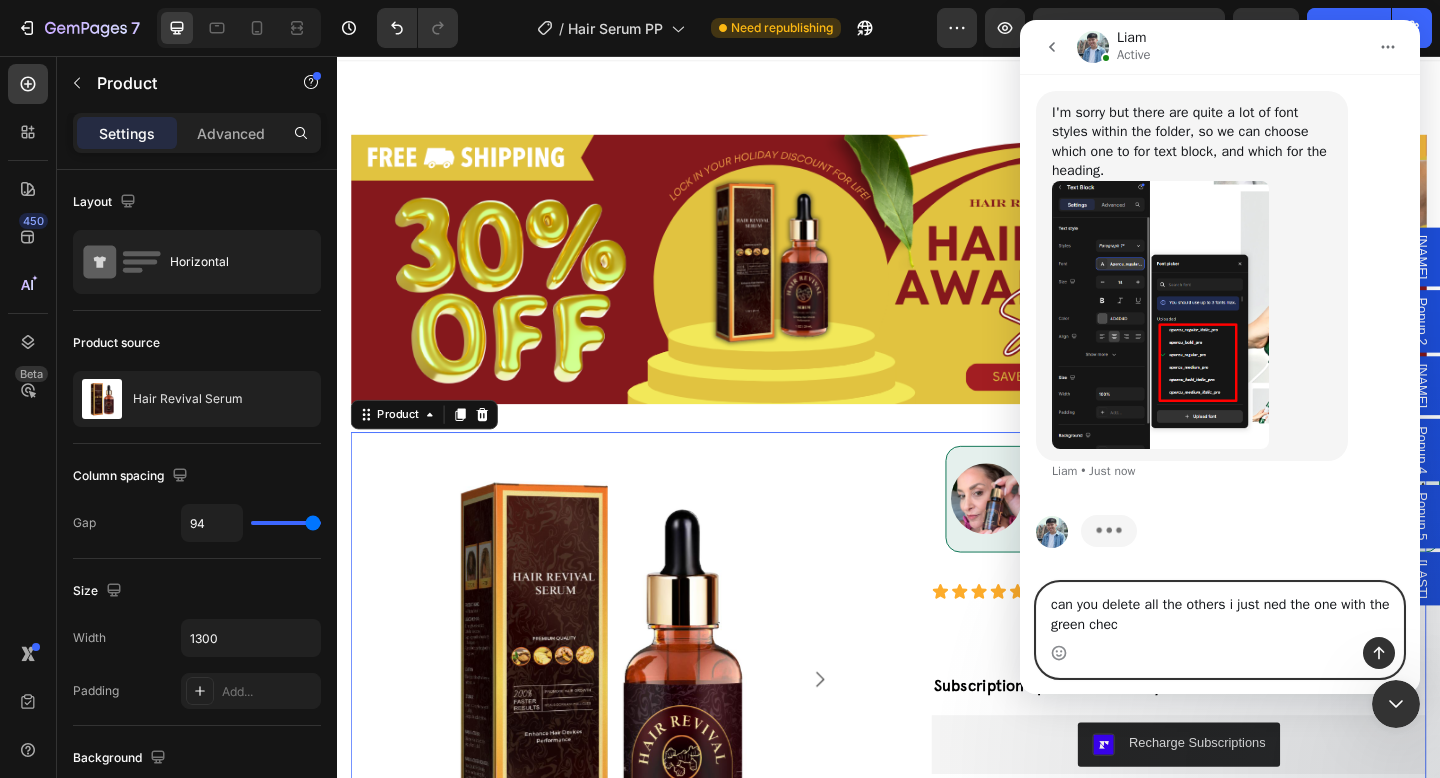type on "can you delete all the others i just ned the one with the green check" 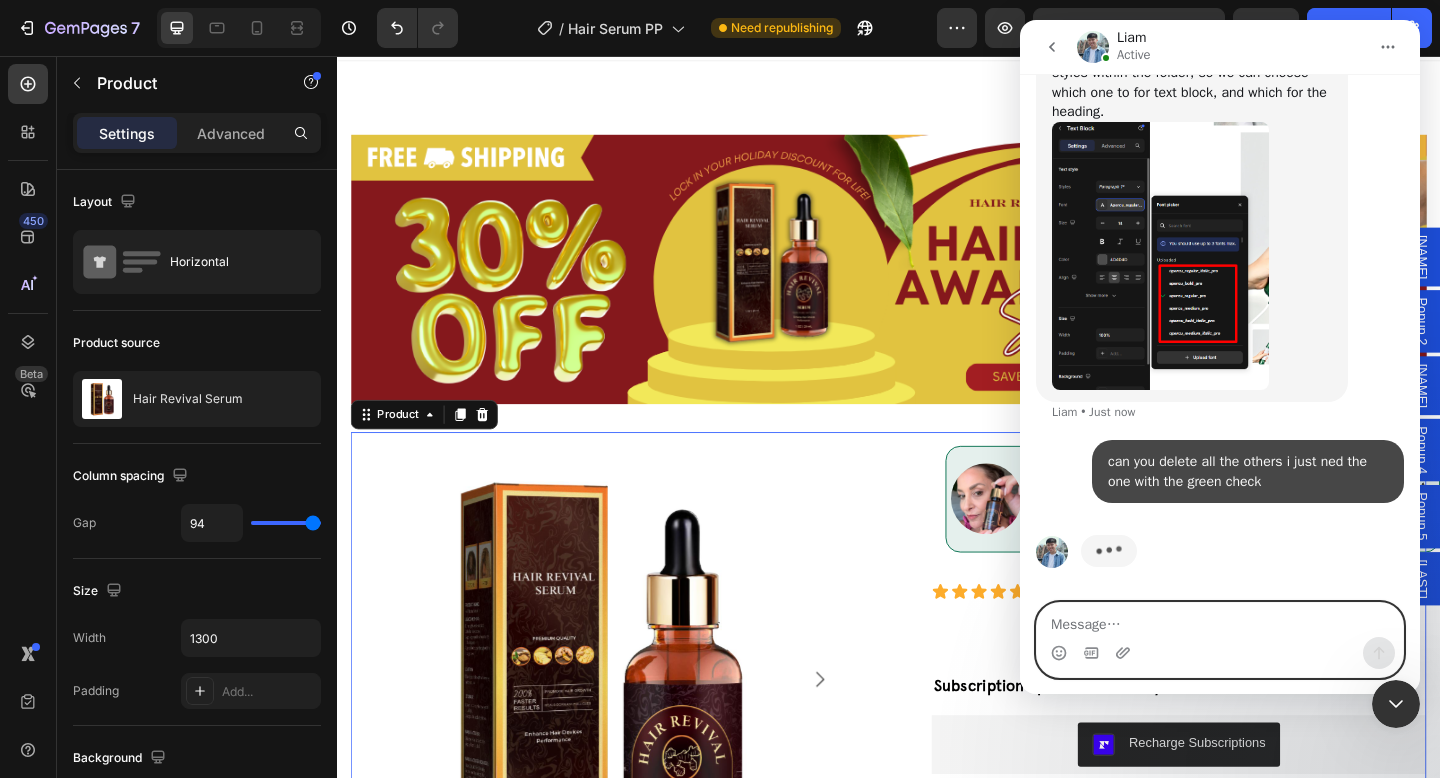 scroll, scrollTop: 6870, scrollLeft: 0, axis: vertical 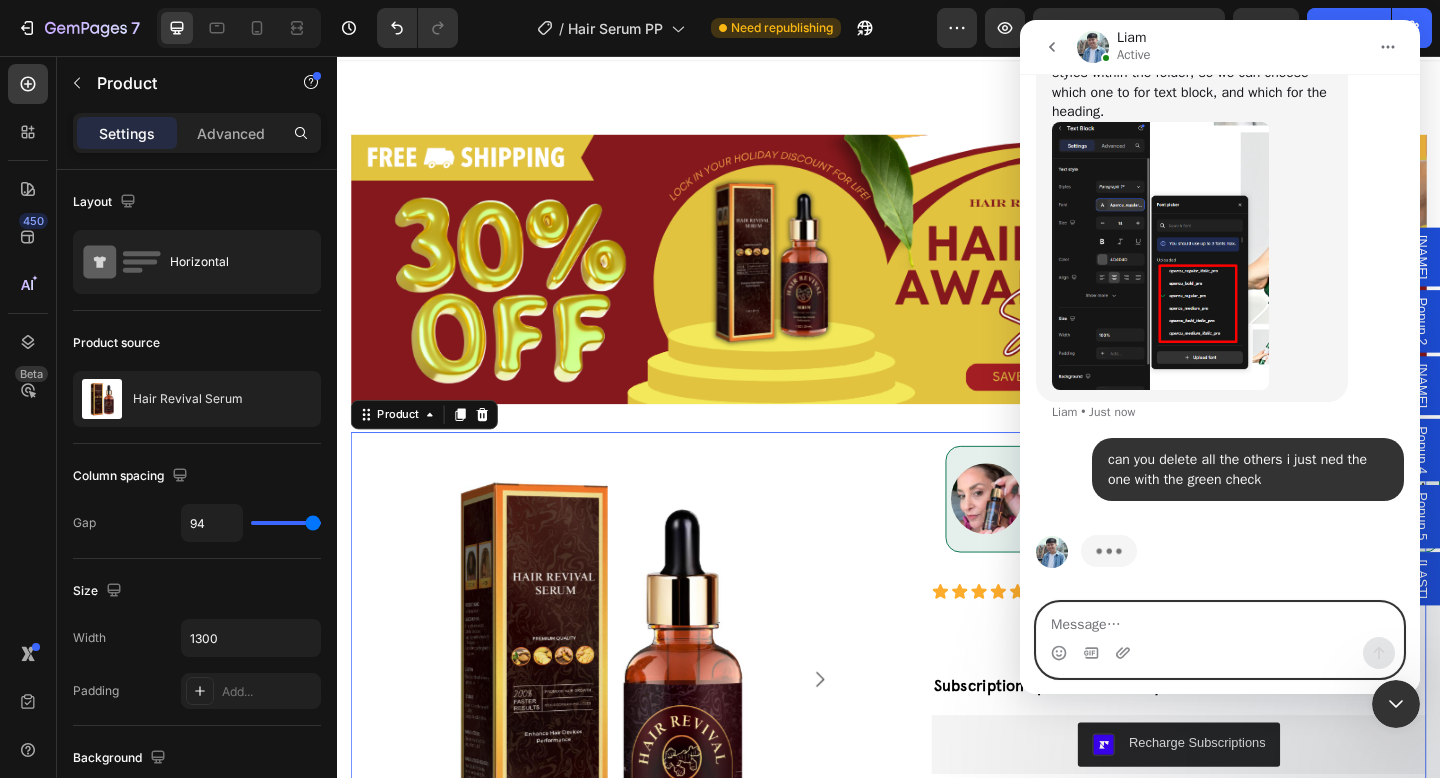 type on "i" 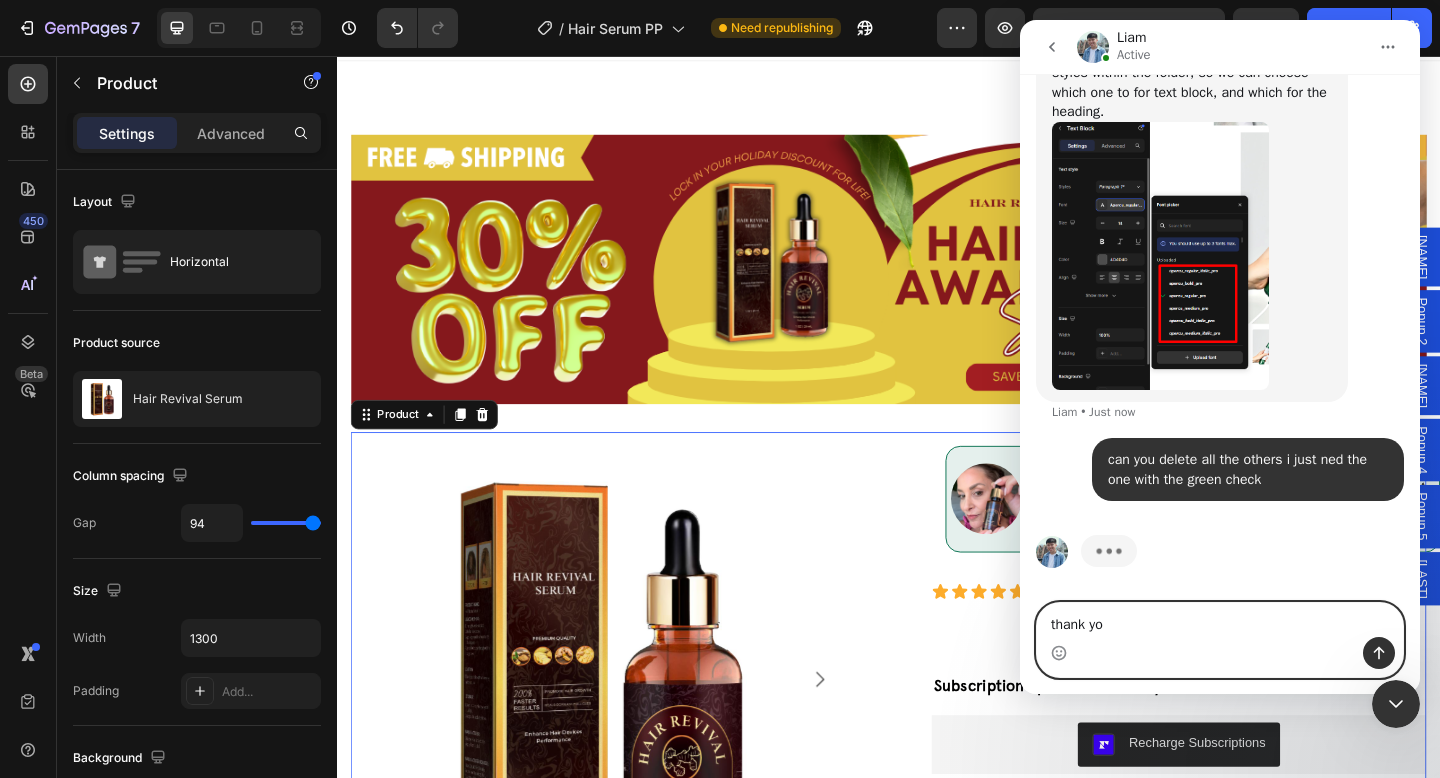 type on "thank you" 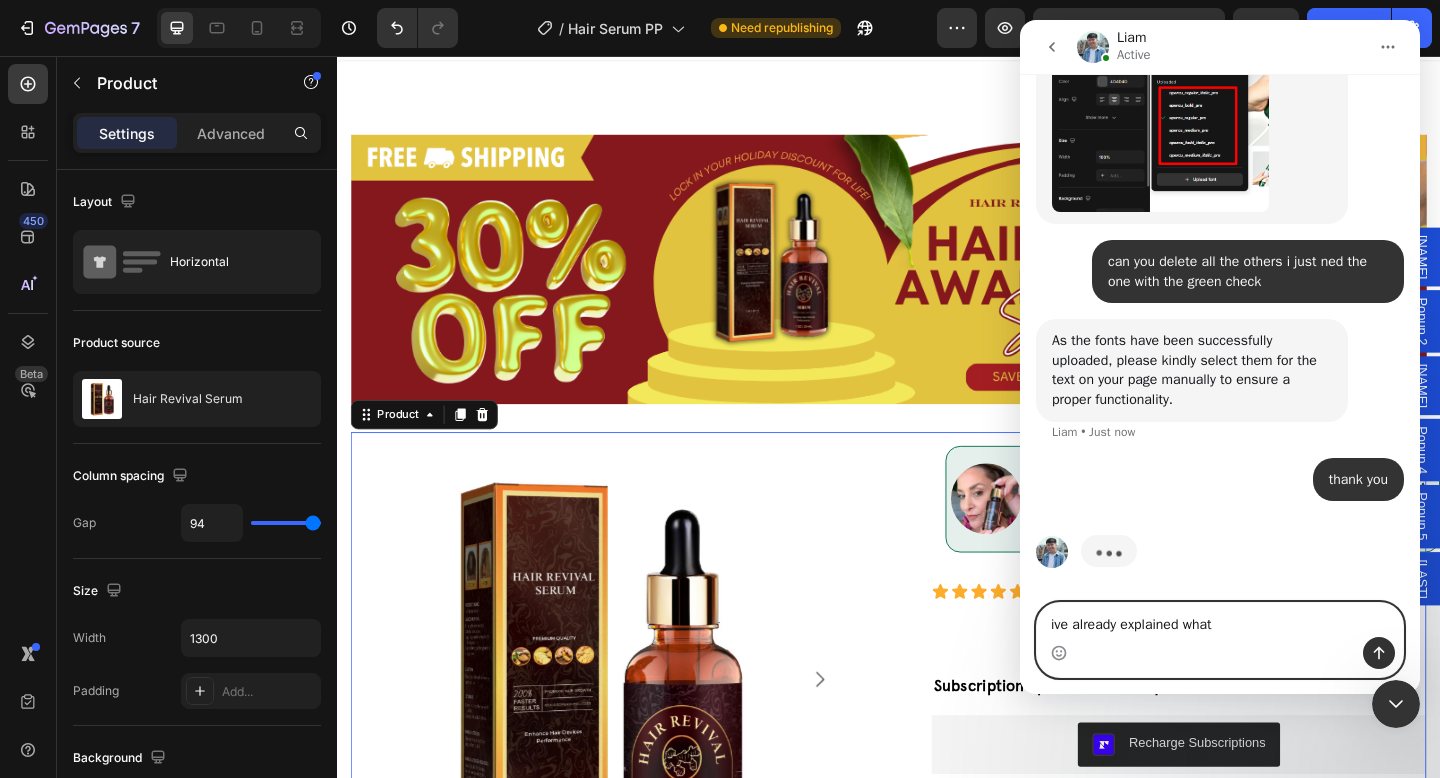 scroll, scrollTop: 7048, scrollLeft: 0, axis: vertical 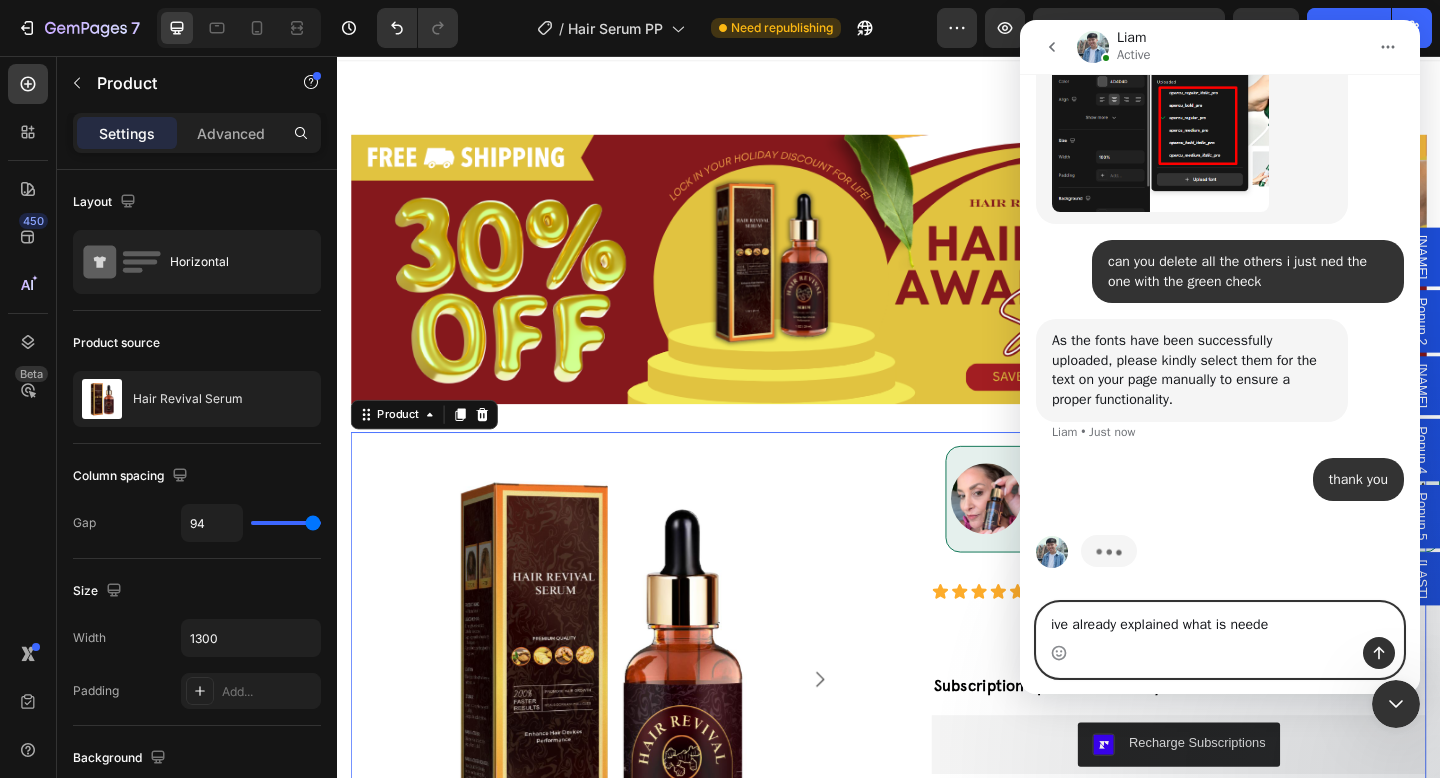 type on "ive already explained what is needed" 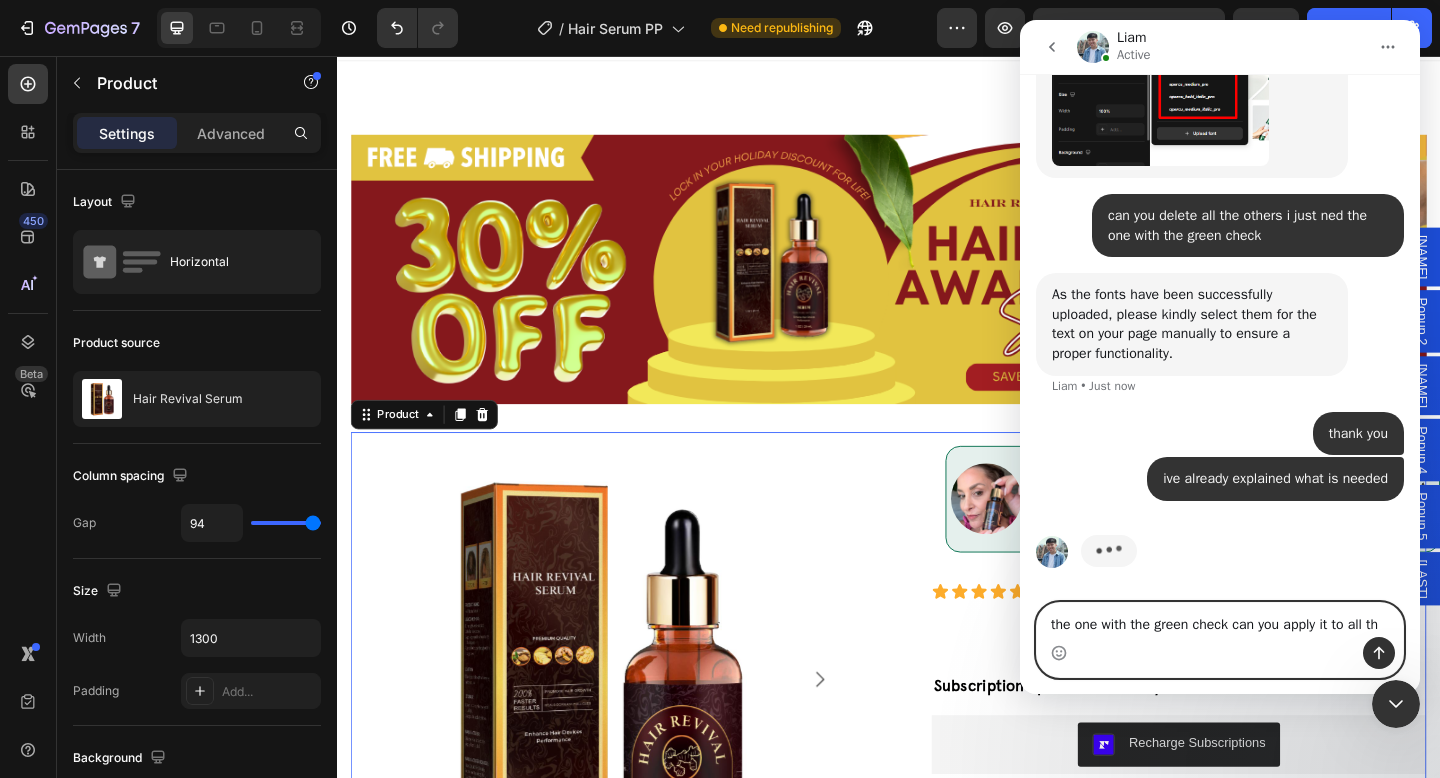 scroll, scrollTop: 7113, scrollLeft: 0, axis: vertical 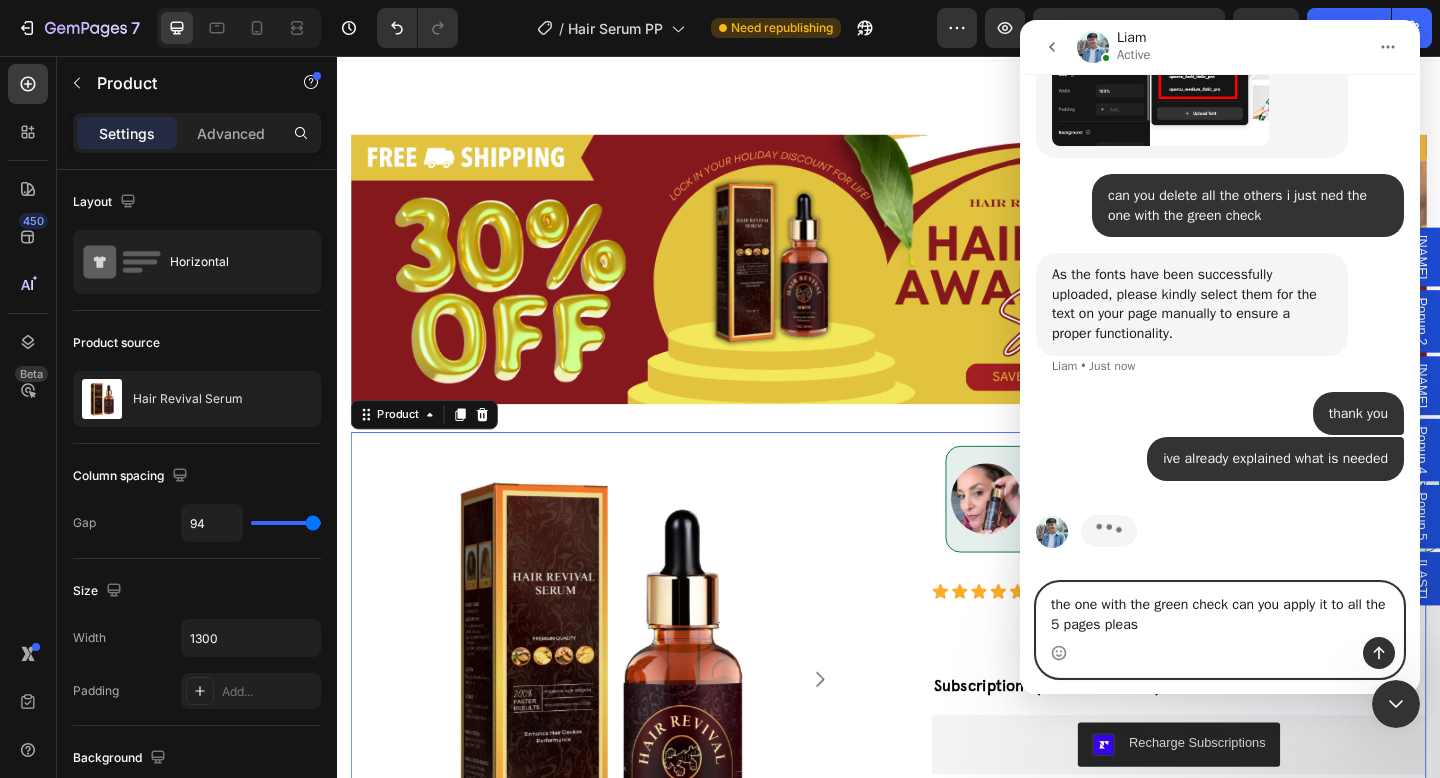 type on "the one with the green check can you apply it to all the 5 pages please" 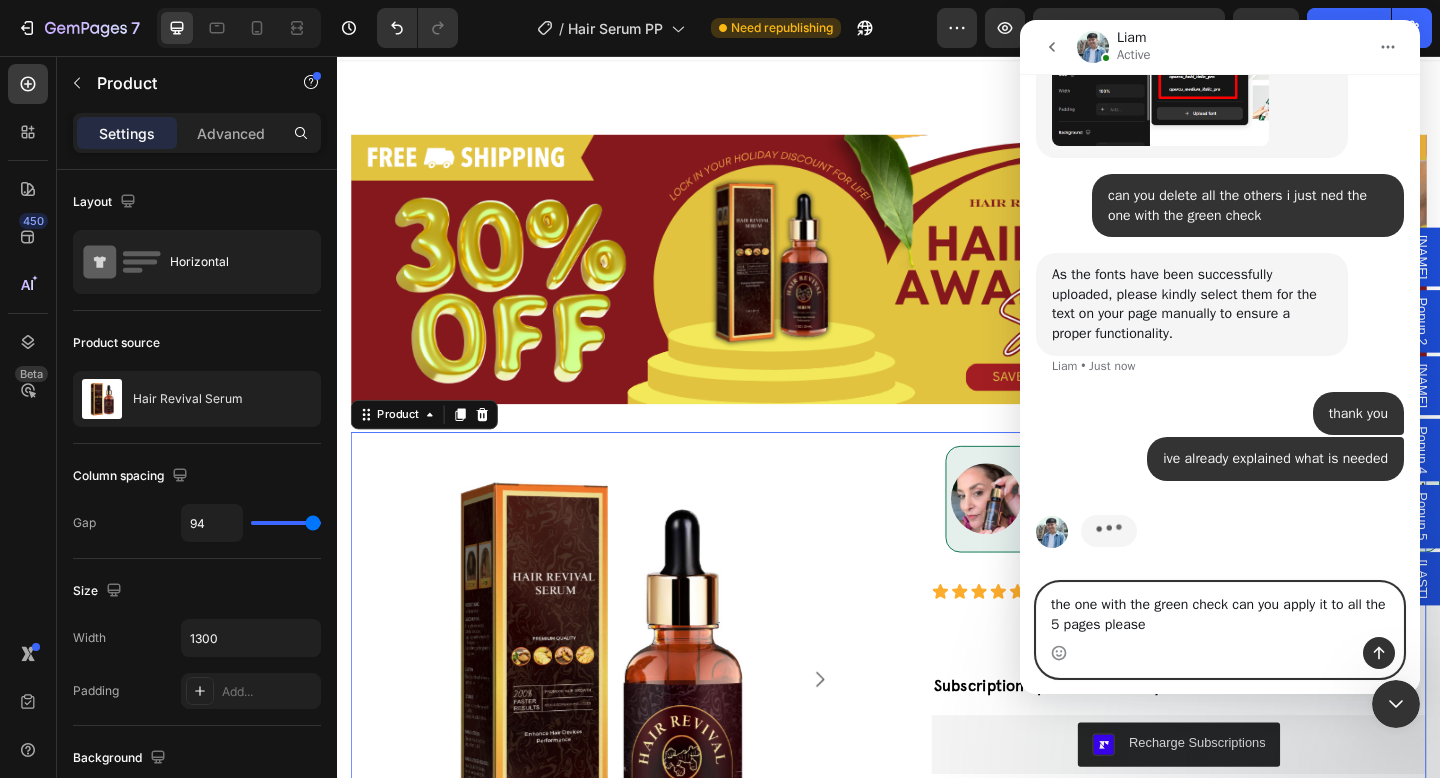 type 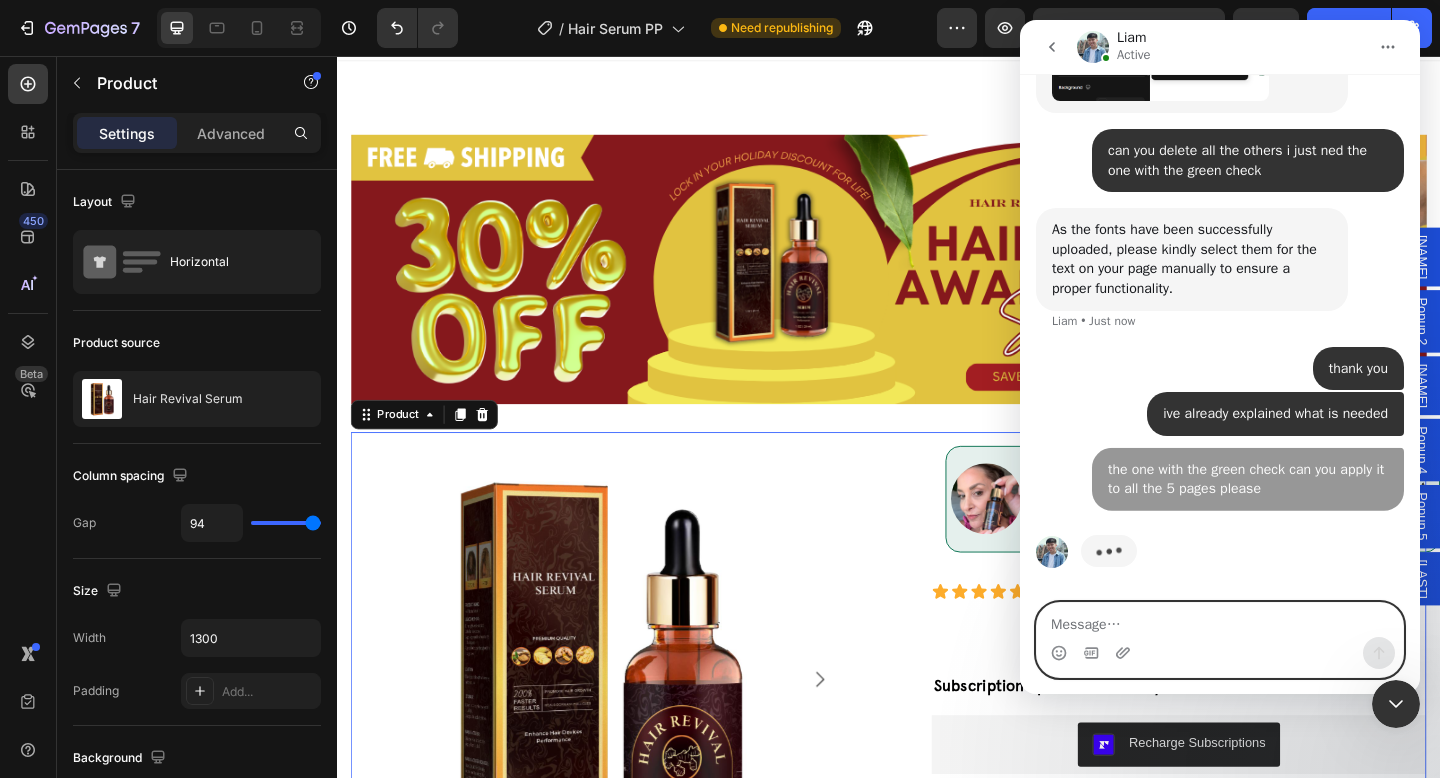 scroll, scrollTop: 7159, scrollLeft: 0, axis: vertical 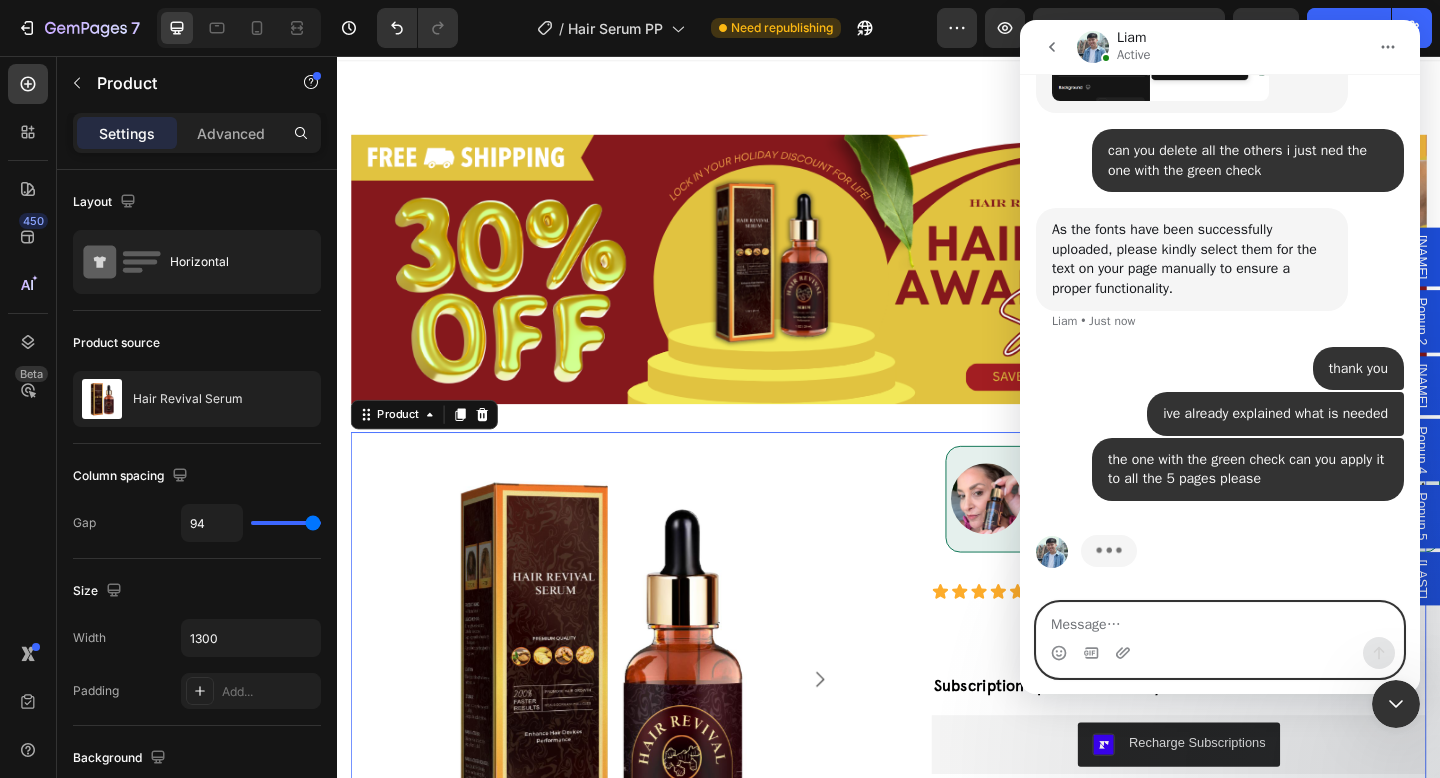 drag, startPoint x: 2011, startPoint y: 753, endPoint x: 1189, endPoint y: 667, distance: 826.4865 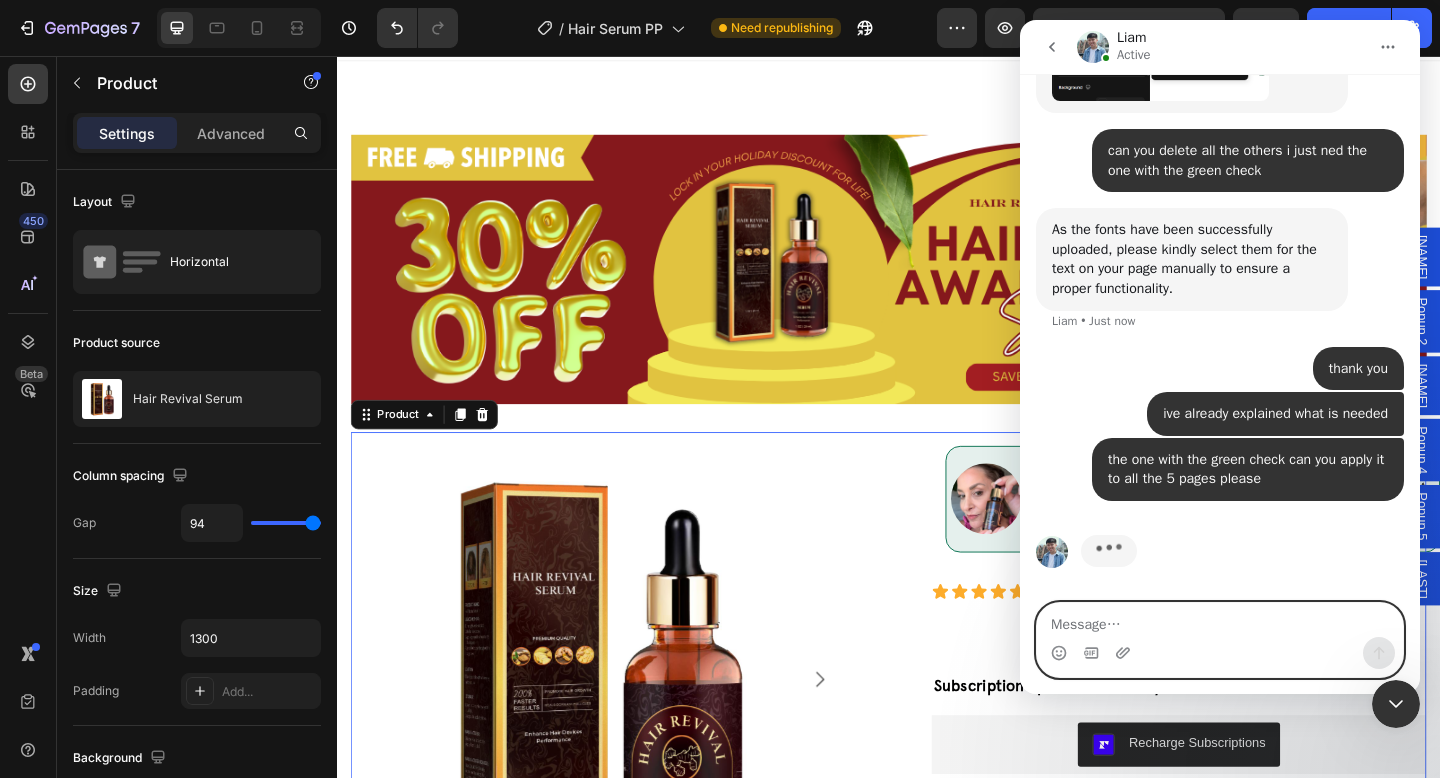 click at bounding box center (1220, 640) 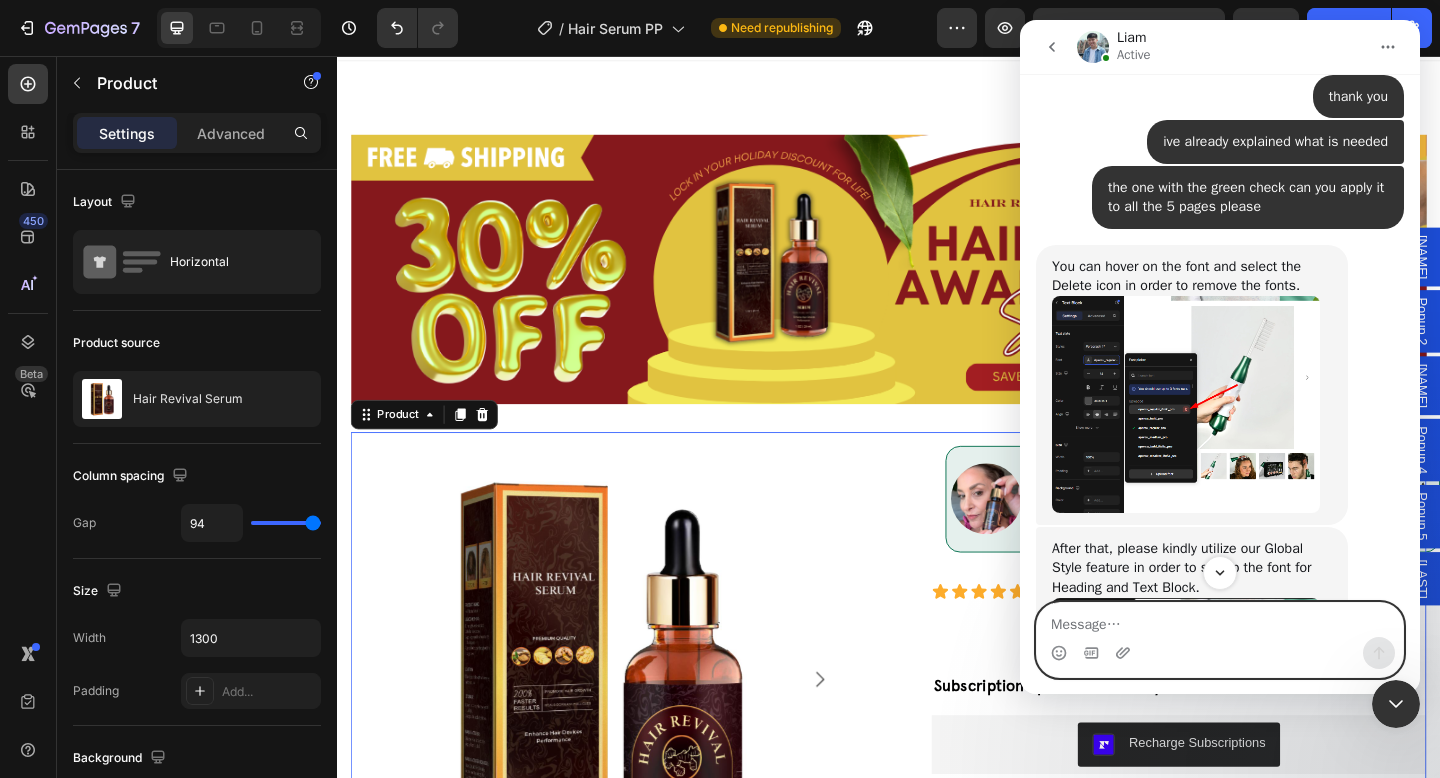 scroll, scrollTop: 7311, scrollLeft: 0, axis: vertical 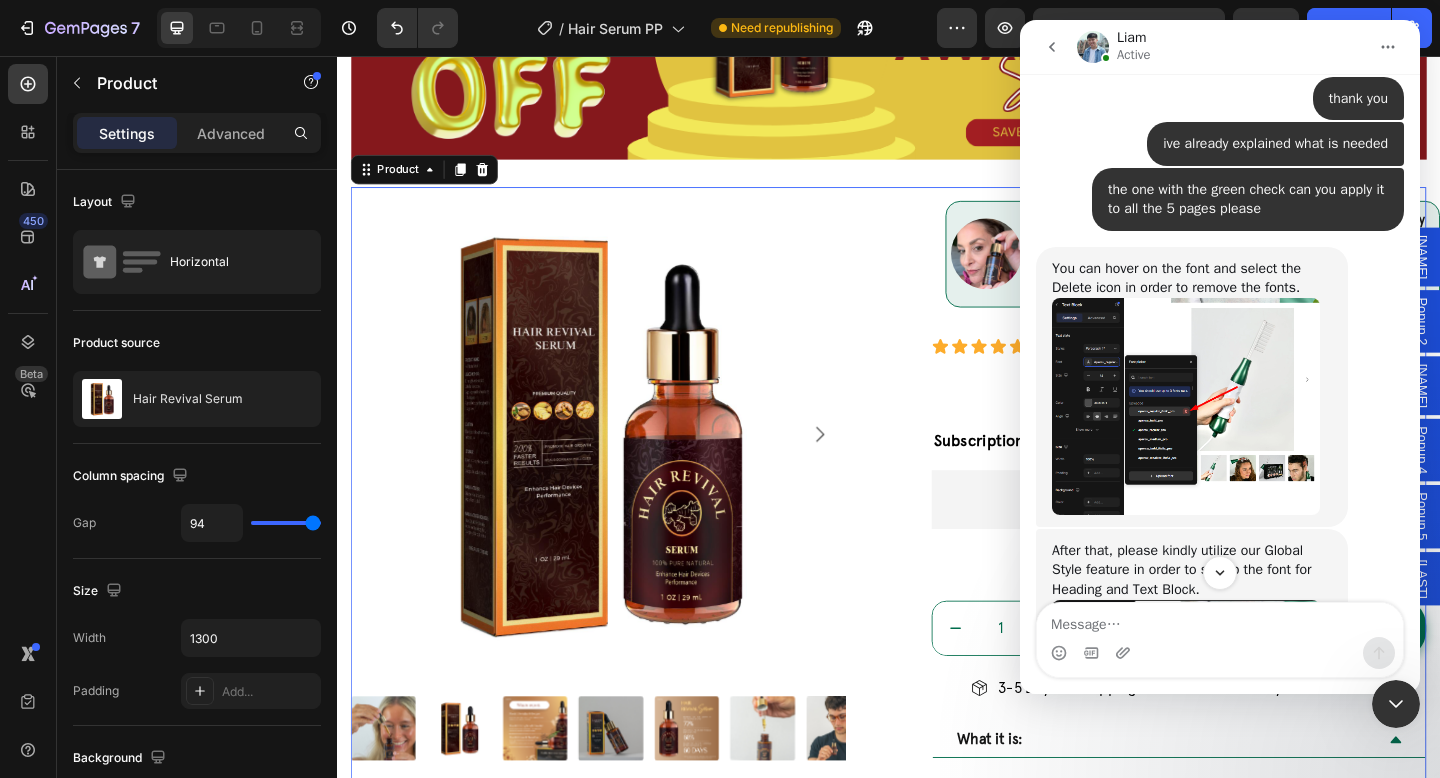 click on "Product Images Image "I have only been using this for a month and already seeing baby hairs. The act thats its all natural and I don't have to worry about side effects is a blessing" [FIRST] [LAST] - Verified Buyer Text Block Row Icon Icon Icon Icon Icon Icon List Rated 4.9/5 by 1,511 happy customers Text Block Row Hair Revival Serum Heading Subscription Special Ends Today : Text Block Recharge Subscriptions Recharge Subscriptions
Publish the page to see the content.
Custom Code Row
1
Product Quantity ADD to cart ➜ Add to Cart Row Row
Icon 3-5 Days US Shipping Text Block Row
Icon Money Back Guarantee   Text Block Row Row
What it is: An all natural,  science-backed serum that blocks DHT, promotes thicker hair, and heals dormant follicles for lasting growth. Text Block
How to Use   0" at bounding box center (937, 701) 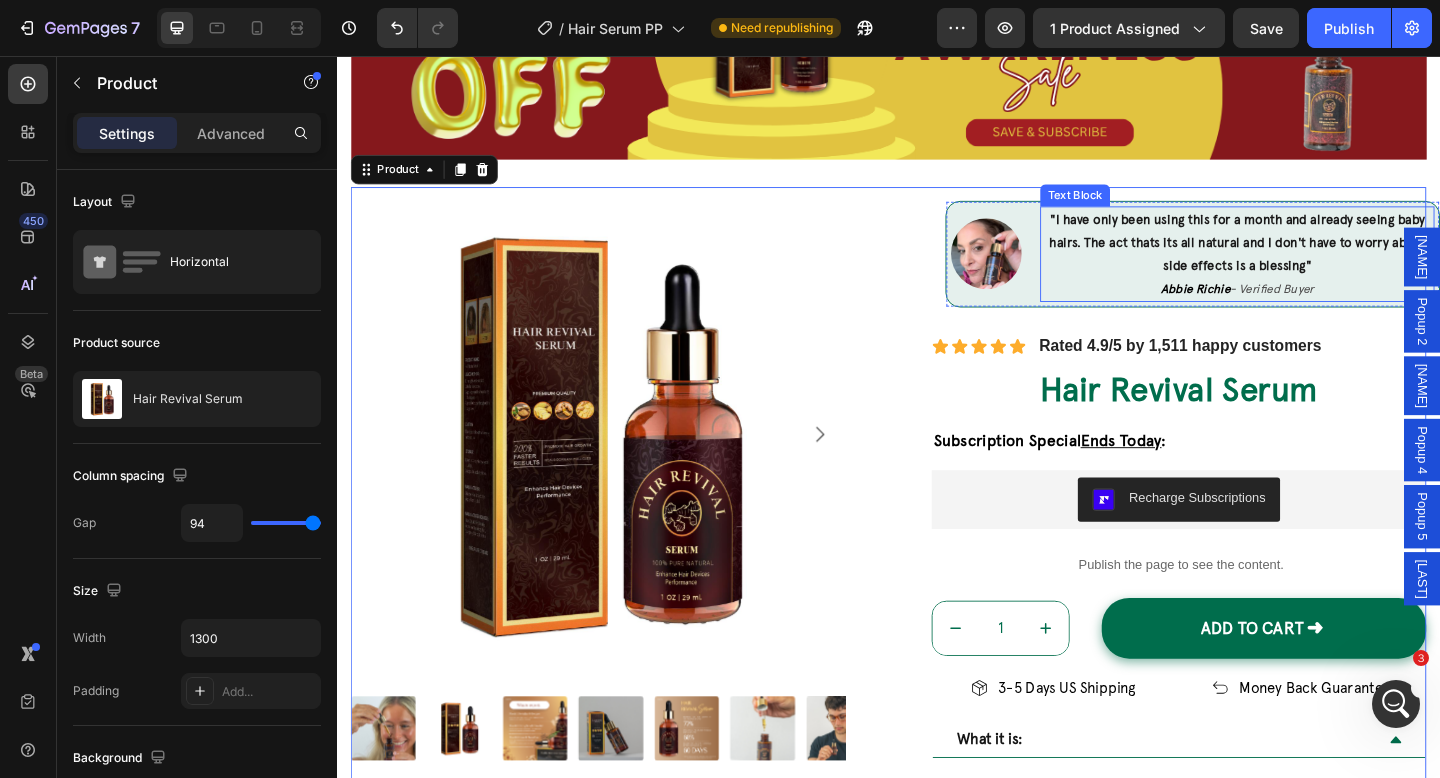 click on ""I have only been using this for a month and already seeing baby hairs. The act thats its all natural and I don't have to worry about side effects is a blessing"" at bounding box center [1316, 259] 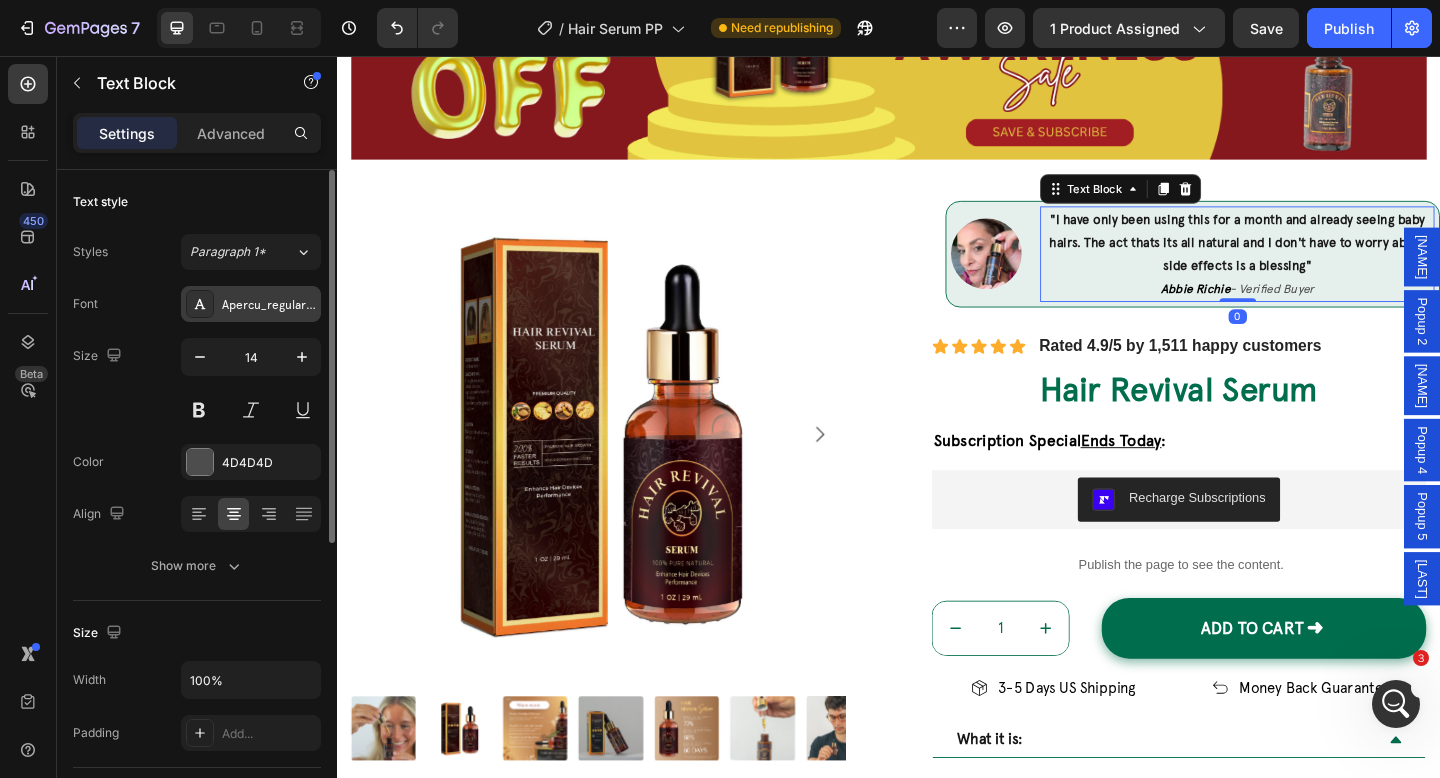 click on "Apercu_regular_pro" at bounding box center (269, 305) 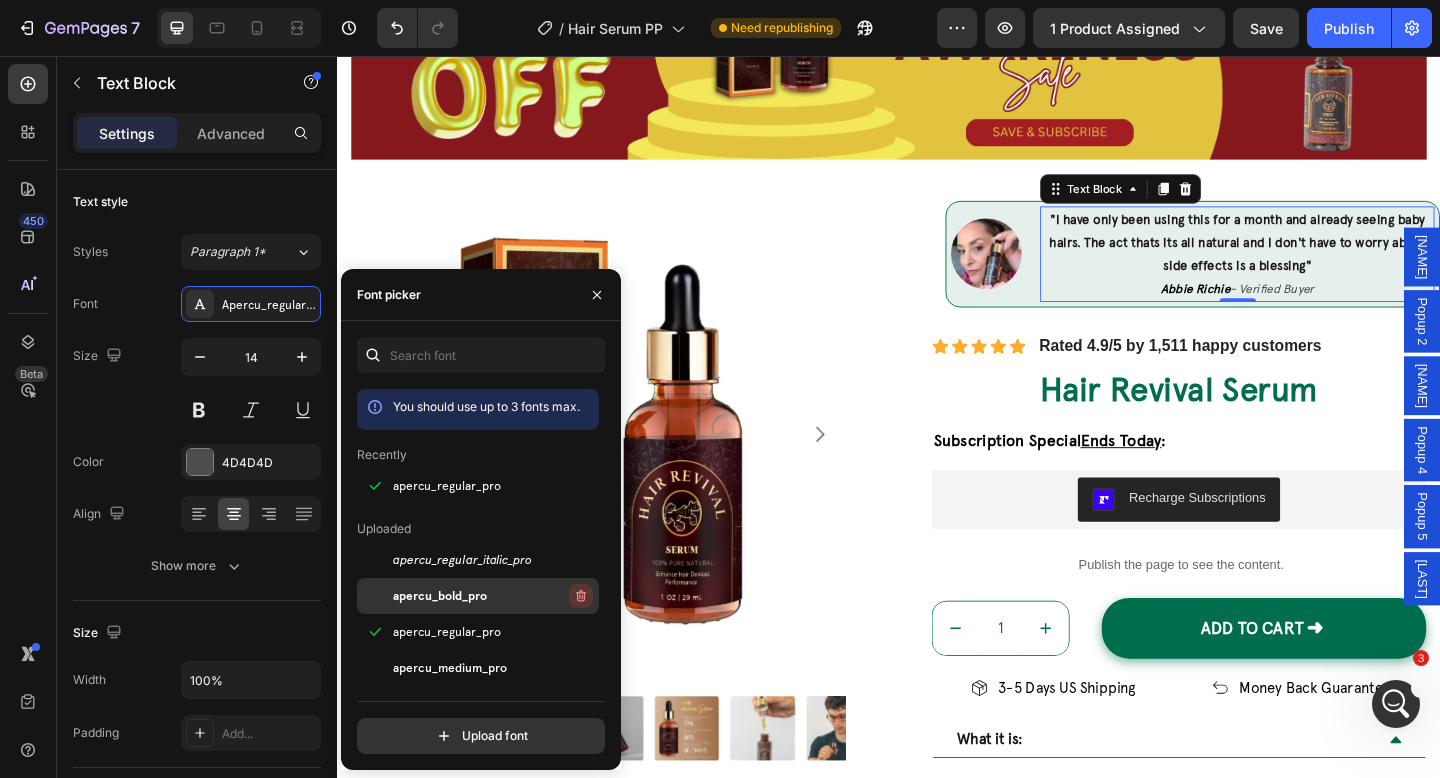 click 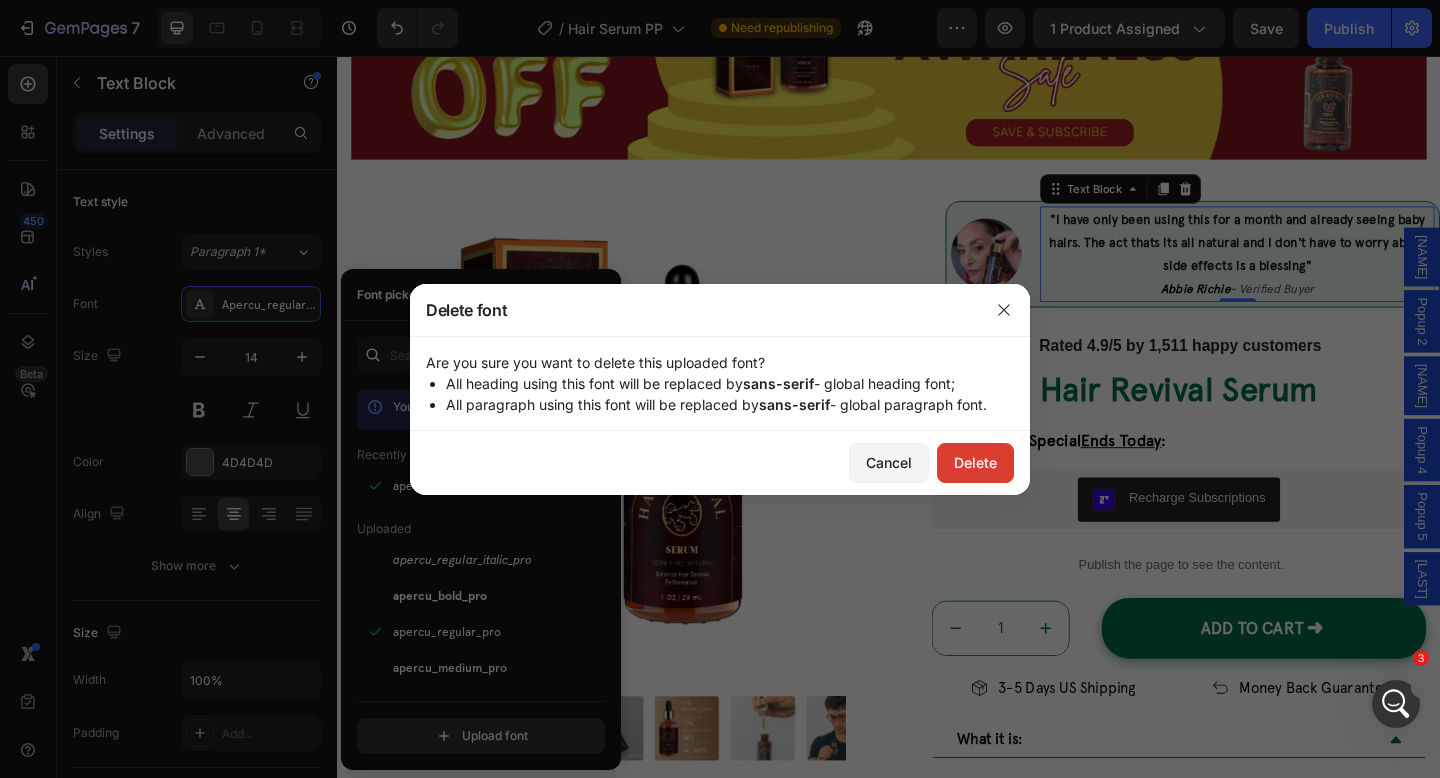 click on "Delete" at bounding box center (975, 462) 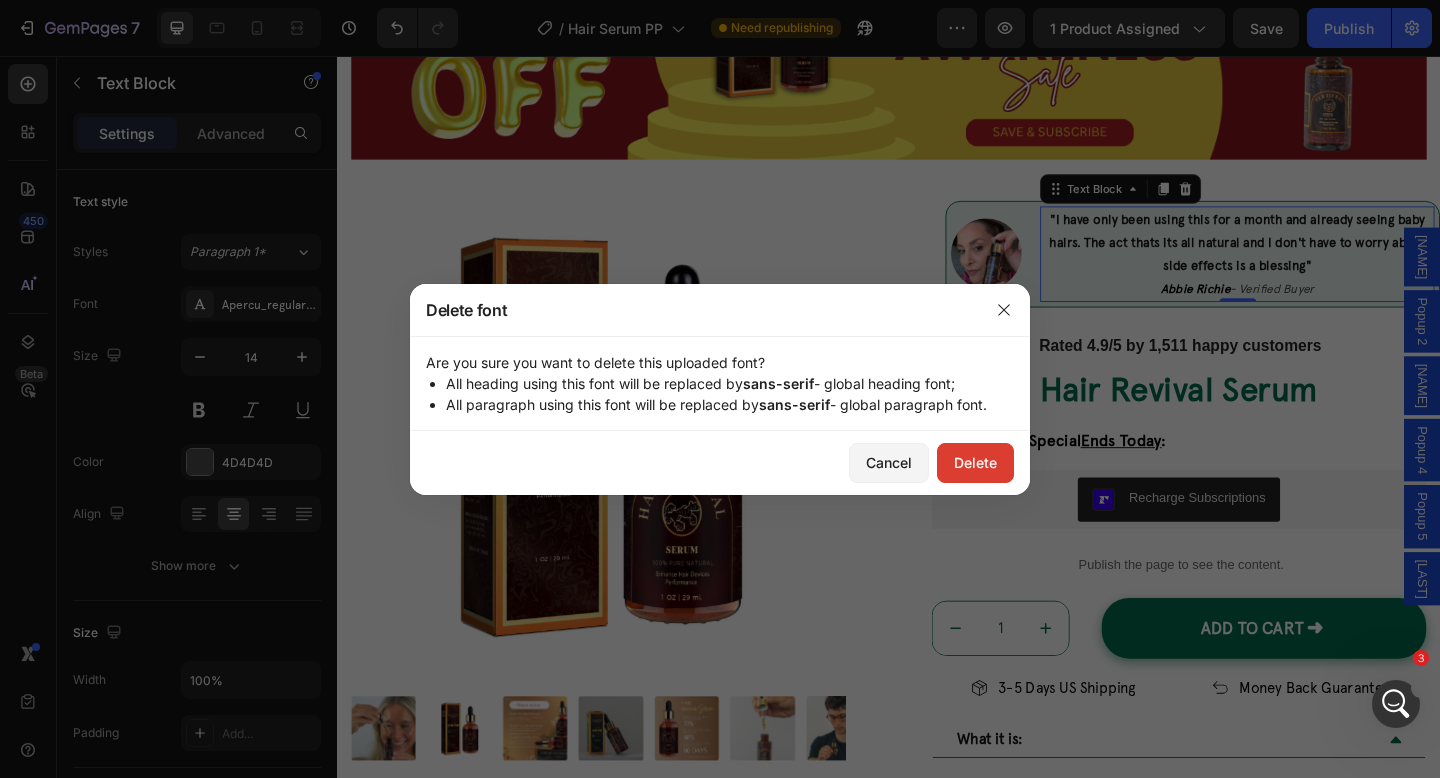 click on "Delete" 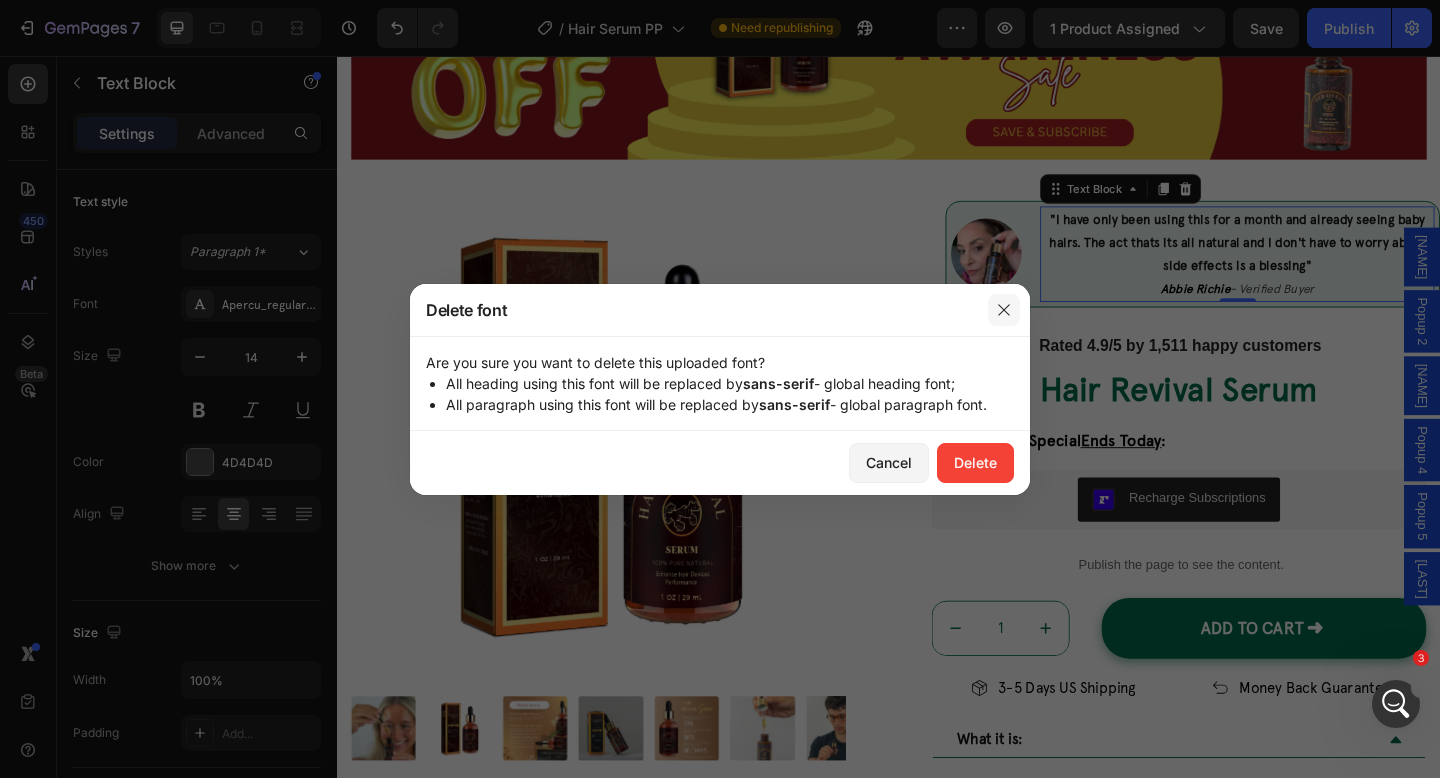 click 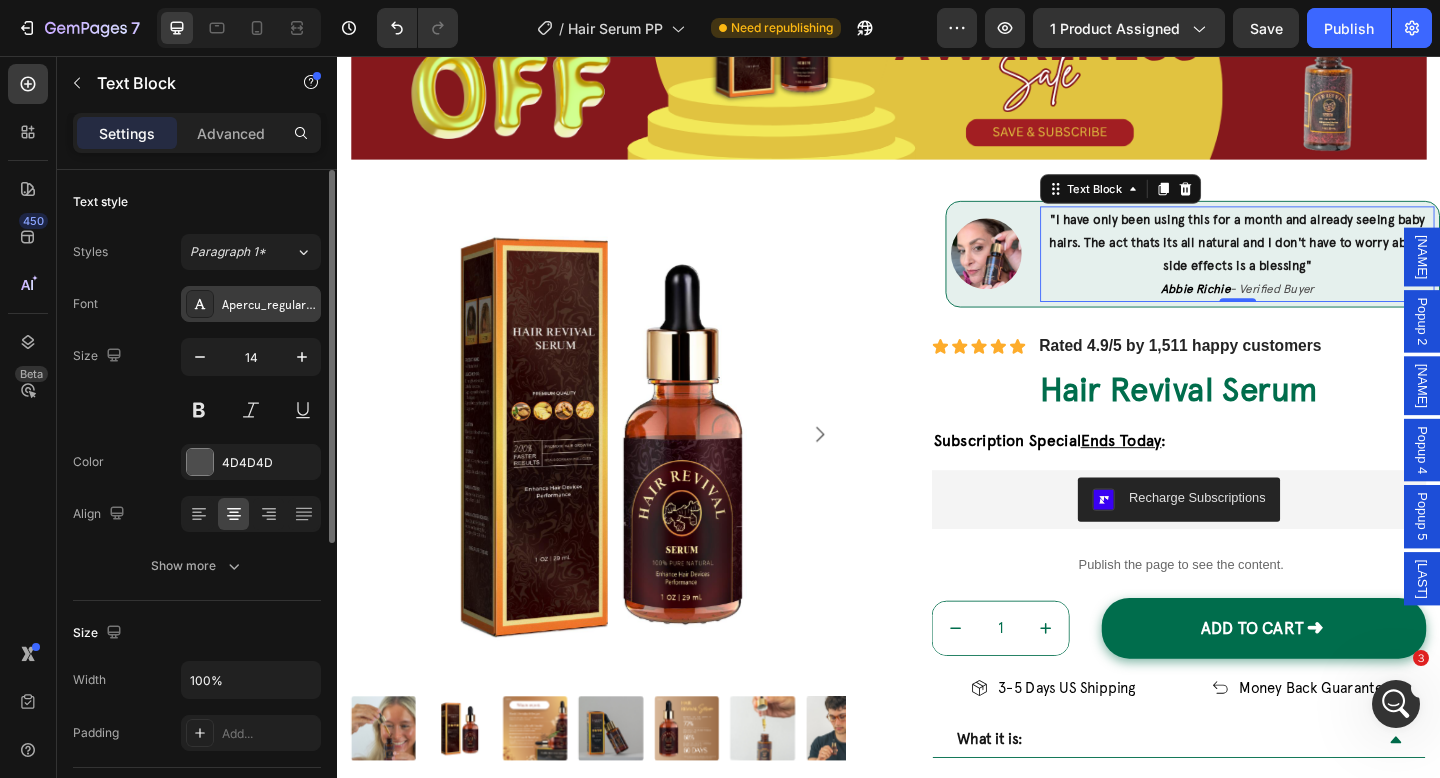 click on "Apercu_regular_pro" at bounding box center (269, 305) 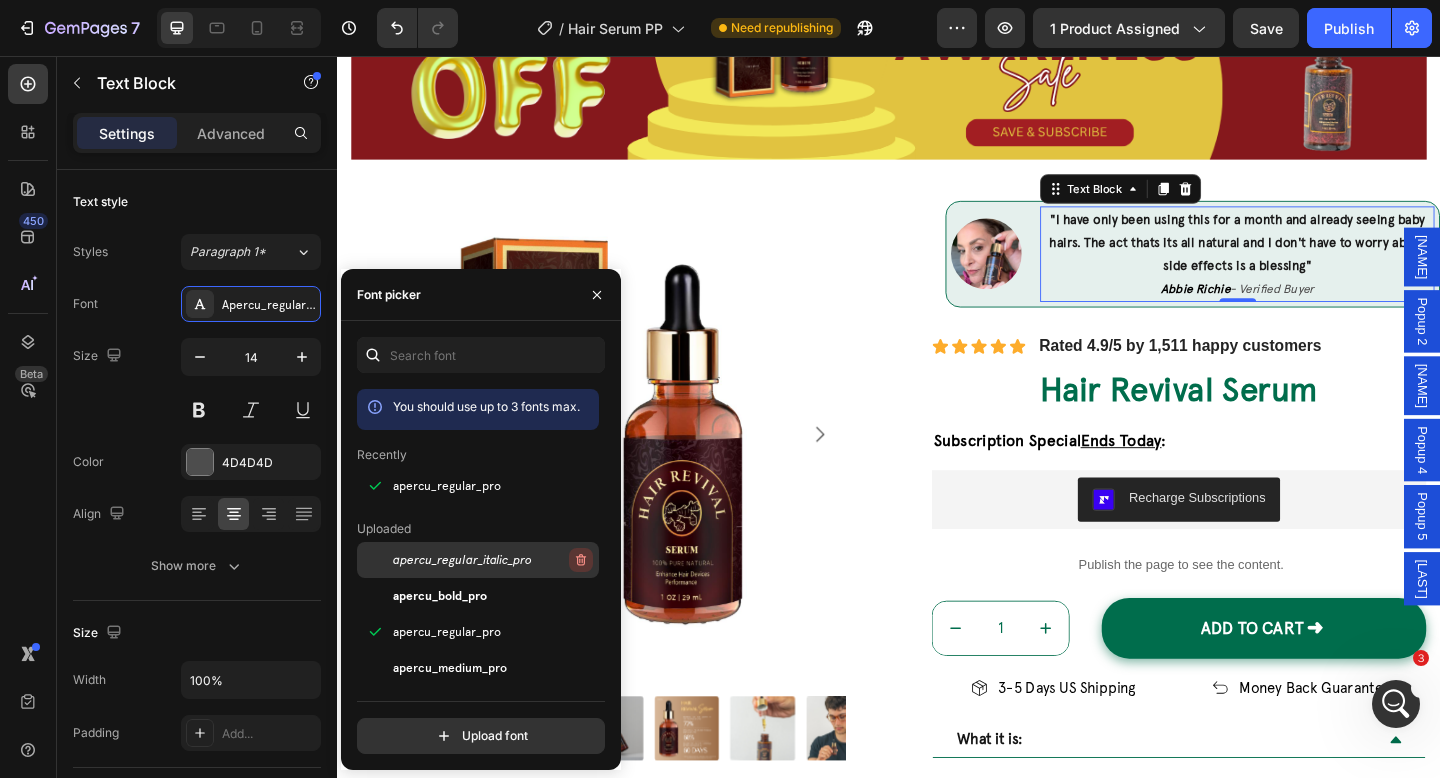 click 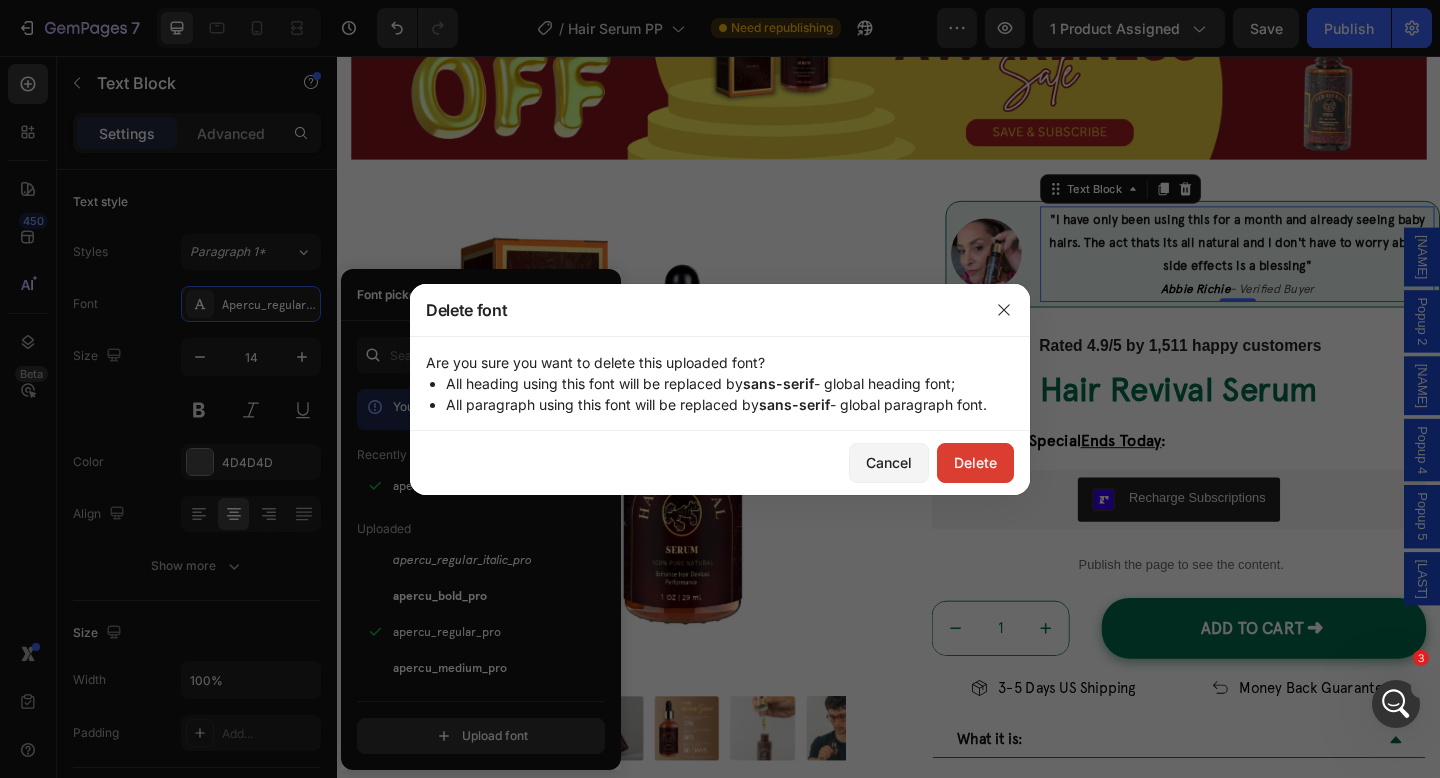 click on "Delete" at bounding box center (975, 462) 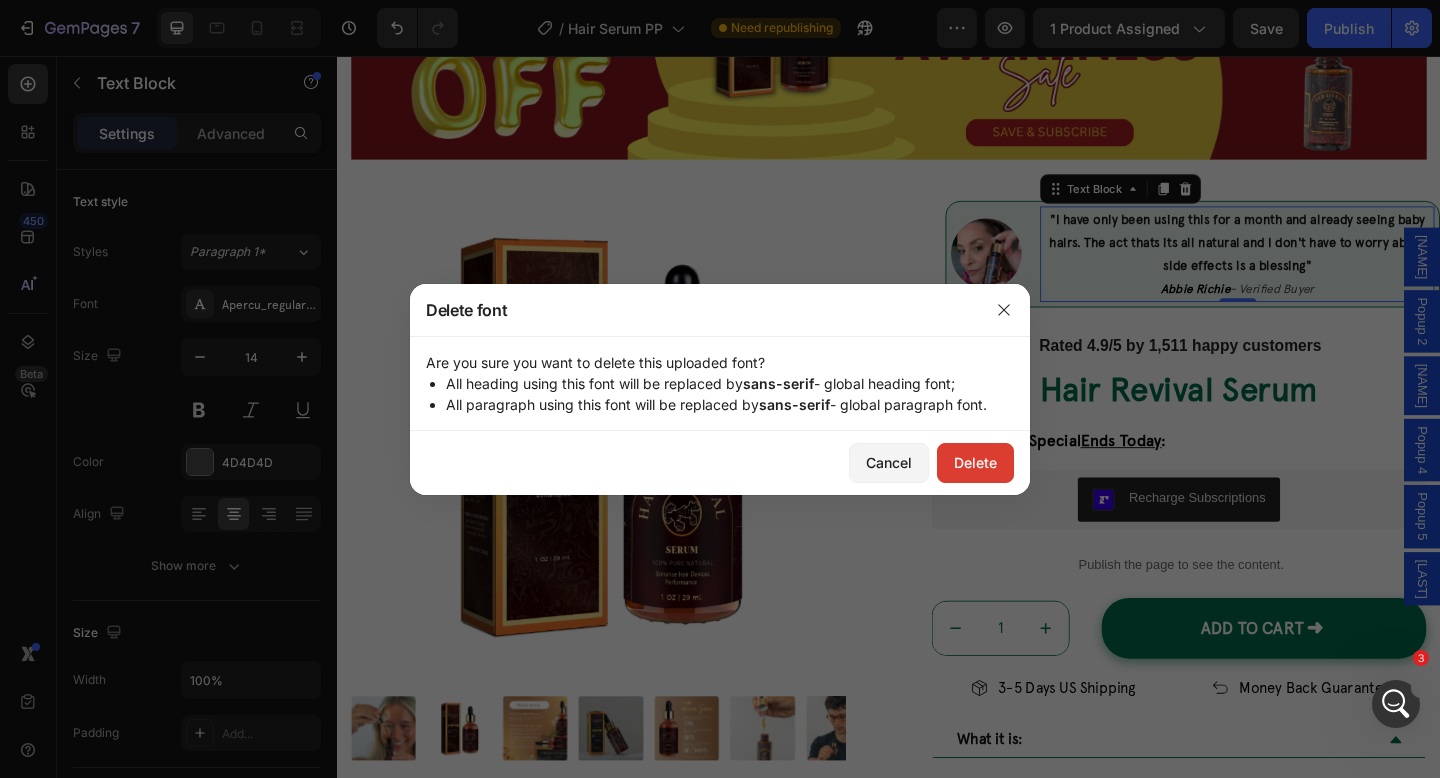 click on "Delete" at bounding box center [975, 462] 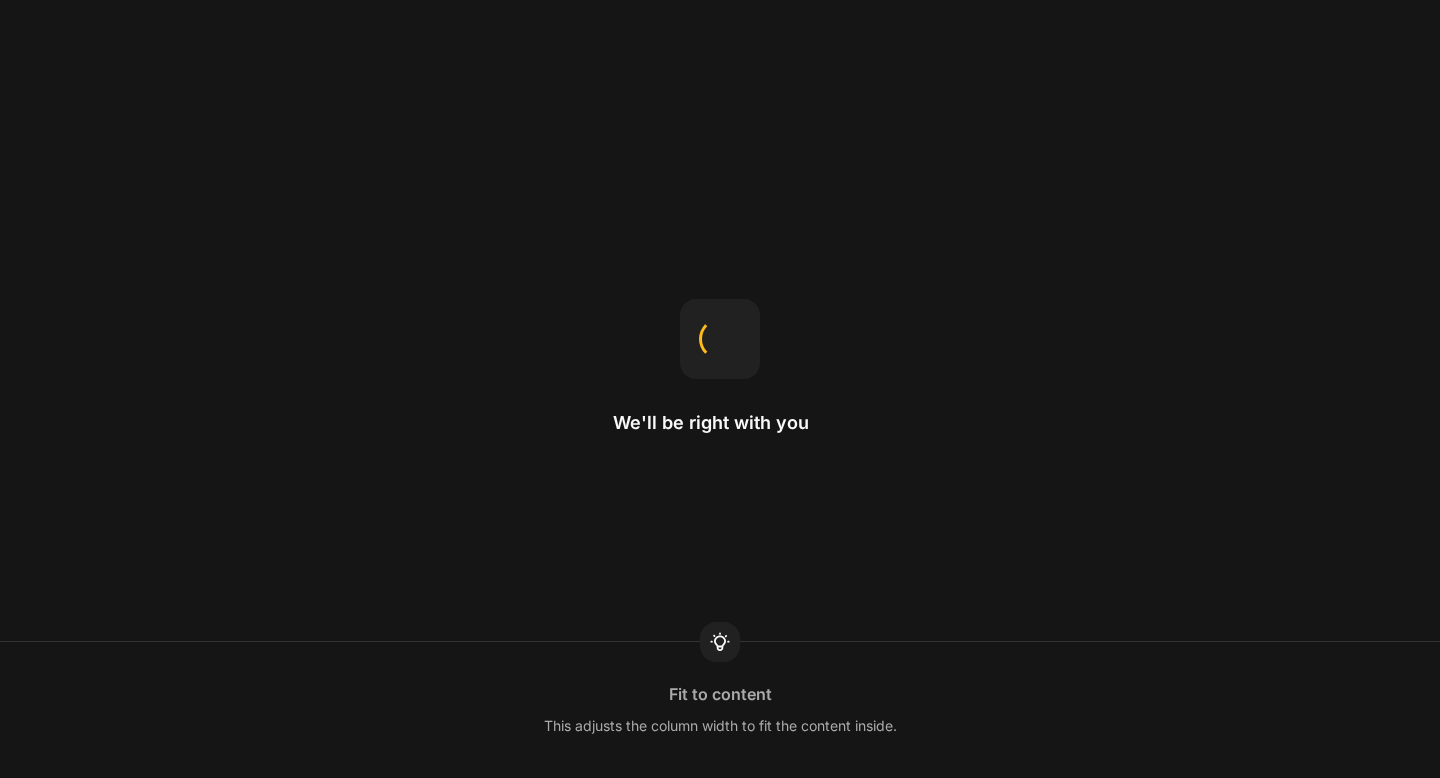 scroll, scrollTop: 0, scrollLeft: 0, axis: both 